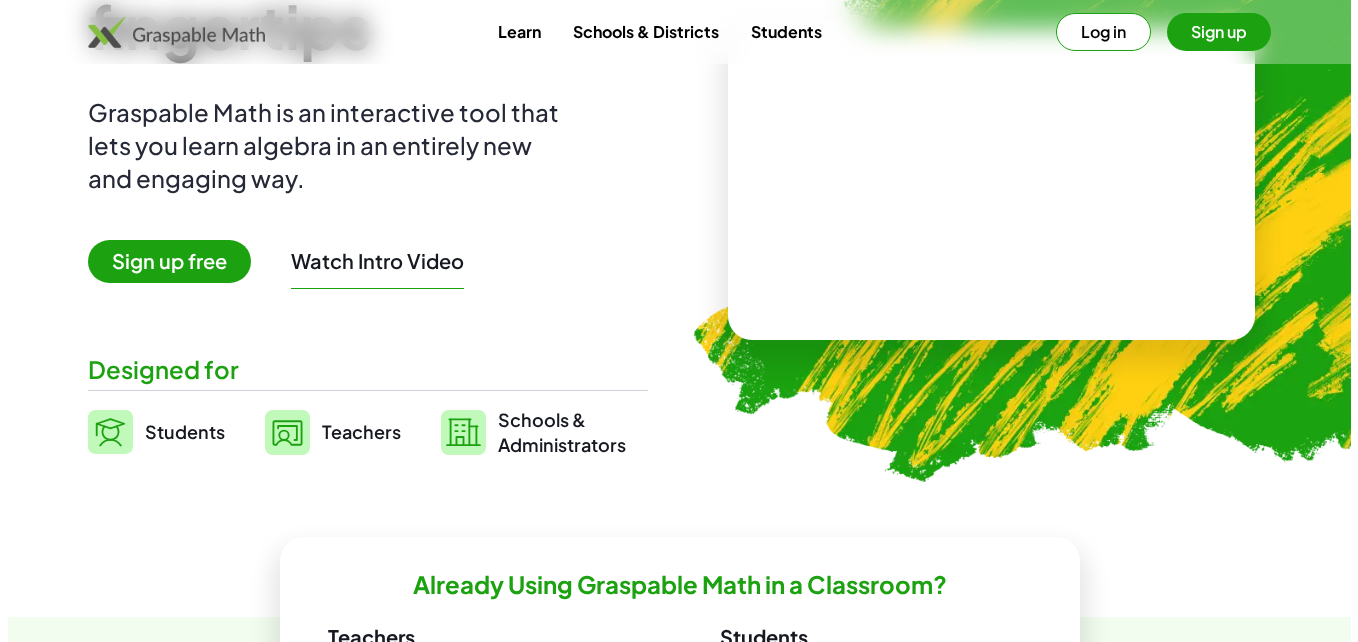 scroll, scrollTop: 0, scrollLeft: 0, axis: both 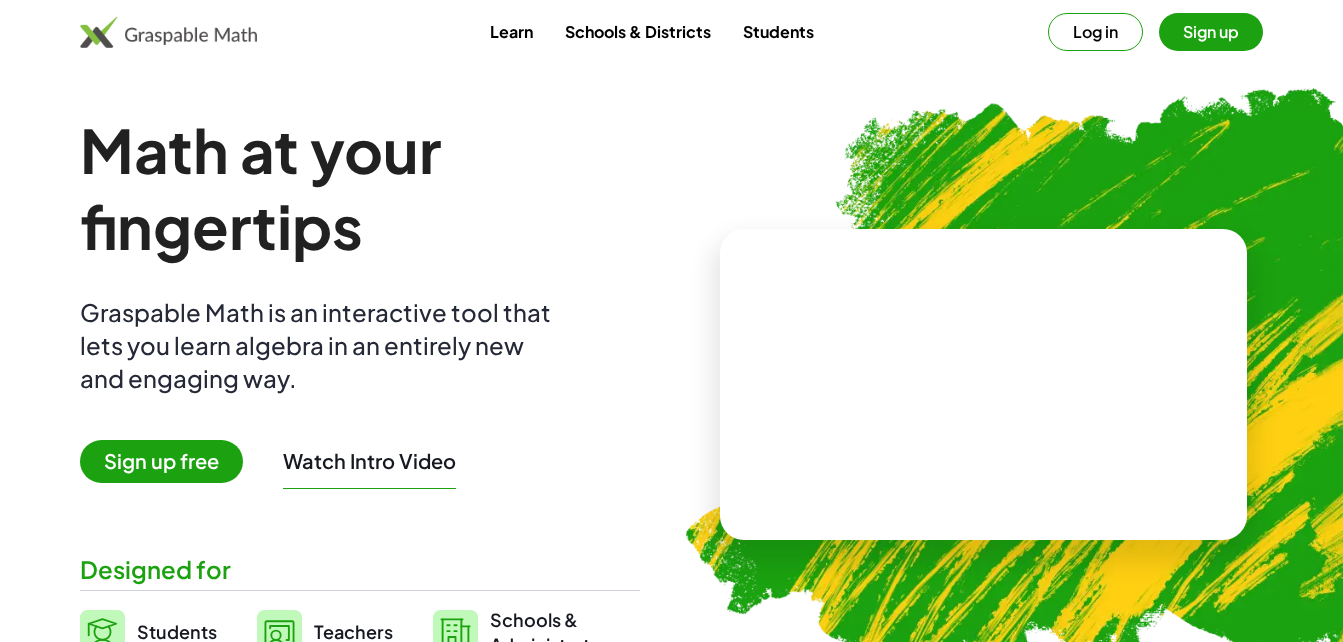 click on "Sign up free" at bounding box center [161, 461] 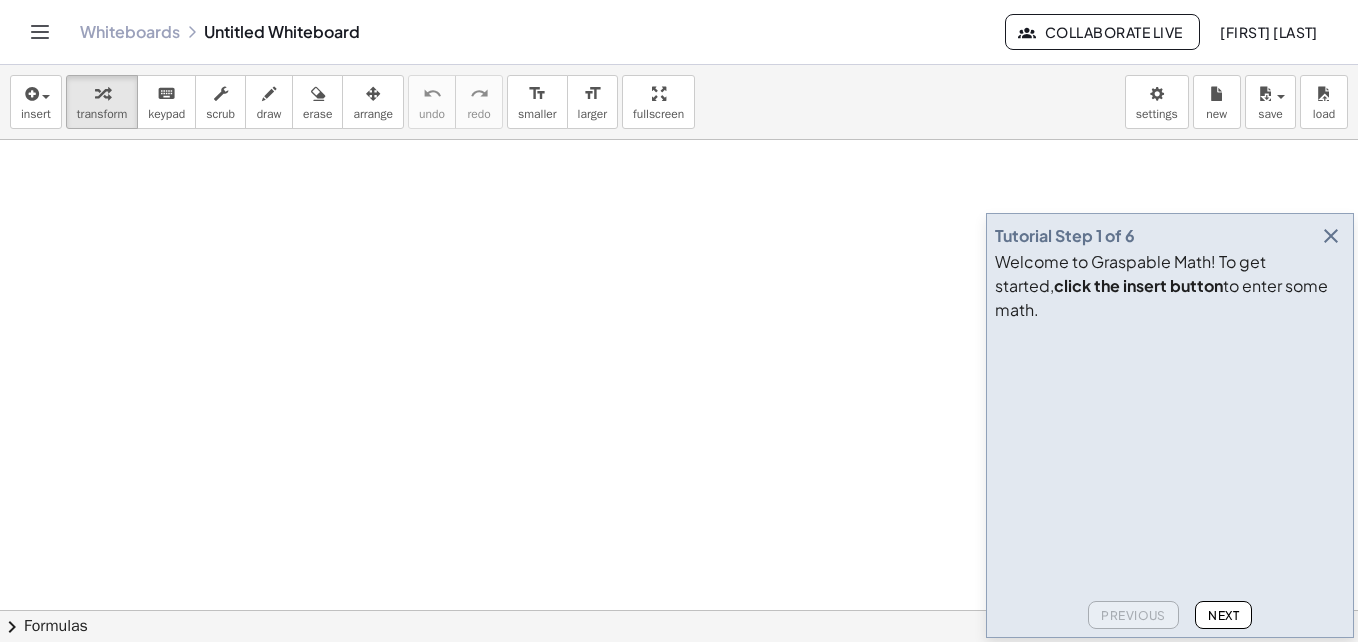 click at bounding box center [1331, 236] 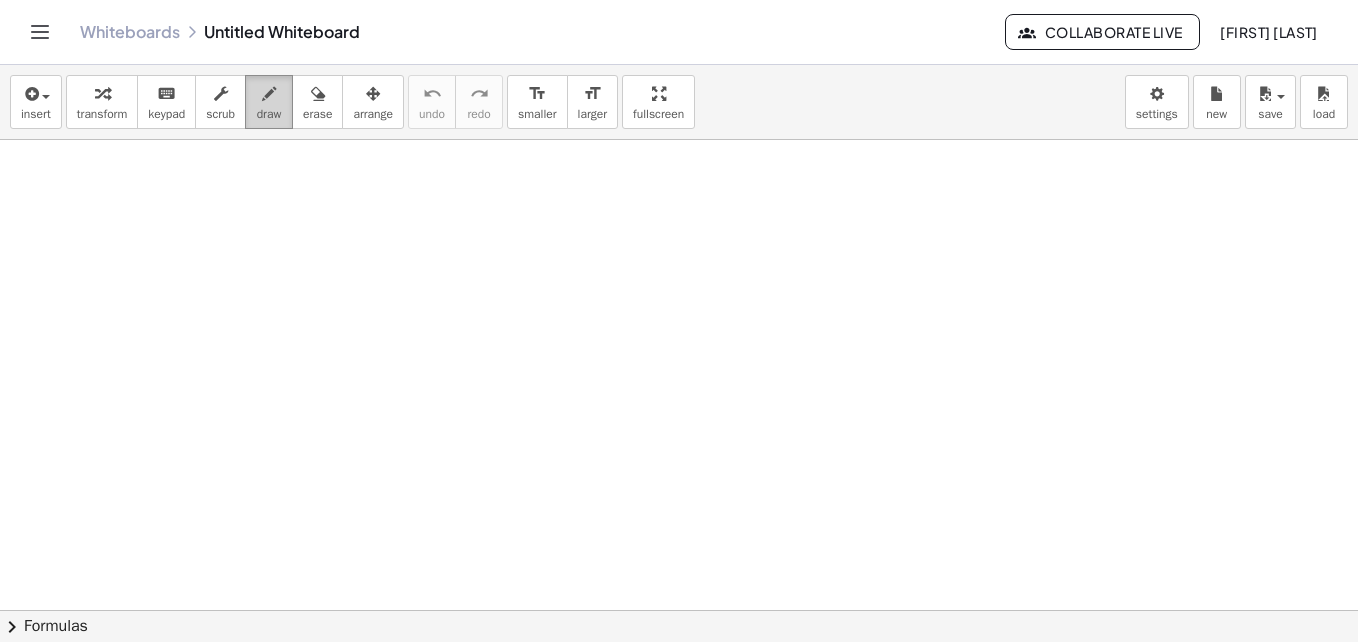 click on "draw" at bounding box center (269, 102) 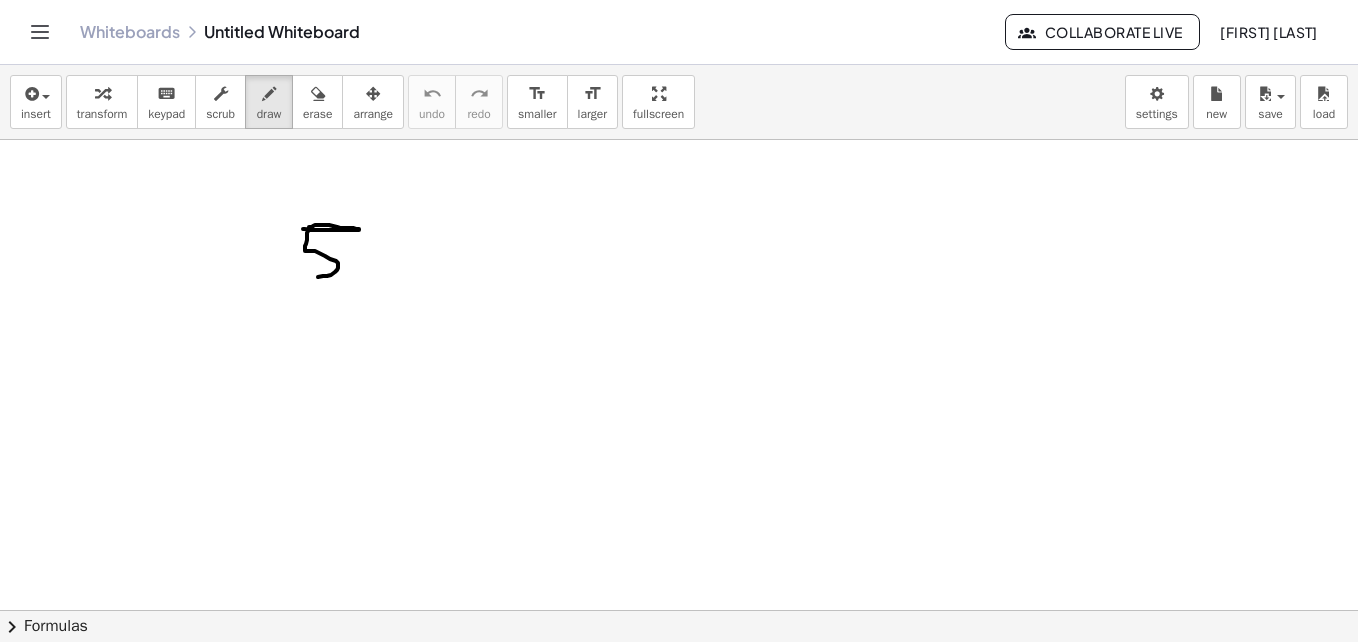 drag, startPoint x: 303, startPoint y: 229, endPoint x: 305, endPoint y: 279, distance: 50.039986 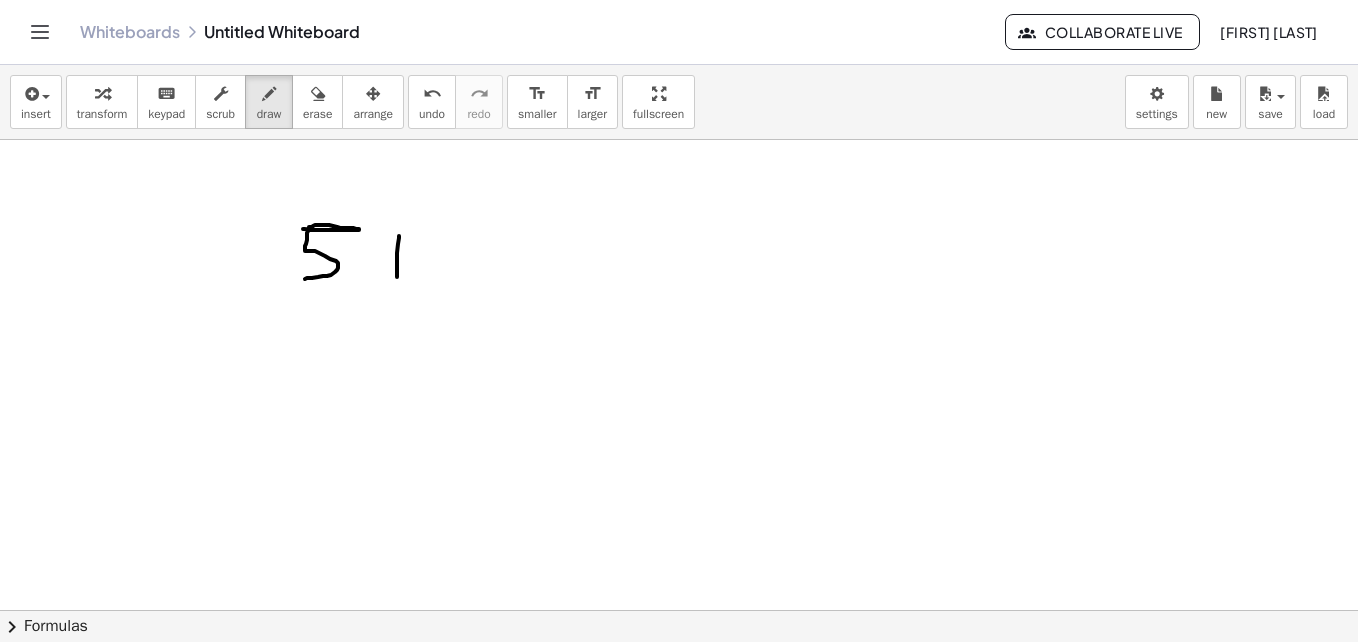 drag, startPoint x: 399, startPoint y: 236, endPoint x: 397, endPoint y: 277, distance: 41.04875 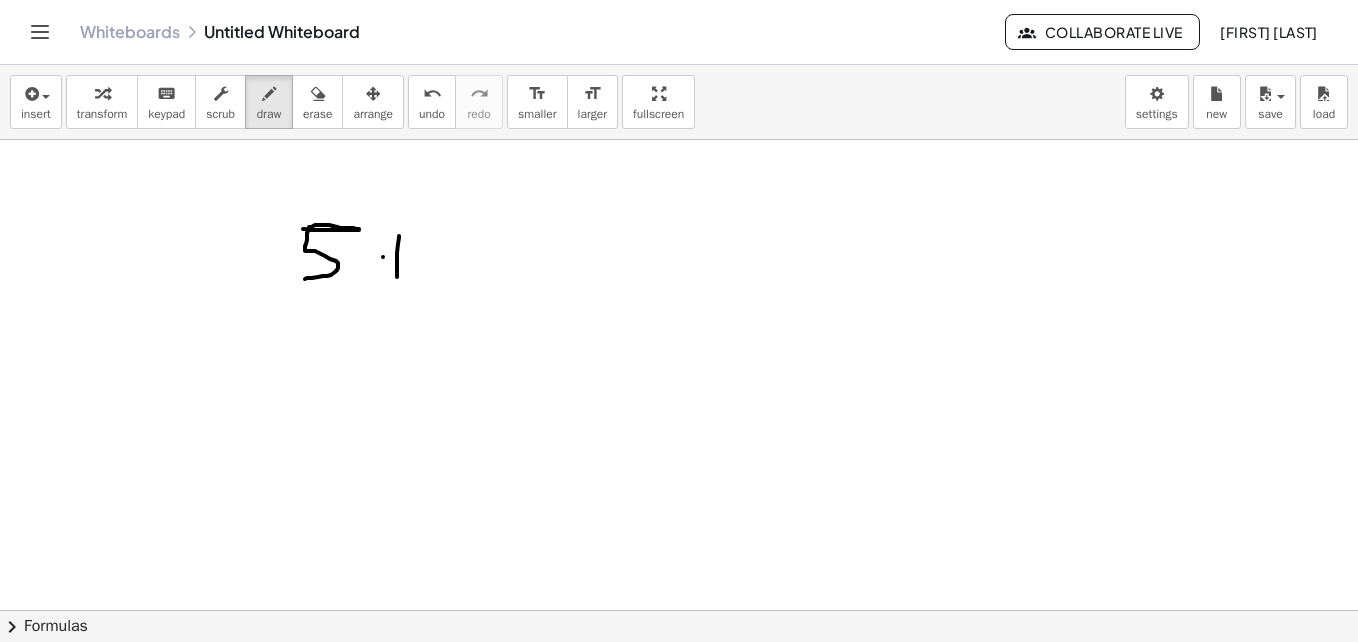drag, startPoint x: 383, startPoint y: 257, endPoint x: 419, endPoint y: 254, distance: 36.124783 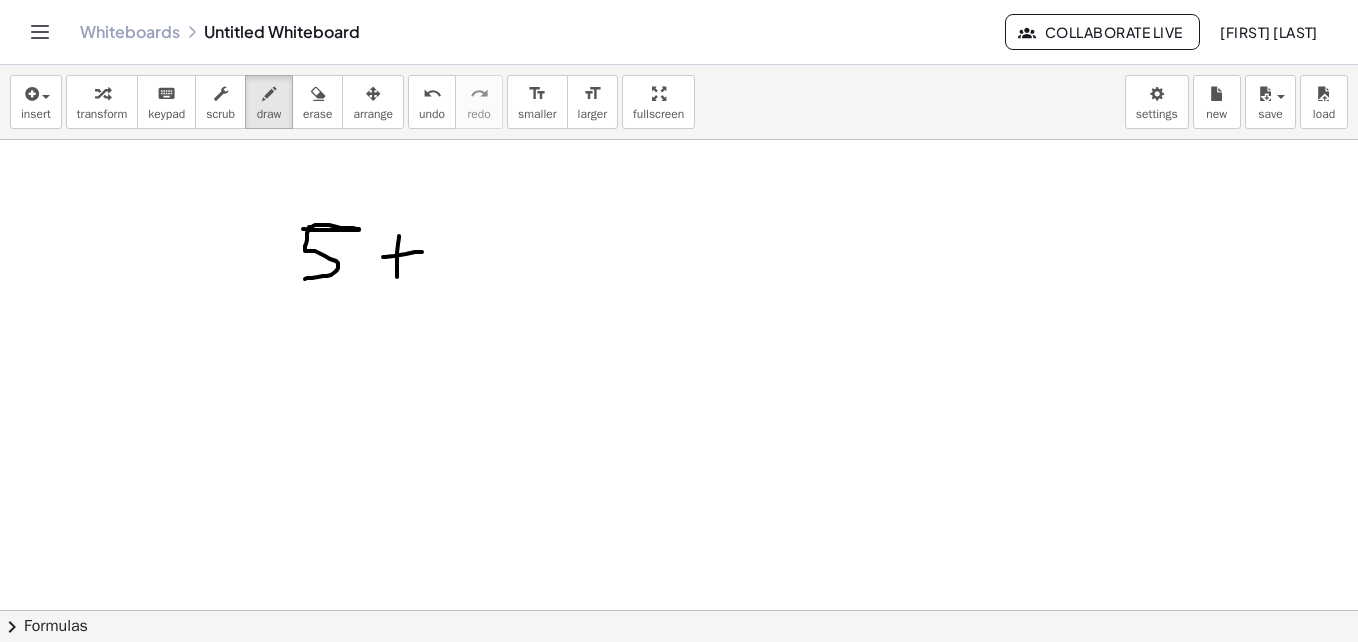 drag, startPoint x: 466, startPoint y: 183, endPoint x: 460, endPoint y: 202, distance: 19.924858 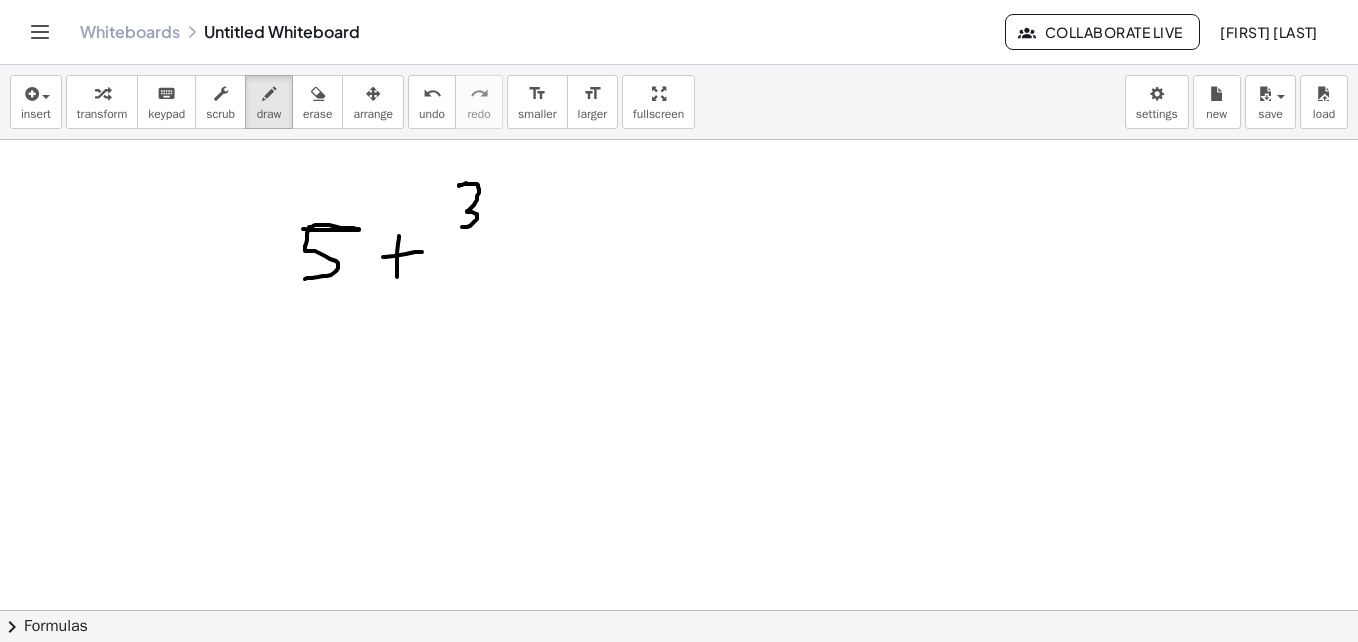 drag, startPoint x: 459, startPoint y: 186, endPoint x: 461, endPoint y: 228, distance: 42.047592 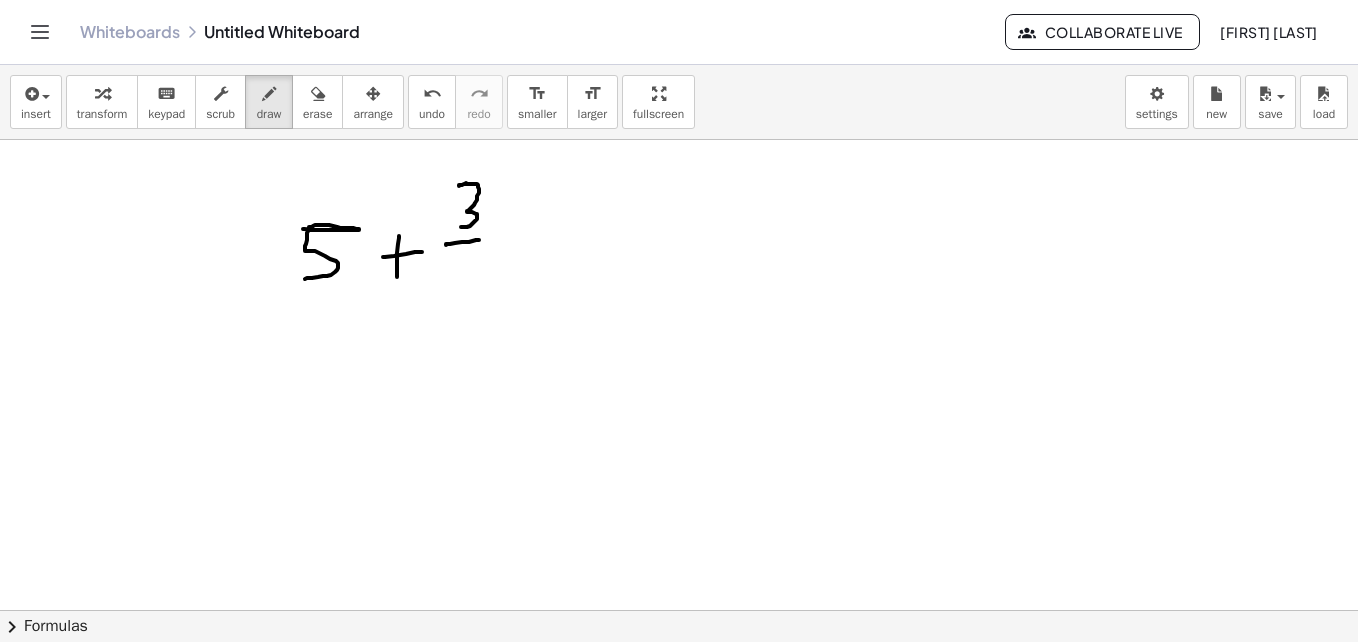 drag, startPoint x: 446, startPoint y: 245, endPoint x: 472, endPoint y: 244, distance: 26.019224 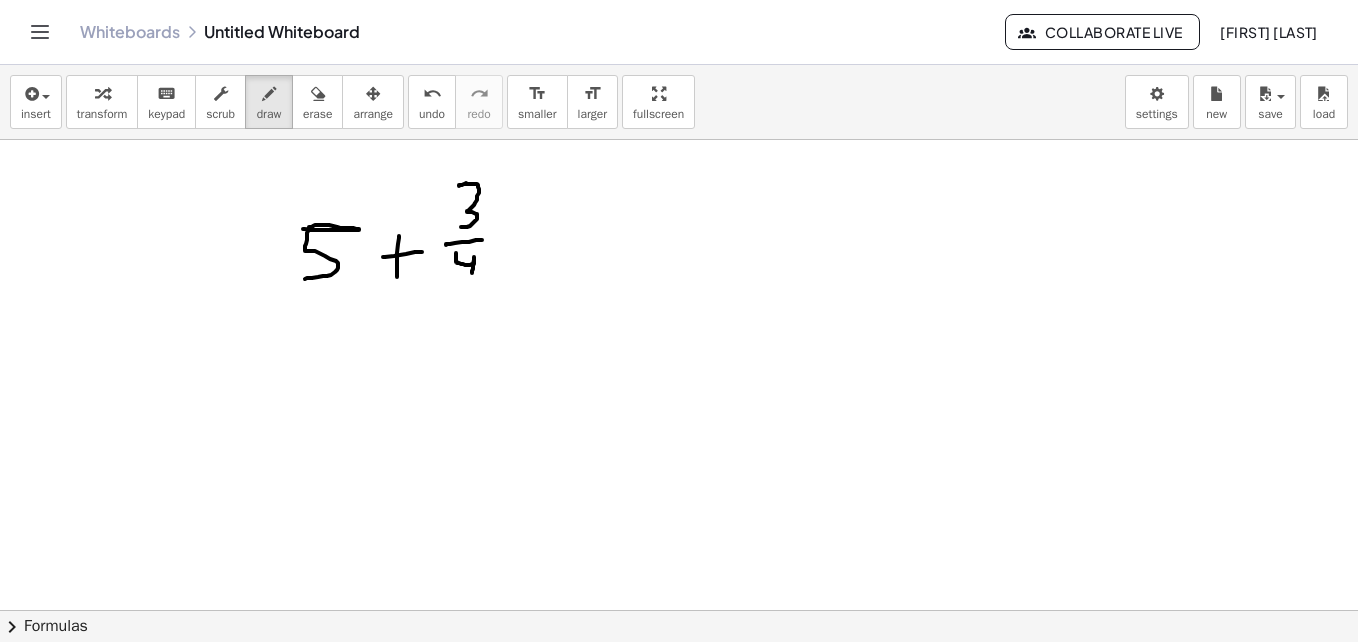 drag, startPoint x: 456, startPoint y: 255, endPoint x: 471, endPoint y: 280, distance: 29.15476 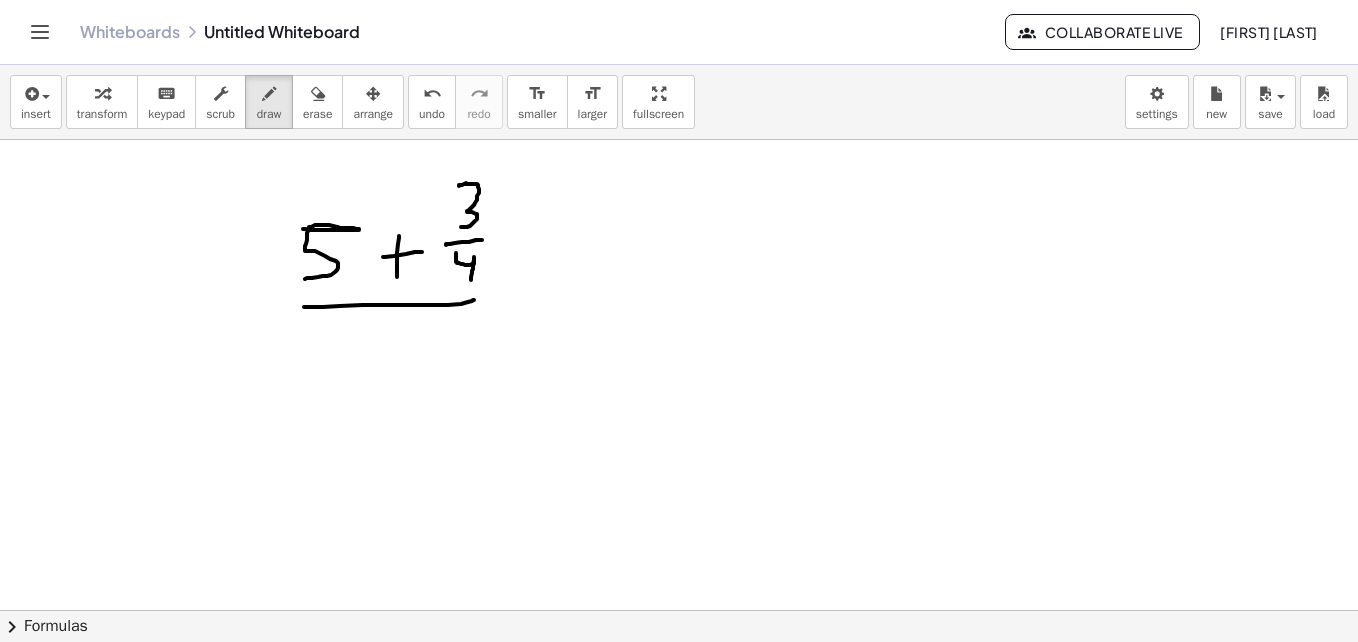 drag, startPoint x: 304, startPoint y: 307, endPoint x: 474, endPoint y: 300, distance: 170.14406 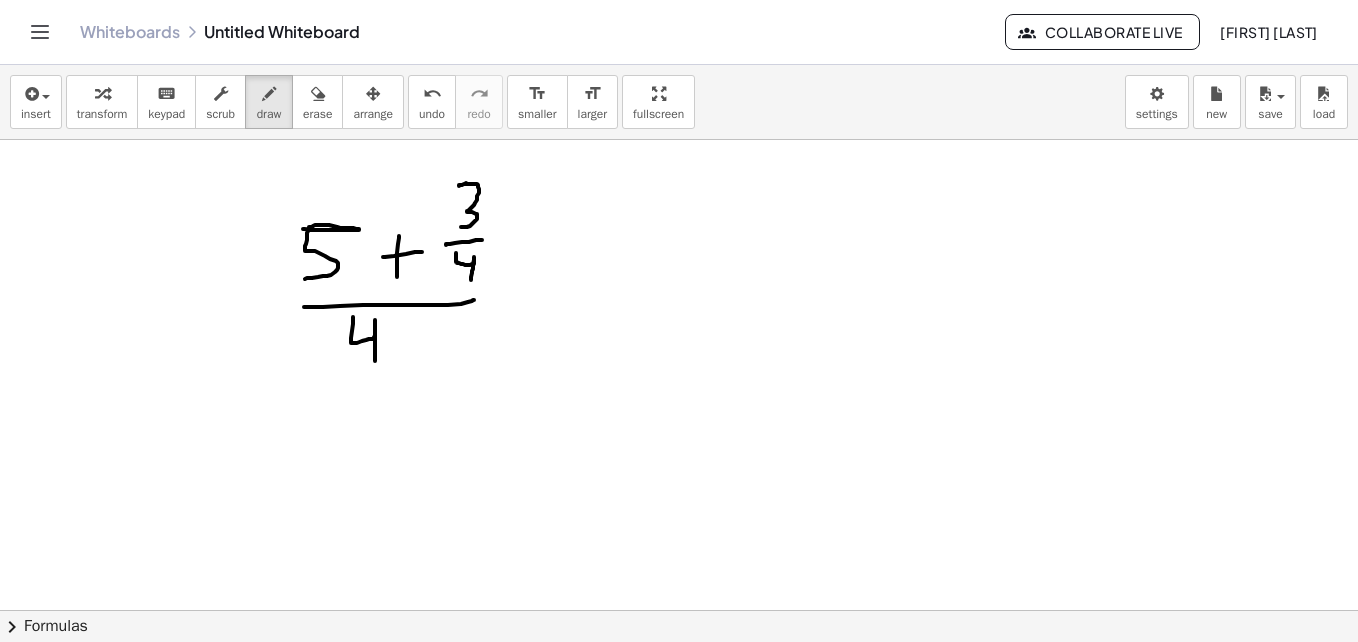 drag, startPoint x: 353, startPoint y: 317, endPoint x: 375, endPoint y: 361, distance: 49.193497 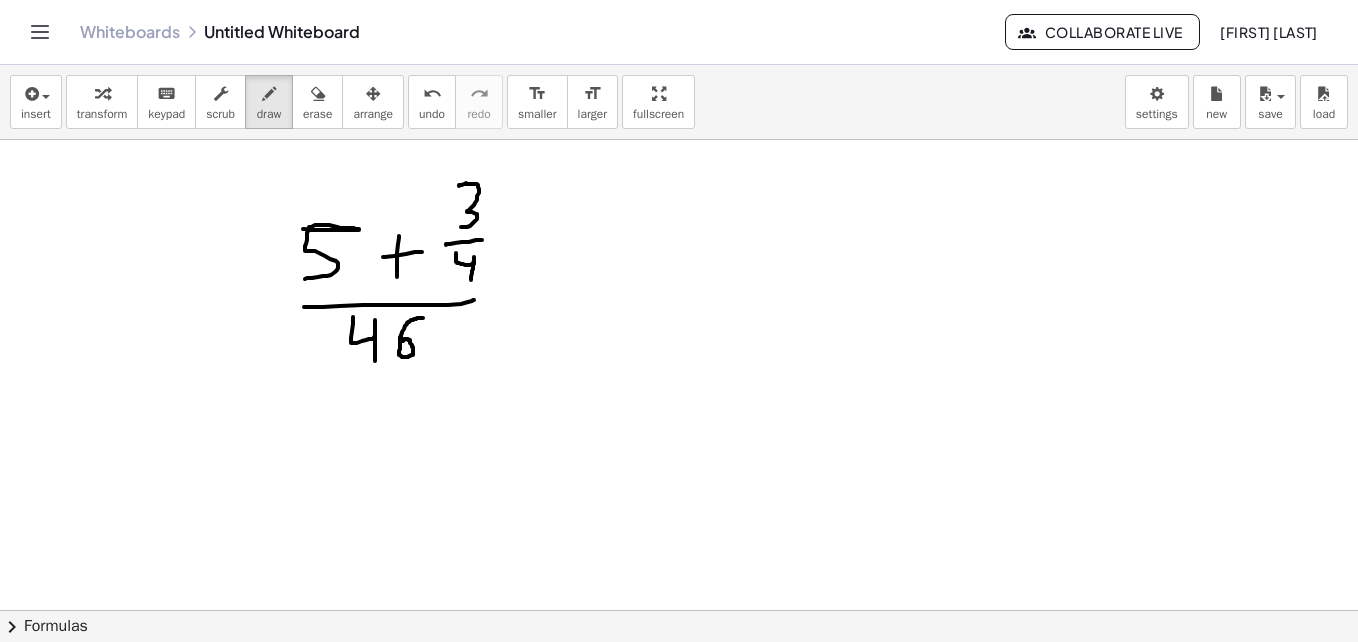 drag, startPoint x: 423, startPoint y: 318, endPoint x: 414, endPoint y: 342, distance: 25.632011 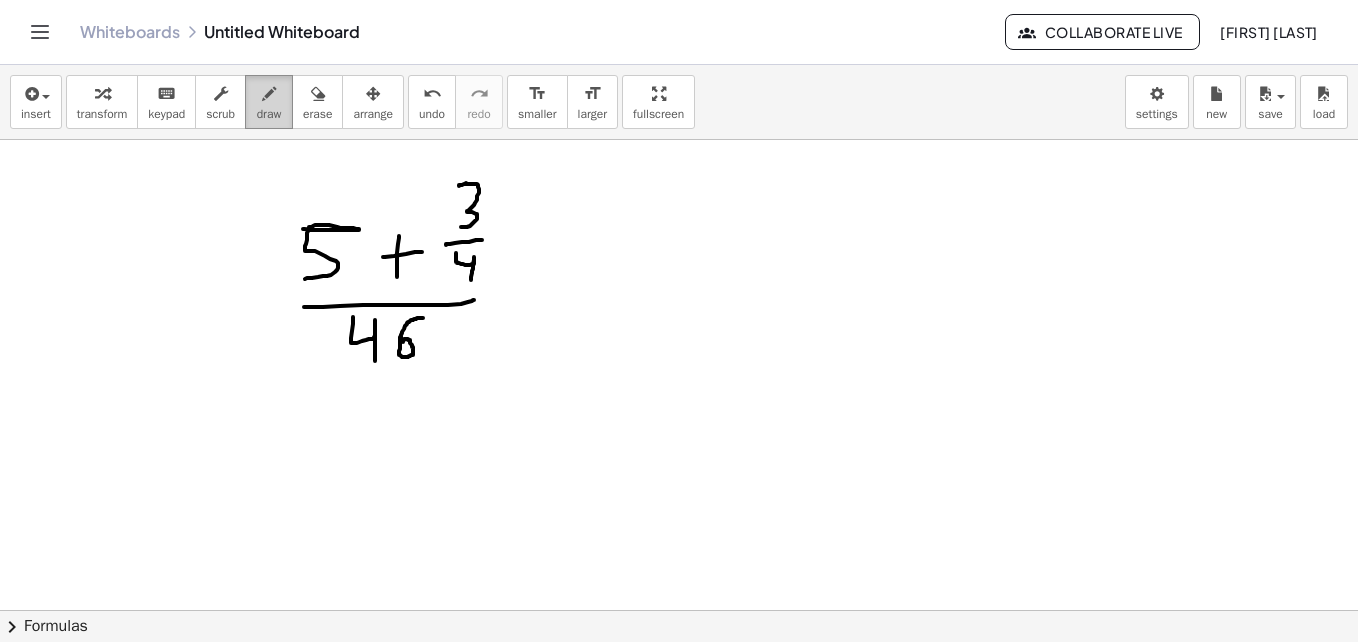 click on "draw" at bounding box center (269, 114) 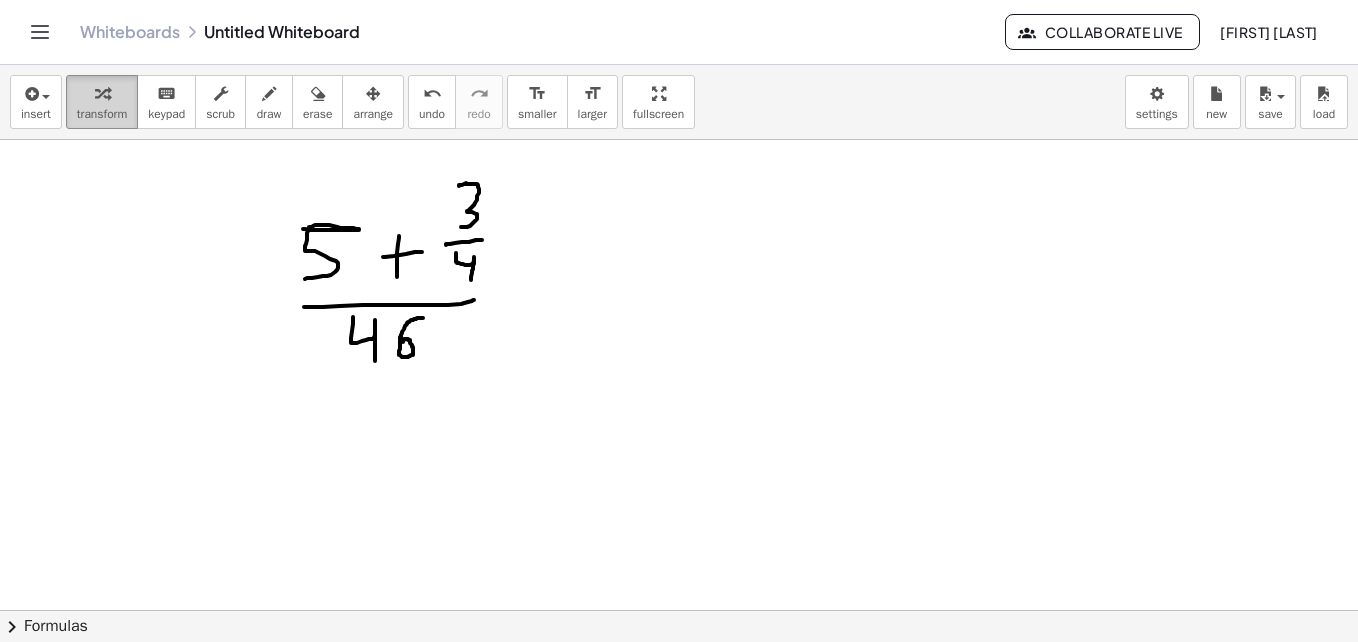 click at bounding box center [102, 93] 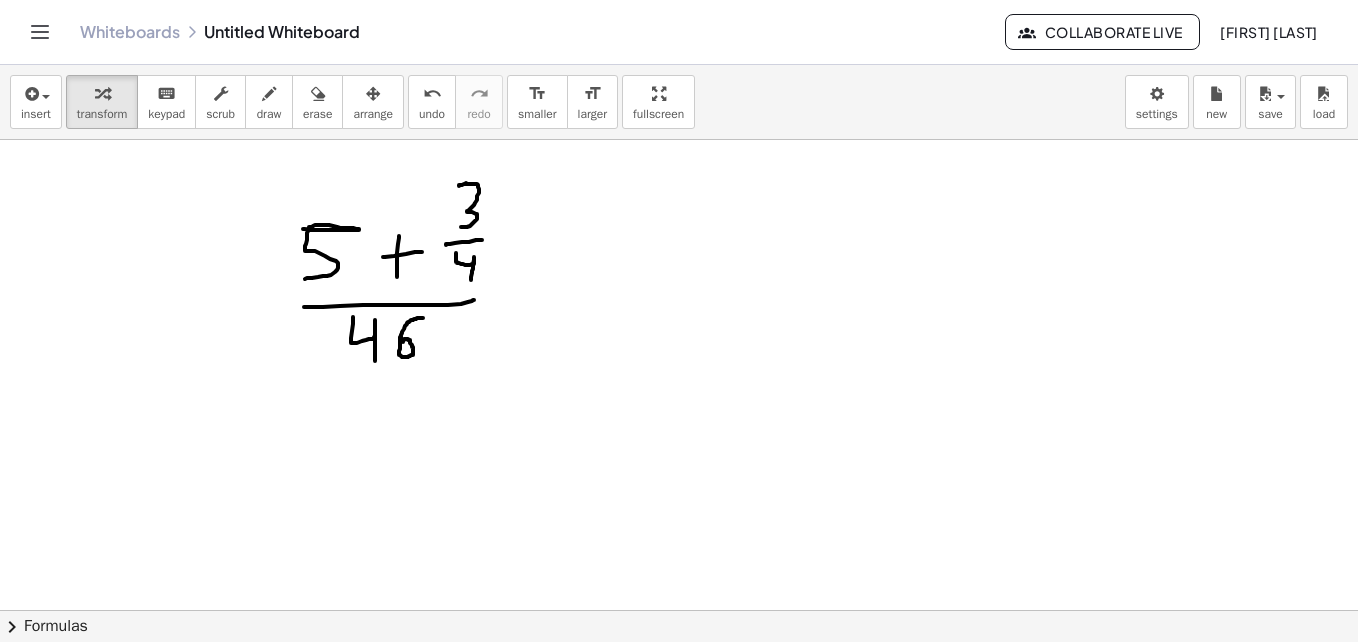 click at bounding box center (679, 675) 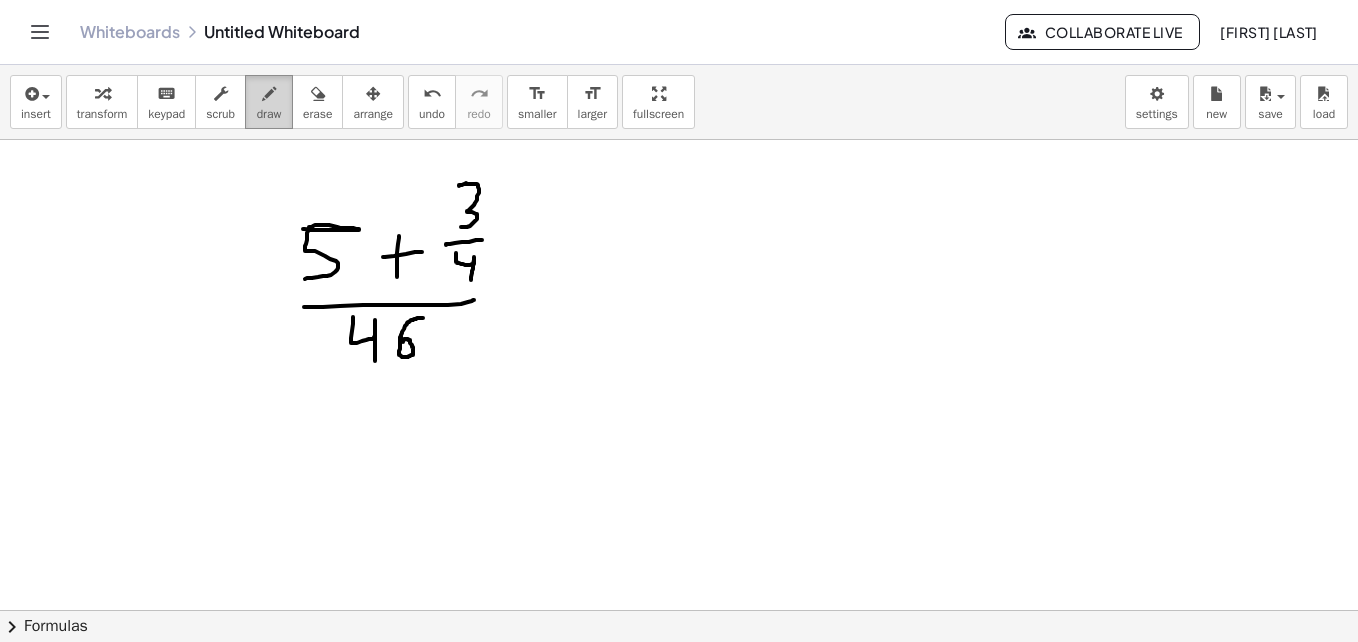 click at bounding box center [269, 93] 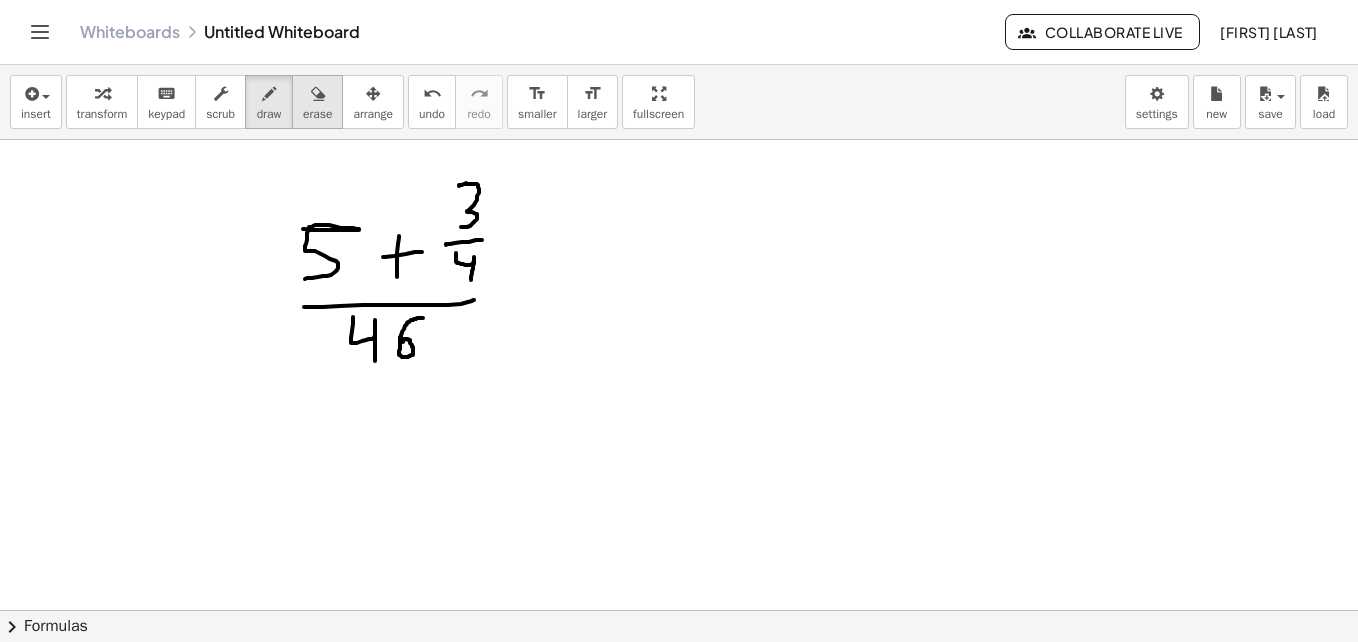 click at bounding box center [317, 93] 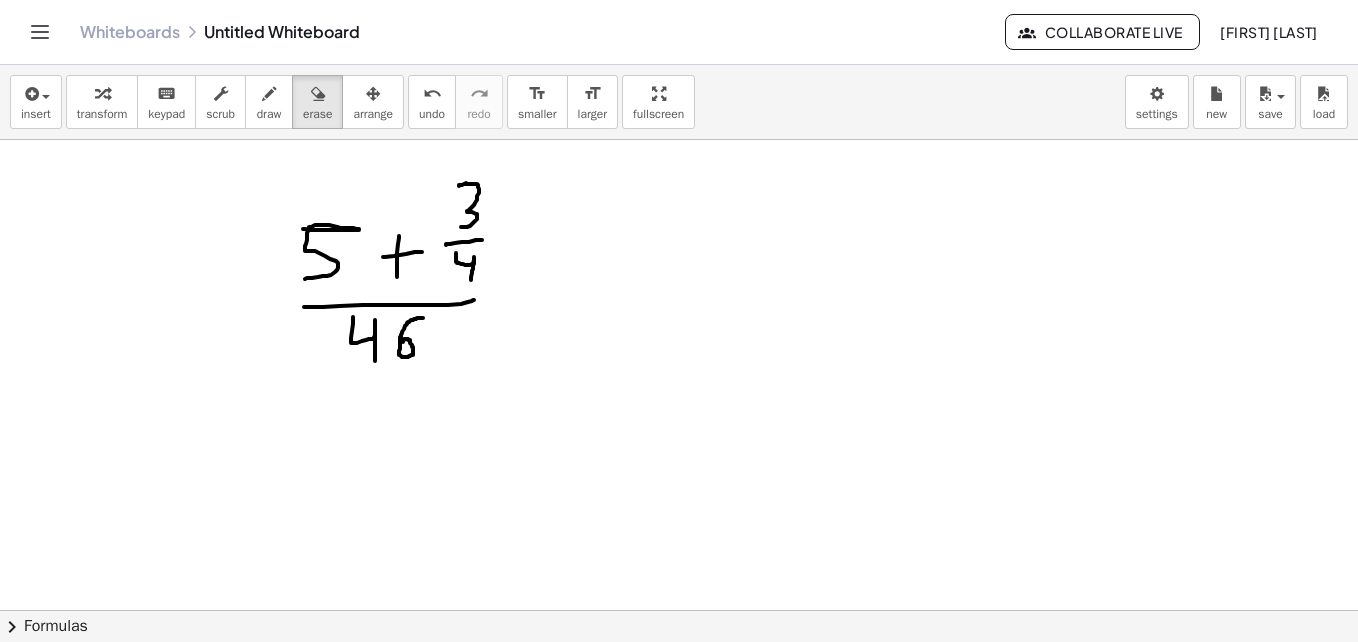 click at bounding box center (679, 675) 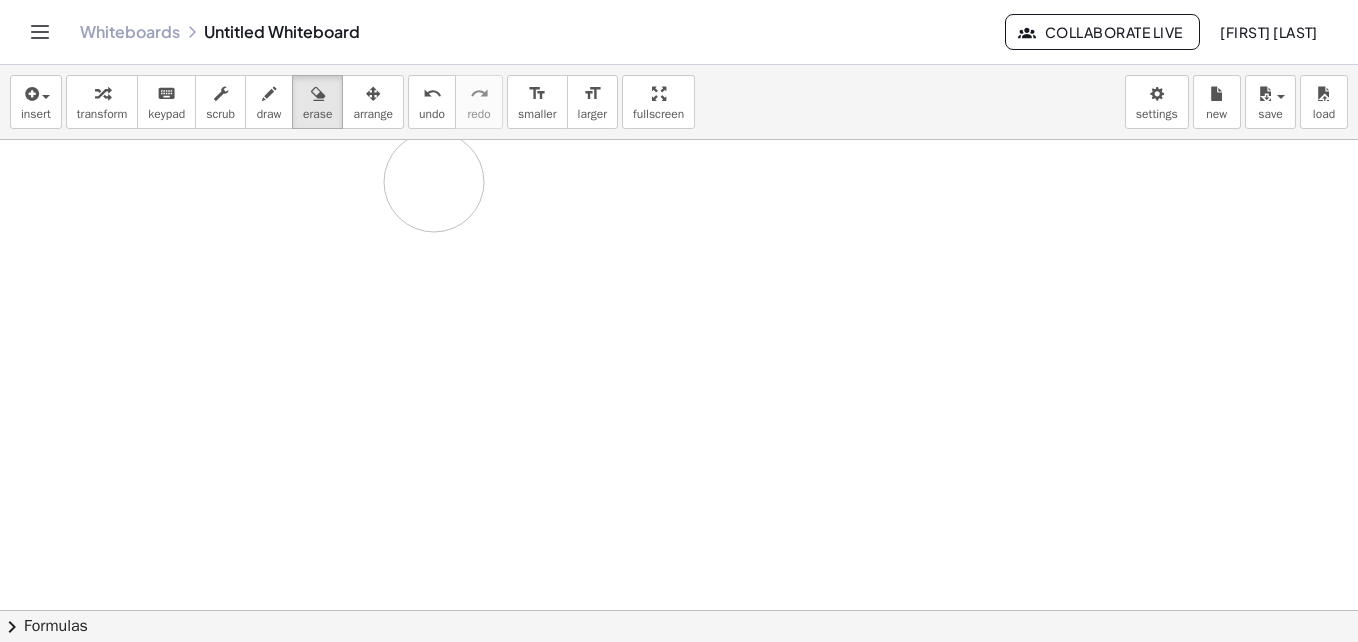 drag, startPoint x: 329, startPoint y: 229, endPoint x: 314, endPoint y: 181, distance: 50.289165 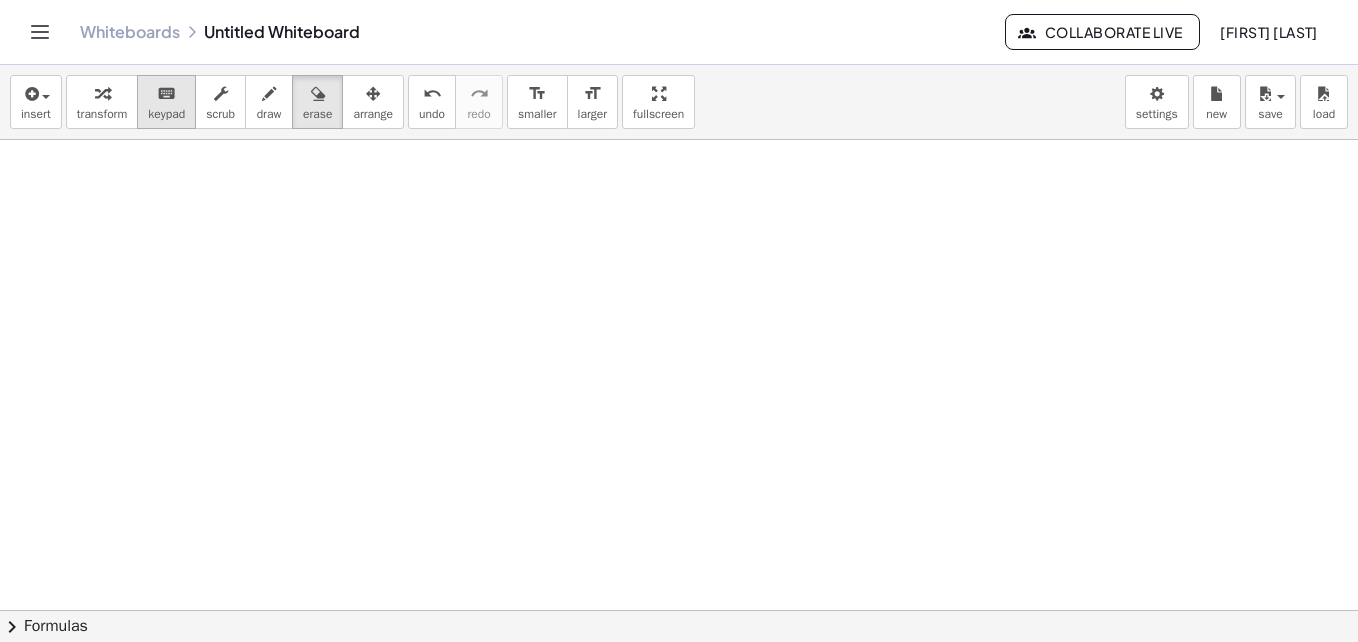 click on "keyboard keypad" at bounding box center (166, 102) 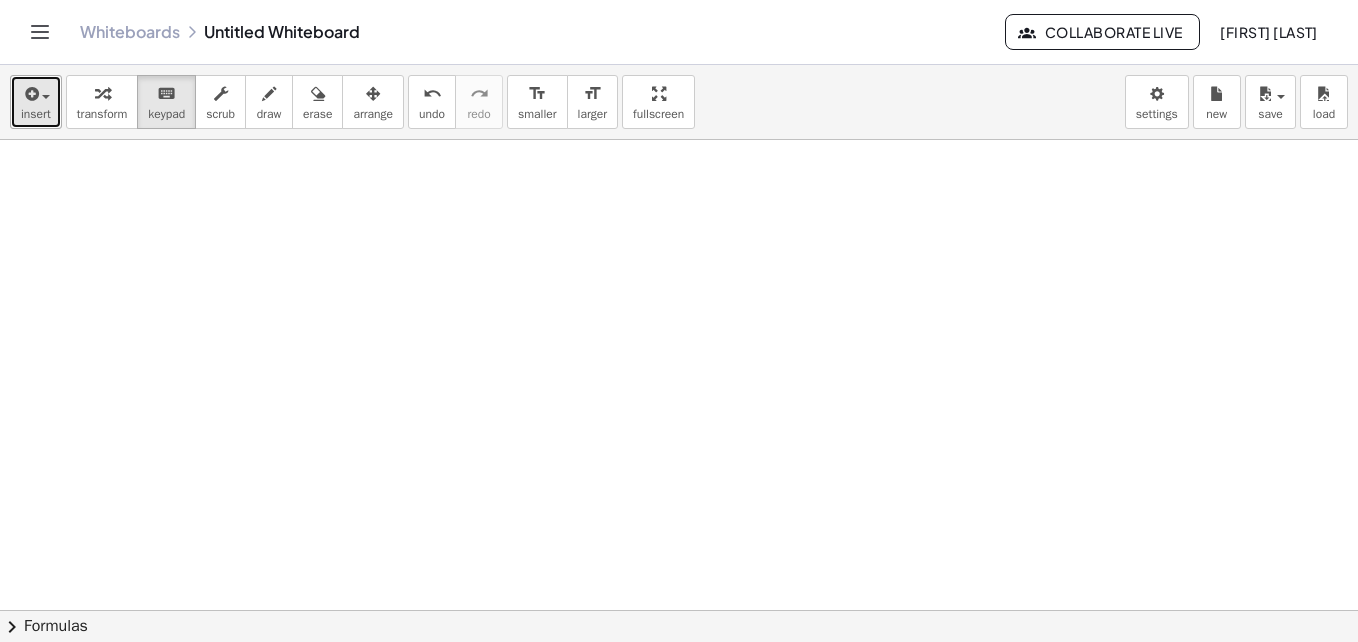 click on "insert" at bounding box center [36, 114] 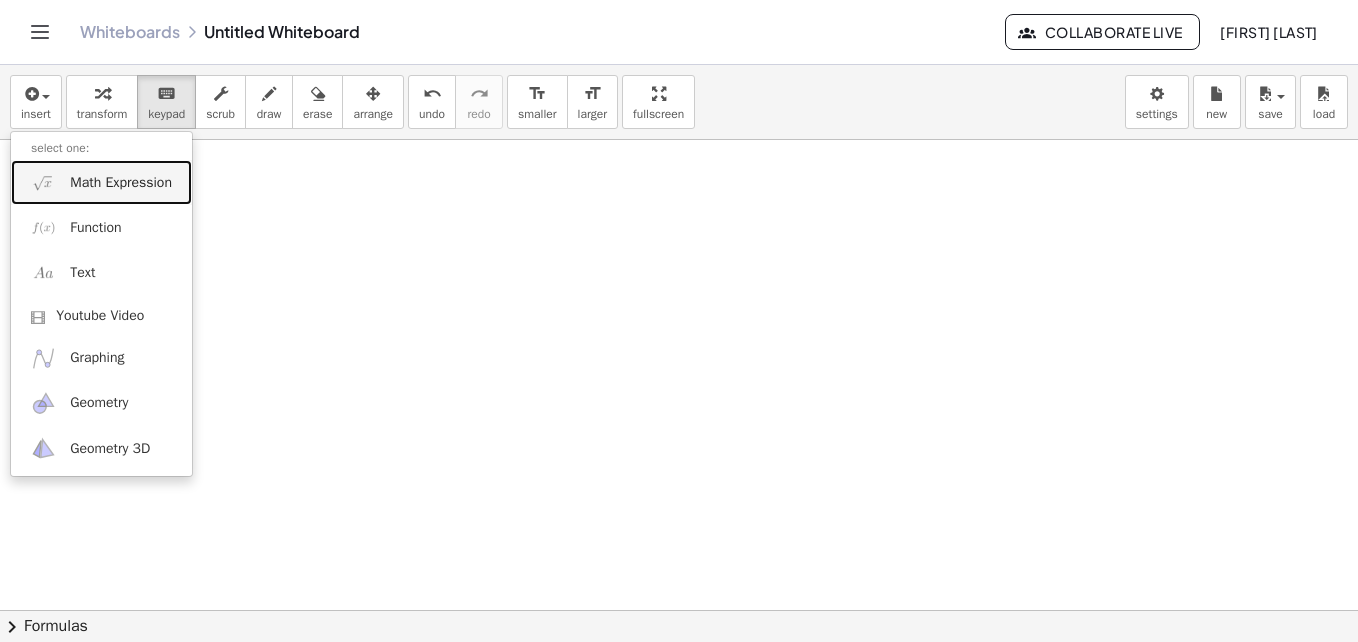 click on "Math Expression" at bounding box center (121, 183) 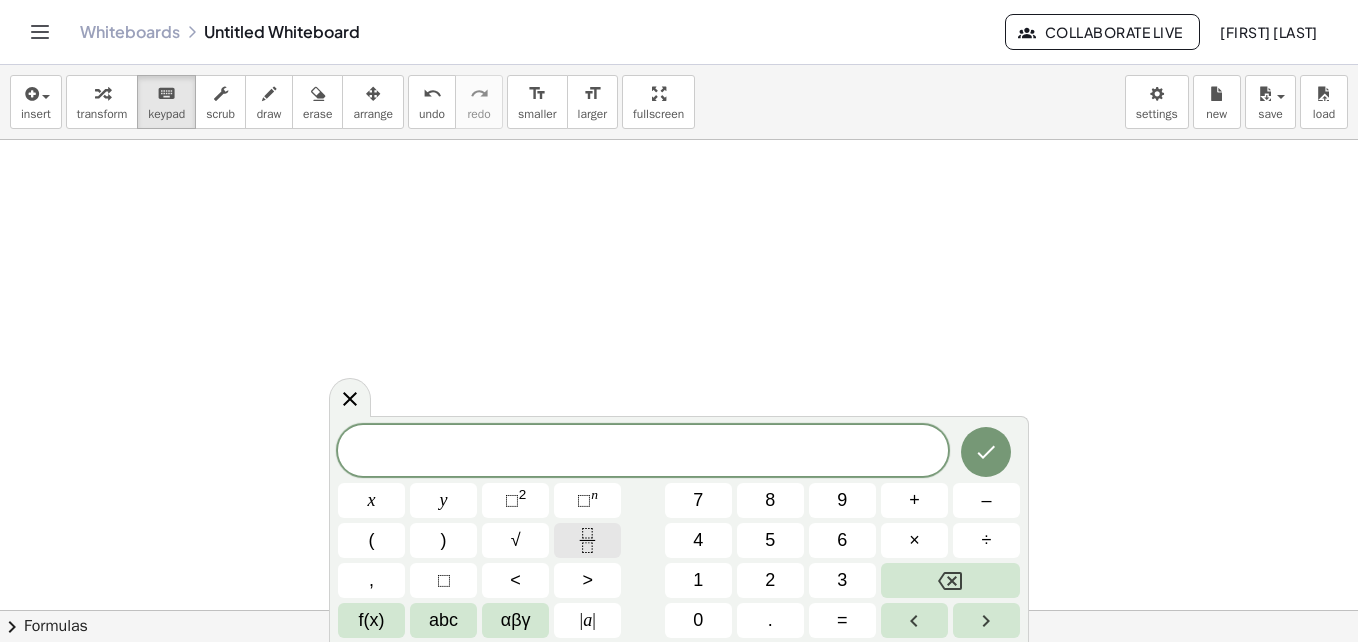 click 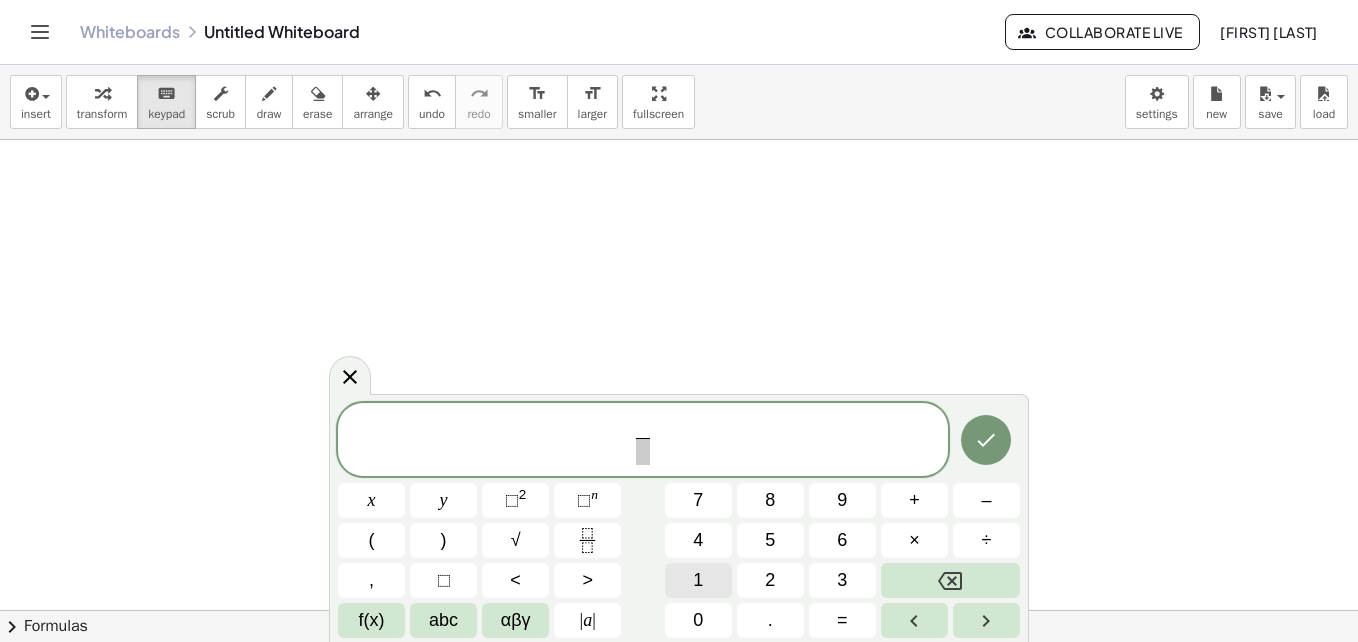 click on "1" at bounding box center [698, 580] 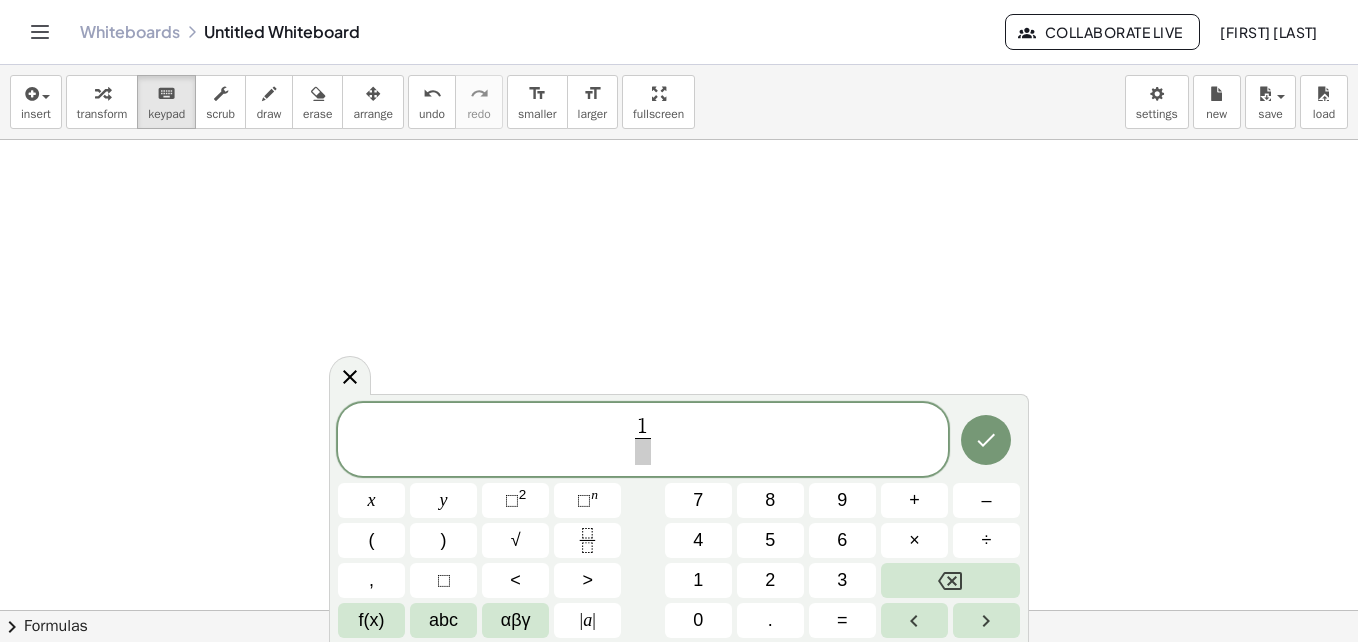 click at bounding box center (642, 451) 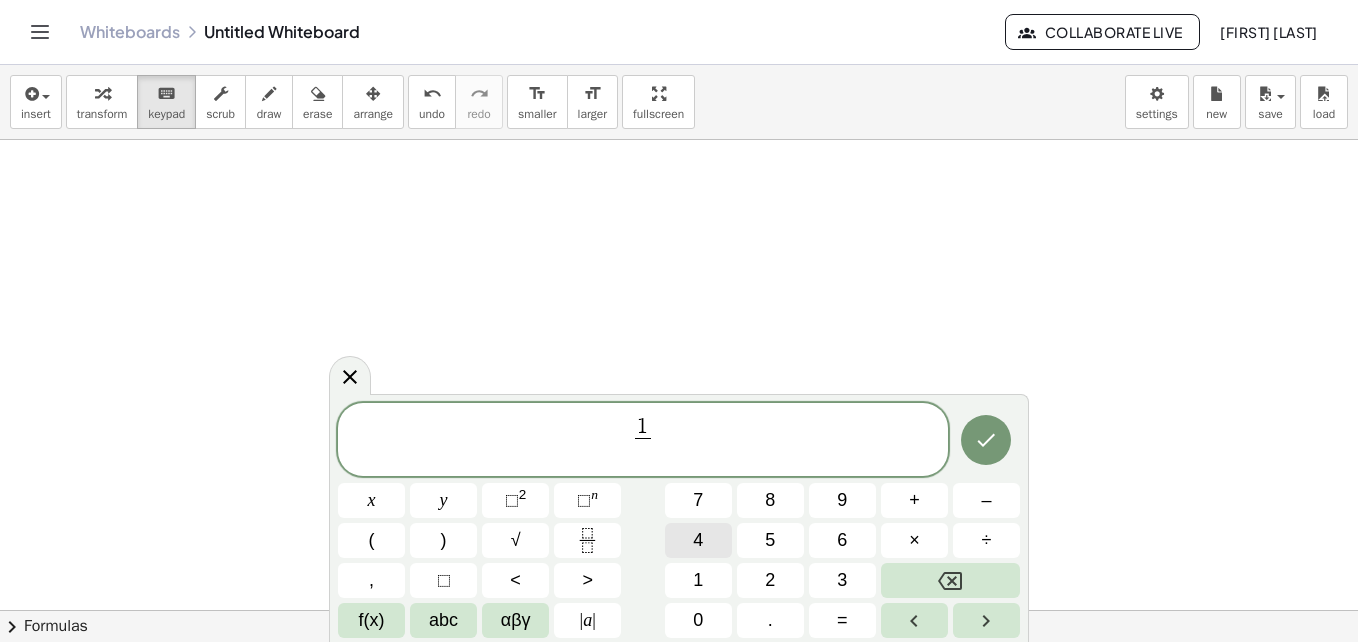 click on "4" at bounding box center (698, 540) 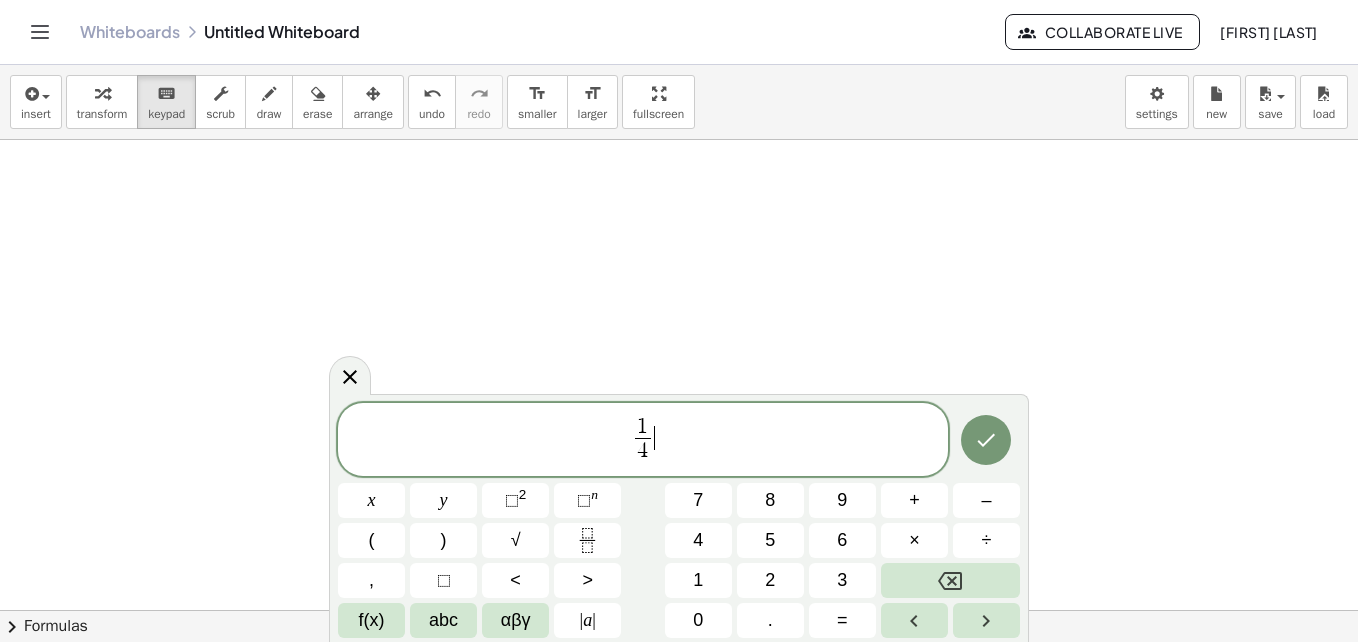 click on "1 4 ​ ​" at bounding box center (643, 441) 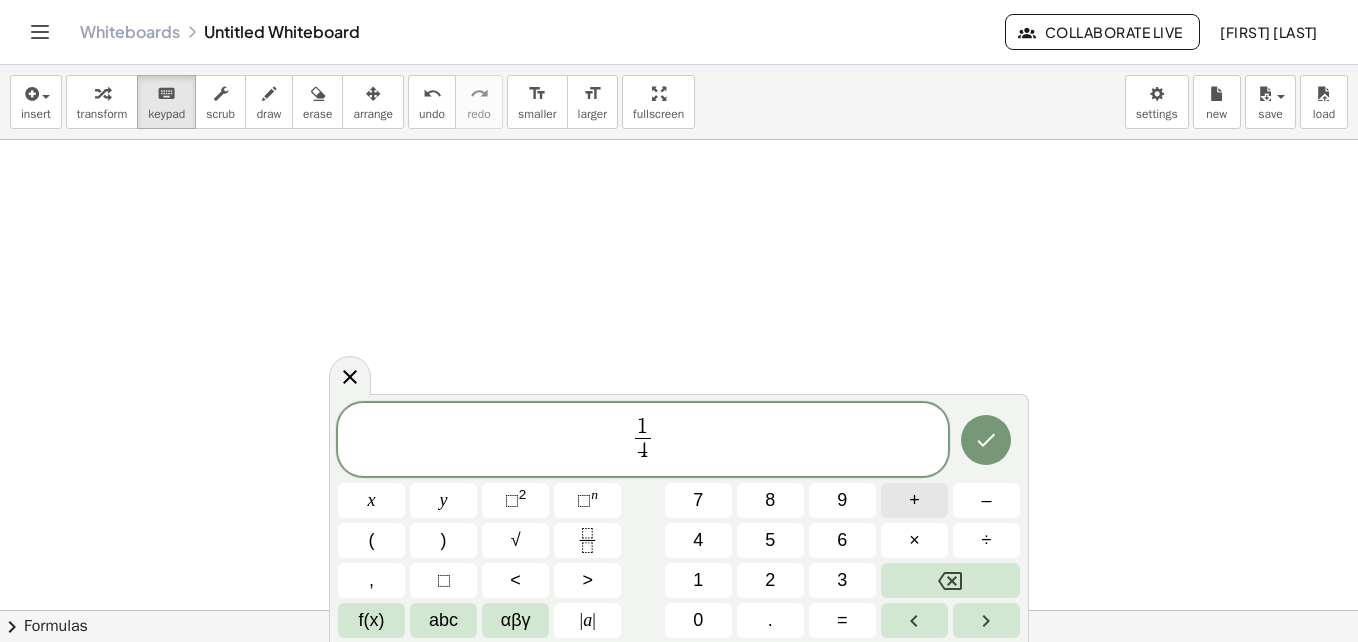 click on "+" at bounding box center [914, 500] 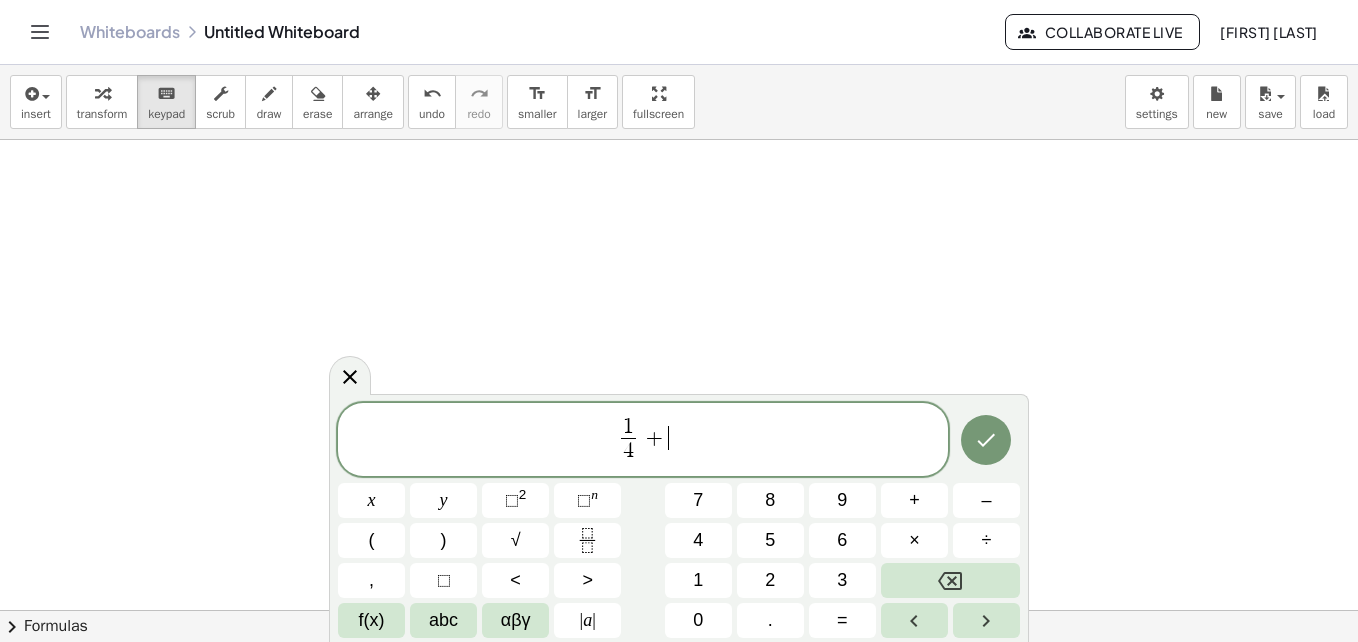 click on "1 4 ​ + ​ x y ⬚ 2 ⬚ n 7 8 9 + – ( ) √ 4 5 6 × ÷ , ⬚ < > 1 2 3 f(x) abc αβγ | a | 0 . =" at bounding box center (679, 521) 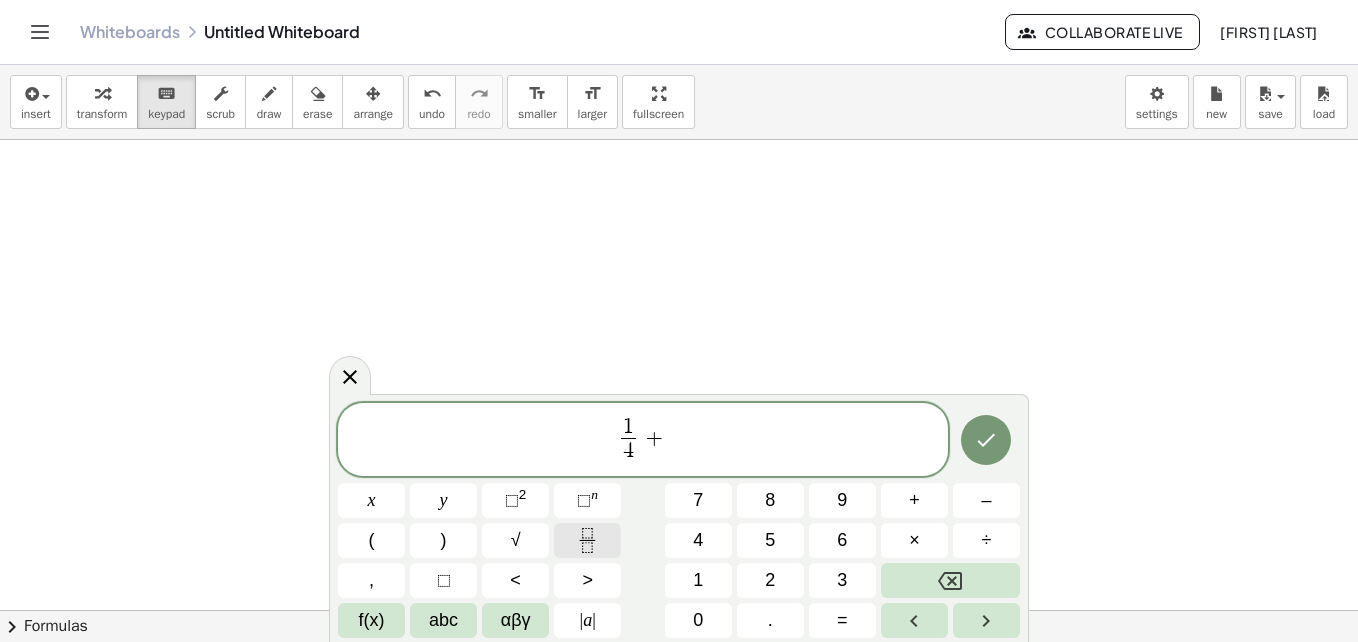 click 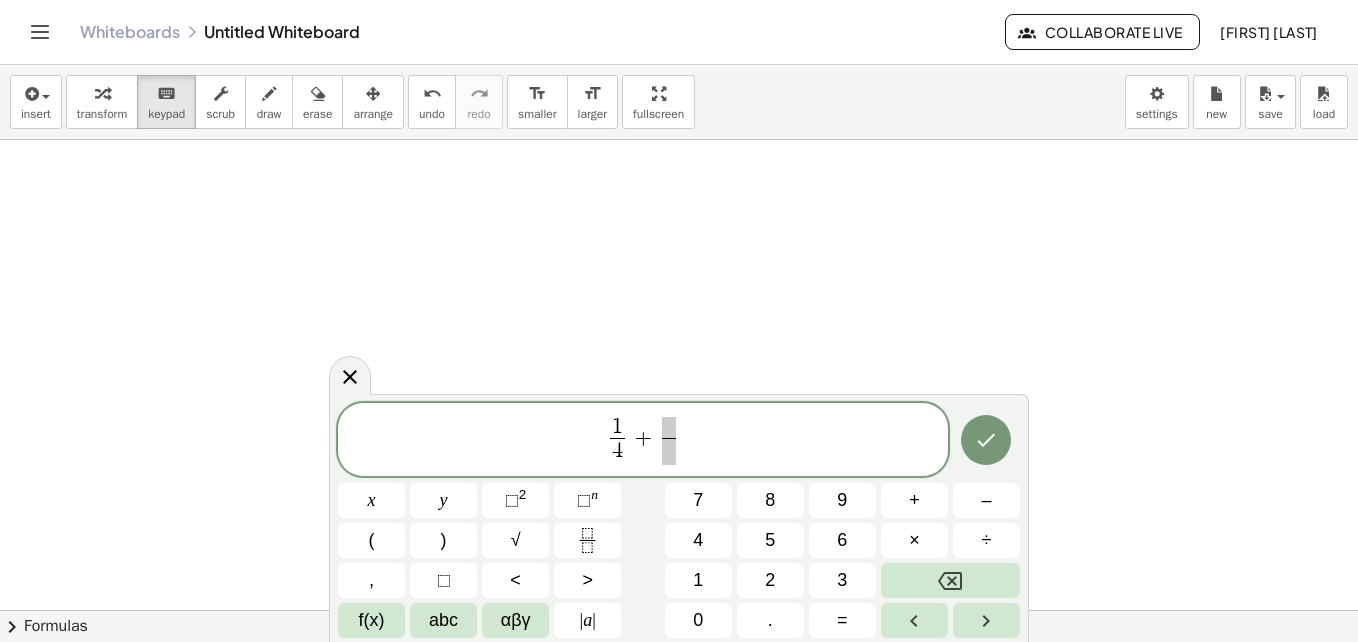 click on "1 4 ​ + ​ x y ⬚ 2 ⬚ n 7 8 9 + – ( ) √ 4 5 6 × ÷ , ⬚ < > 1 2 3 f(x) abc αβγ | a | 0 . =" at bounding box center (679, 521) 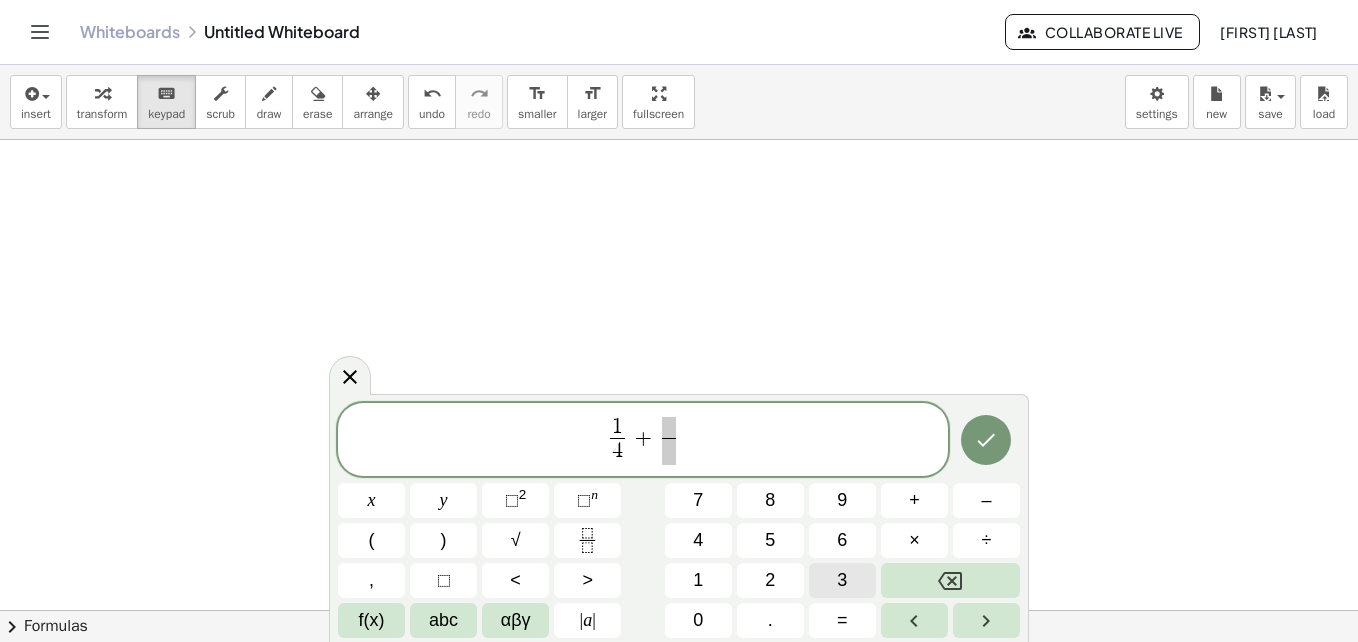click on "3" at bounding box center (842, 580) 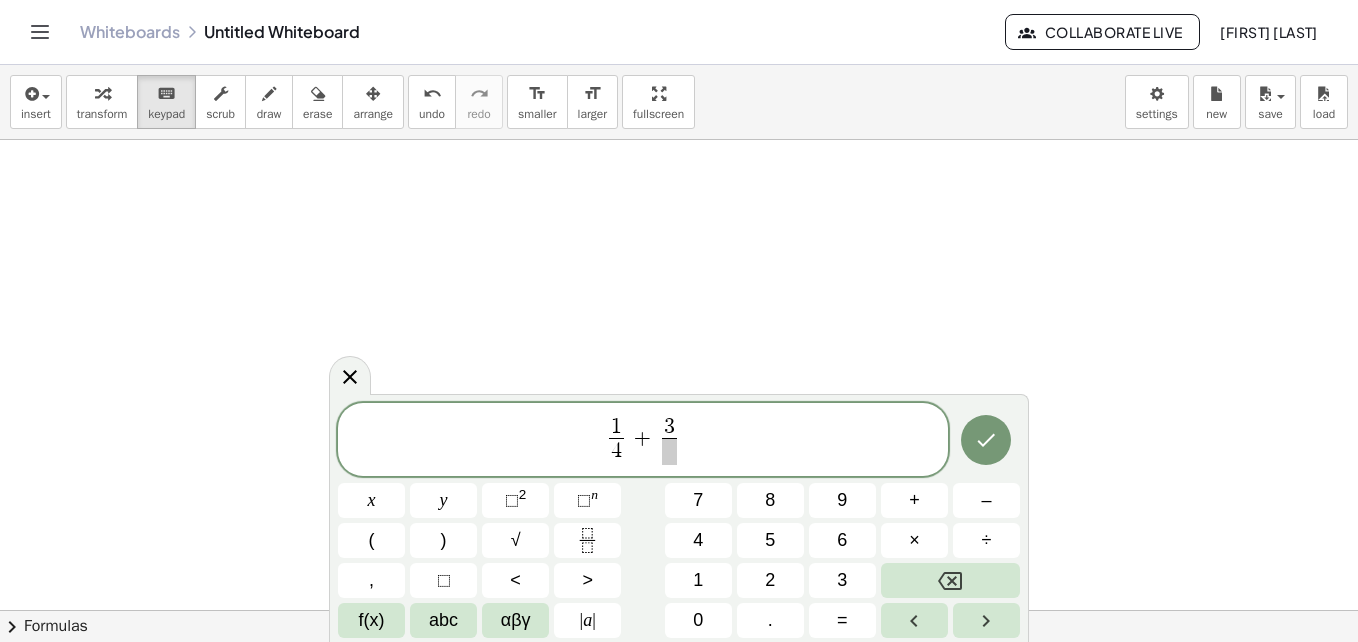 click at bounding box center (669, 451) 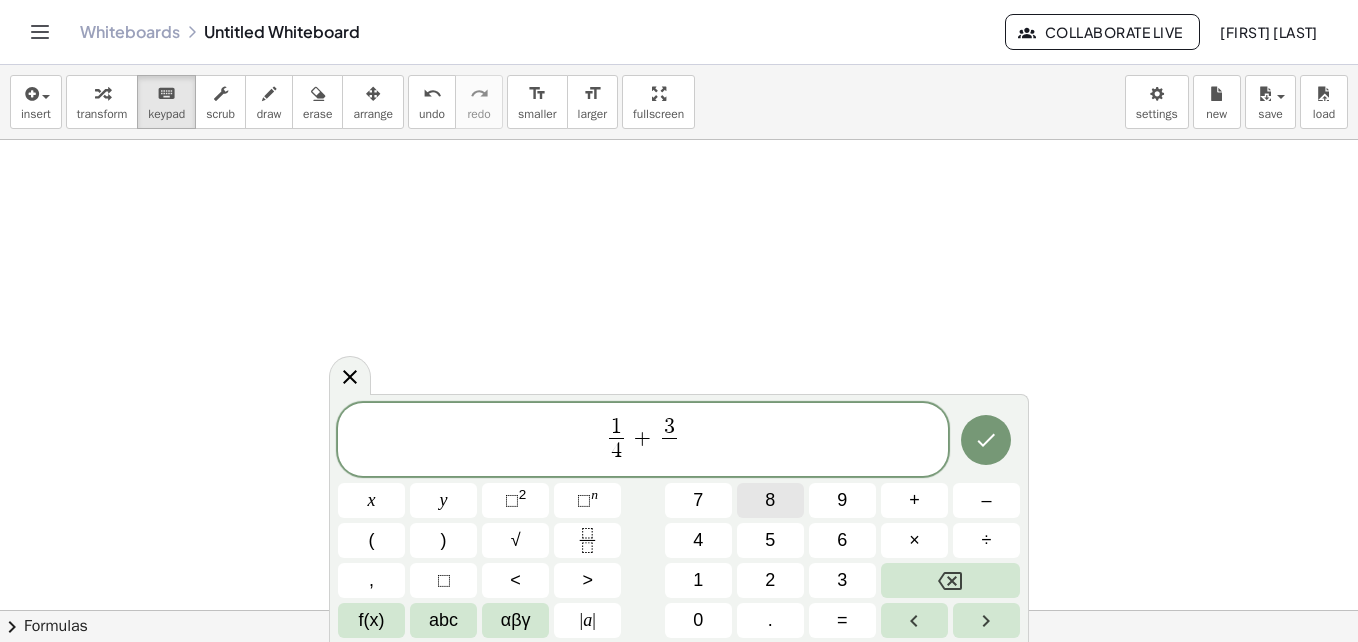 click on "8" at bounding box center [770, 500] 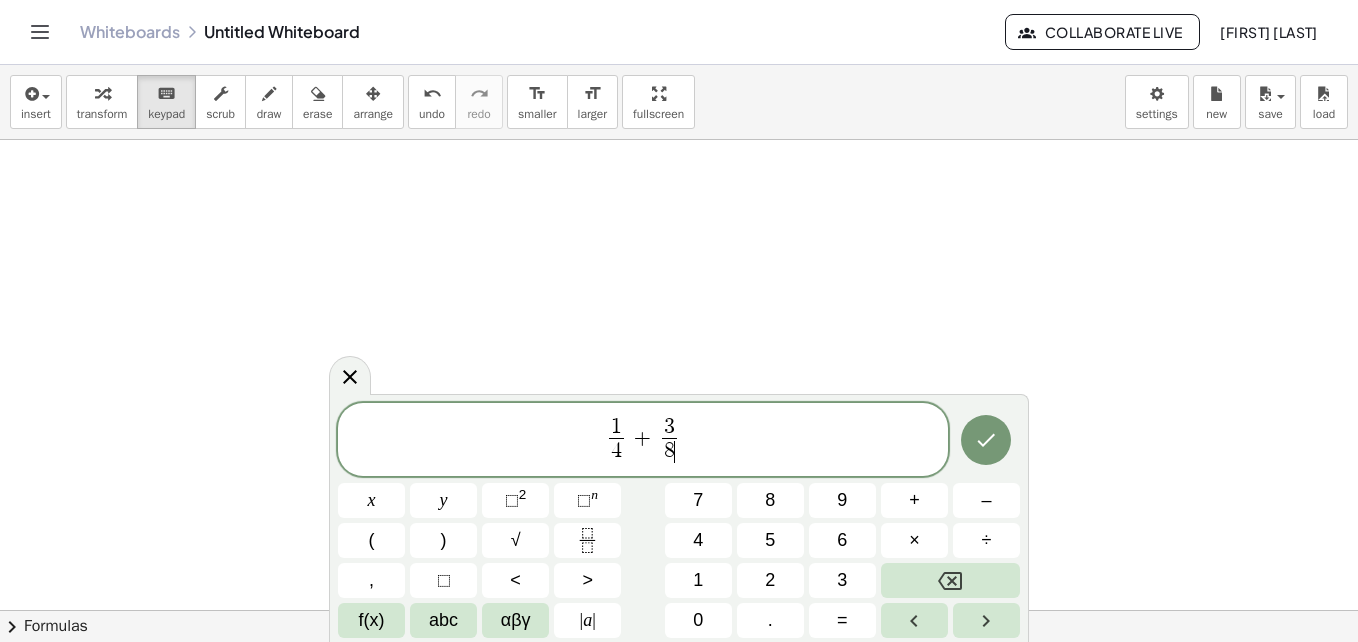click on "1 4 ​ + 3 8 ​ ​" 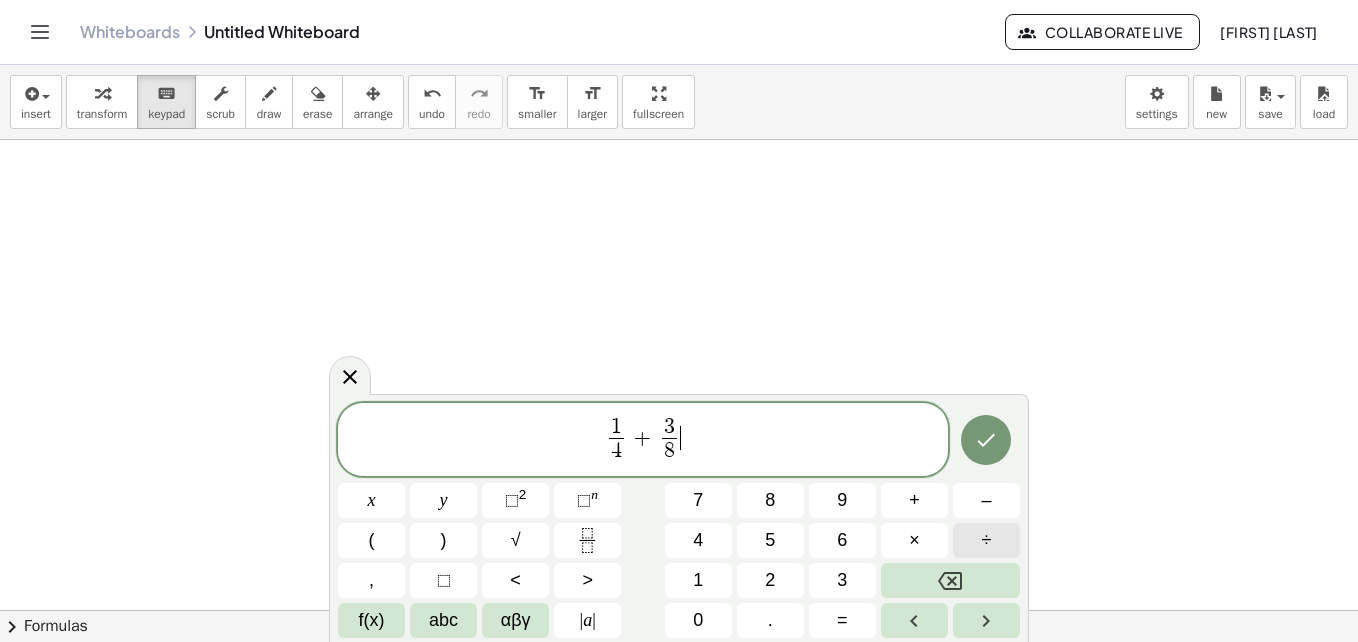 click on "÷" at bounding box center [986, 540] 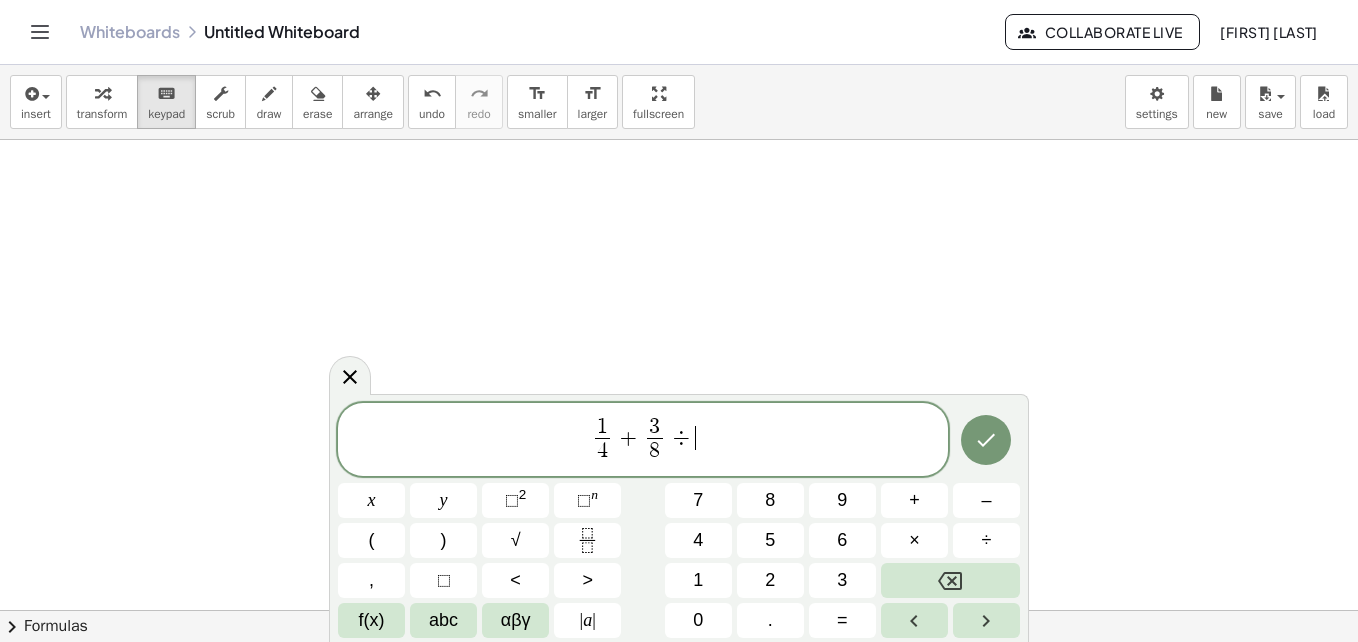 click on "1 4 ​ + 3 8 ​ ÷ ​" at bounding box center [643, 441] 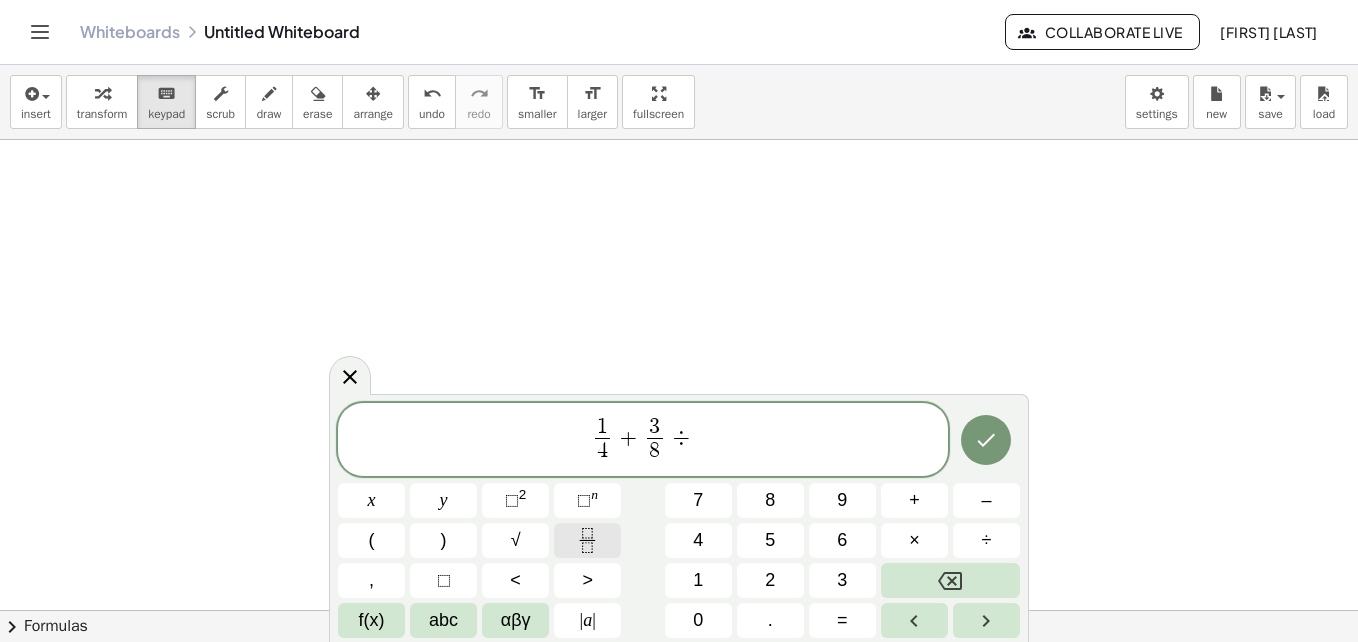 click 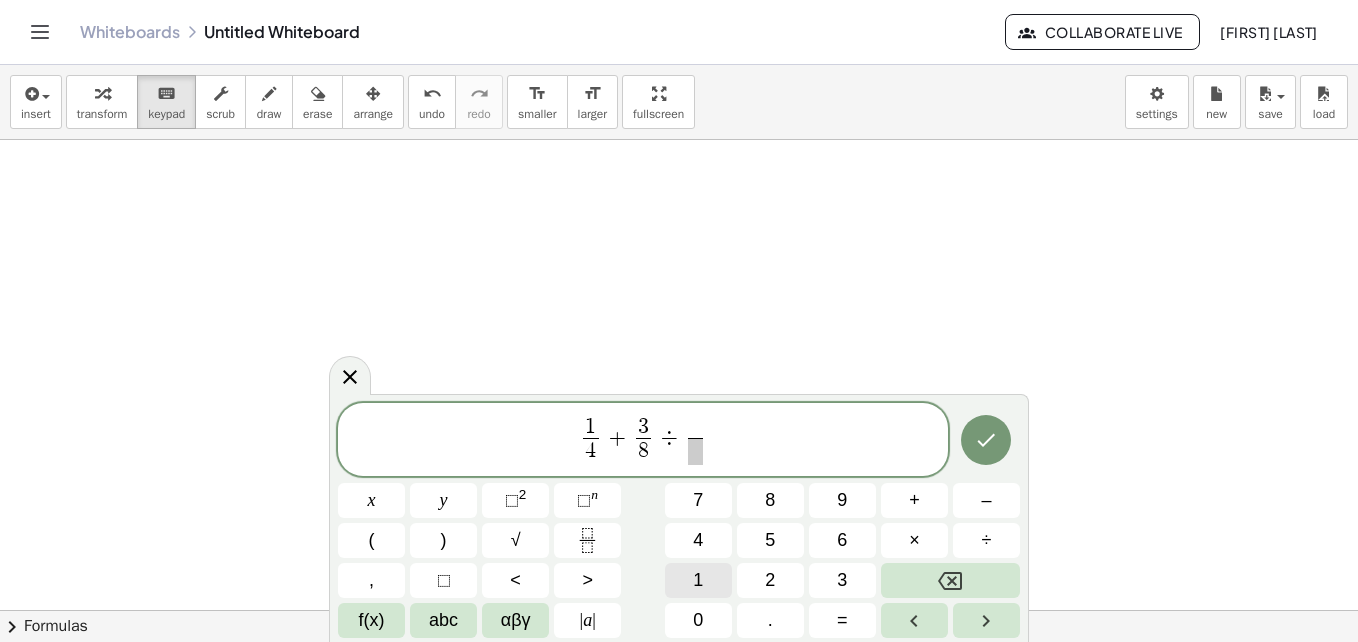click on "1" at bounding box center [698, 580] 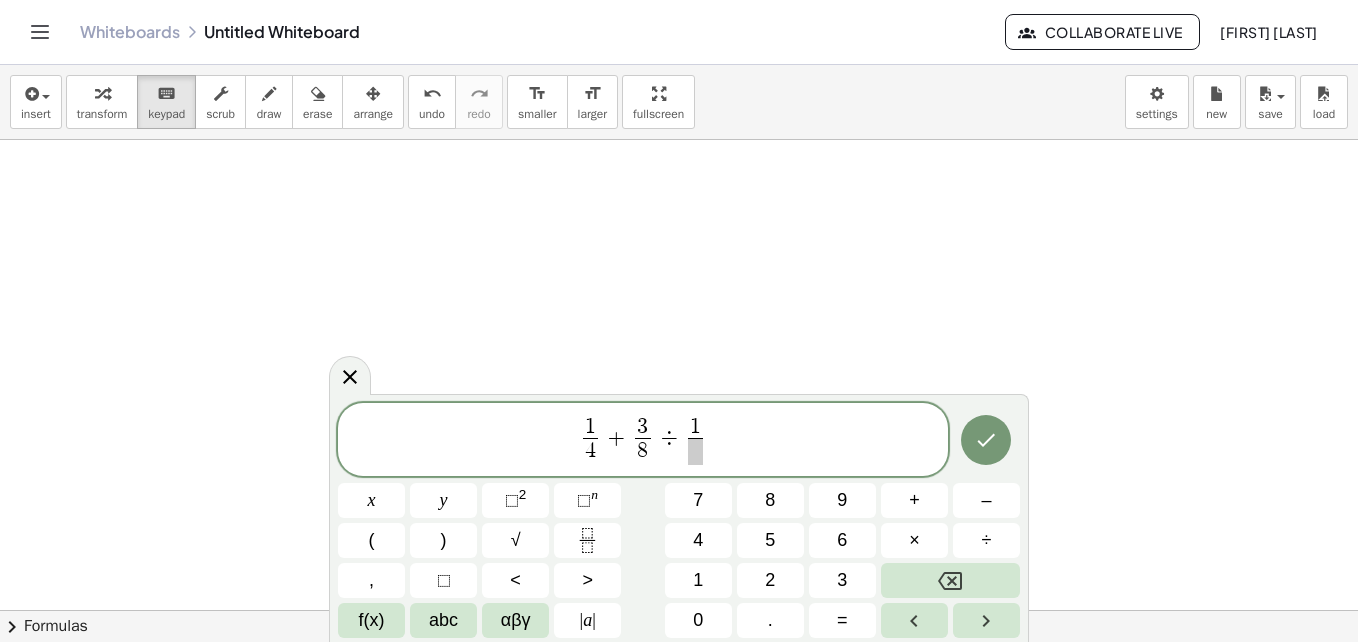 click at bounding box center (695, 451) 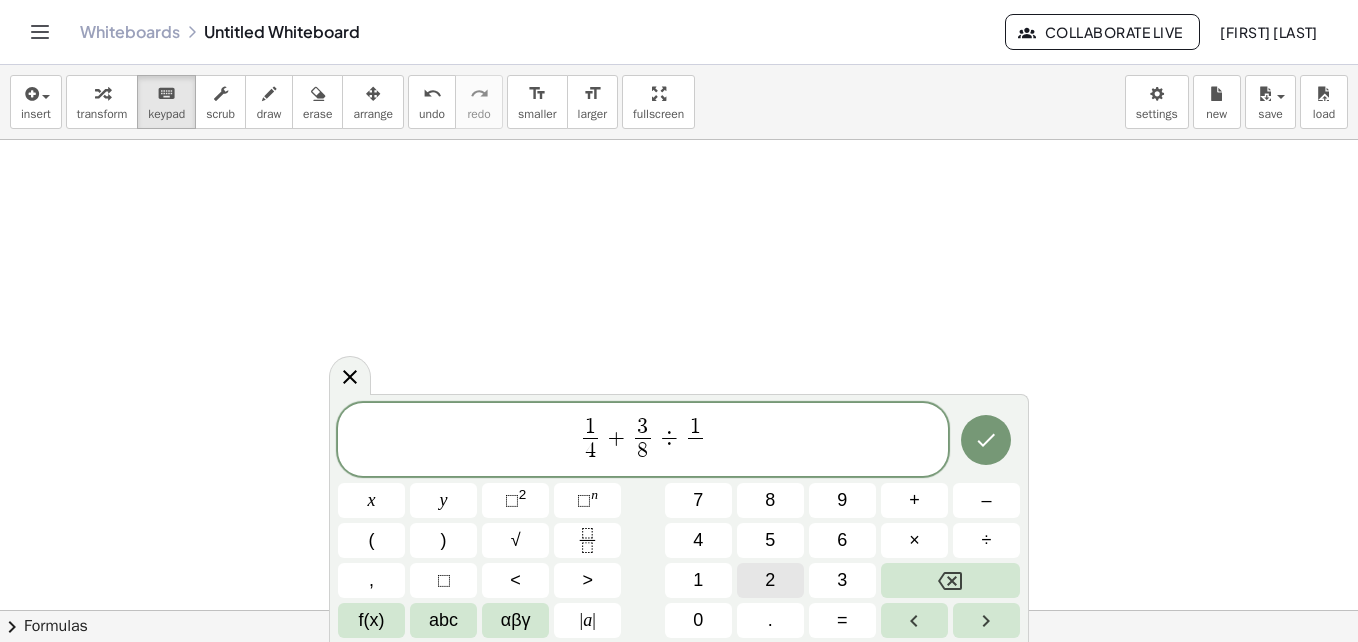 click on "2" at bounding box center [770, 580] 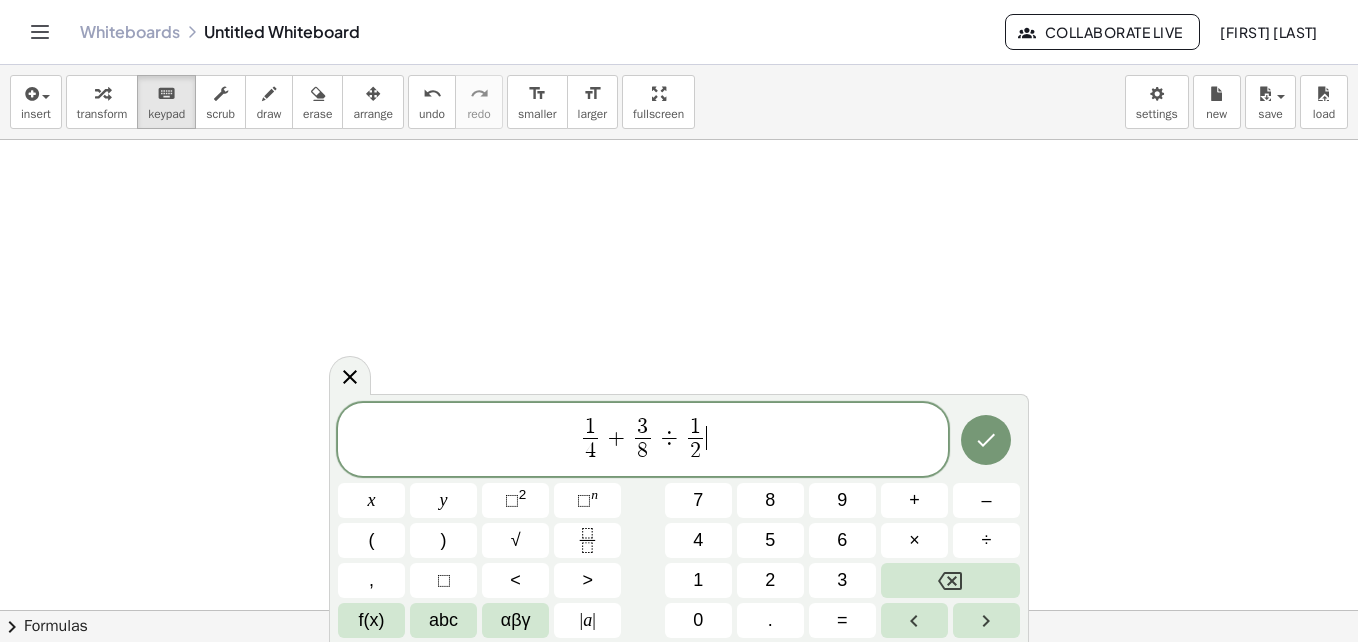 click on "1 4 ​ + 3 8 ​ ÷ 1 2 ​ ​" at bounding box center [643, 441] 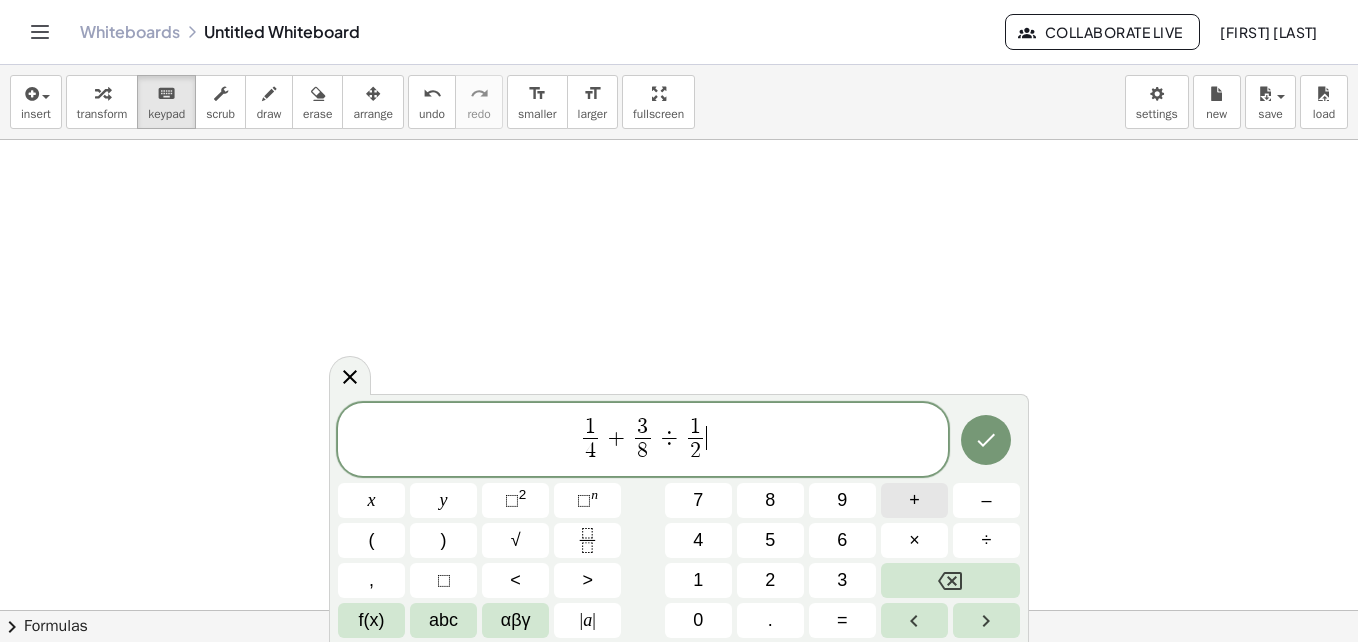 click on "+" at bounding box center (914, 500) 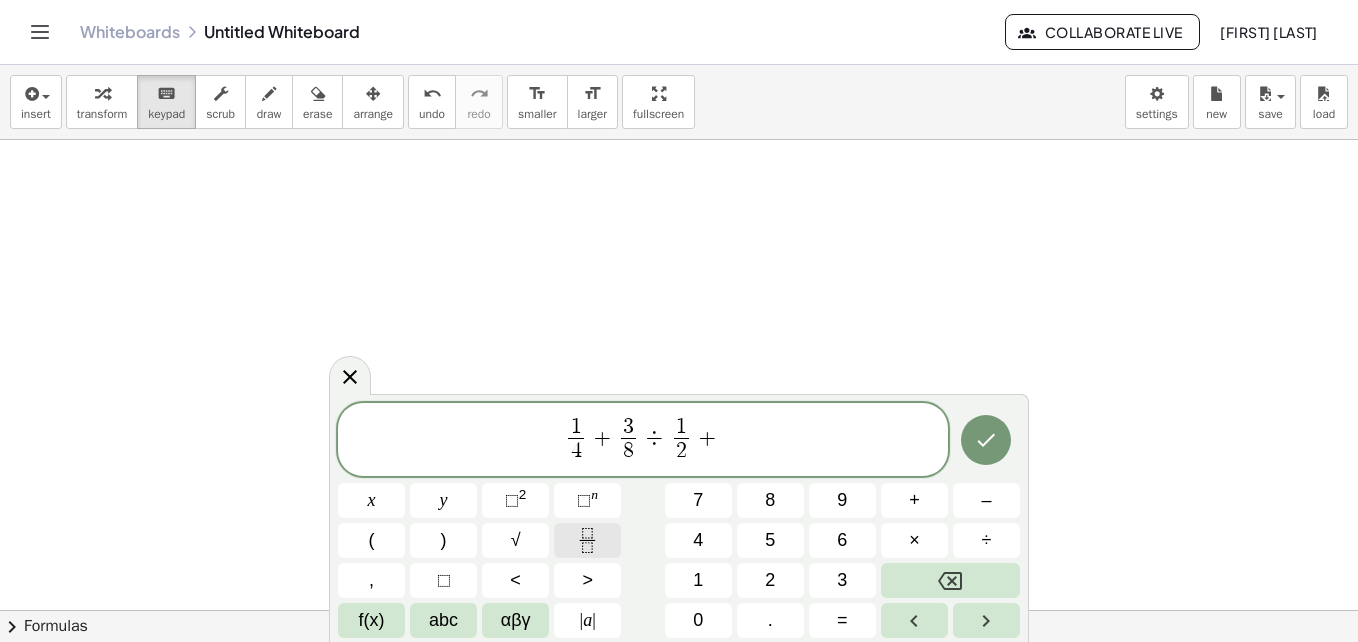 click 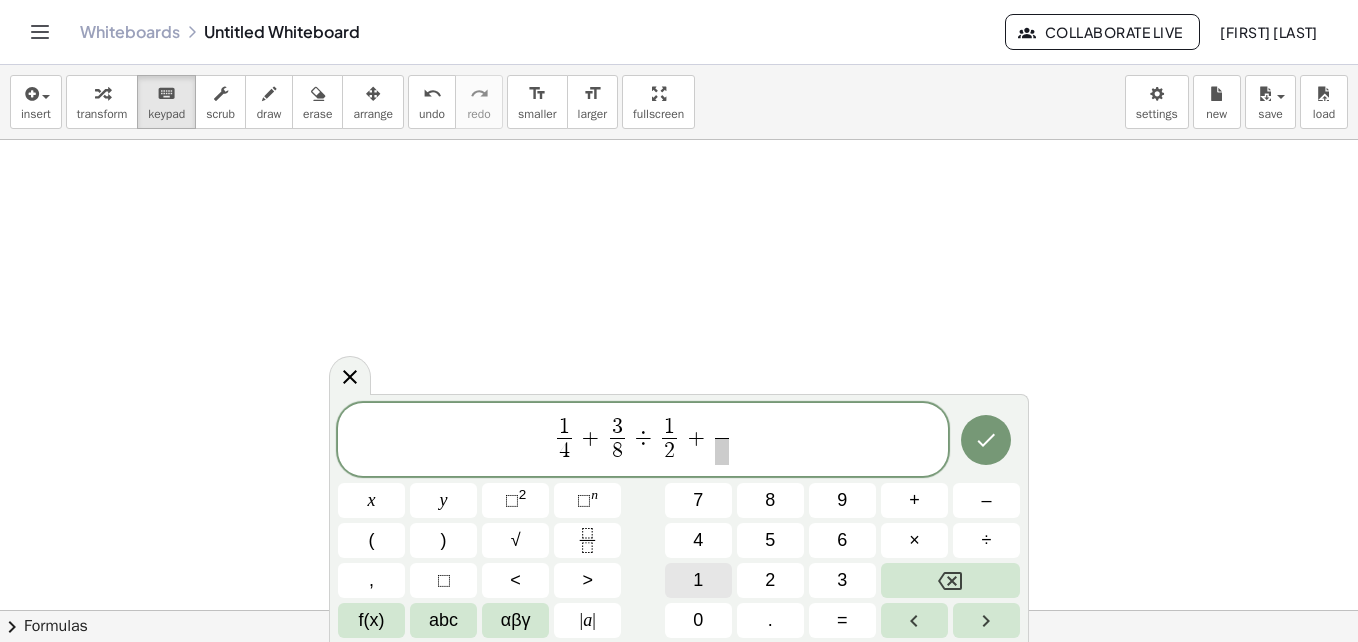 click on "1" at bounding box center [698, 580] 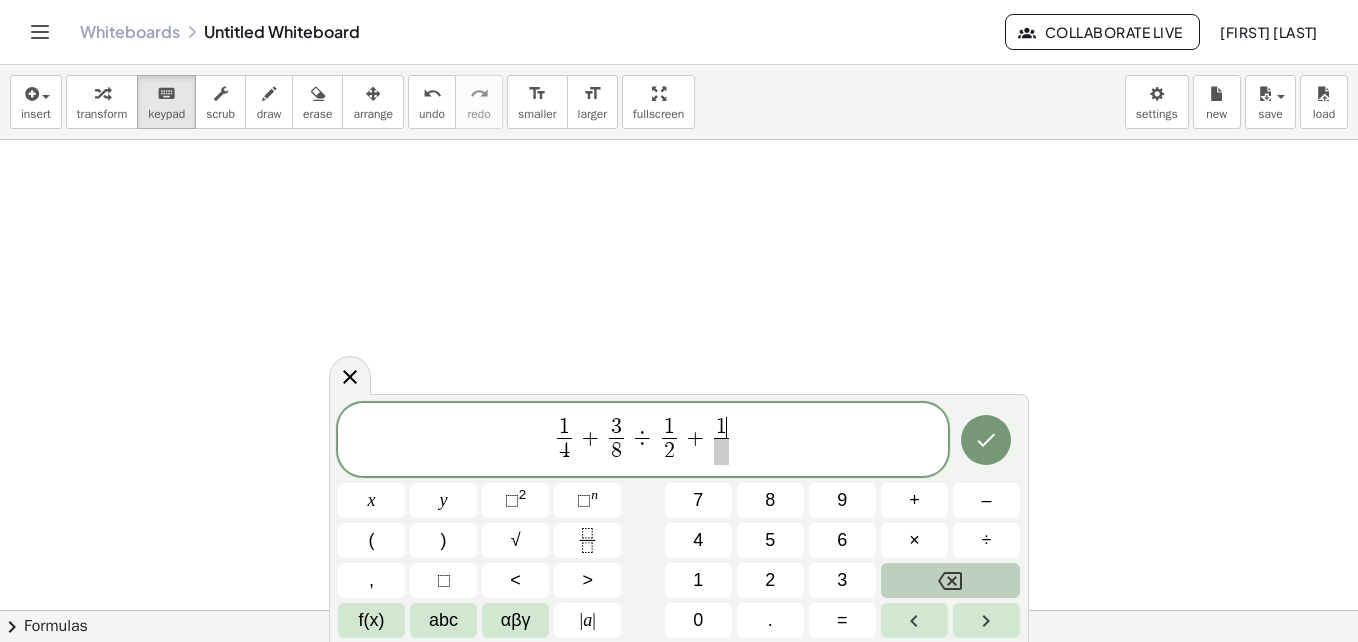 click on "1 4 ​ + 3 8 ​ ÷ 1 2 ​ + 1 ​ ​ x y ⬚ 2 ⬚ n 7 8 9 + – ( ) √ 4 5 6 × ÷ , ⬚ < > 1 2 3 f(x) abc αβγ | a | 0 . =" at bounding box center (679, 521) 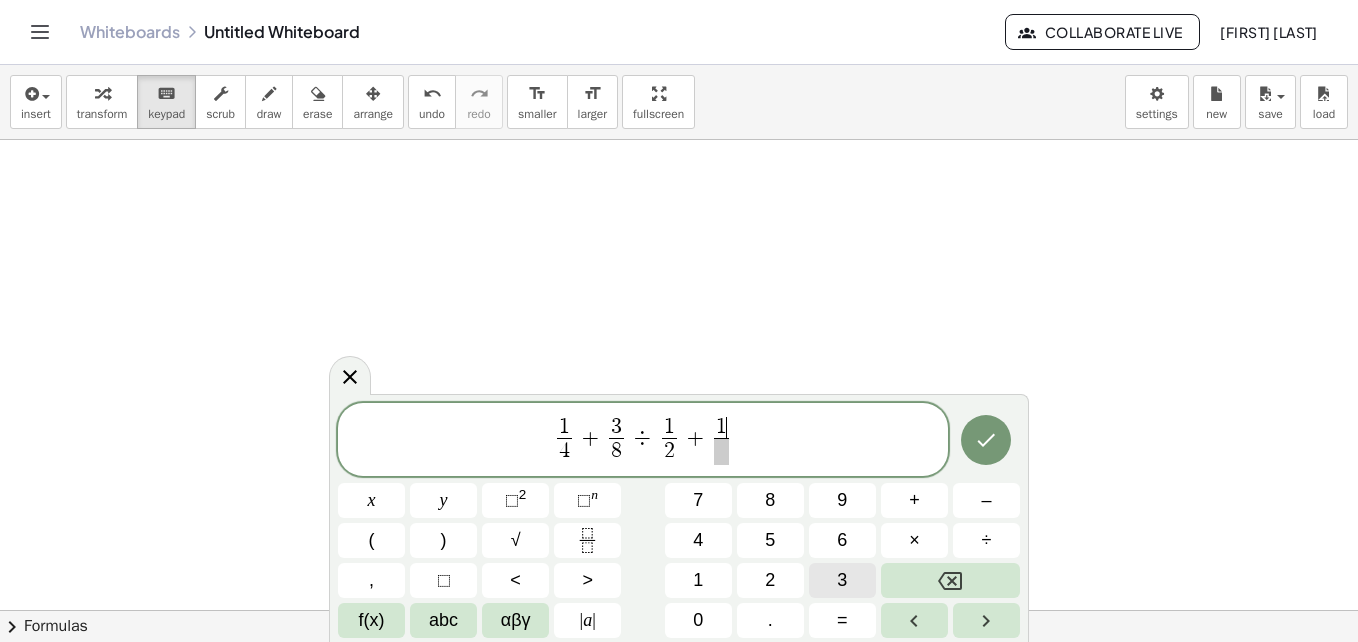 click on "3" at bounding box center (842, 580) 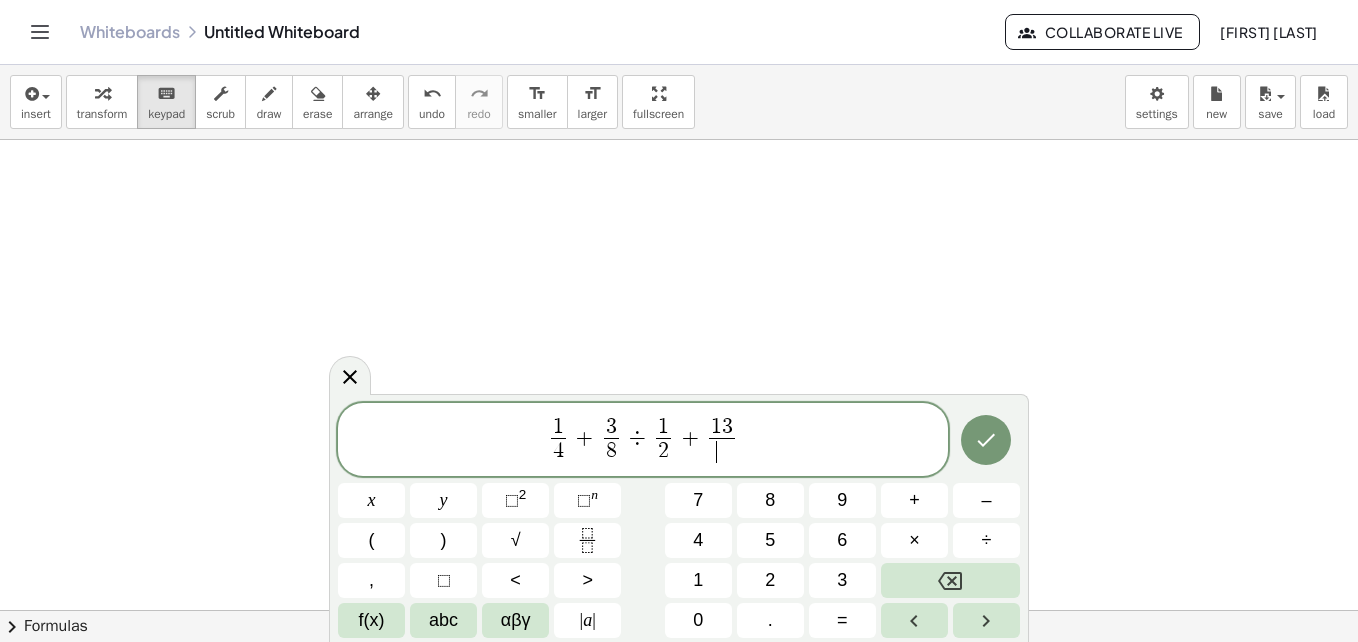 click on "​" at bounding box center (722, 451) 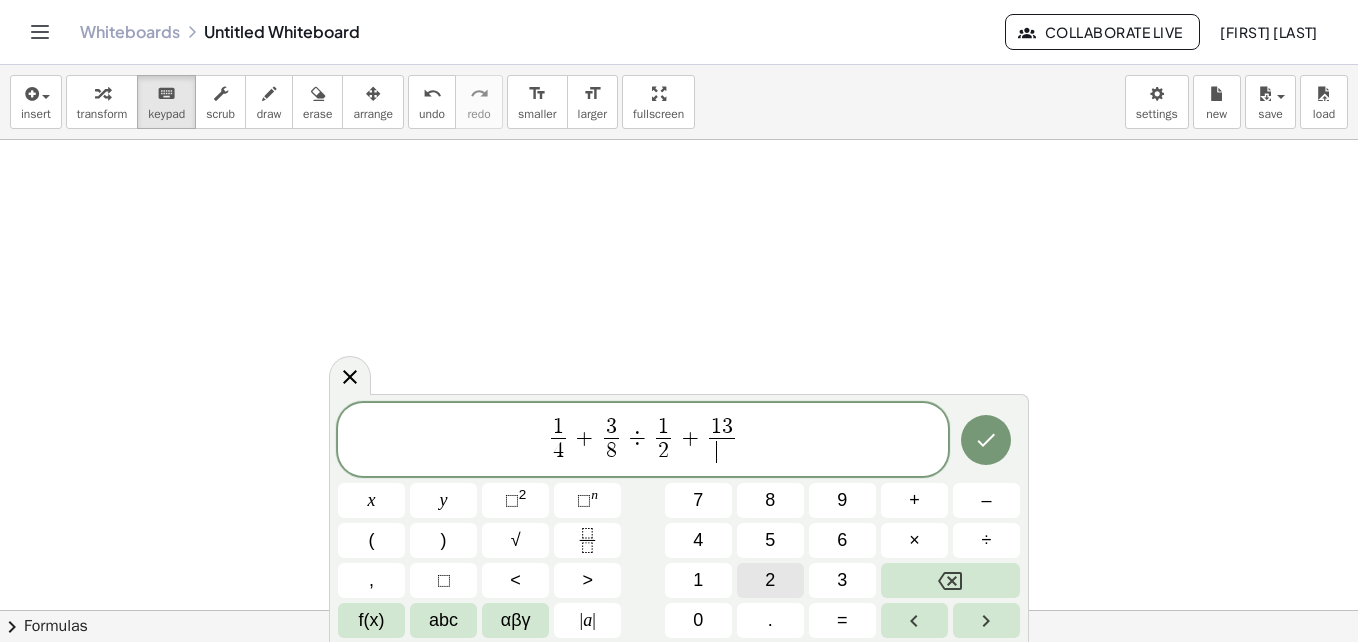 click on "2" at bounding box center (770, 580) 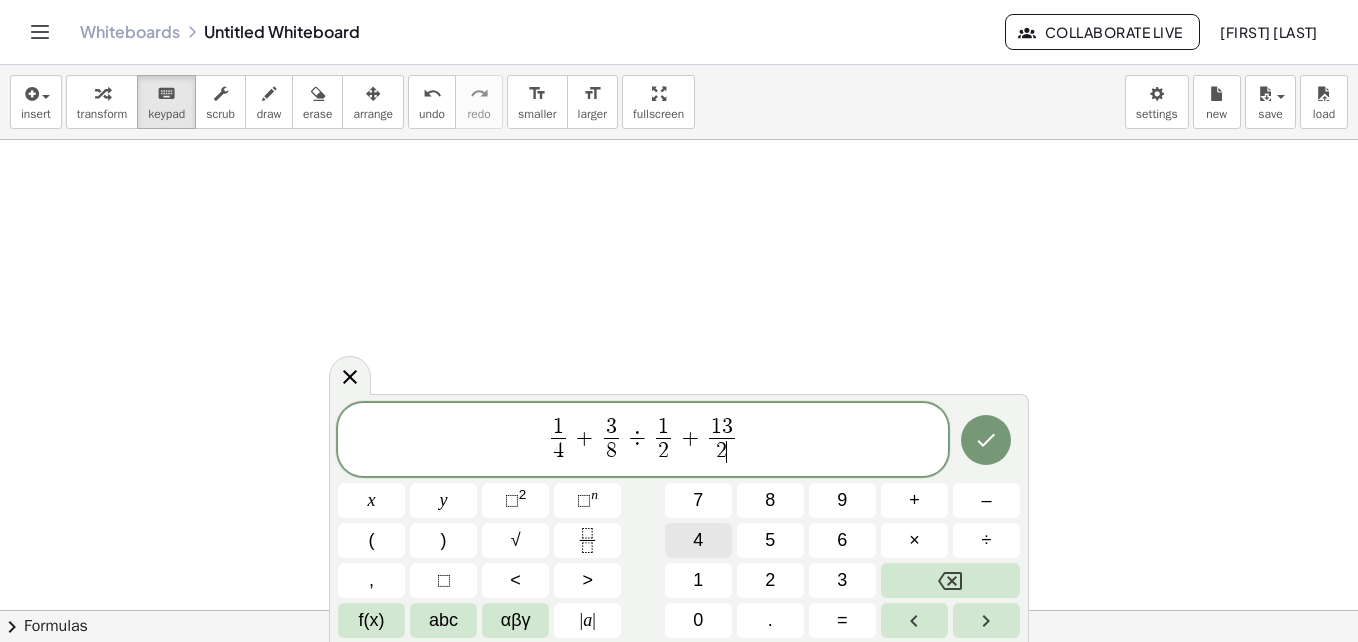 click on "4" at bounding box center [698, 540] 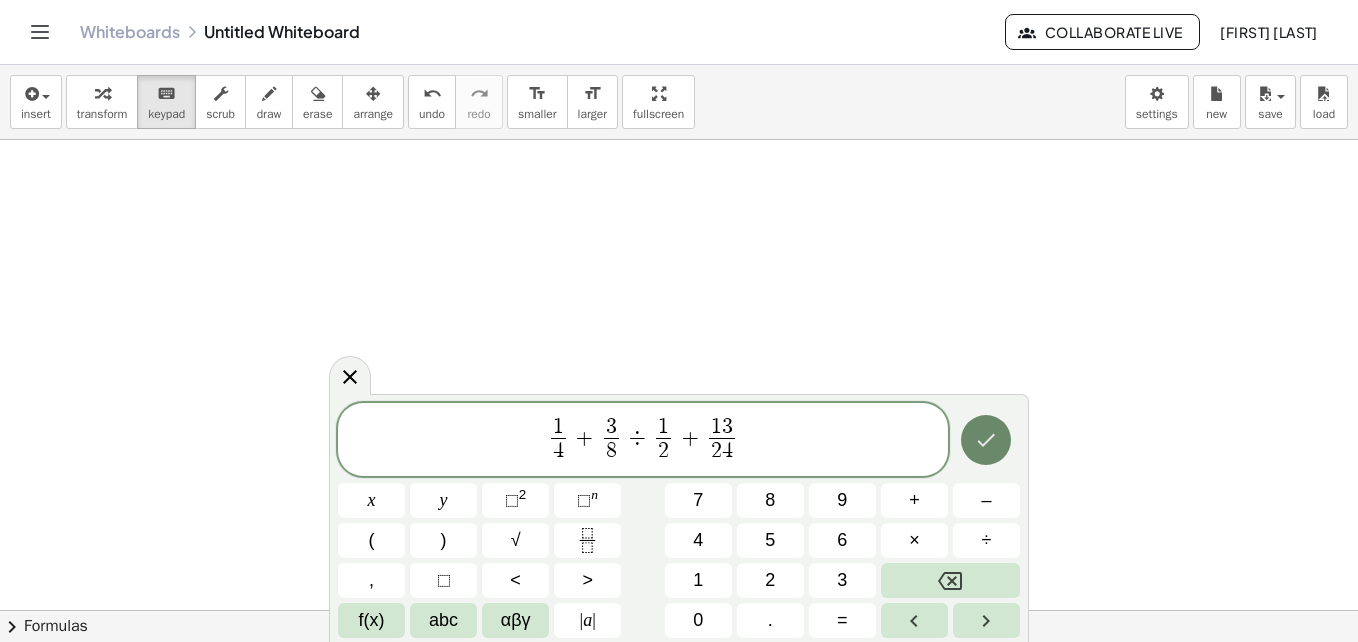 click 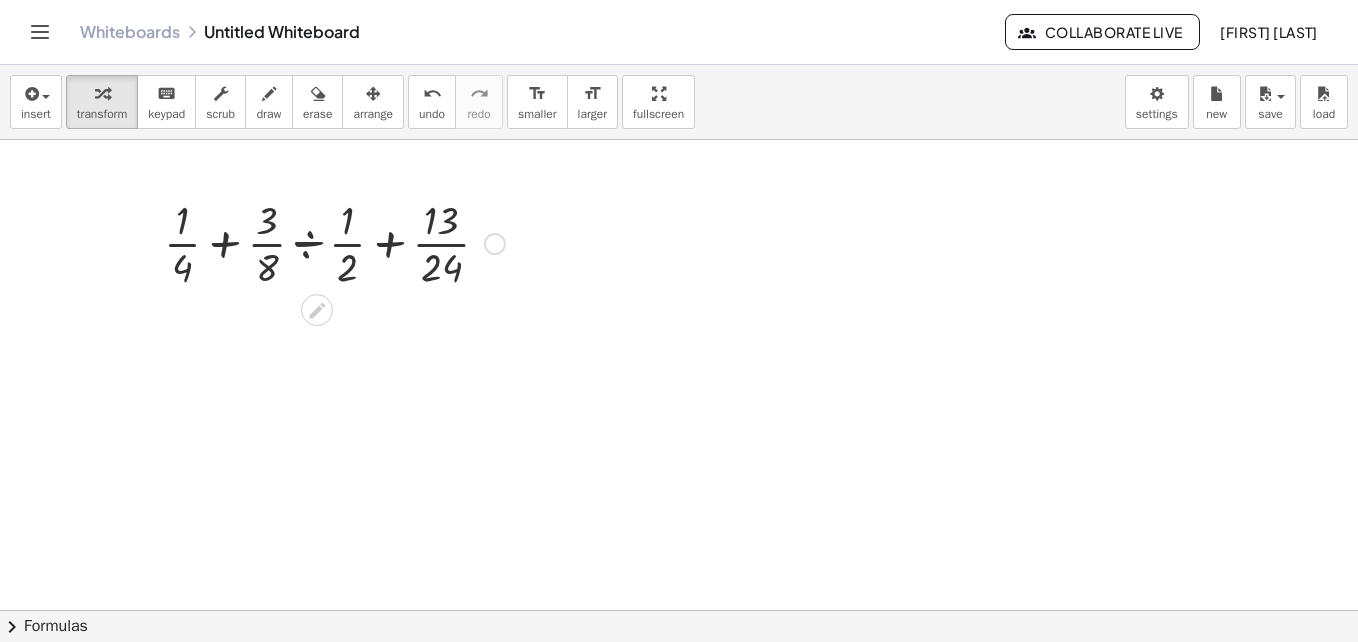 click at bounding box center [495, 244] 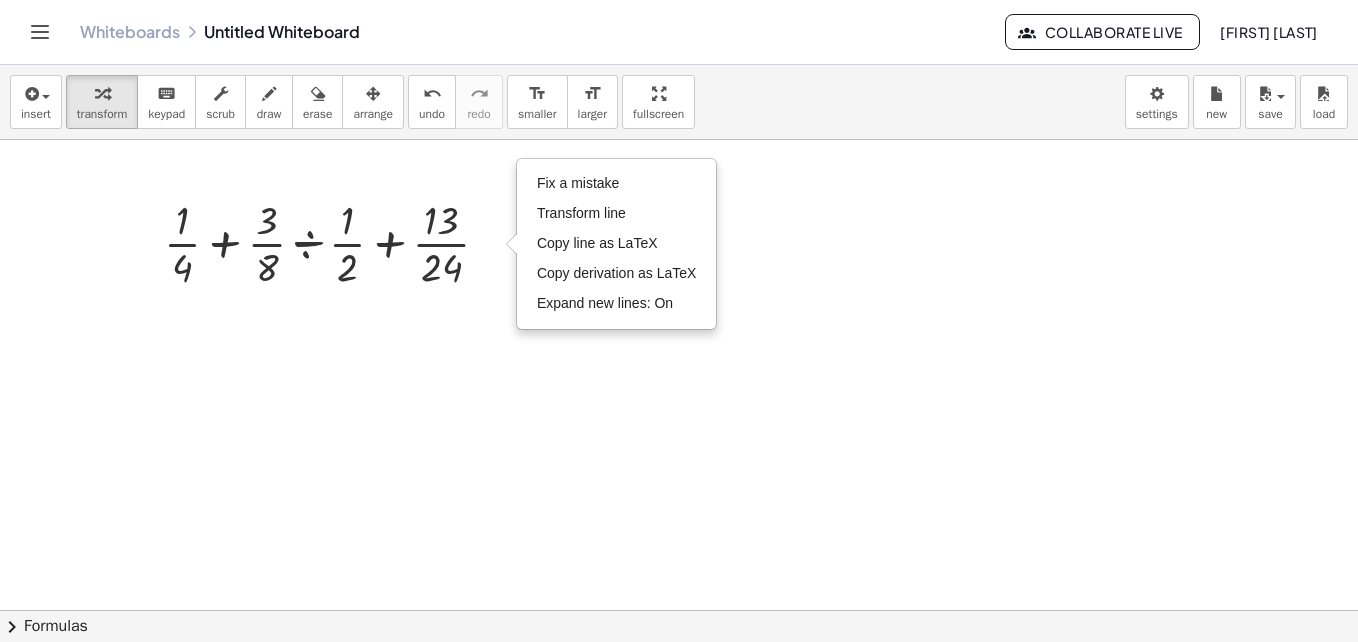 click at bounding box center [679, 675] 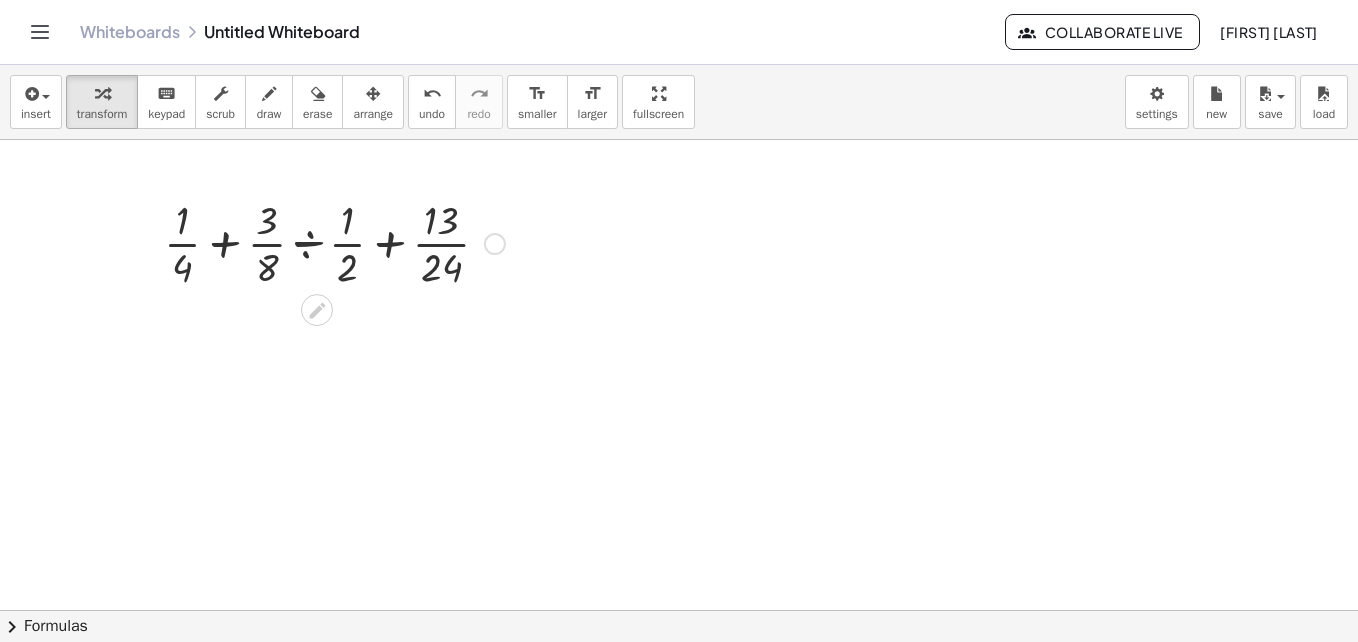 drag, startPoint x: 358, startPoint y: 255, endPoint x: 237, endPoint y: 329, distance: 141.83441 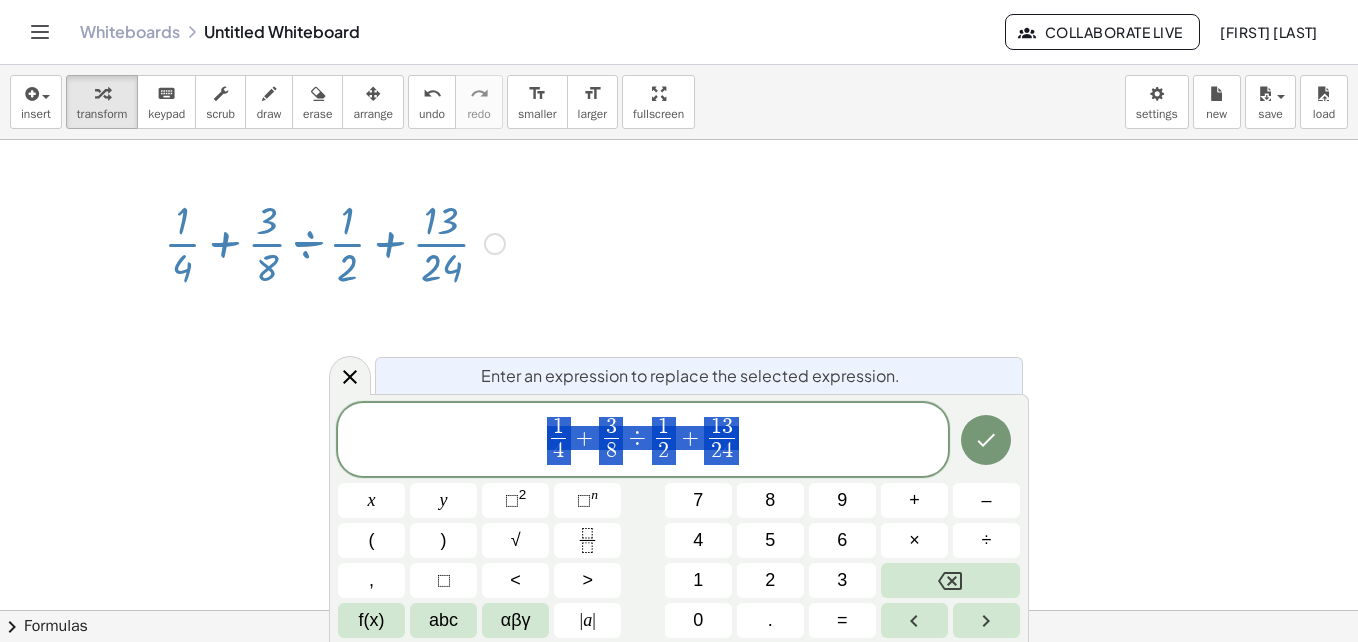click at bounding box center [679, 675] 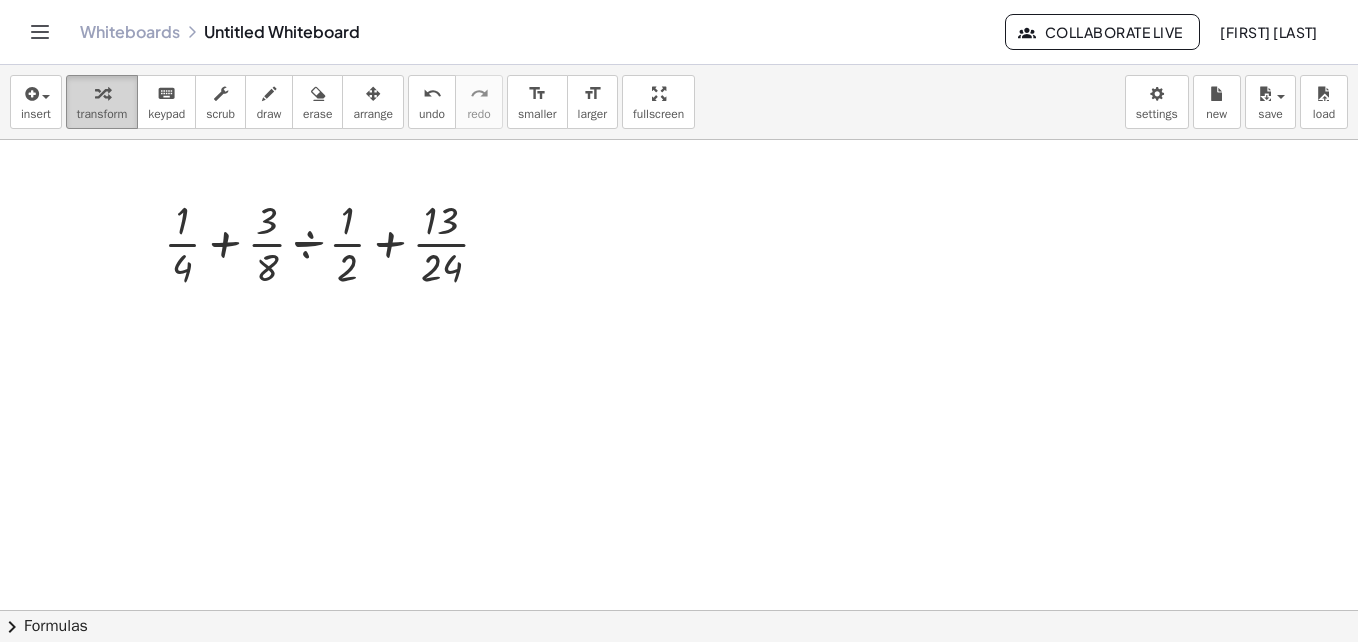 click on "transform" at bounding box center [102, 114] 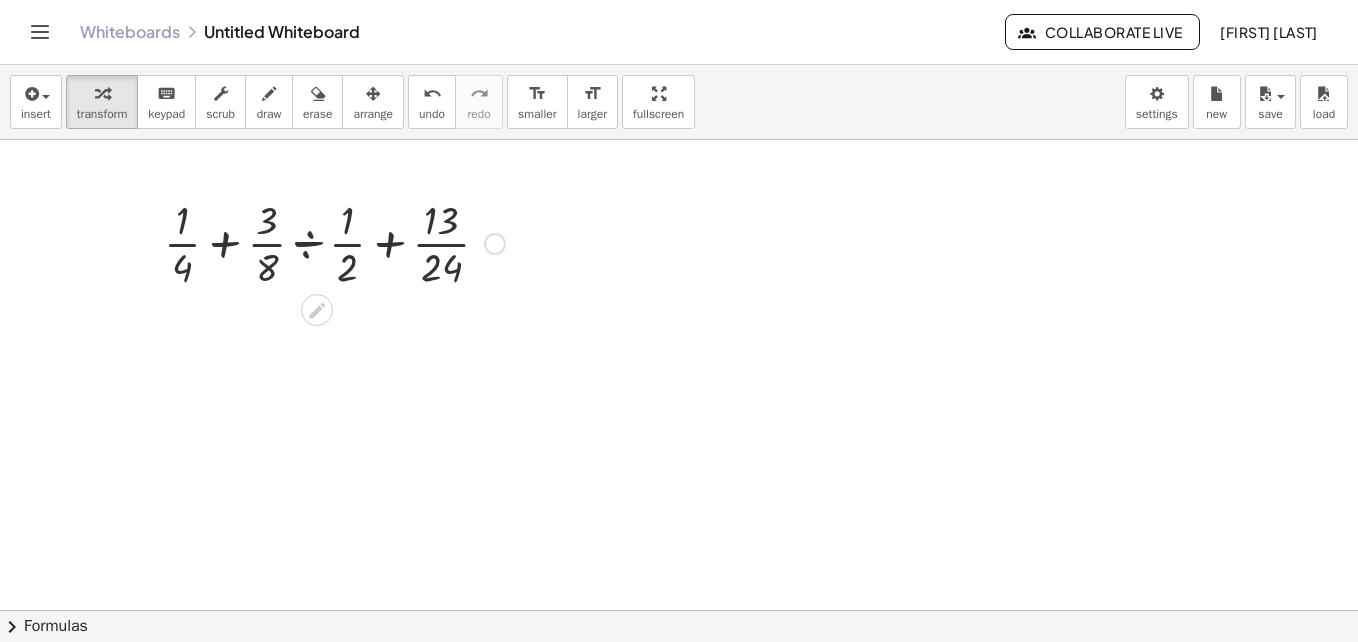 click at bounding box center (334, 242) 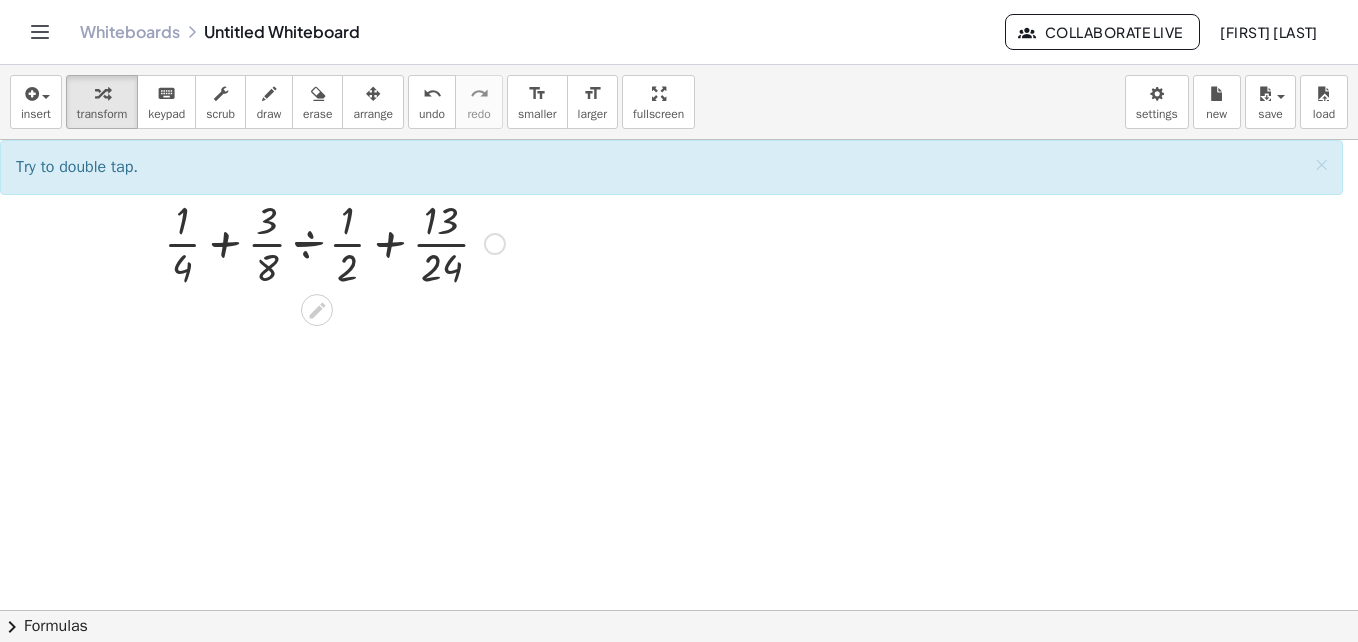 click at bounding box center (334, 242) 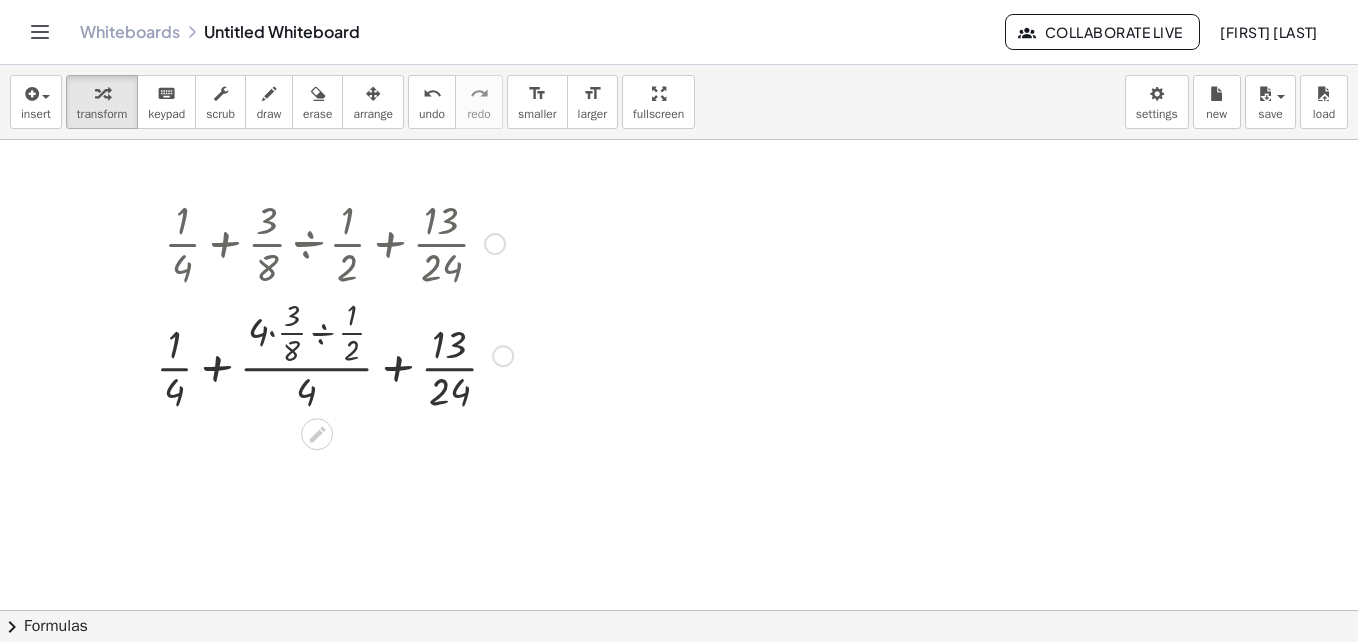 click at bounding box center (334, 354) 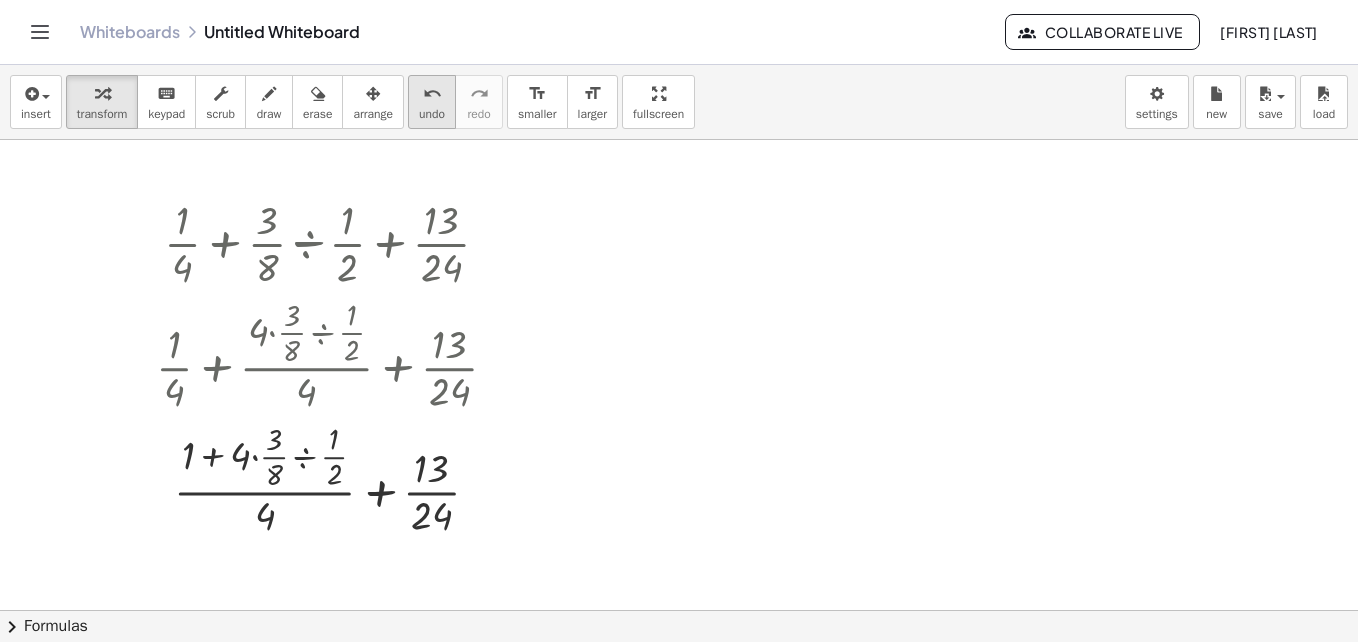 click on "undo" at bounding box center (432, 94) 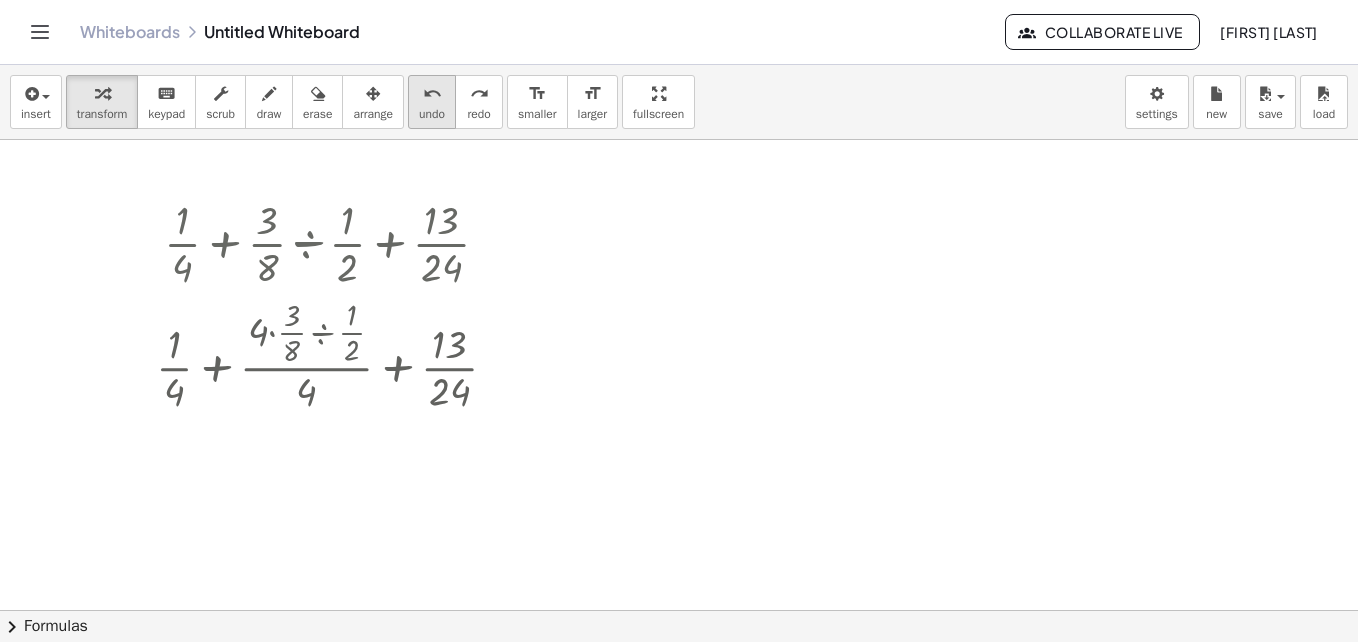 click on "undo" at bounding box center [432, 94] 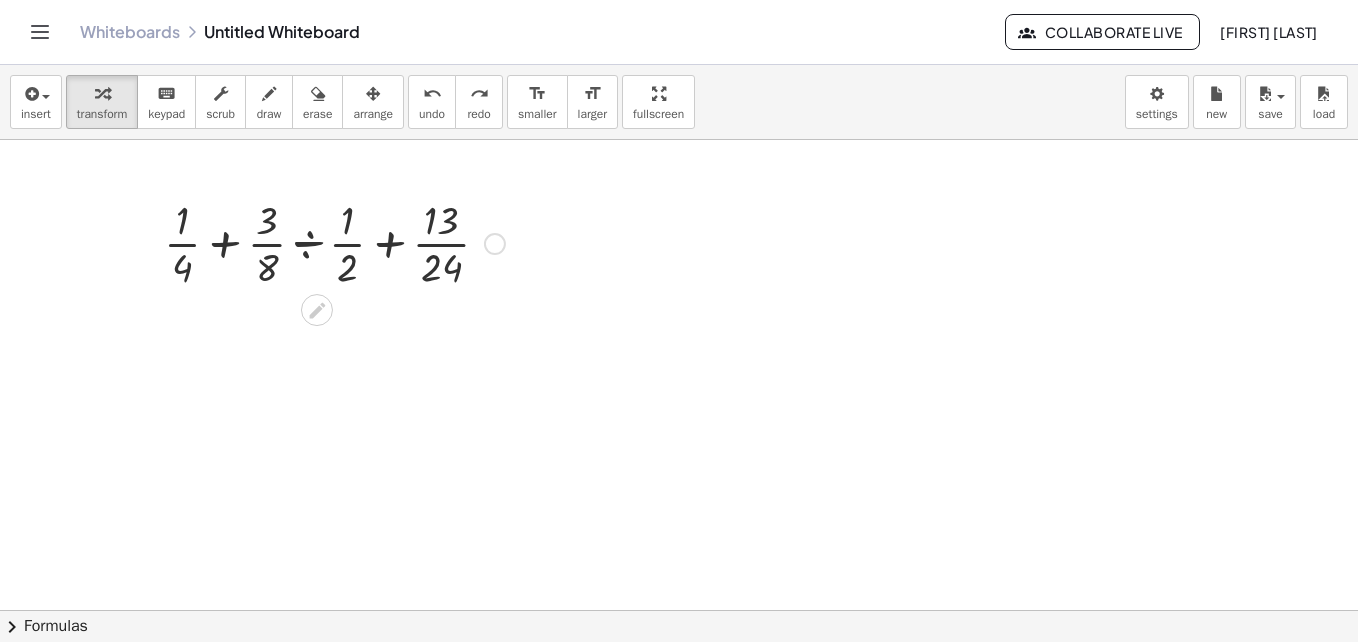 click at bounding box center [334, 242] 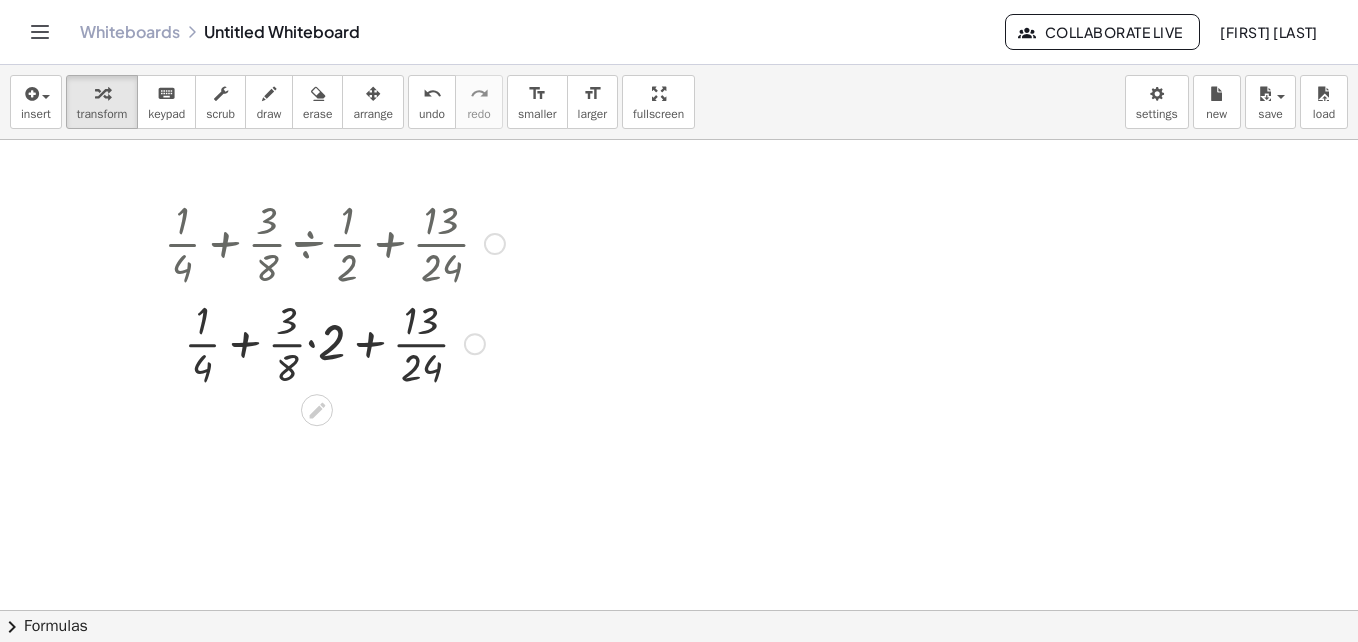 click at bounding box center [334, 342] 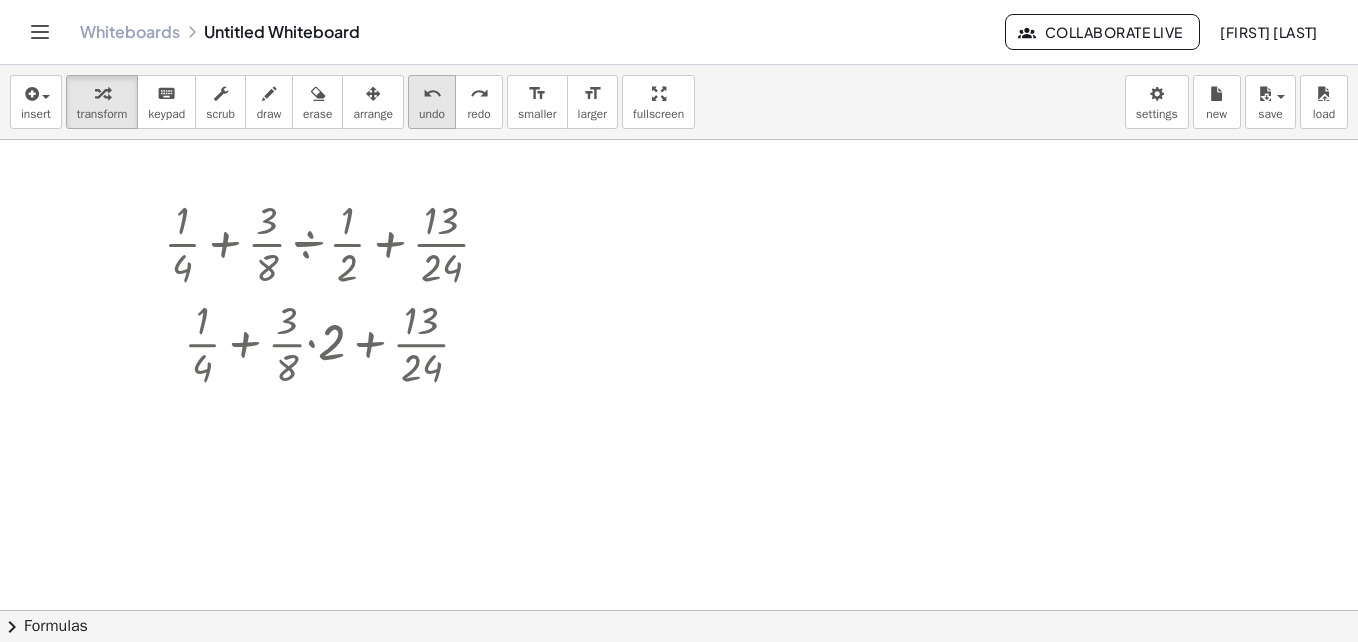 click on "undo" at bounding box center (432, 93) 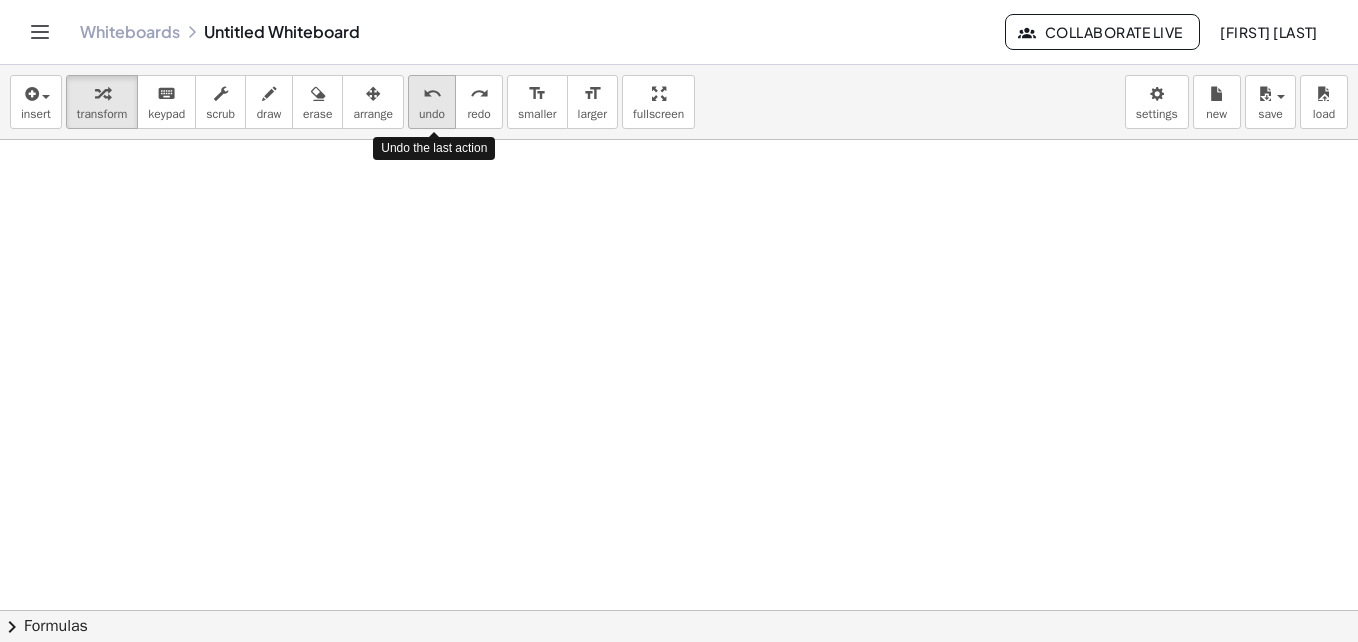 click on "undo" at bounding box center (432, 94) 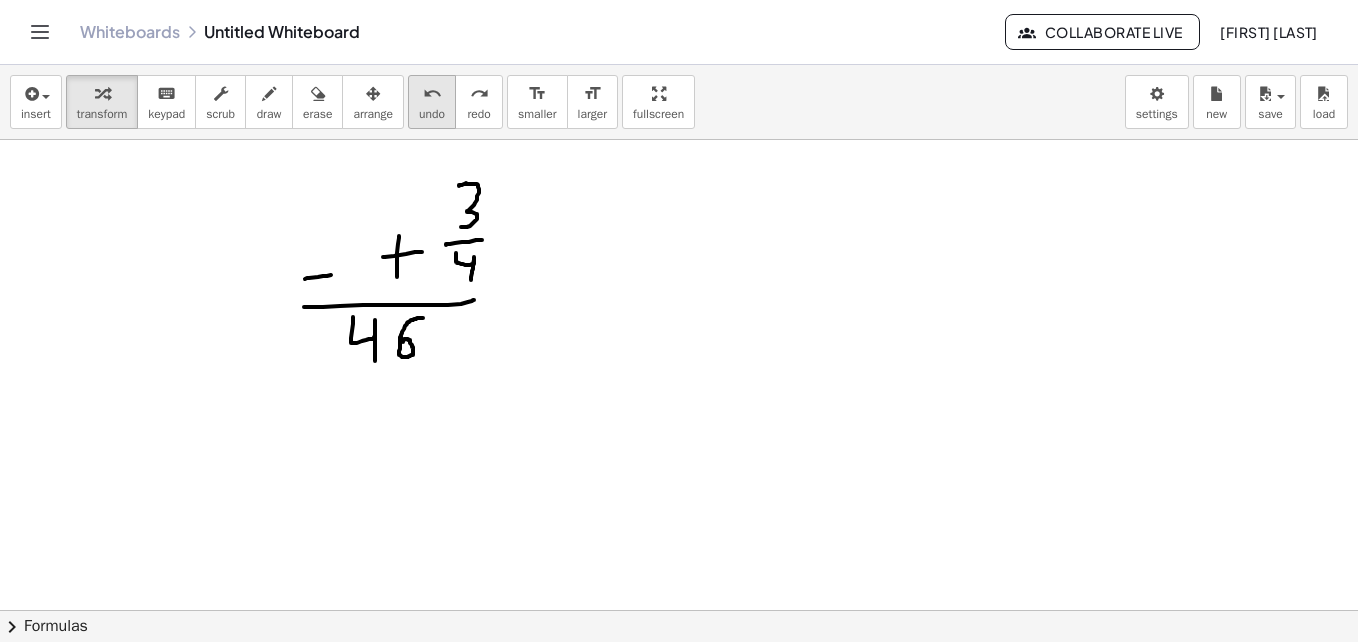 click on "undo undo" at bounding box center (432, 102) 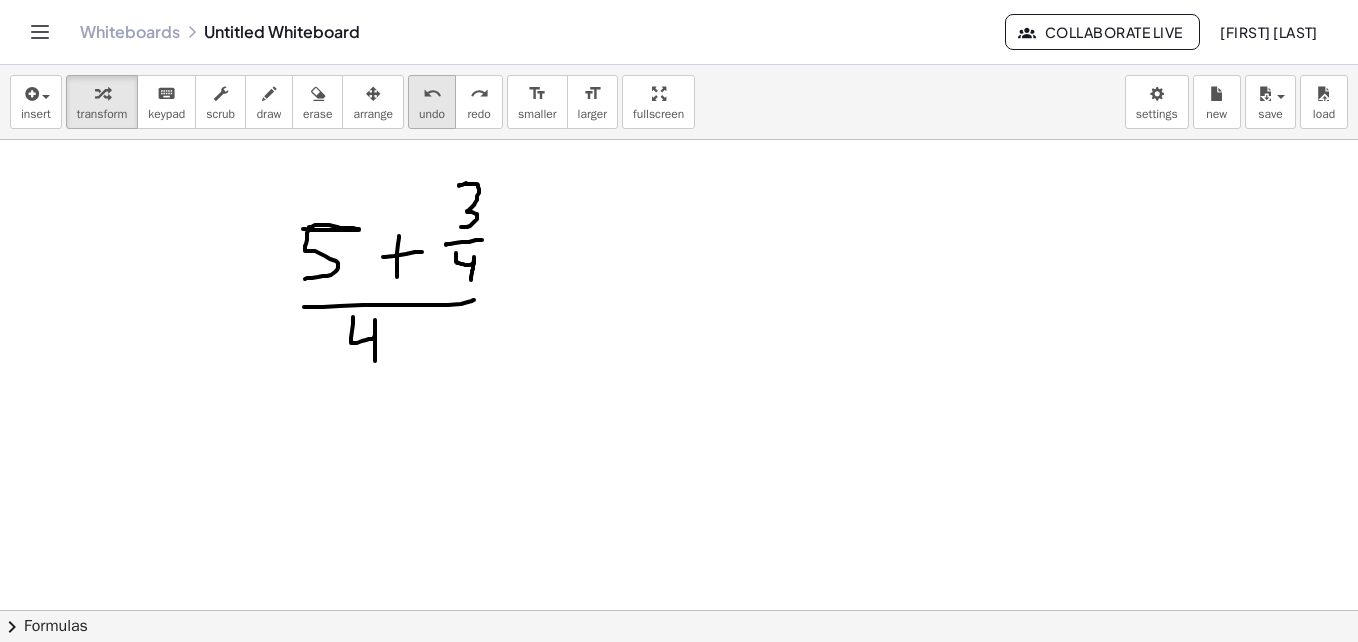 click on "undo undo" at bounding box center (432, 102) 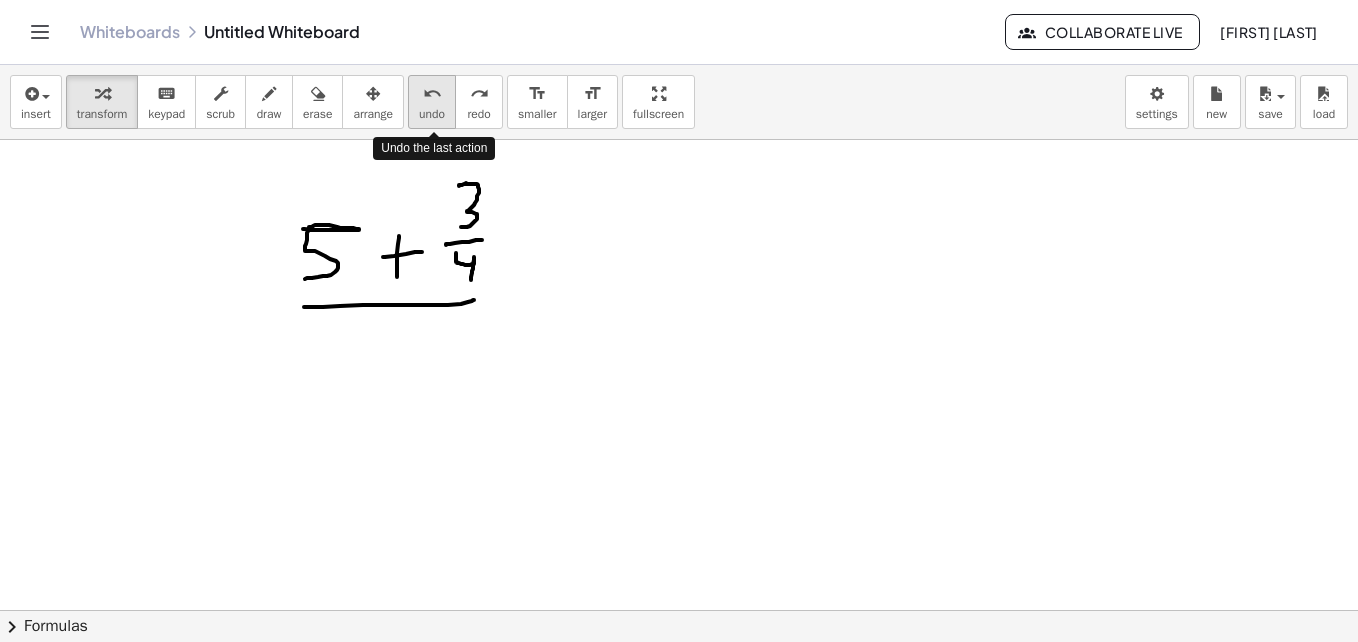 click on "undo undo" at bounding box center [432, 102] 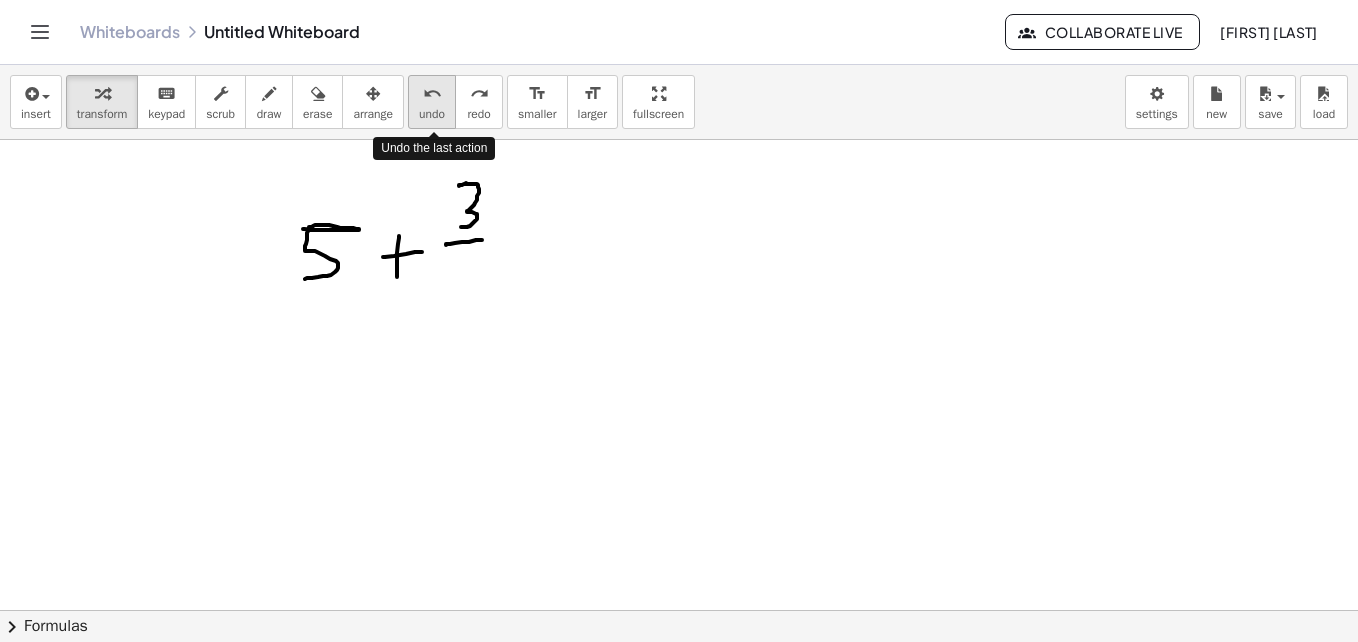 click on "undo undo" at bounding box center [432, 102] 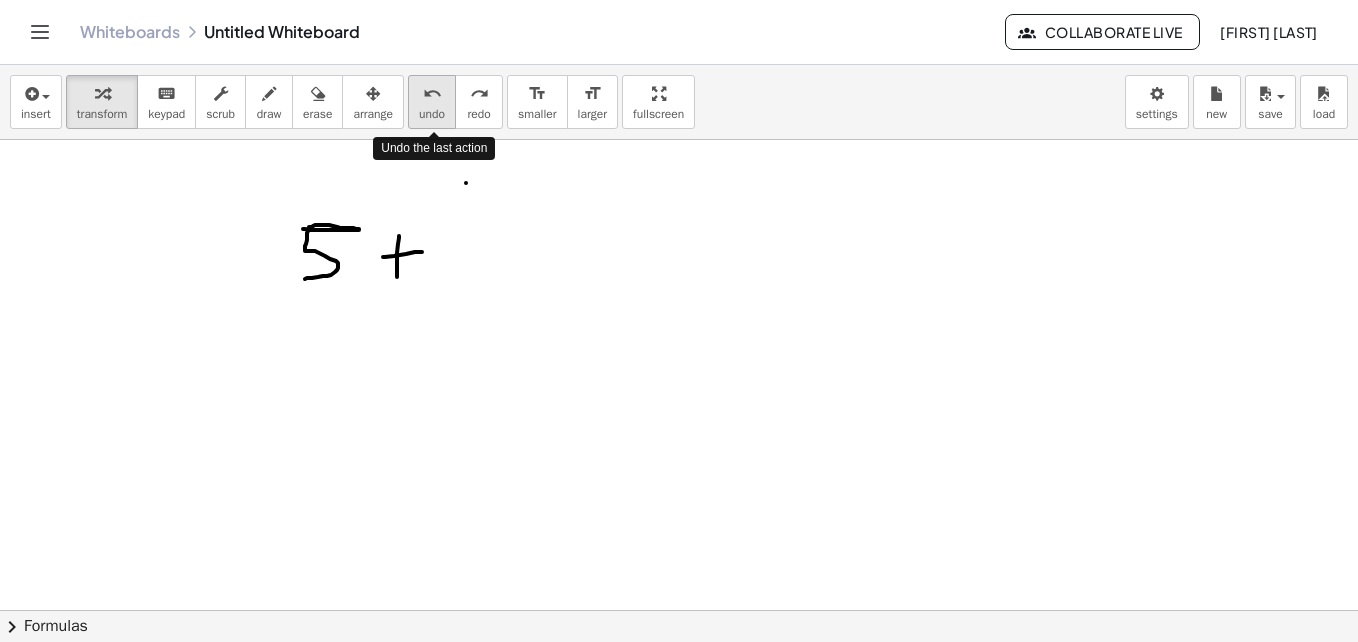 click on "undo" at bounding box center [432, 114] 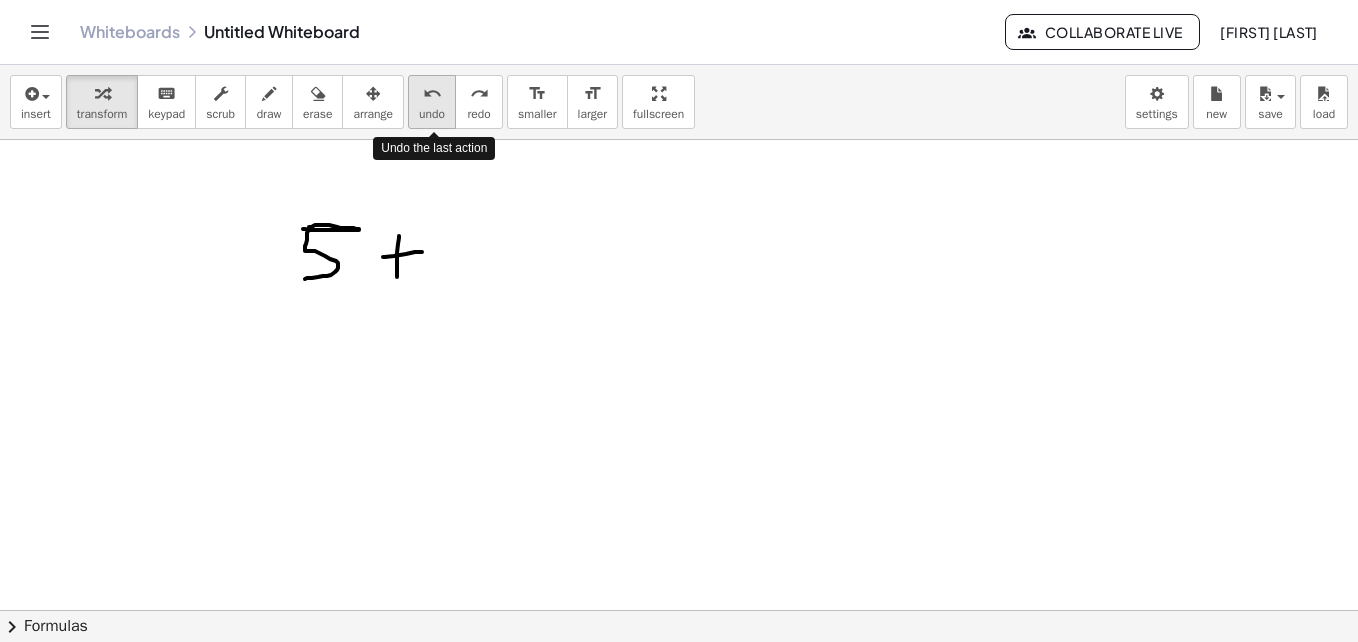 click on "undo" at bounding box center (432, 114) 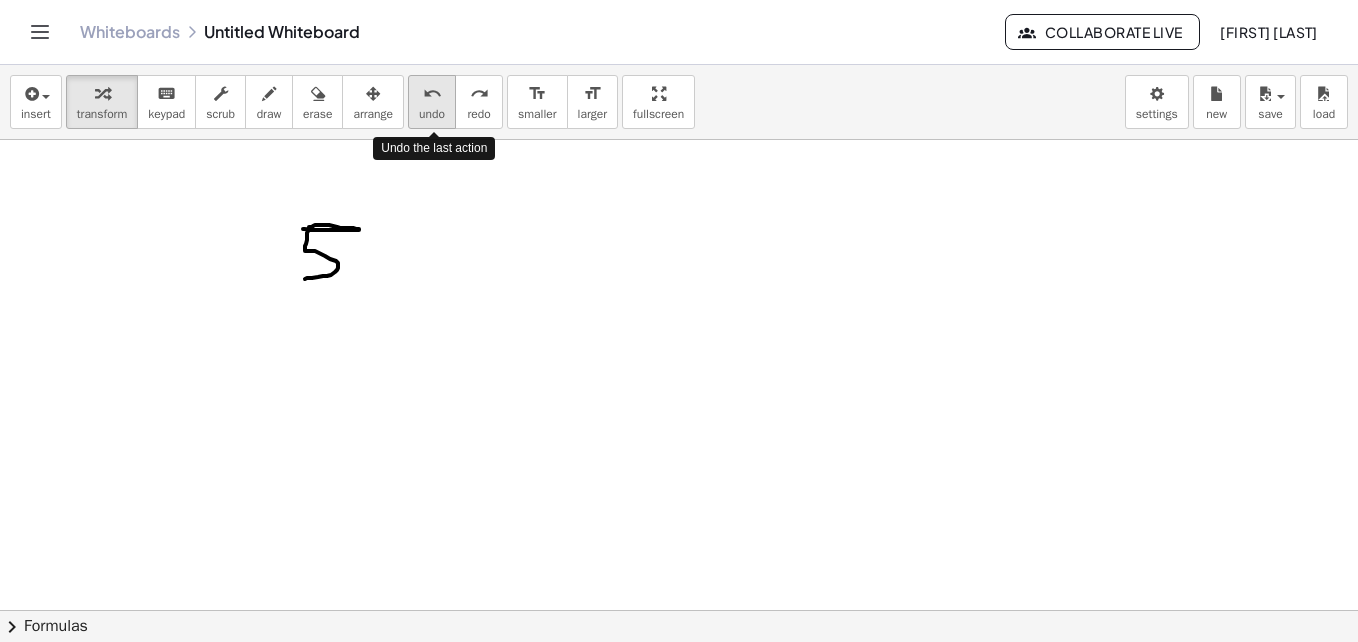 click on "undo" at bounding box center [432, 114] 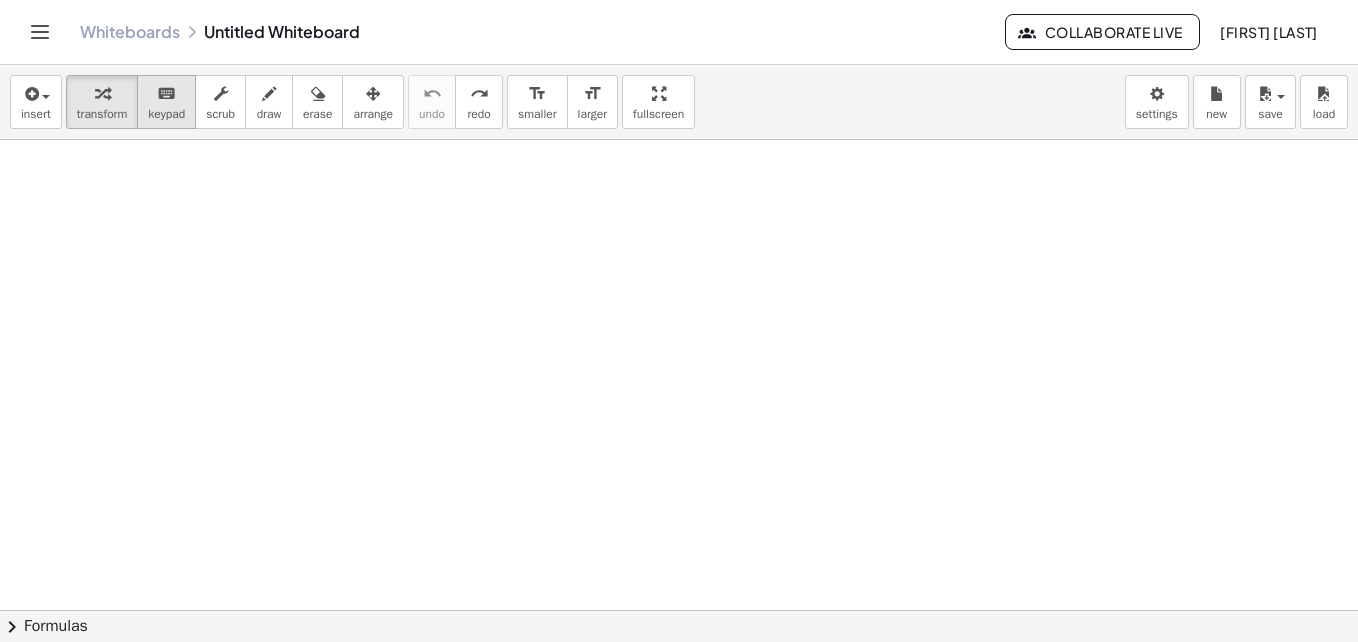 click on "keyboard" at bounding box center (166, 94) 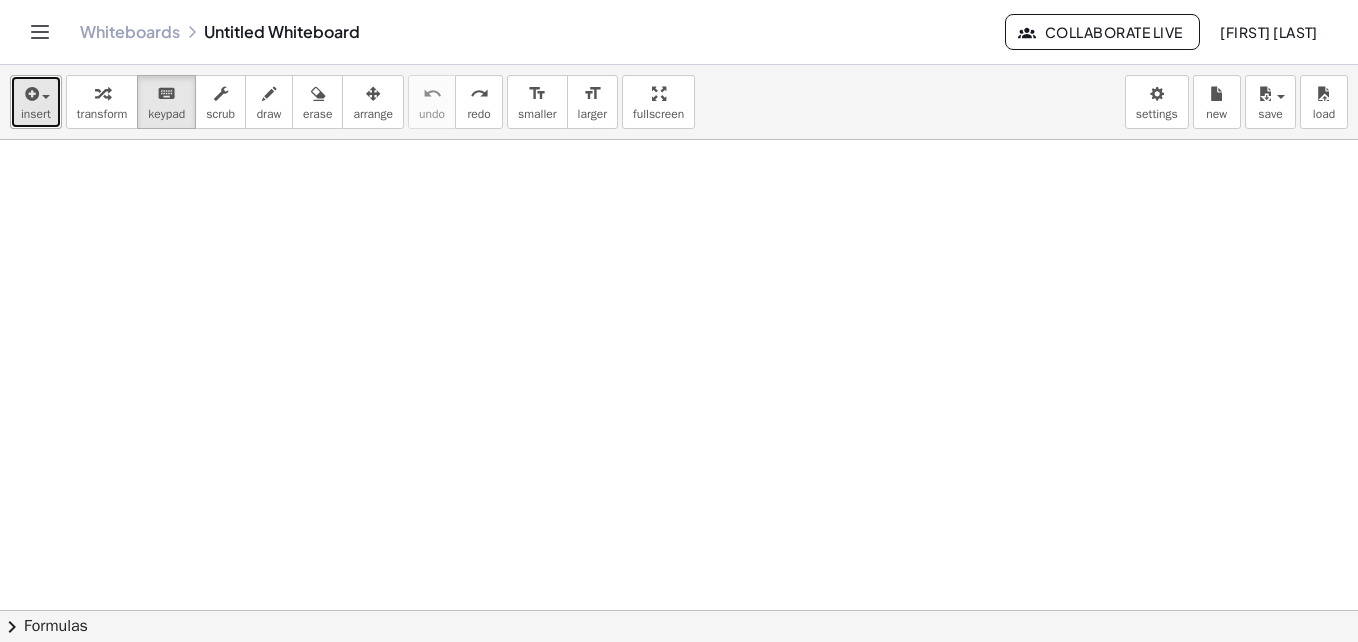 click on "insert" at bounding box center (36, 114) 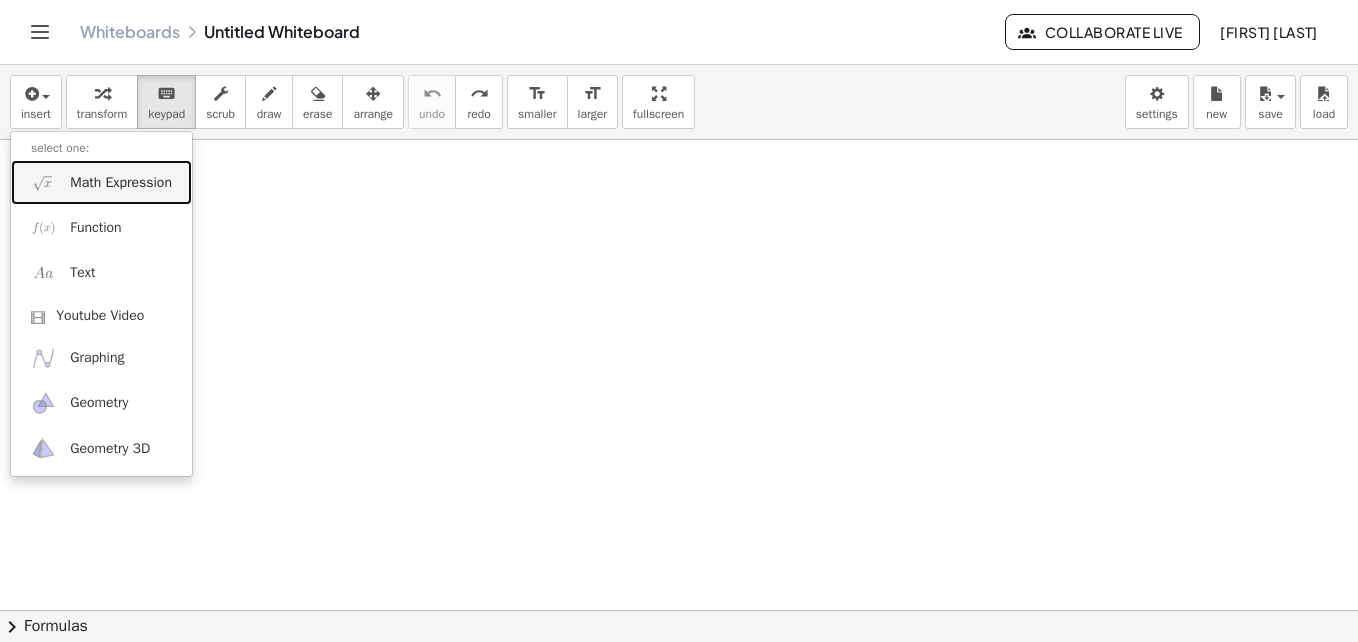 click on "Math Expression" at bounding box center (121, 183) 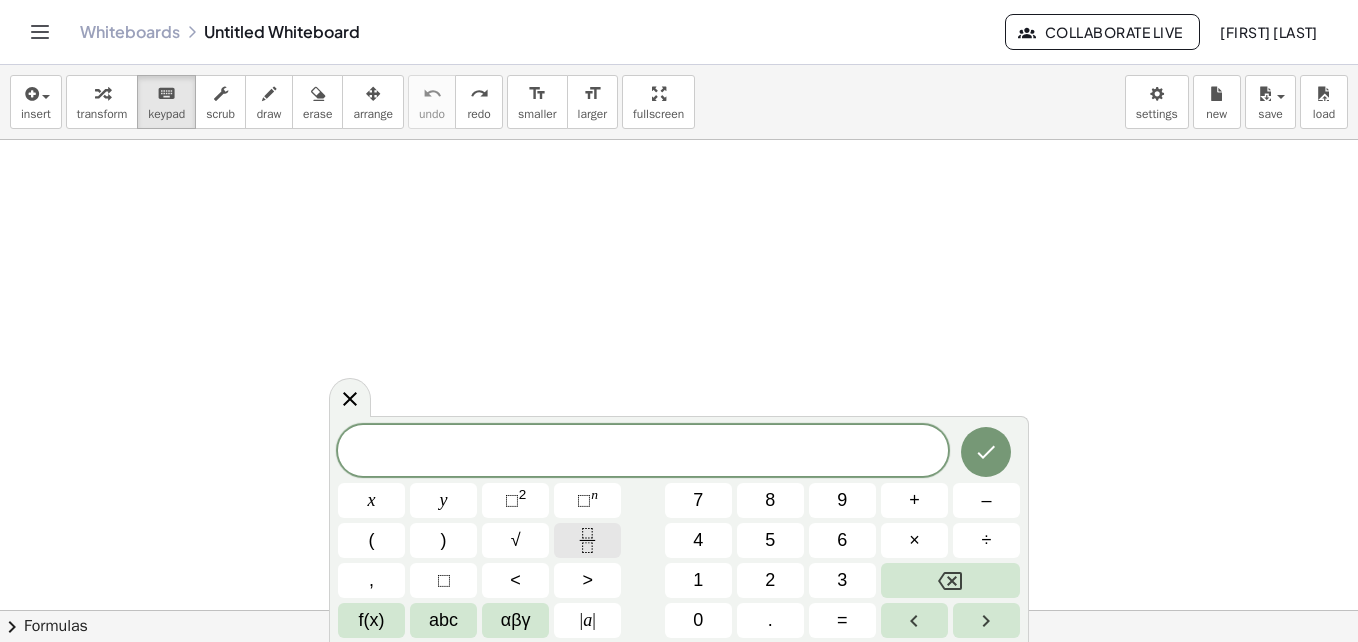 click 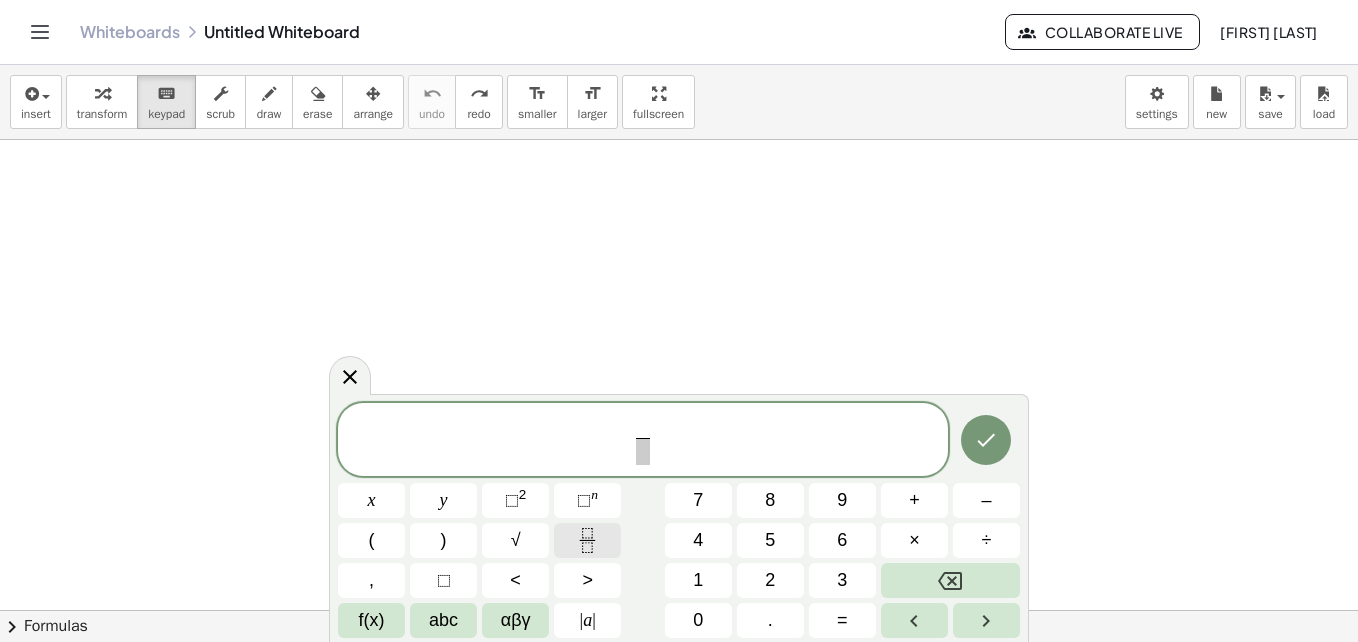 click 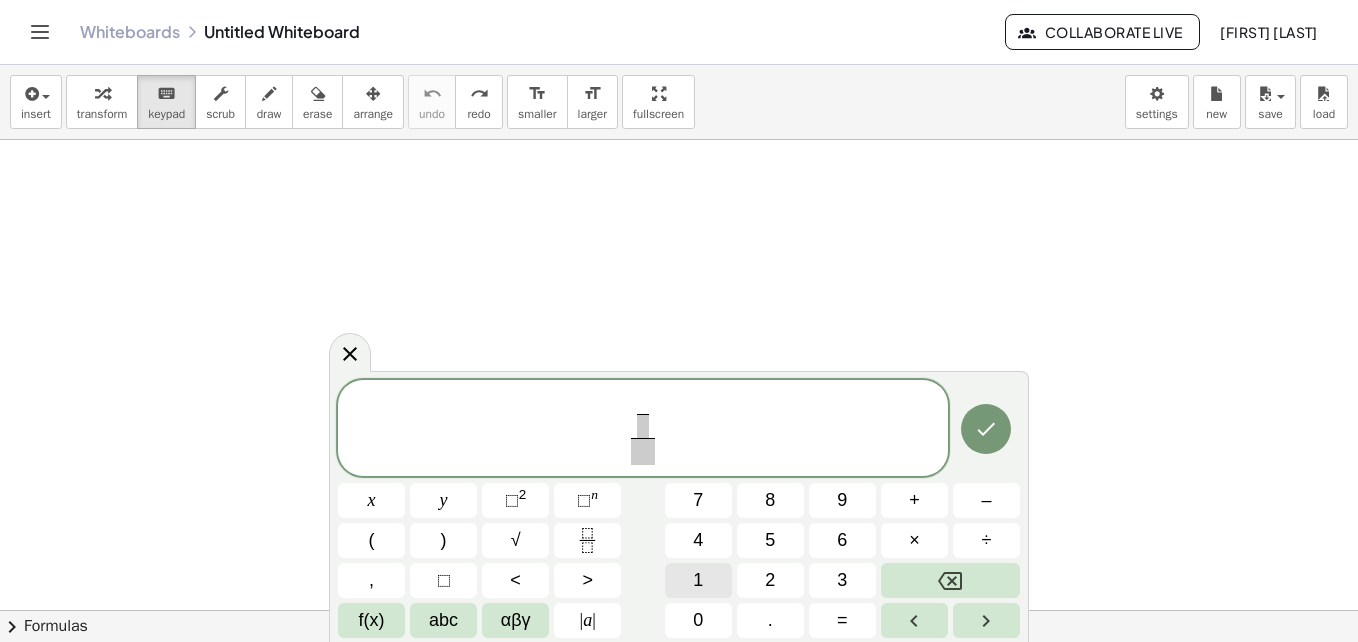 click on "1" at bounding box center [698, 580] 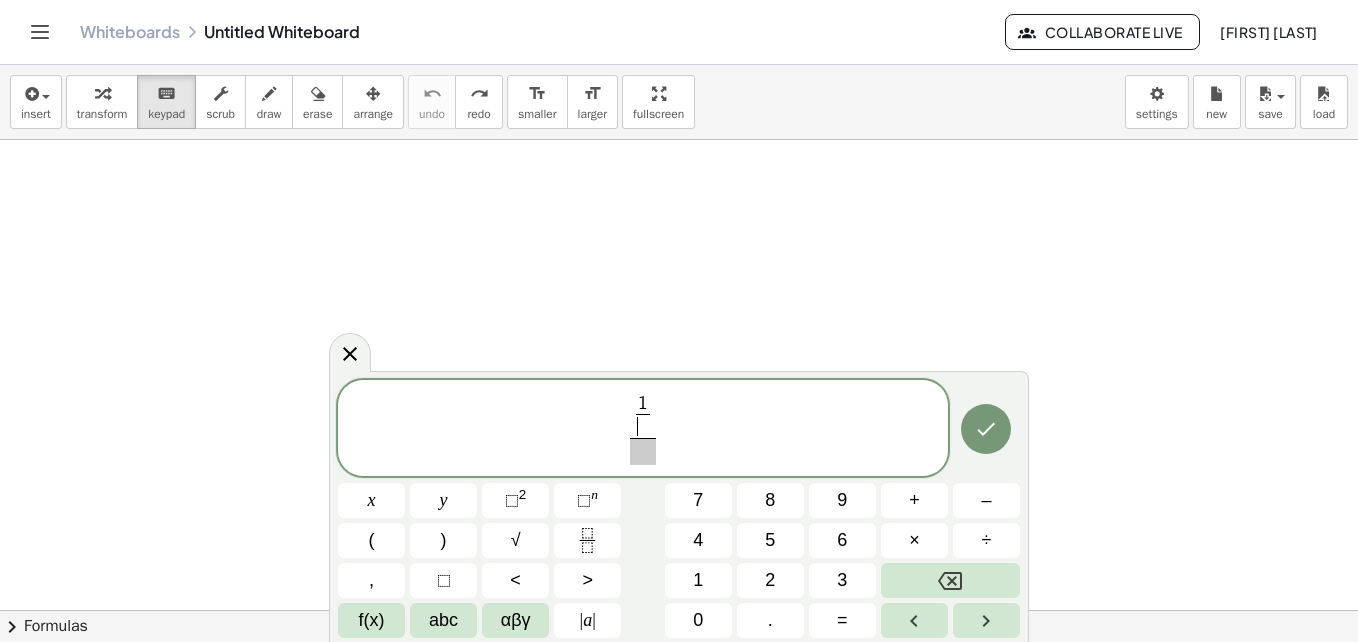 click on "​" at bounding box center (643, 426) 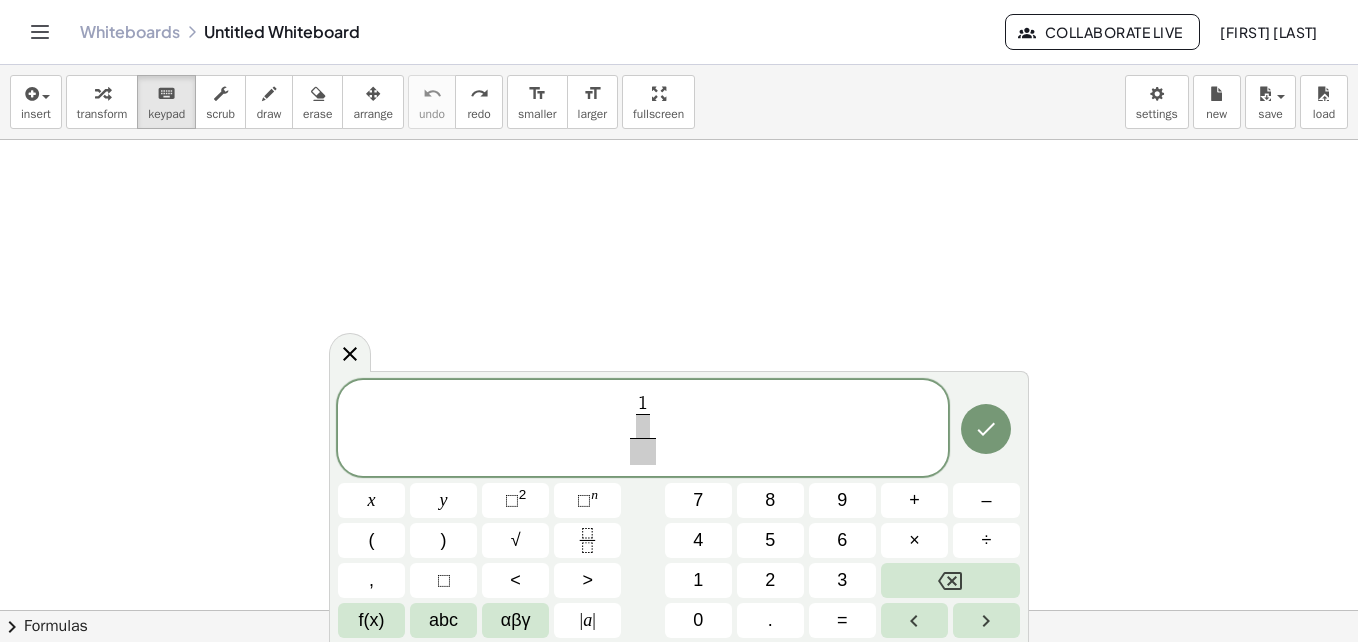 click on "**********" at bounding box center [679, 509] 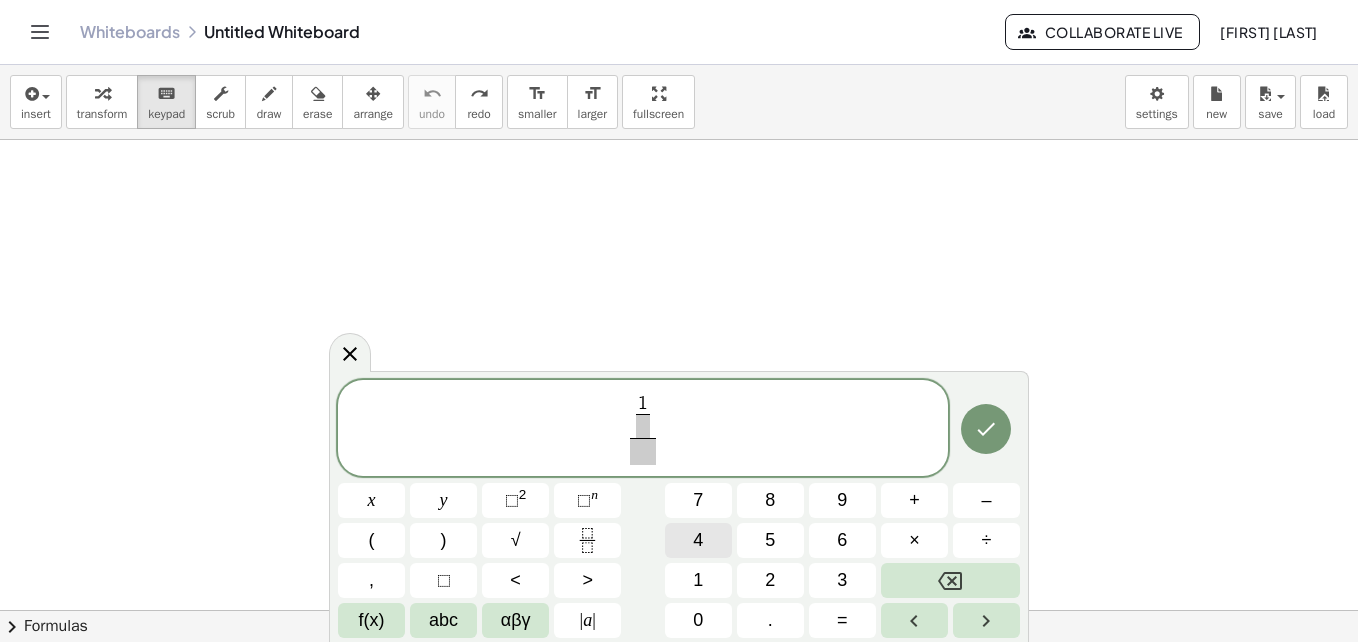 click on "4" at bounding box center (698, 540) 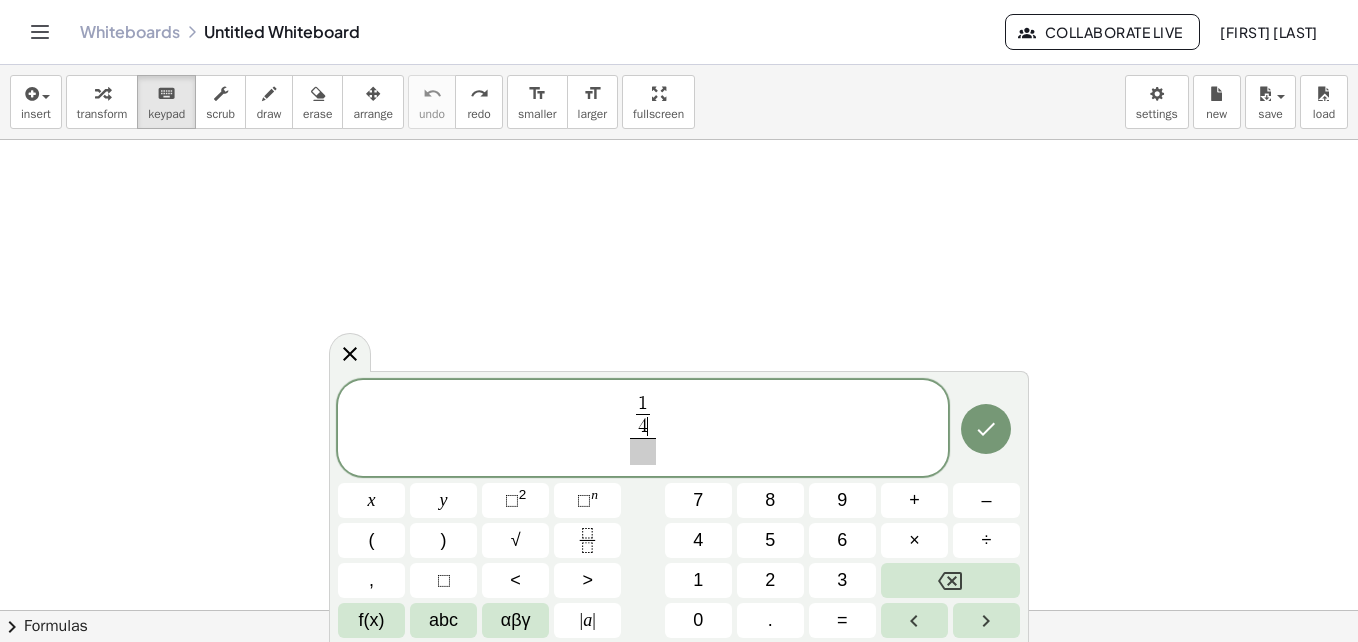 click on "1 4 ​ ​ ​" at bounding box center (643, 429) 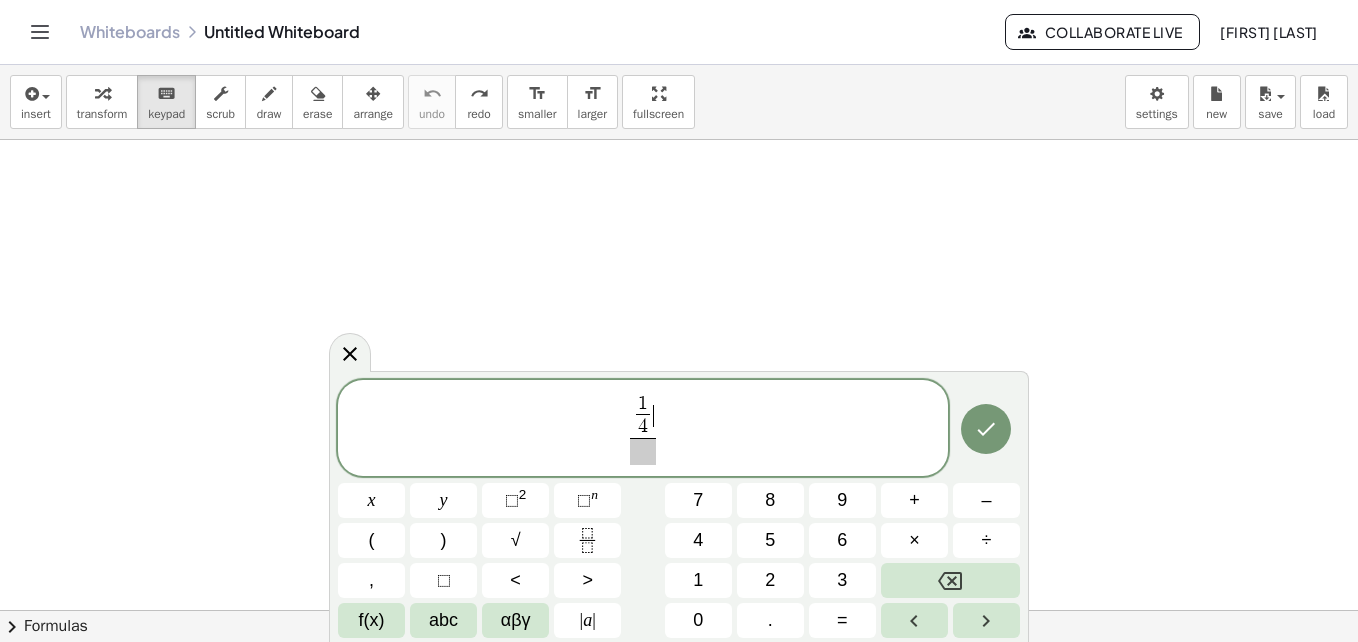 click on "1 4 ​ ​" at bounding box center [643, 416] 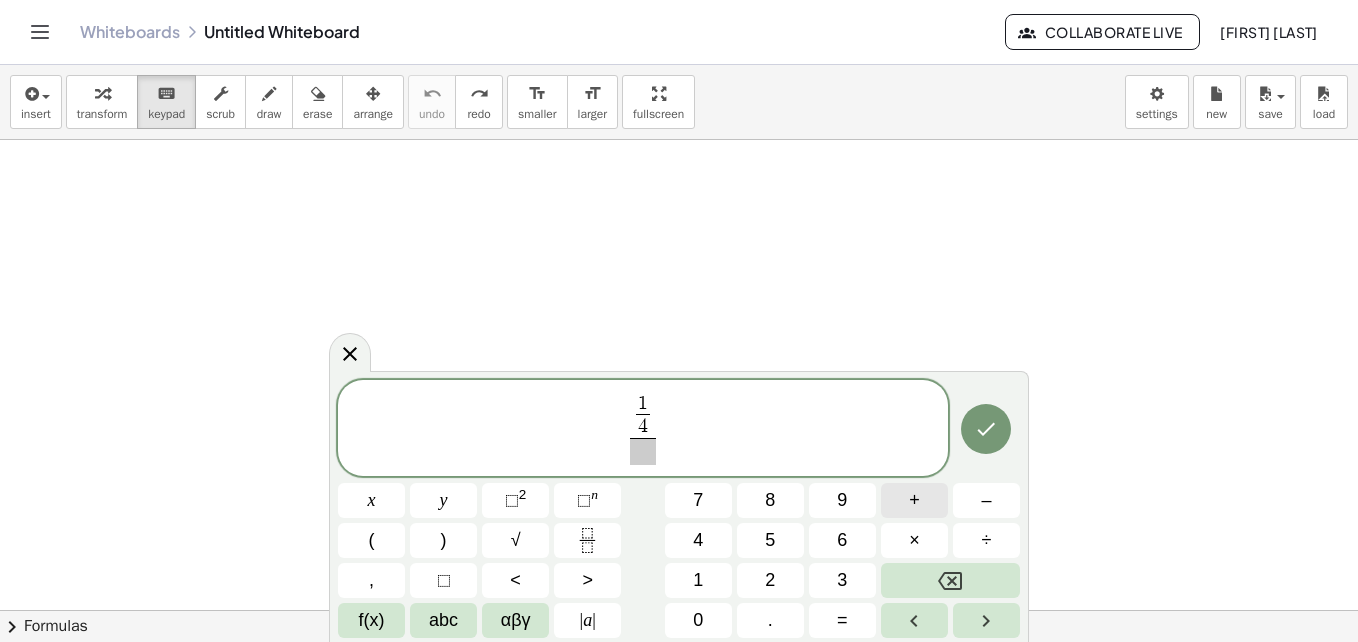 click on "+" at bounding box center [914, 500] 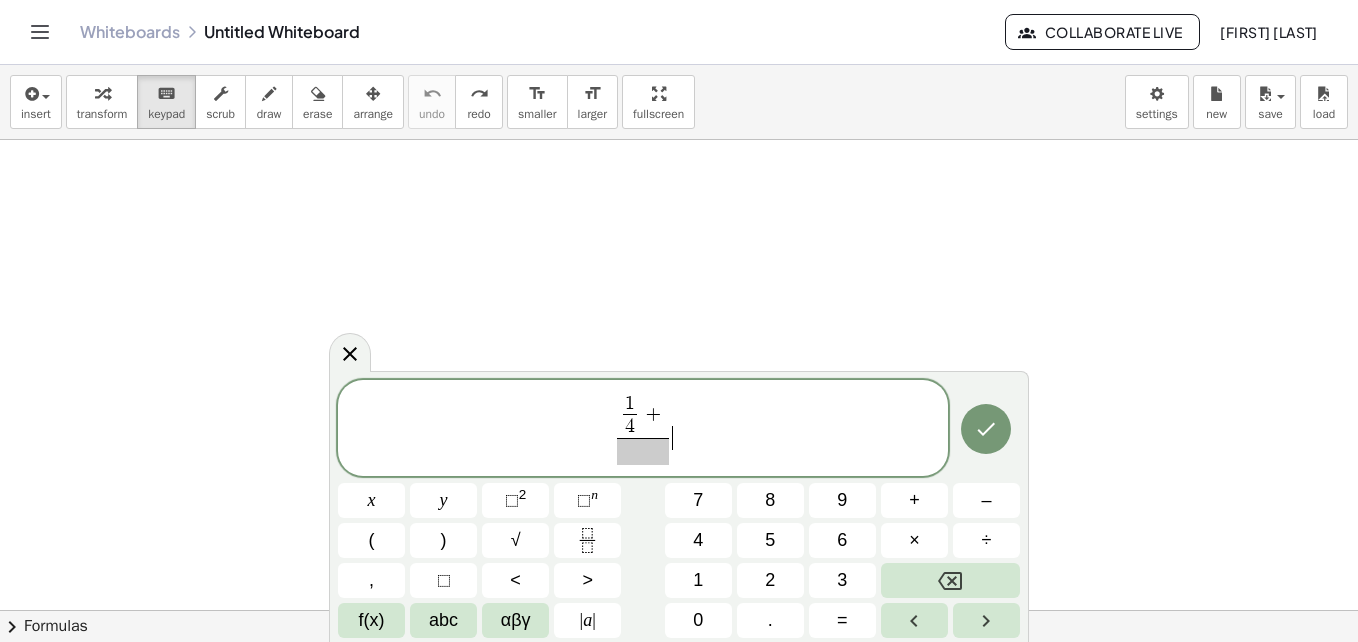 click on "1 4 ​ + ​ ​" at bounding box center [643, 429] 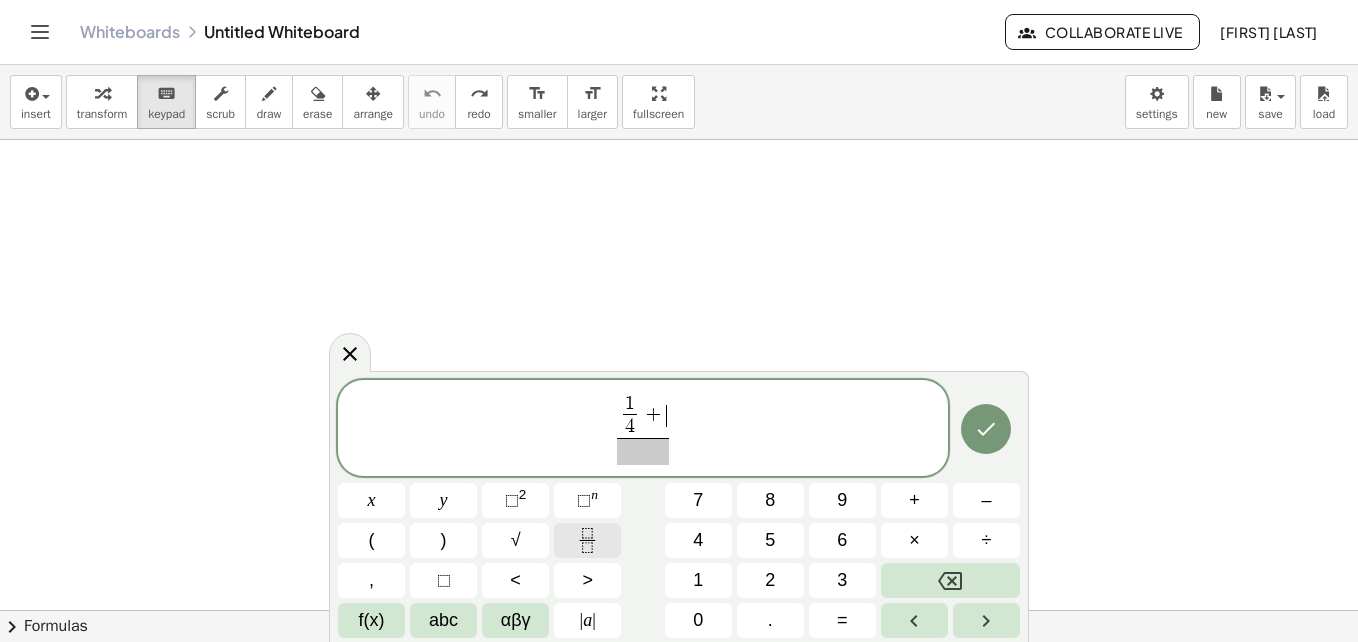 click 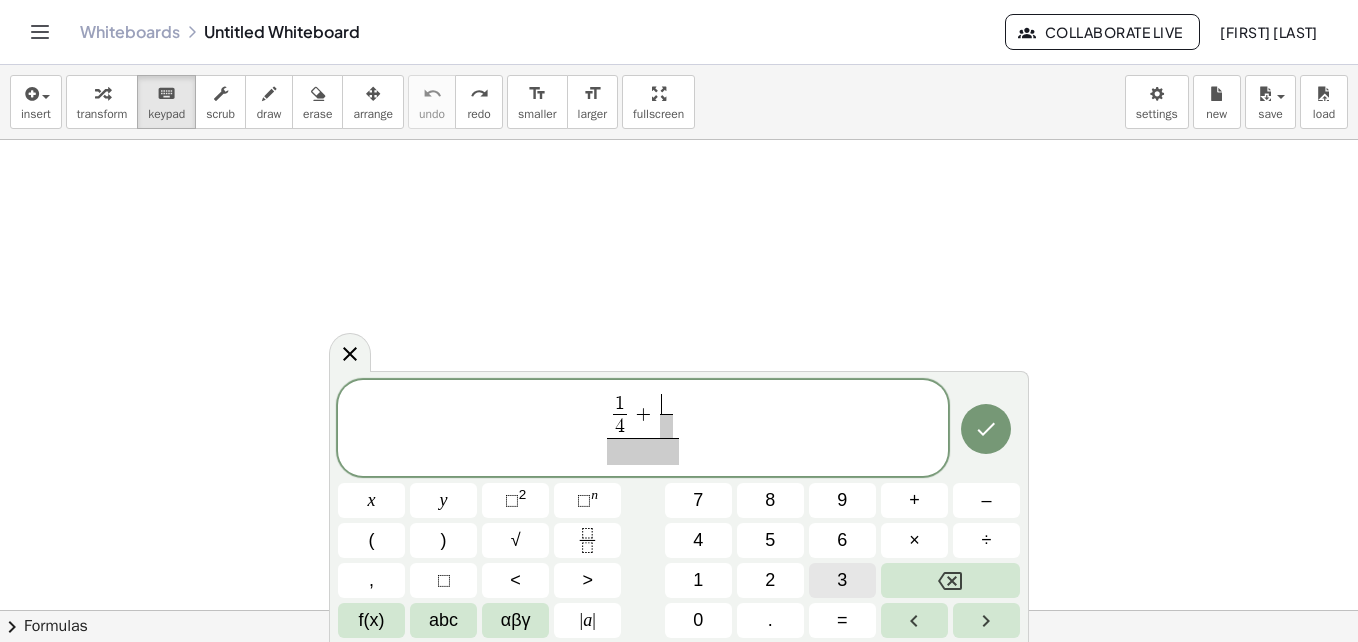 click on "3" at bounding box center [842, 580] 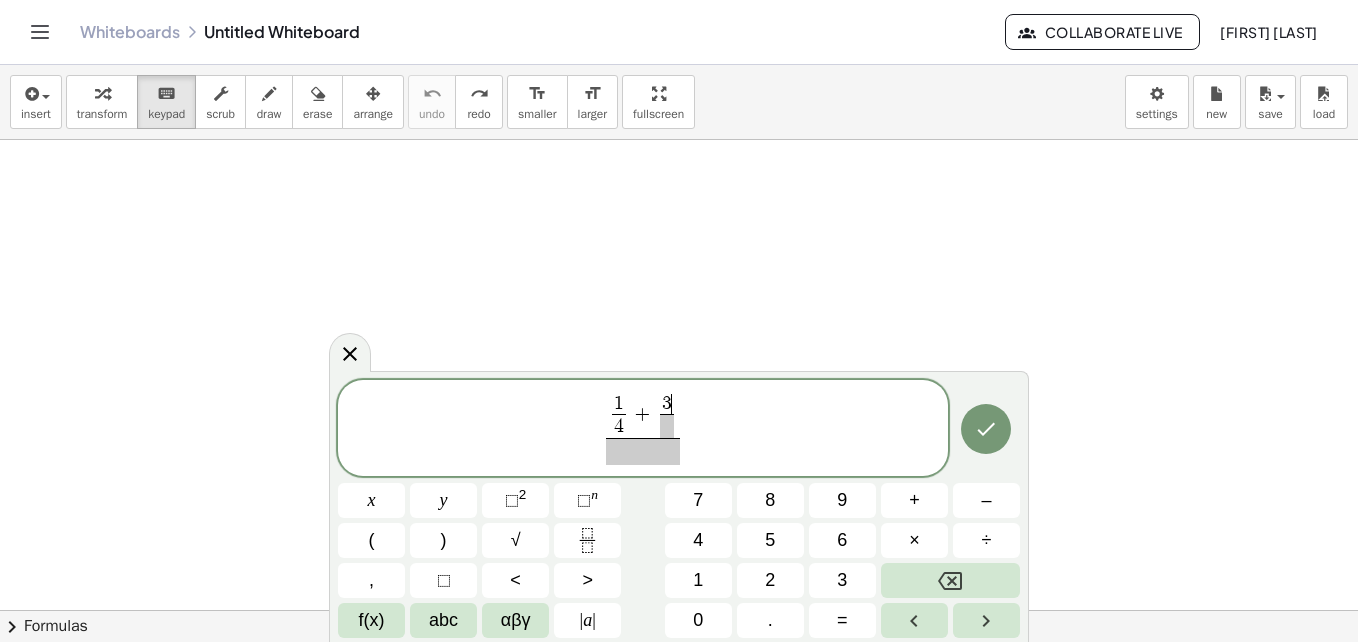 click at bounding box center [667, 426] 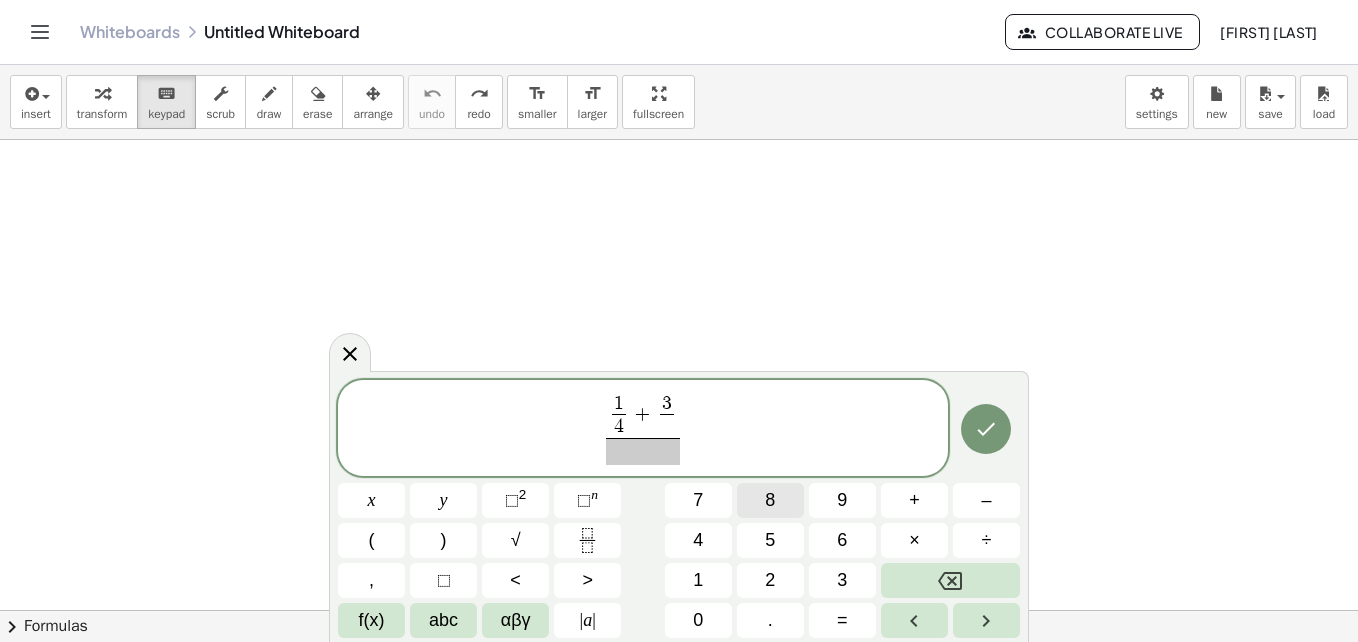 click on "8" at bounding box center (770, 500) 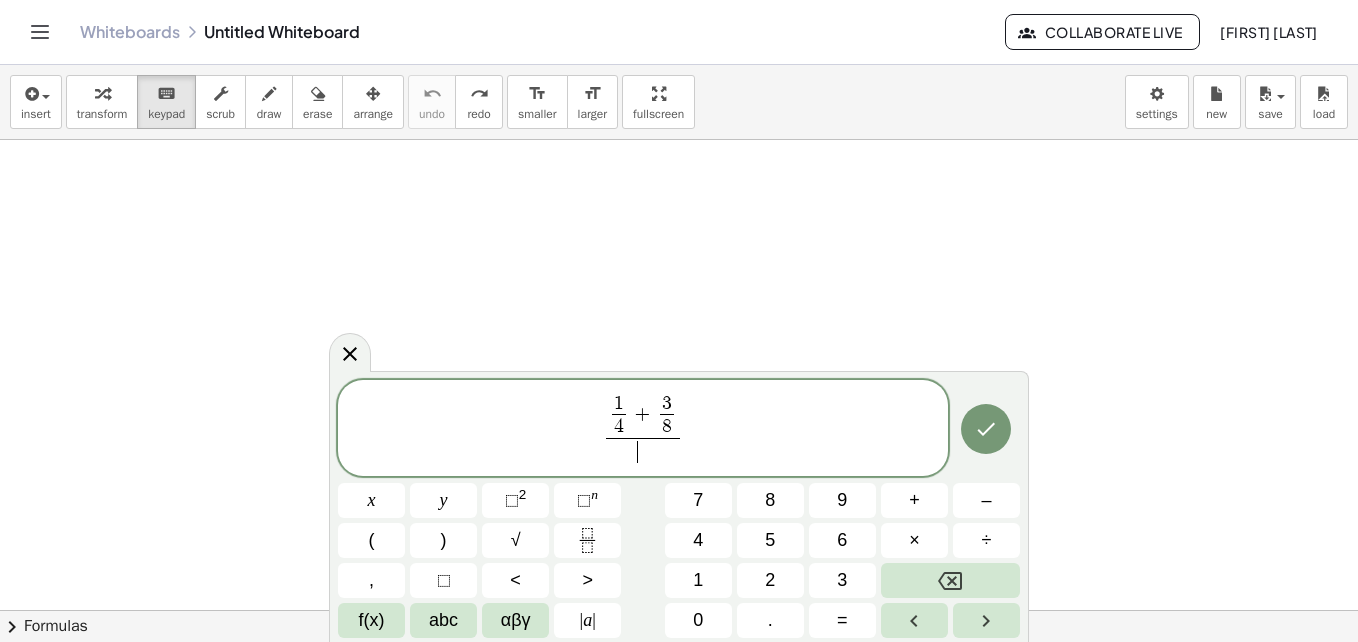 click on "​" at bounding box center [642, 451] 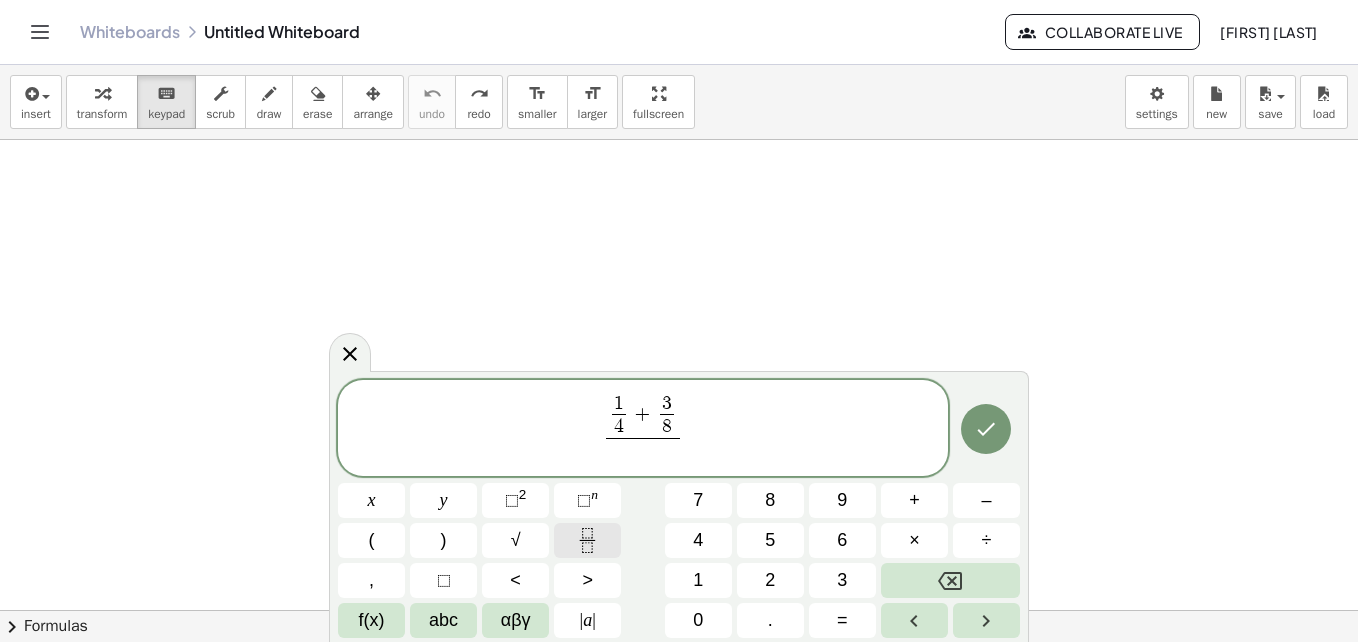 click 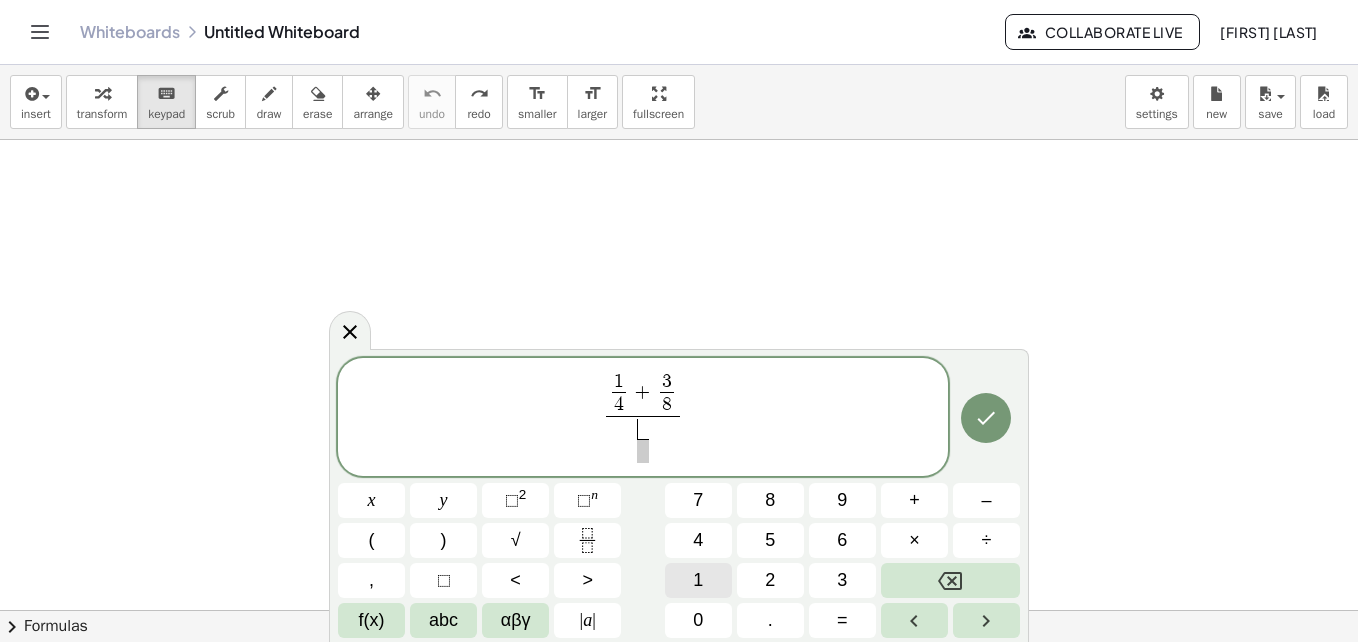click on "1" at bounding box center [698, 580] 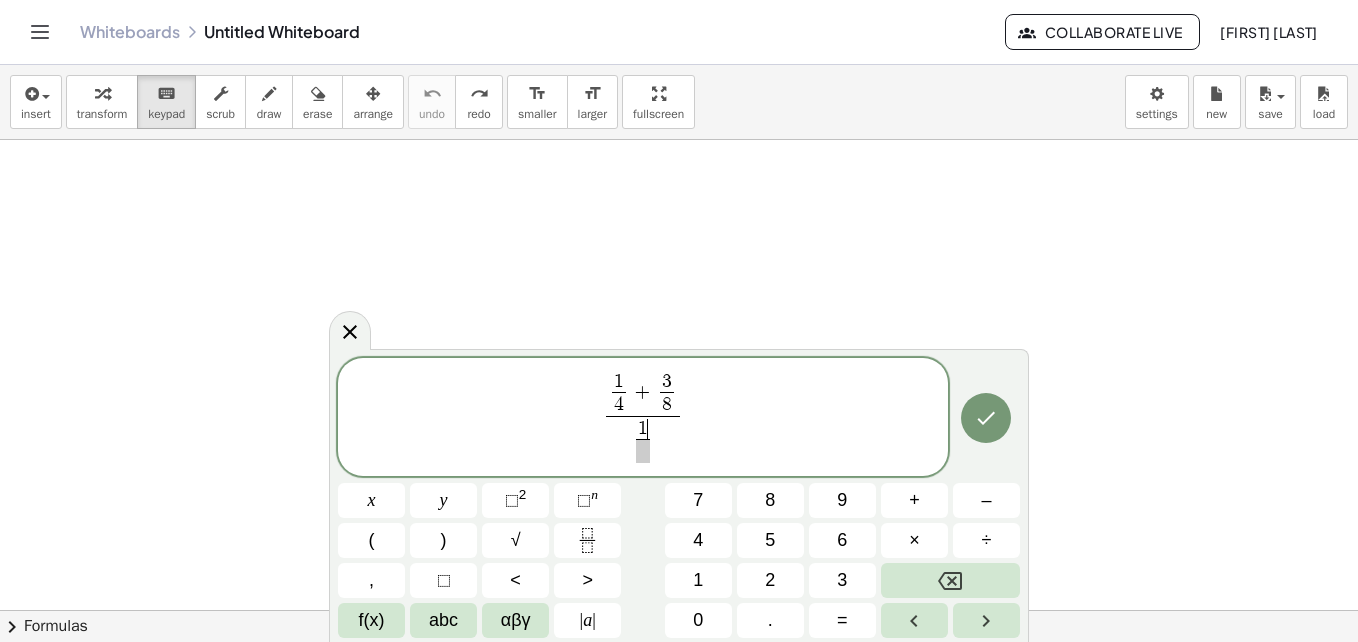 click at bounding box center (643, 451) 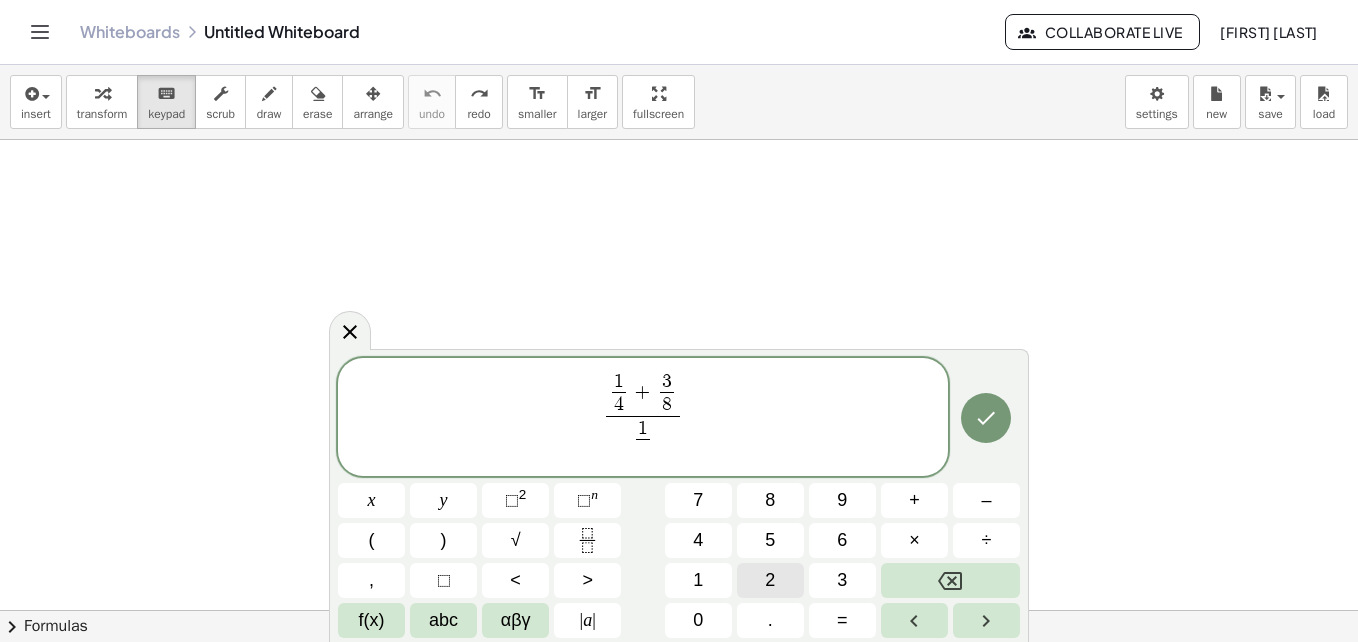 click on "2" at bounding box center [770, 580] 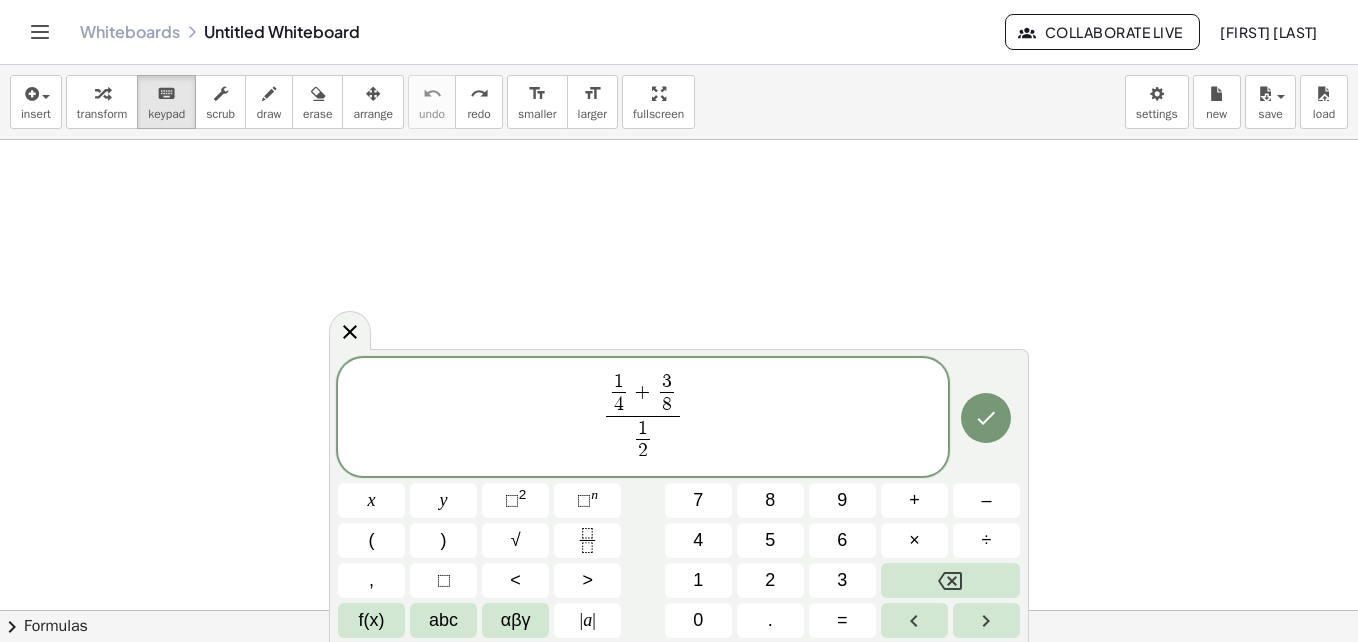 click on "1 2 ​ ​" at bounding box center (642, 440) 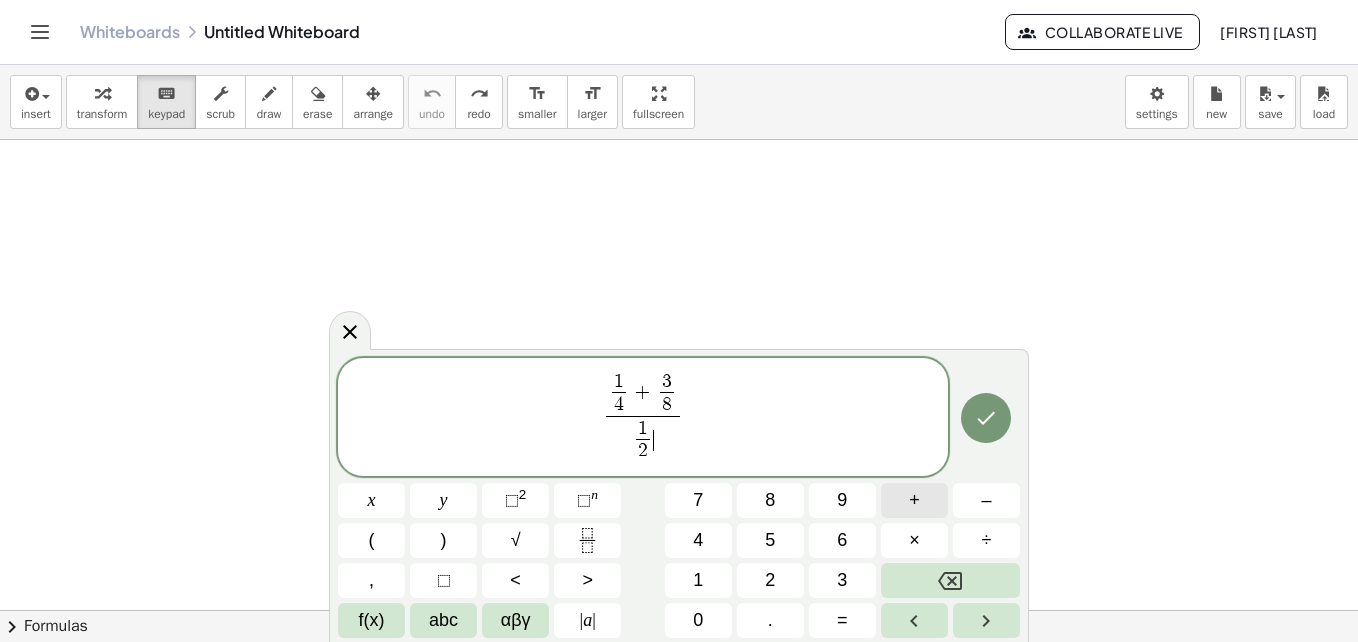 click on "+" at bounding box center [914, 500] 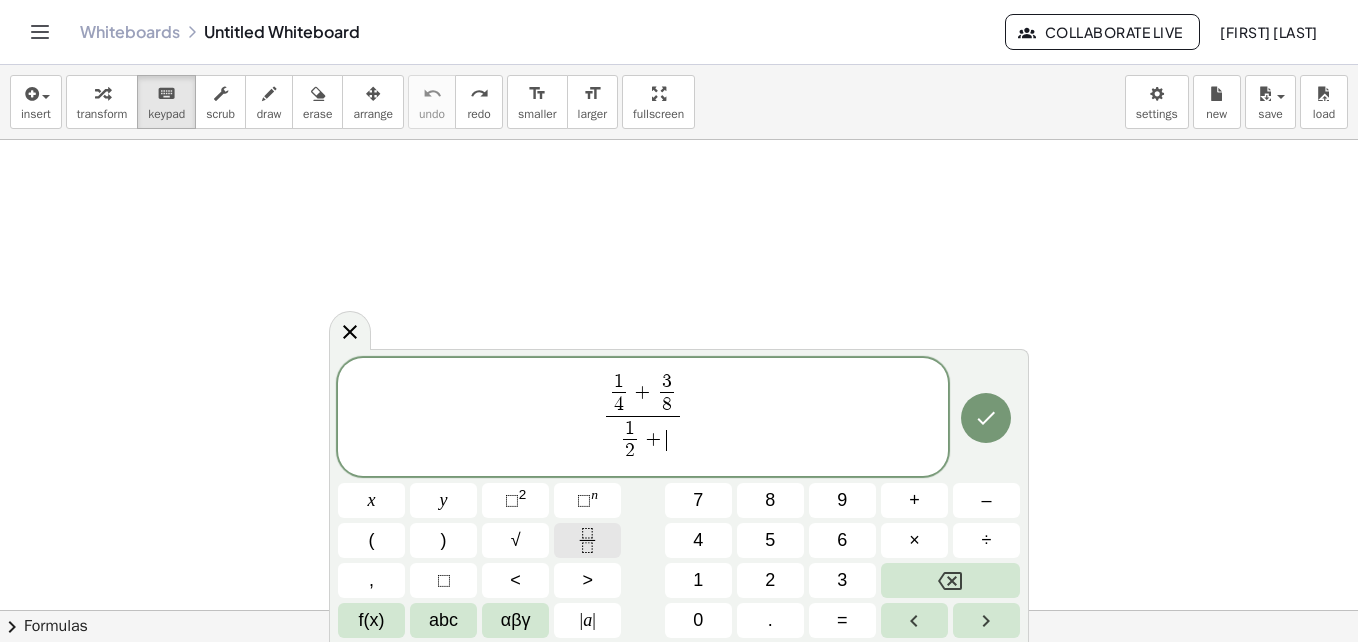 click 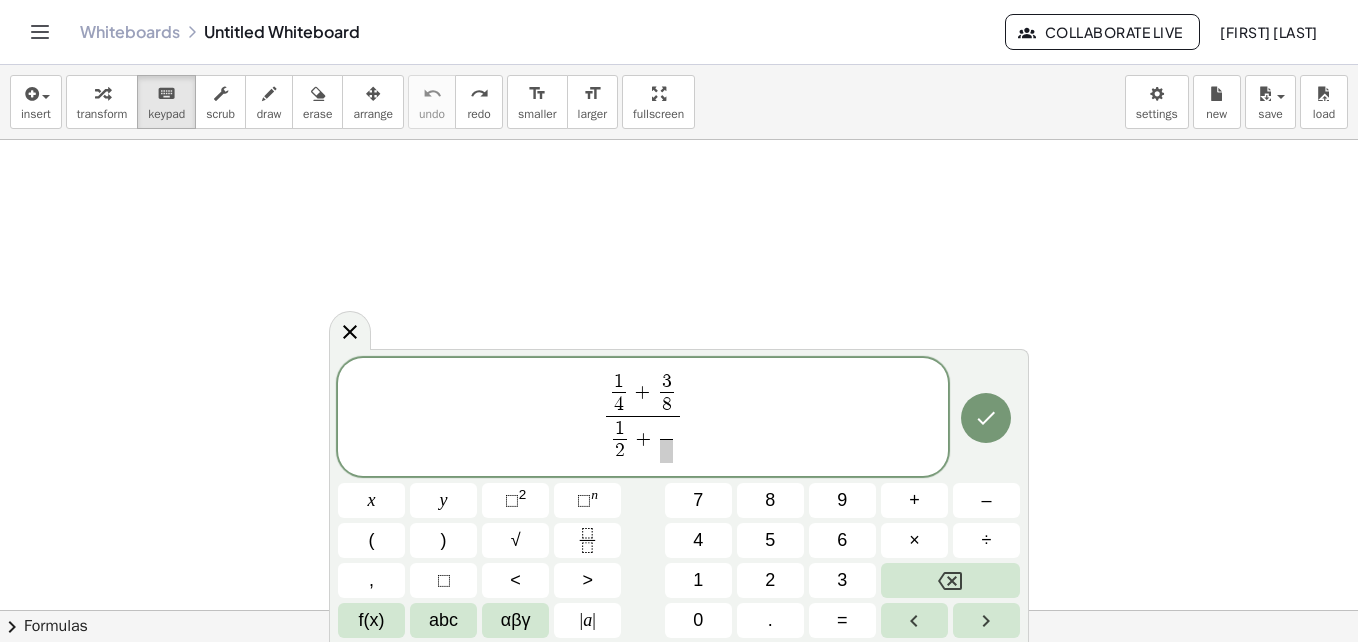 click on "**********" at bounding box center [679, 498] 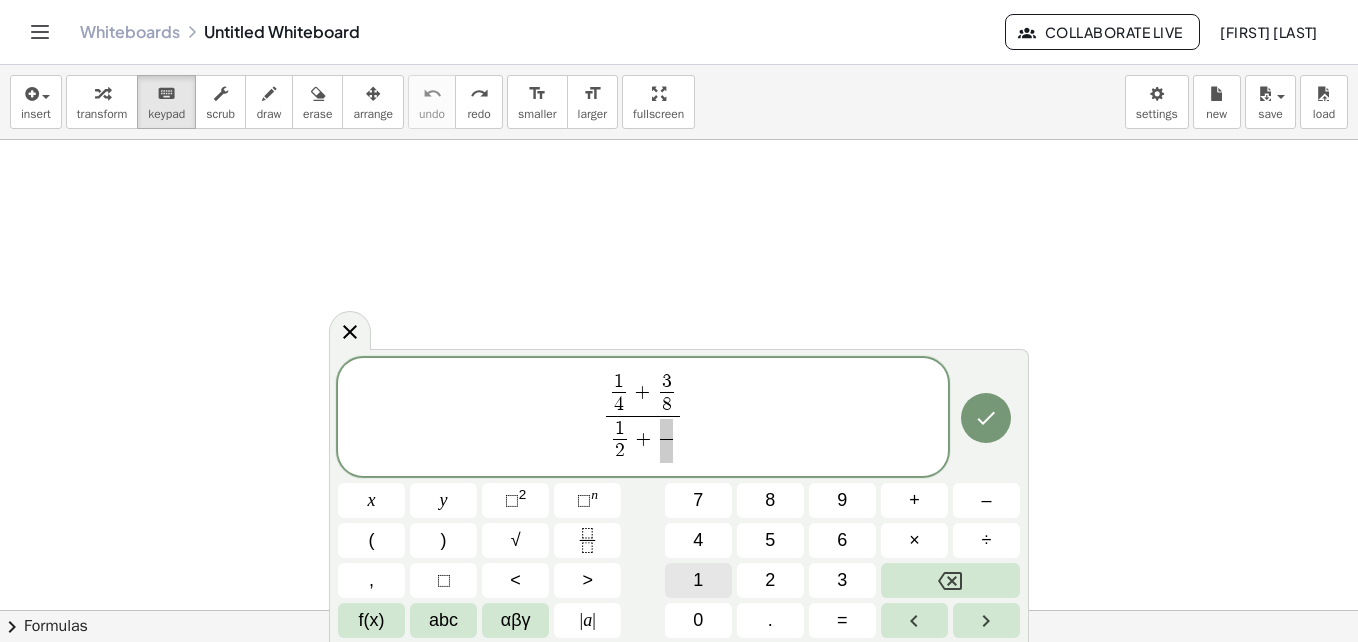 click on "1" at bounding box center [698, 580] 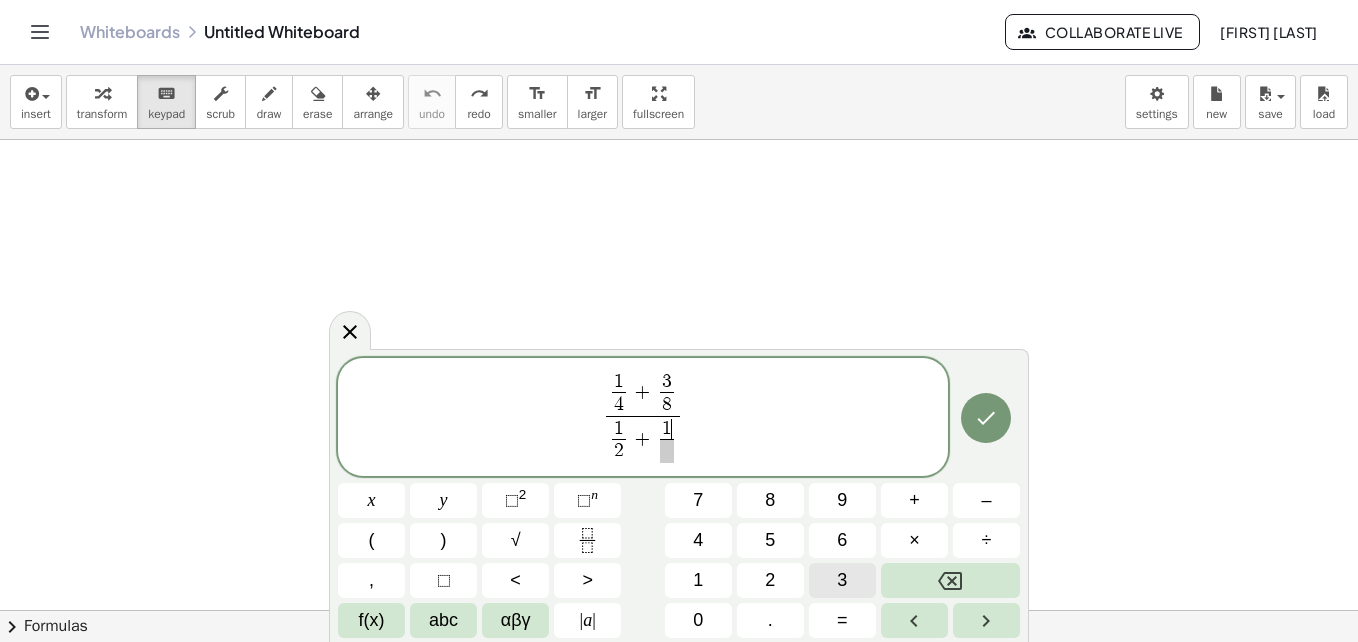 click on "3" at bounding box center [842, 580] 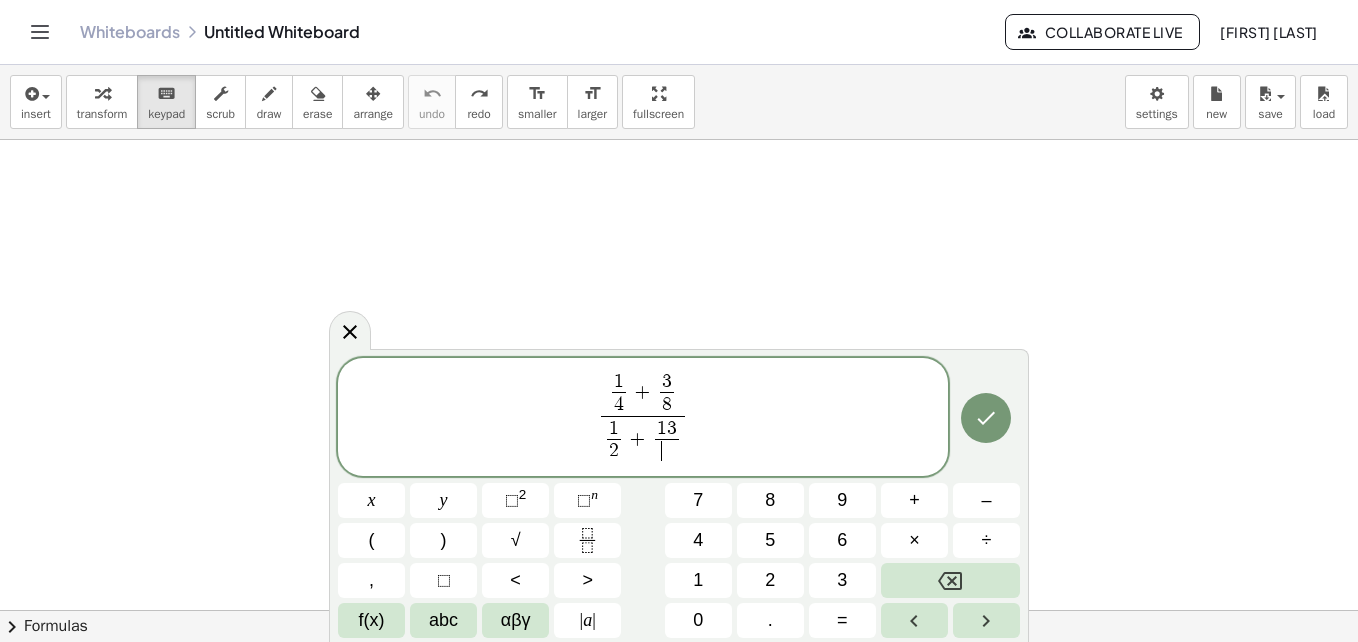 click on "​" at bounding box center [667, 451] 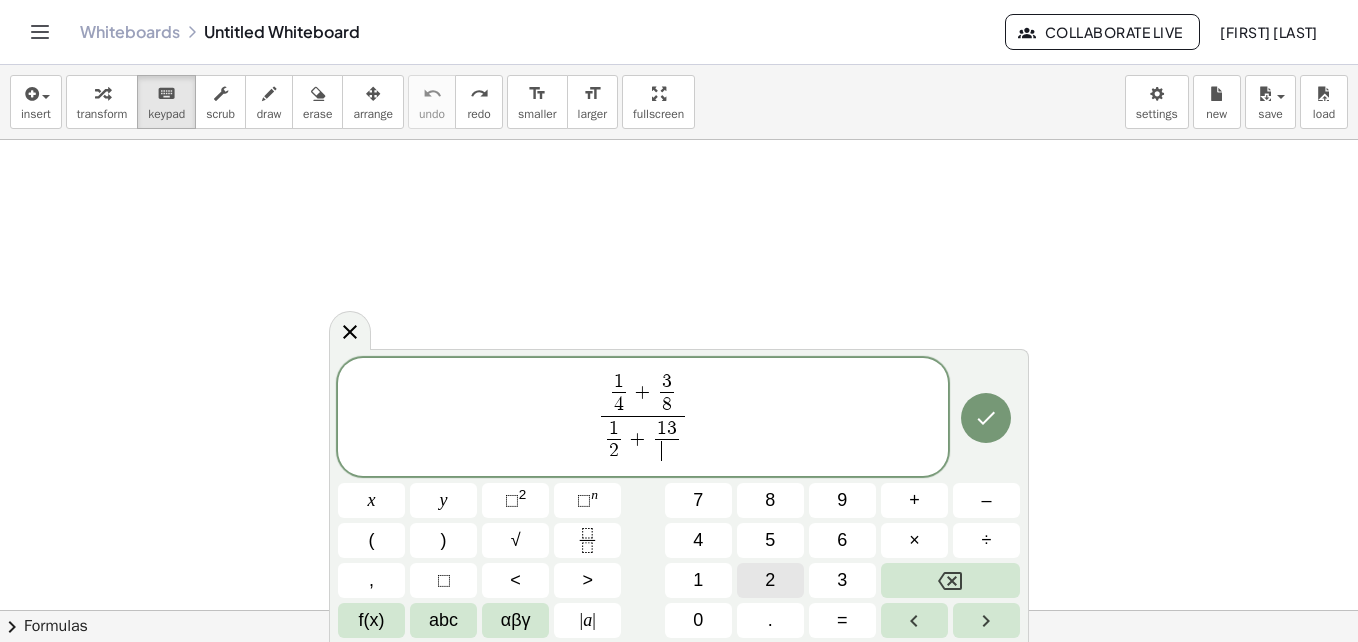 click on "2" at bounding box center [770, 580] 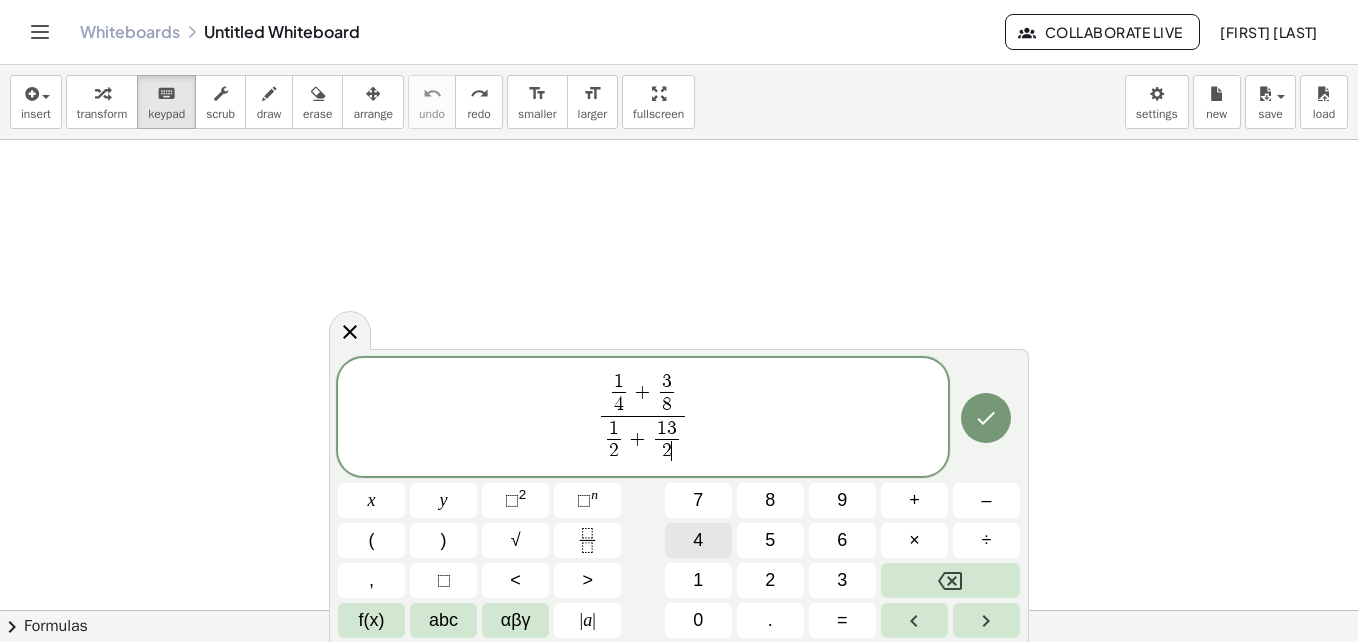 click on "4" at bounding box center [698, 540] 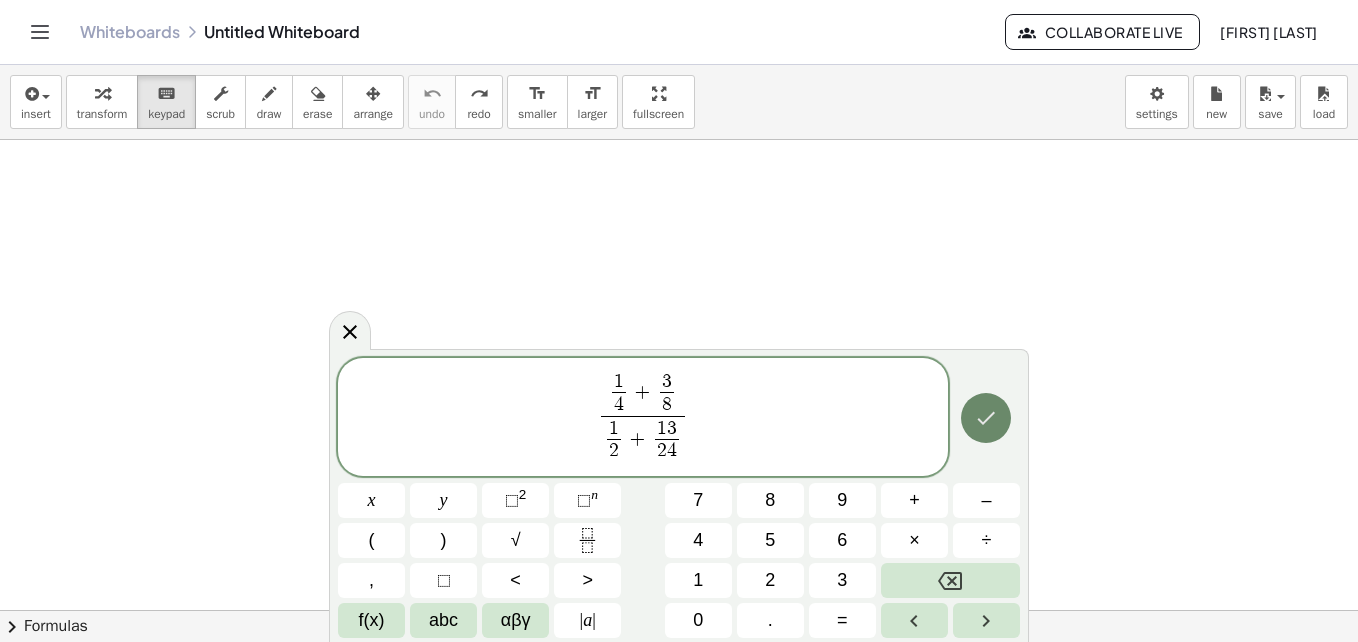 click at bounding box center [986, 418] 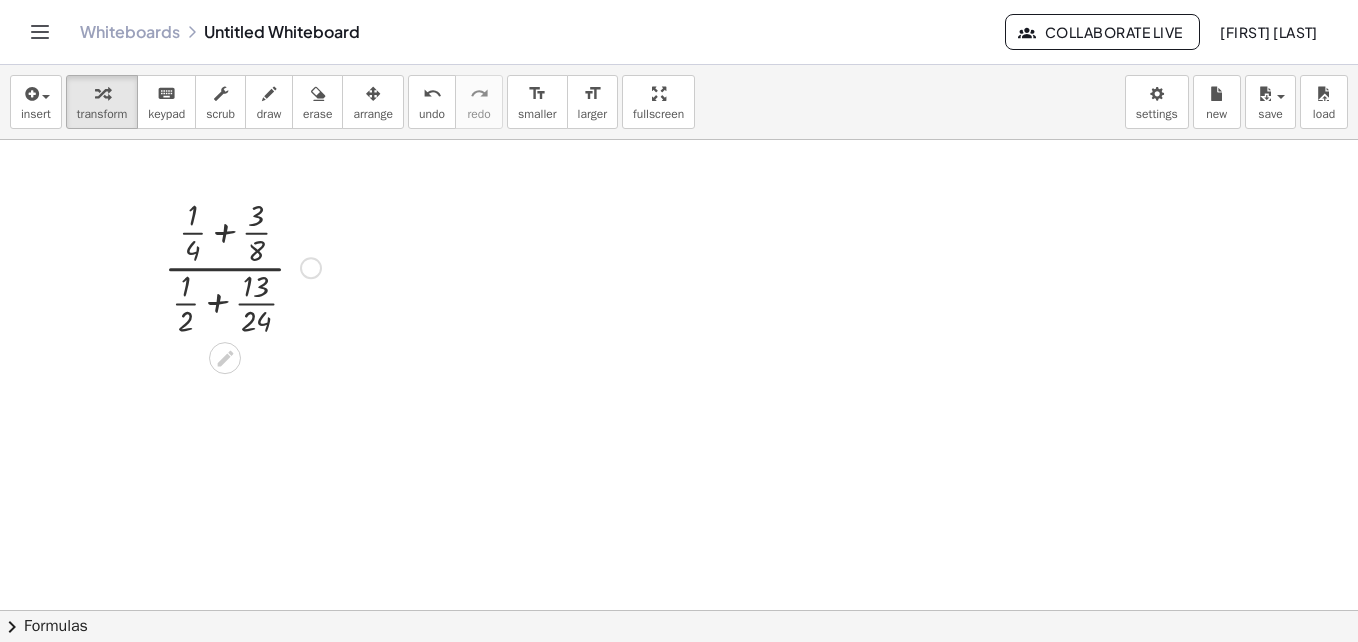 click at bounding box center (242, 266) 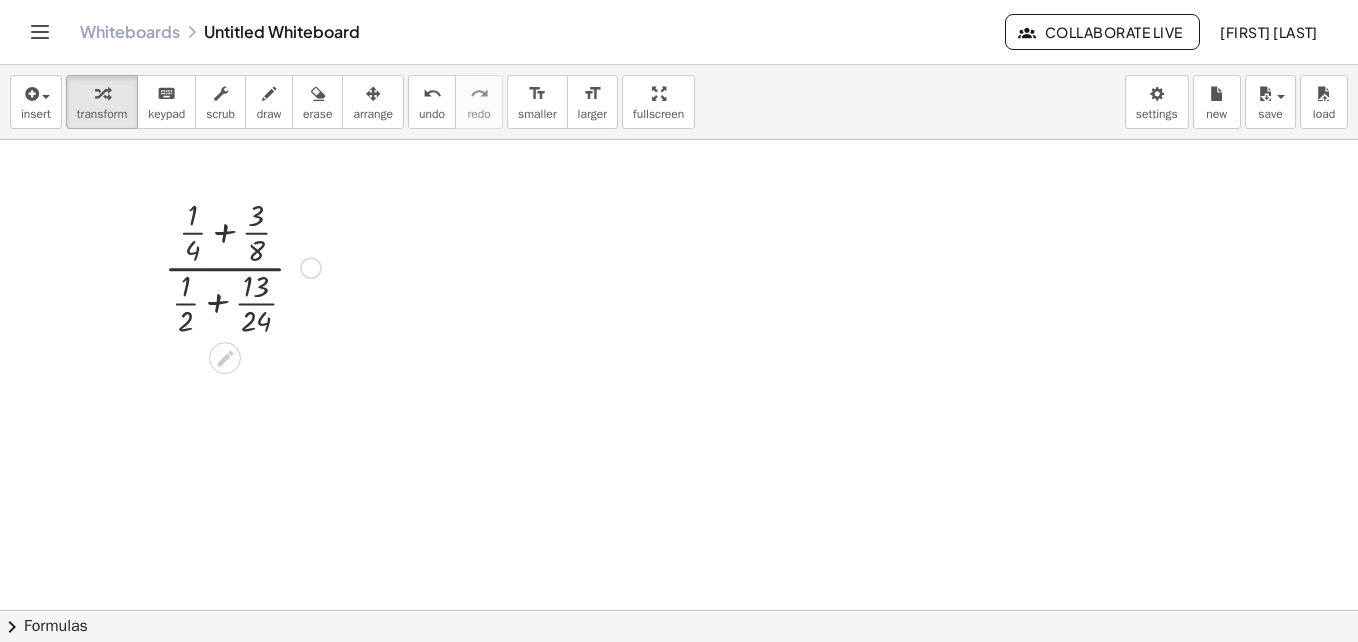 click at bounding box center (242, 266) 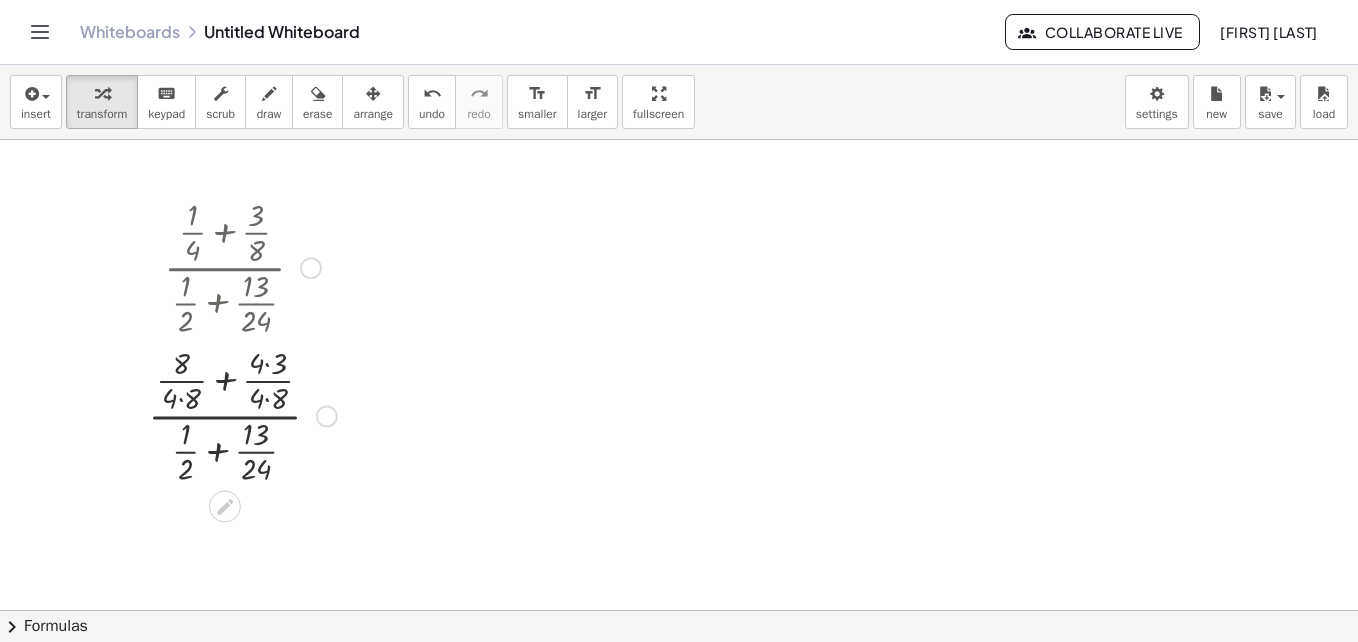 click at bounding box center [242, 414] 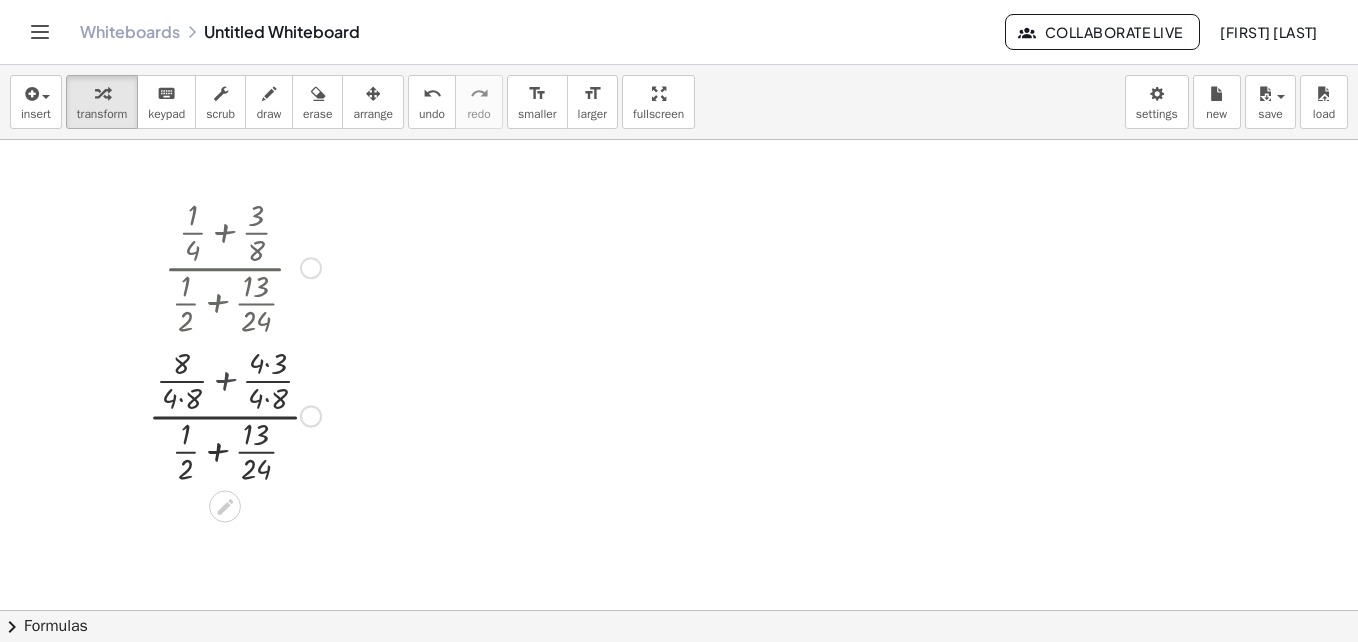 click at bounding box center (242, 414) 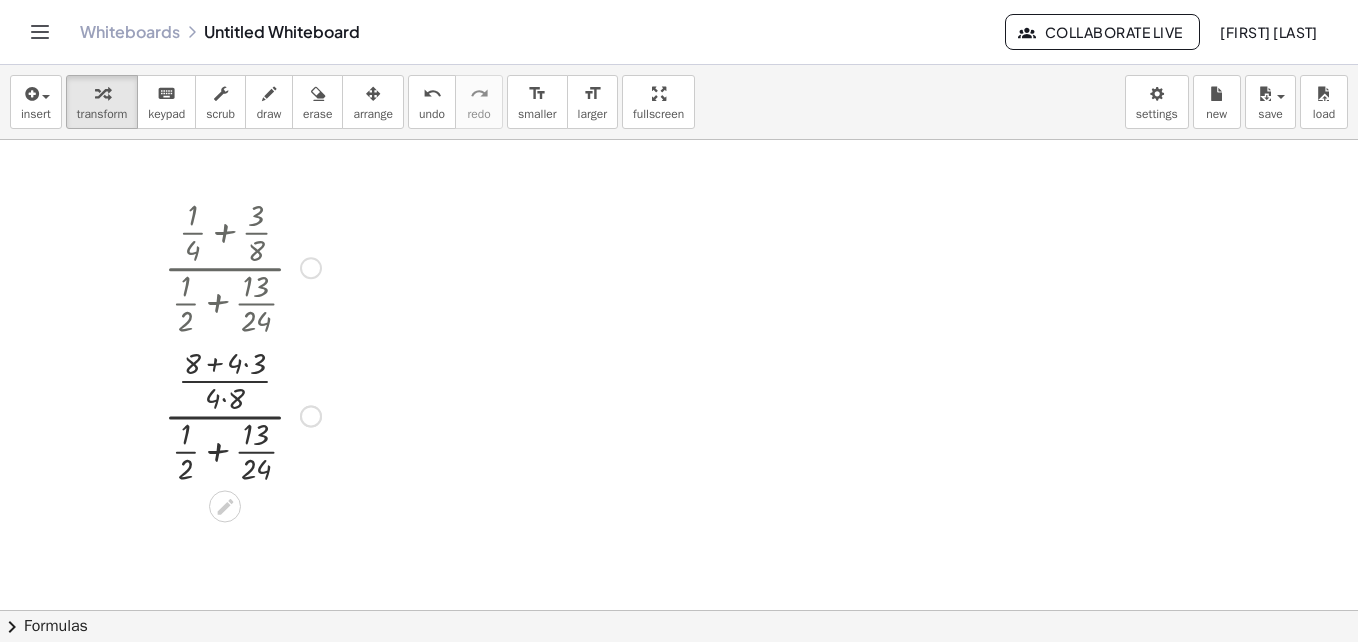 click at bounding box center (242, 414) 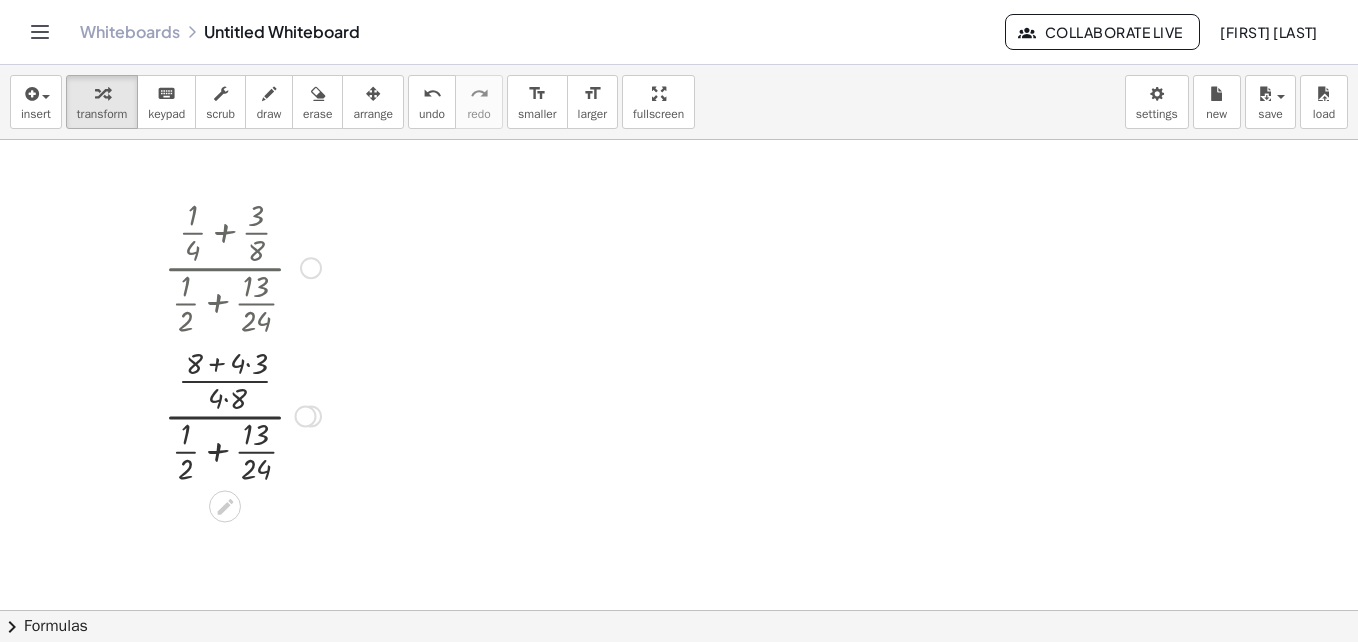 click at bounding box center [242, 414] 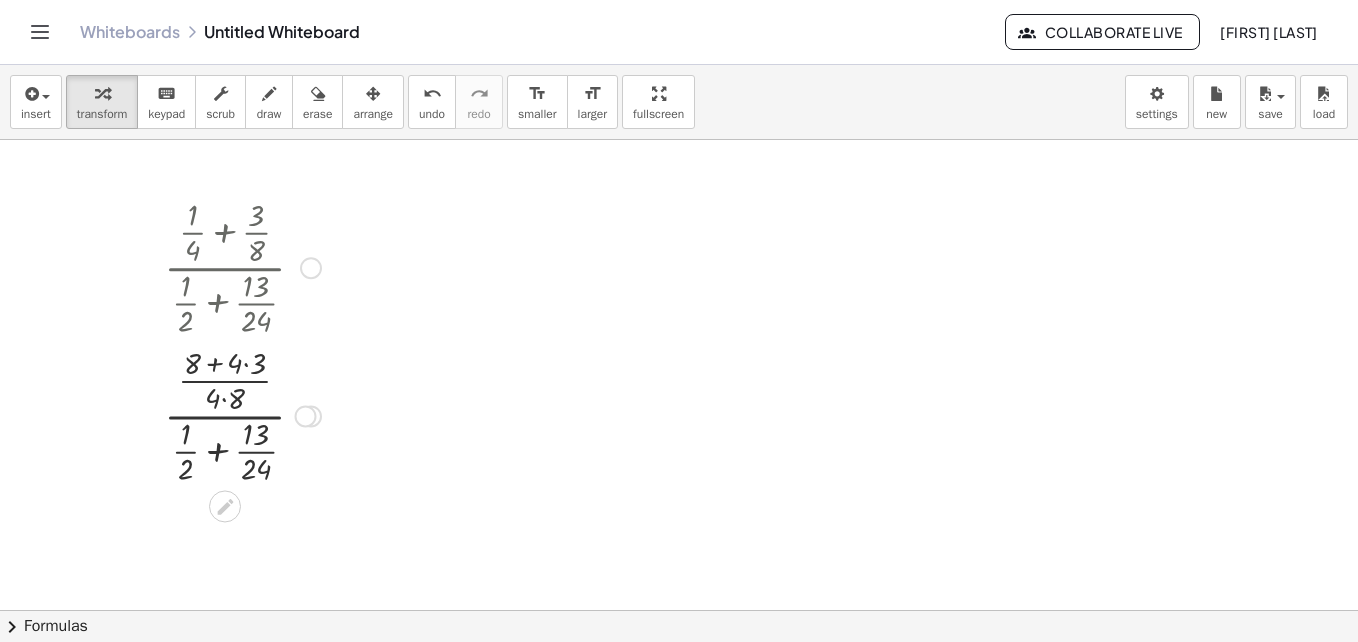 click at bounding box center (242, 414) 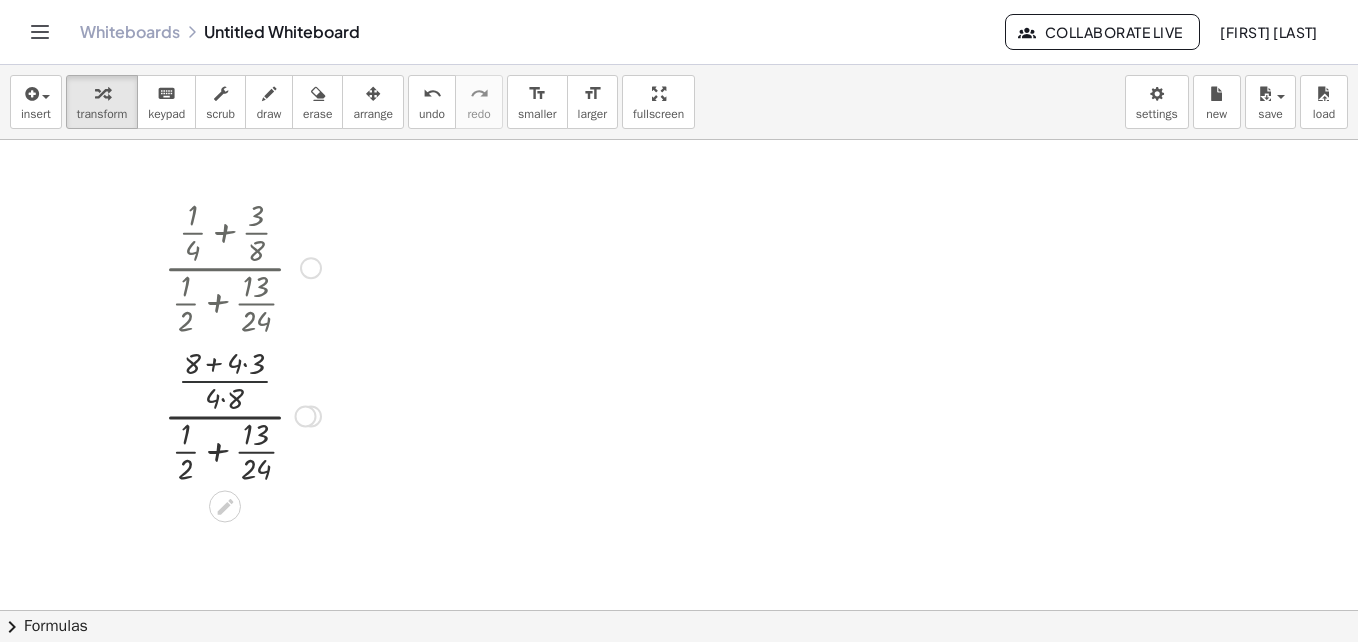 click at bounding box center (242, 414) 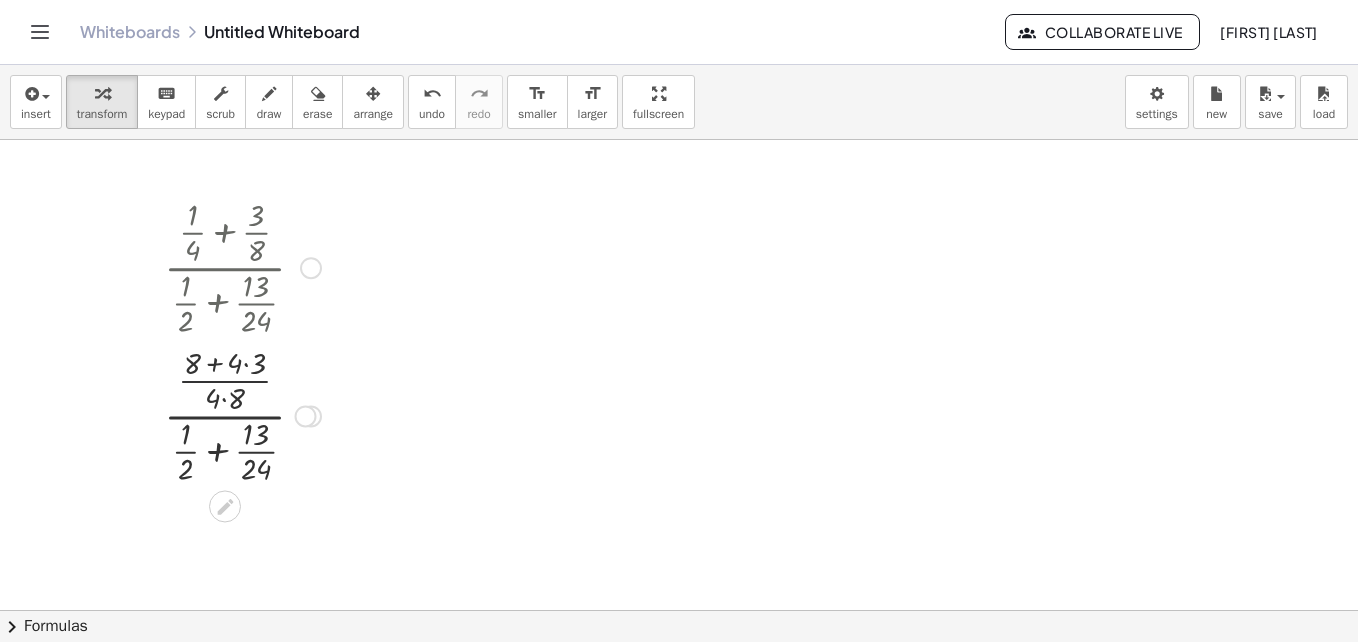 click at bounding box center (242, 414) 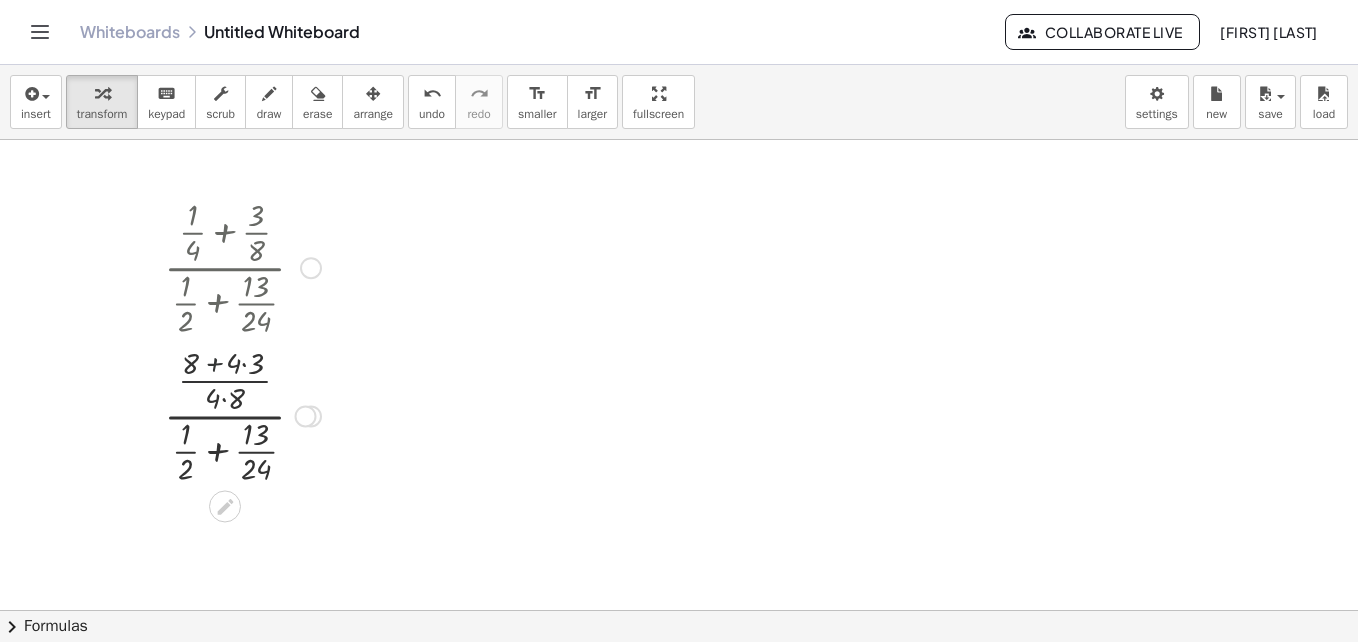 click at bounding box center [242, 414] 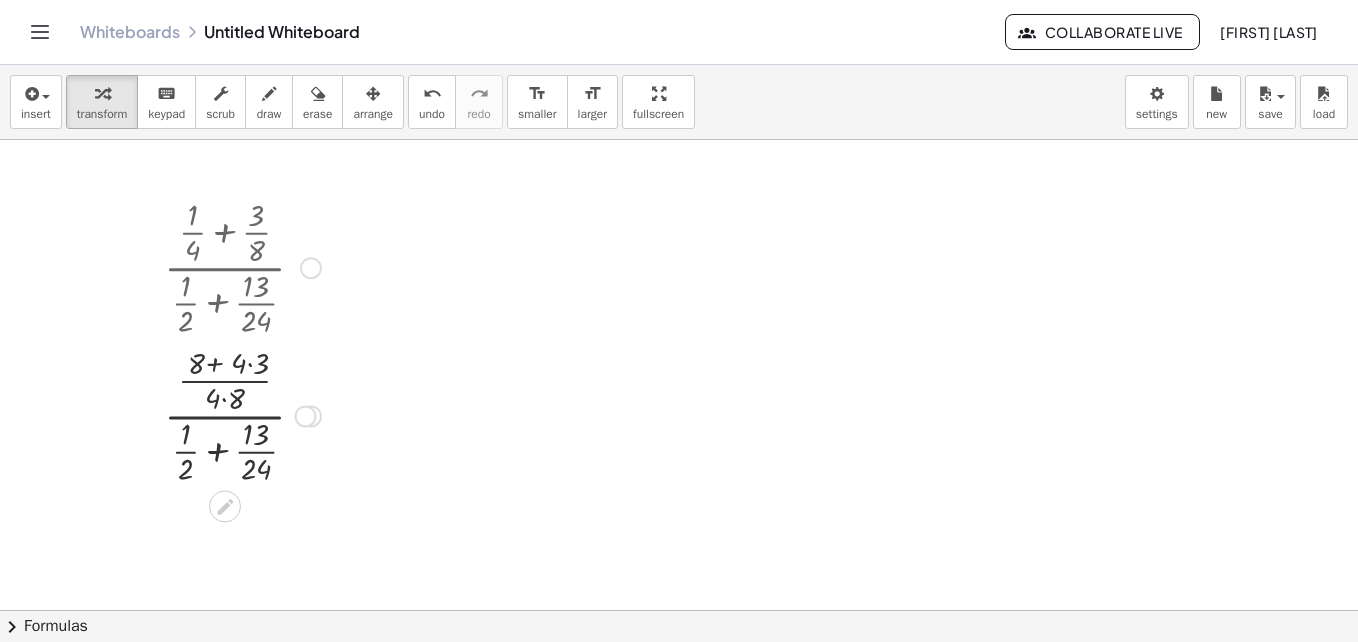 click at bounding box center (242, 414) 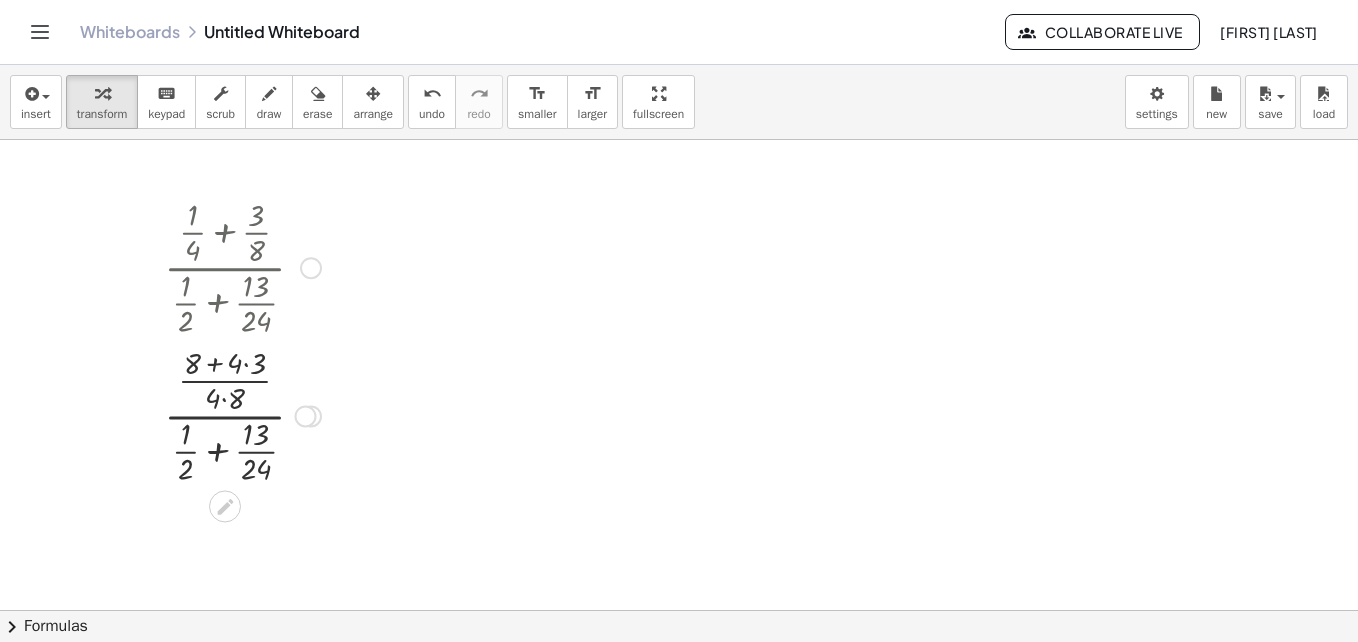 click at bounding box center [242, 414] 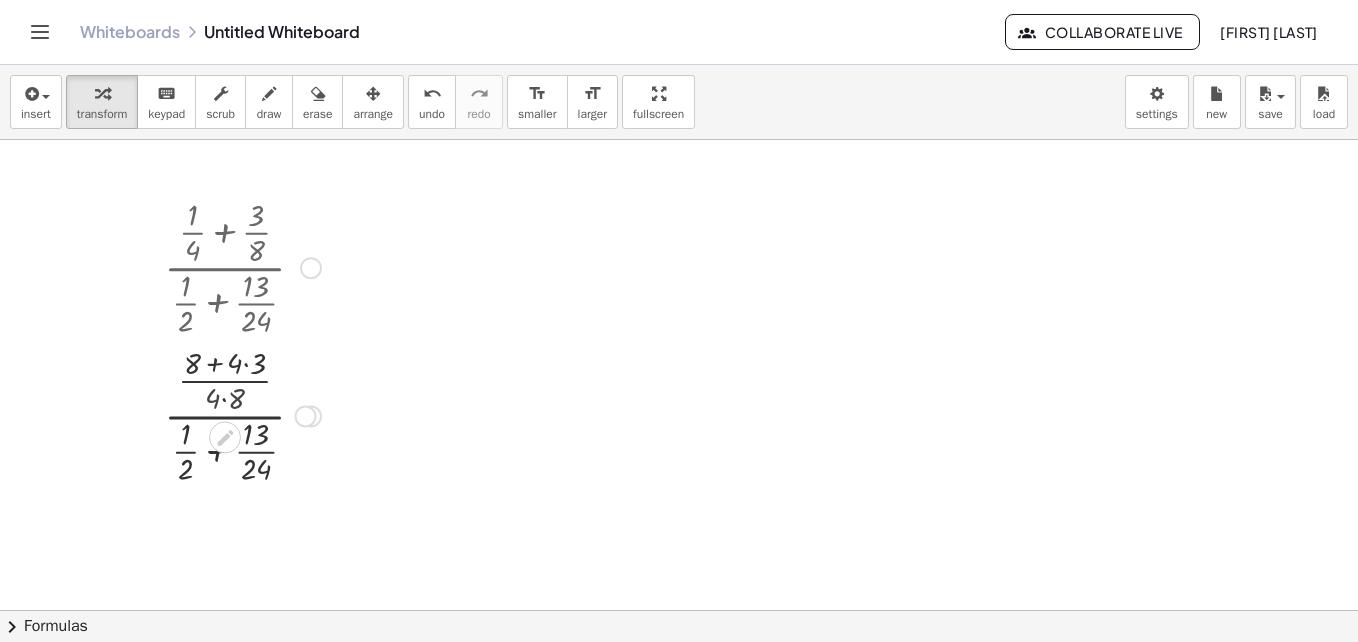 click at bounding box center [242, 414] 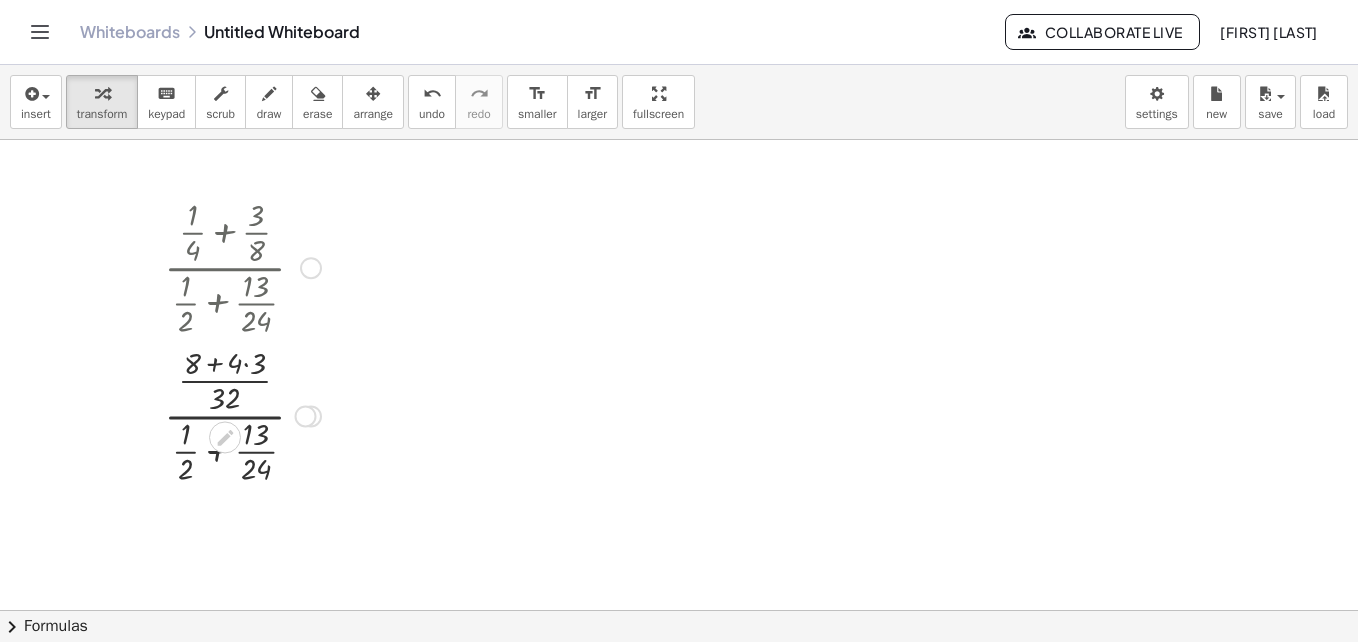 click at bounding box center (242, 414) 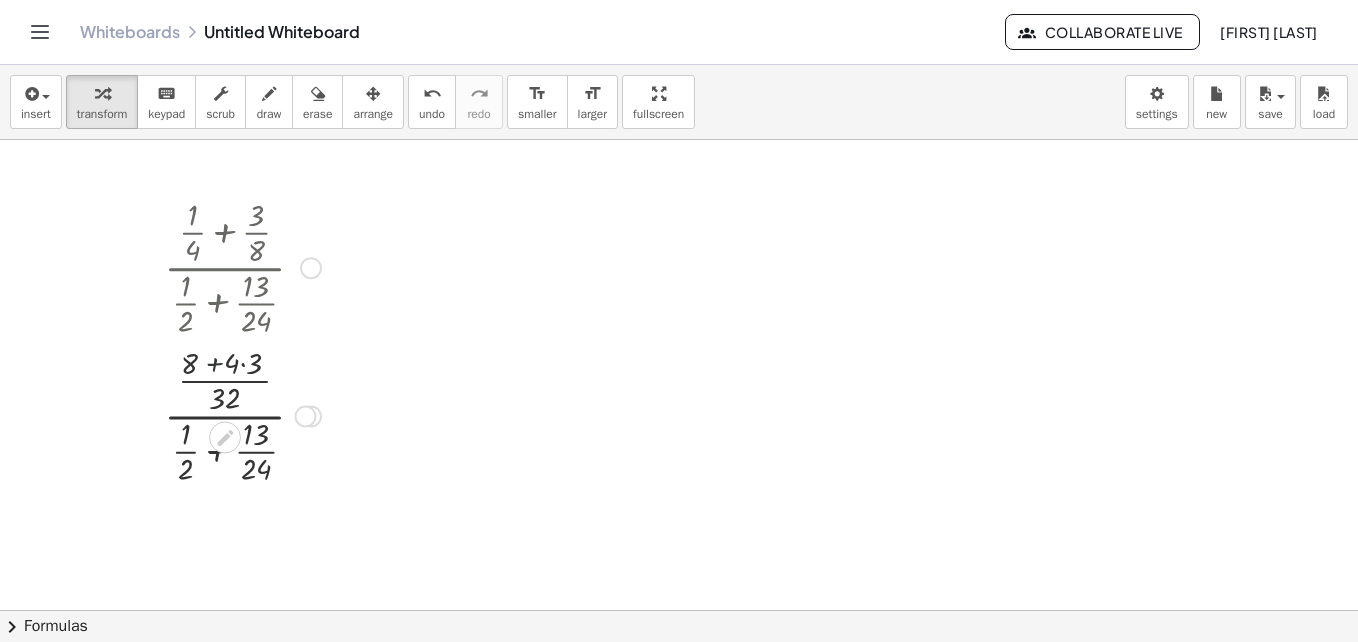 click at bounding box center (242, 414) 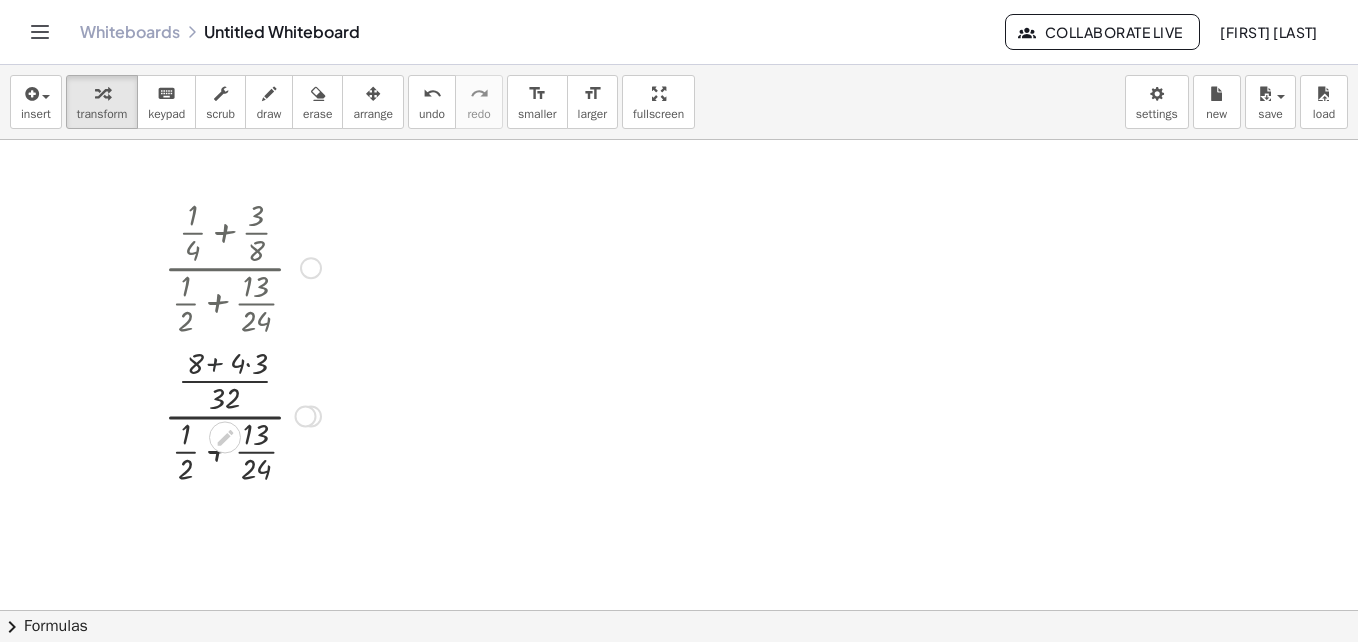 drag, startPoint x: 218, startPoint y: 366, endPoint x: 221, endPoint y: 401, distance: 35.128338 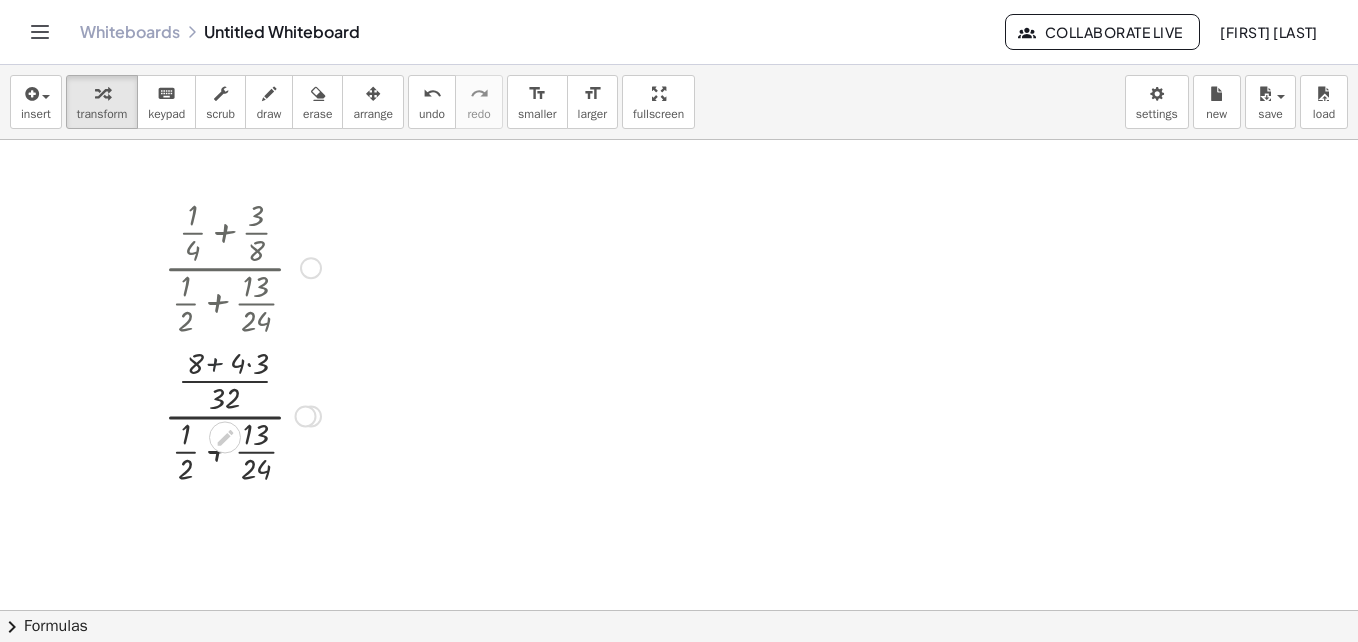 click at bounding box center [242, 414] 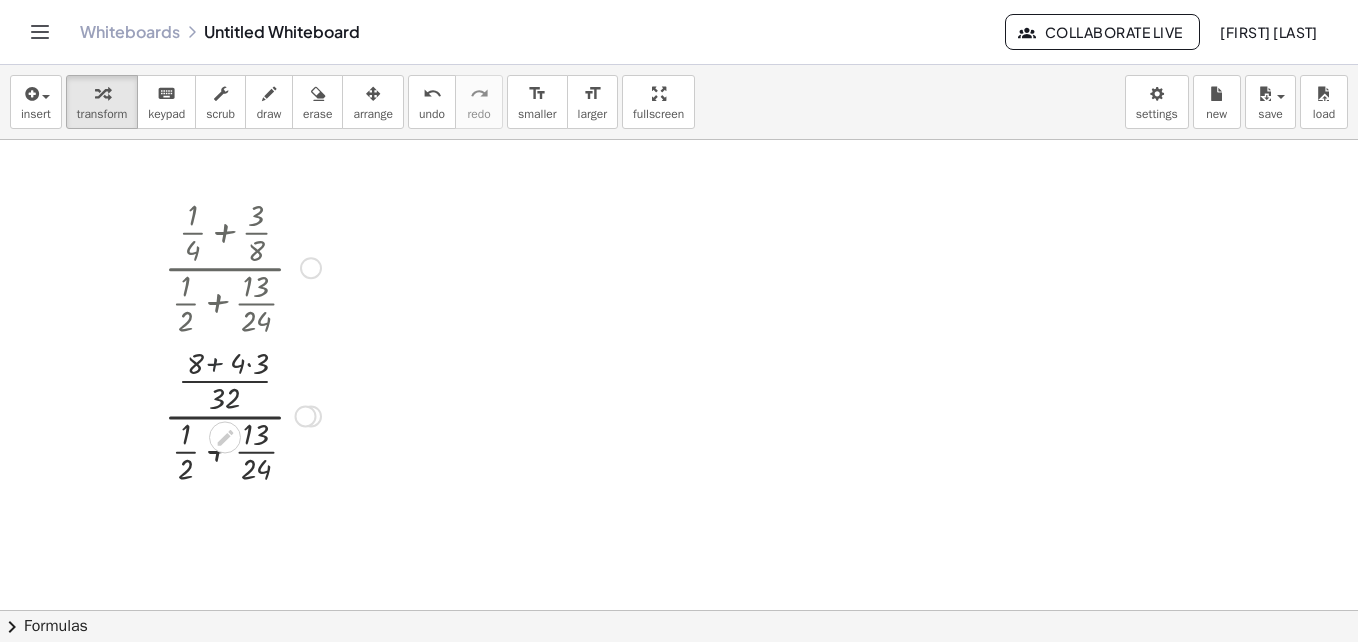 click at bounding box center (242, 414) 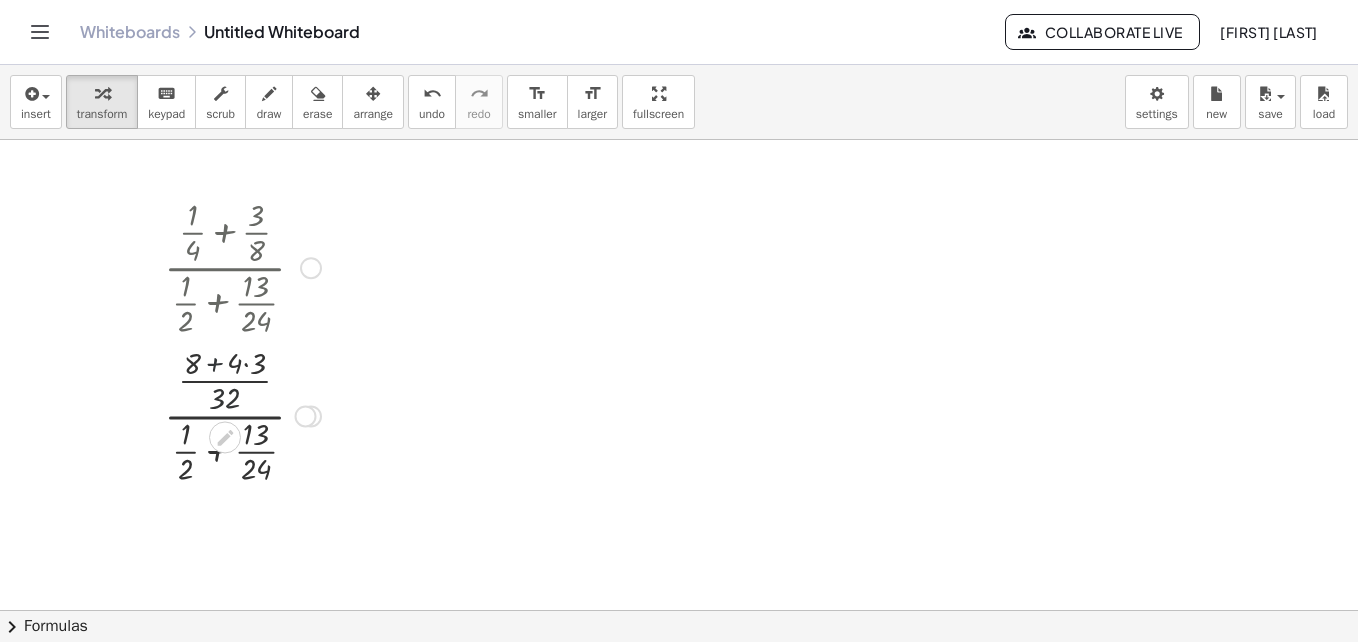 click at bounding box center (242, 414) 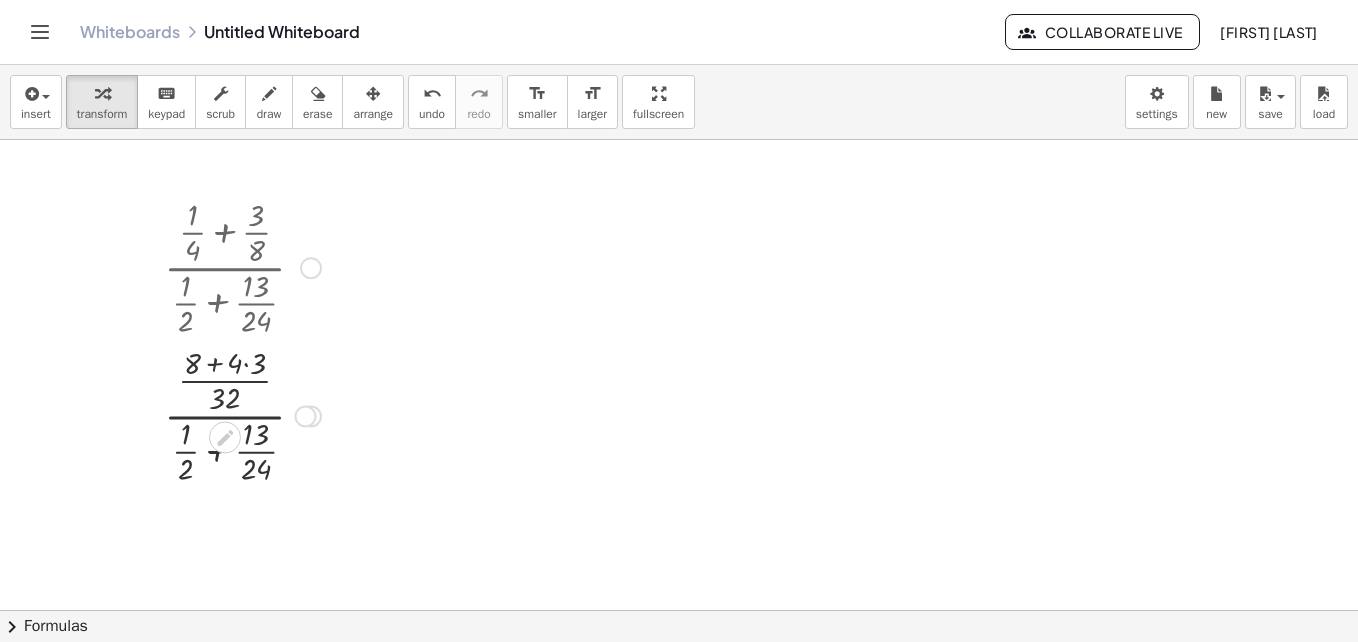 click at bounding box center (242, 414) 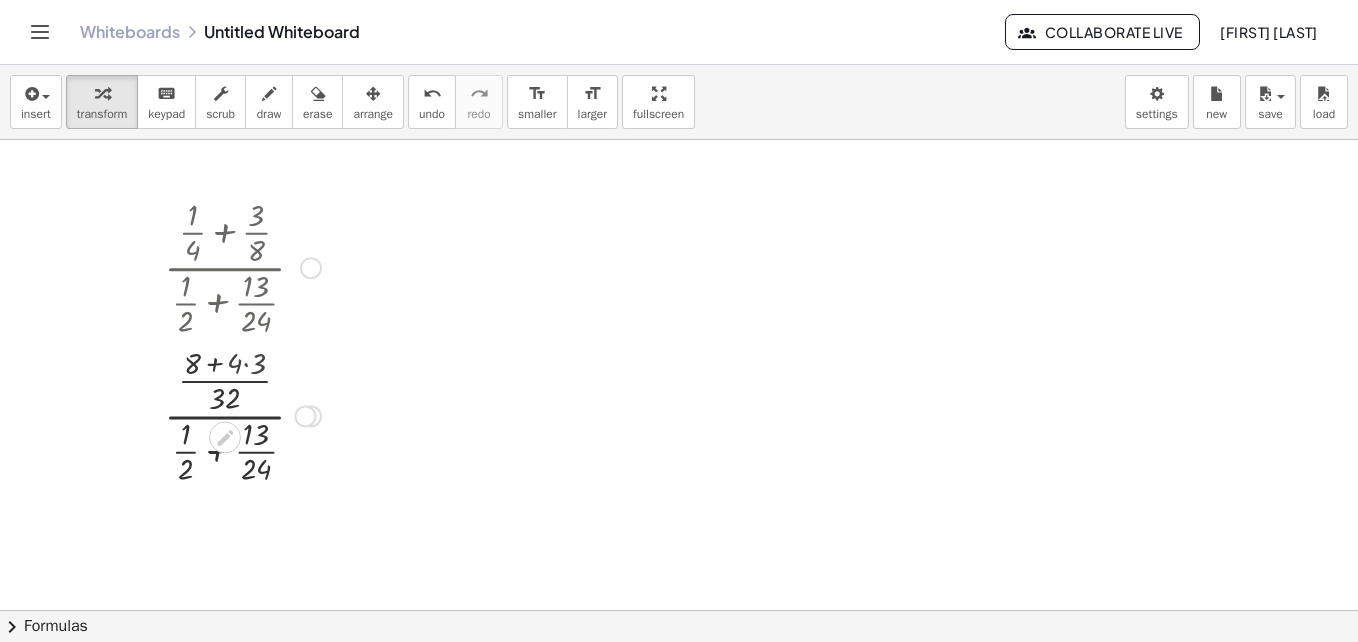 drag, startPoint x: 251, startPoint y: 371, endPoint x: 244, endPoint y: 400, distance: 29.832869 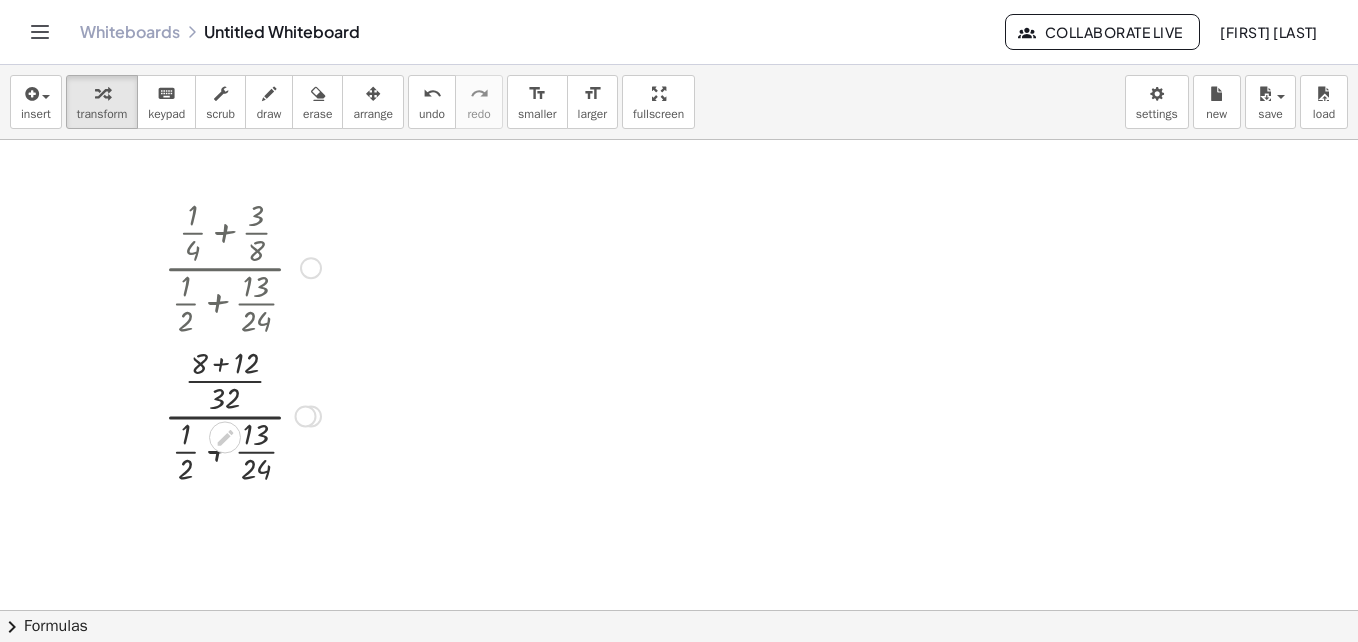 click at bounding box center [242, 414] 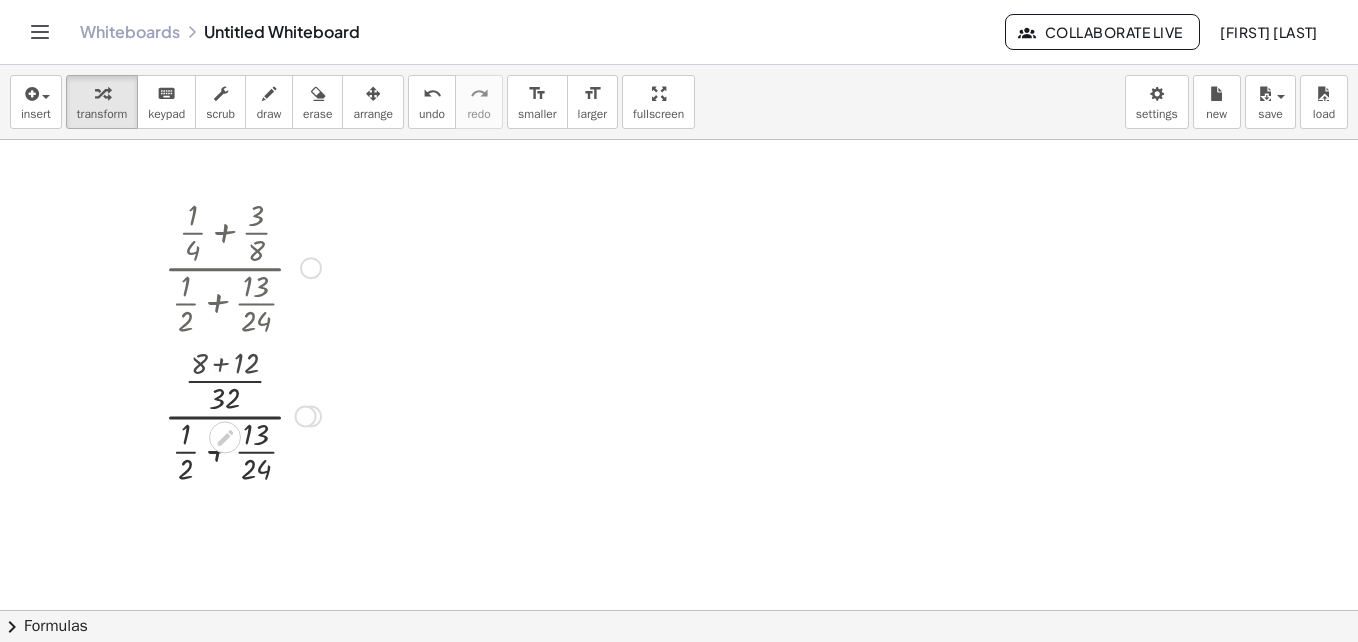 click at bounding box center [242, 414] 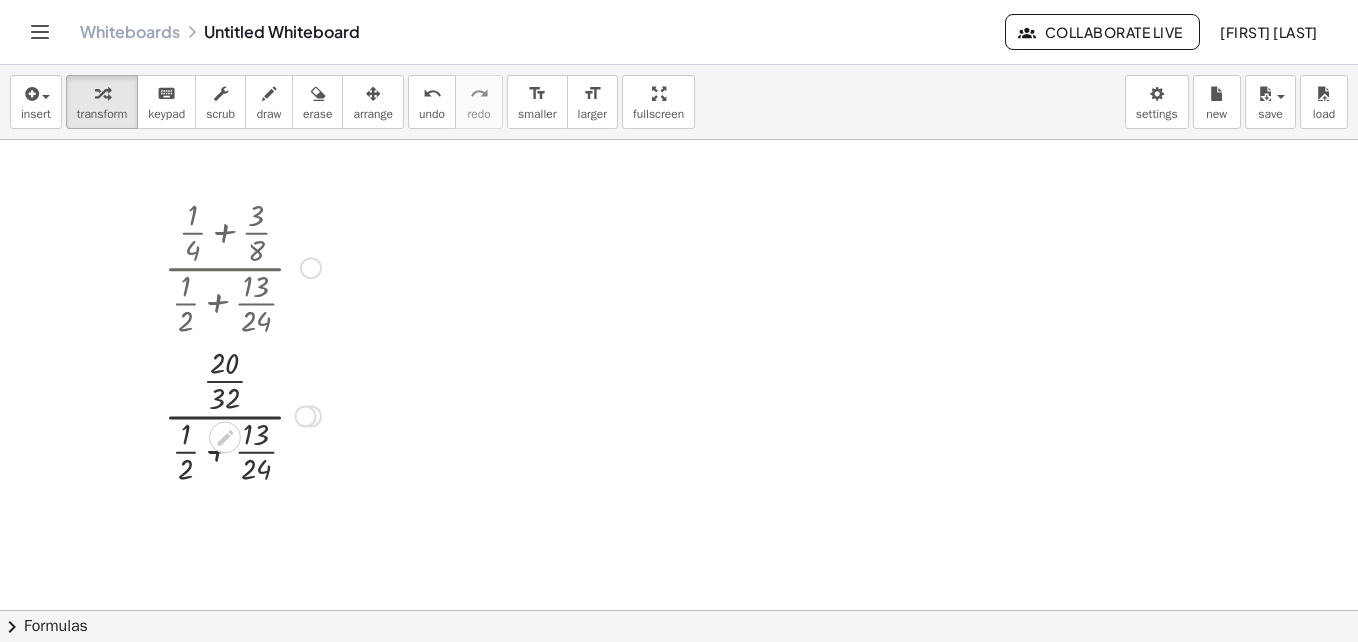 click at bounding box center [242, 414] 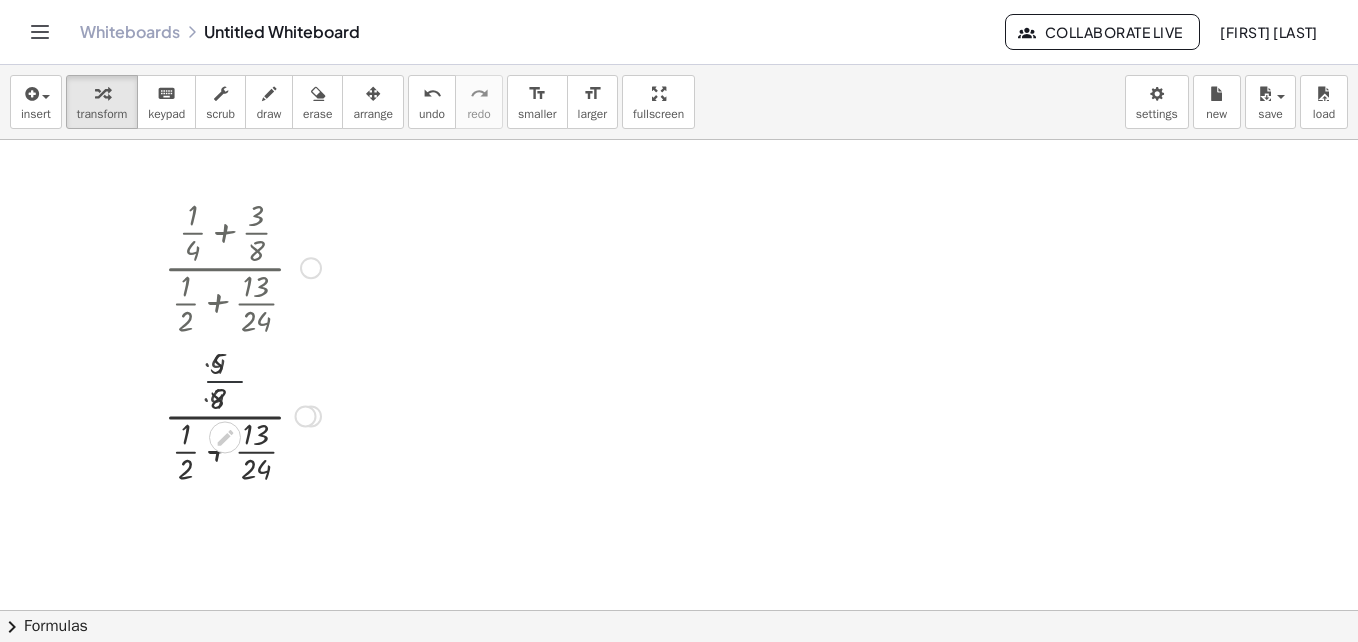 click at bounding box center [242, 414] 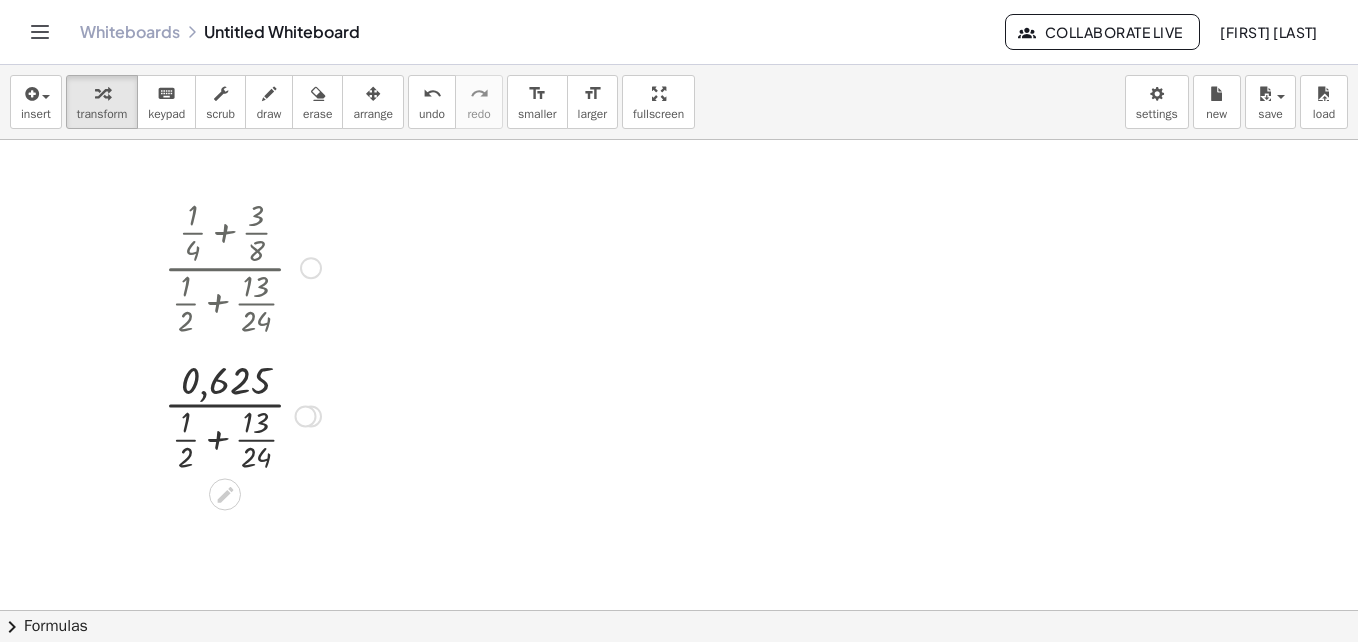click at bounding box center [242, 414] 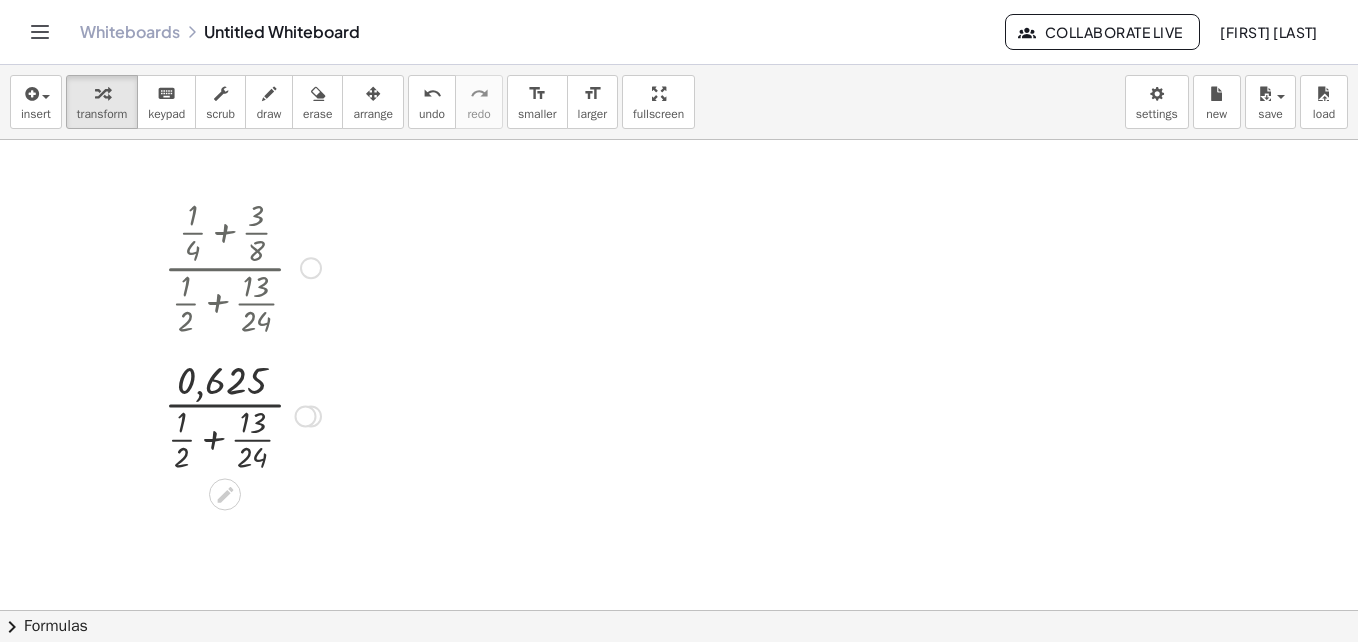 click at bounding box center (242, 414) 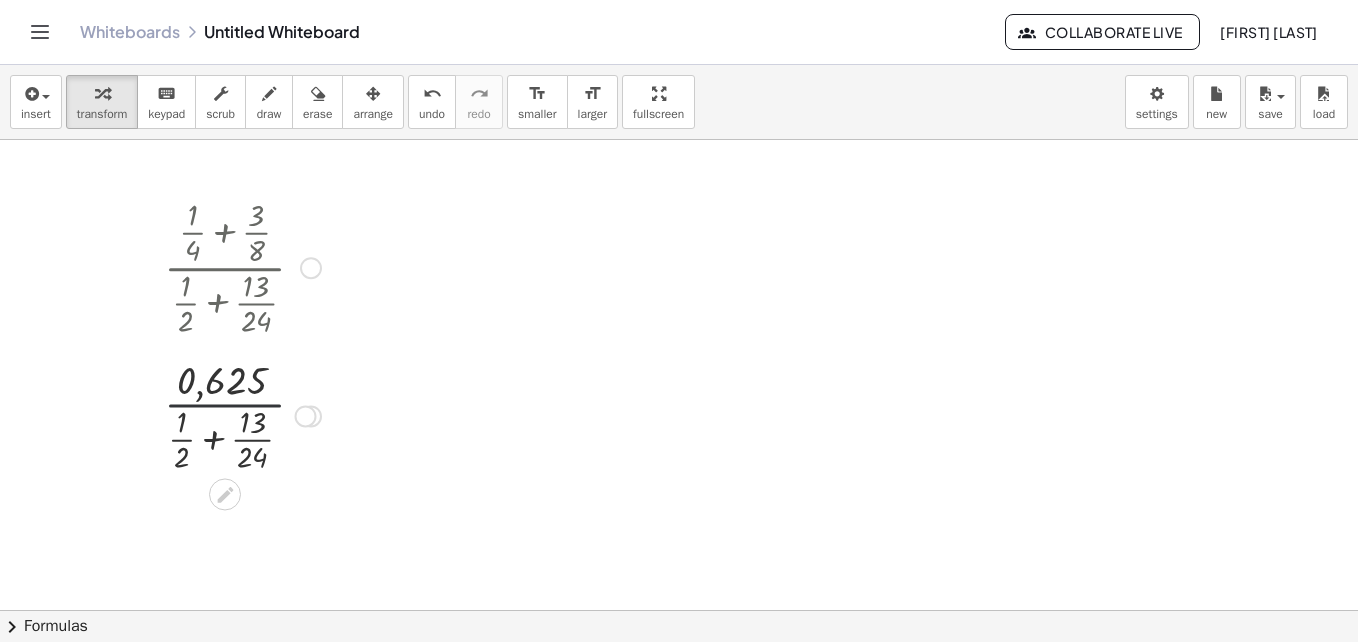click at bounding box center (242, 414) 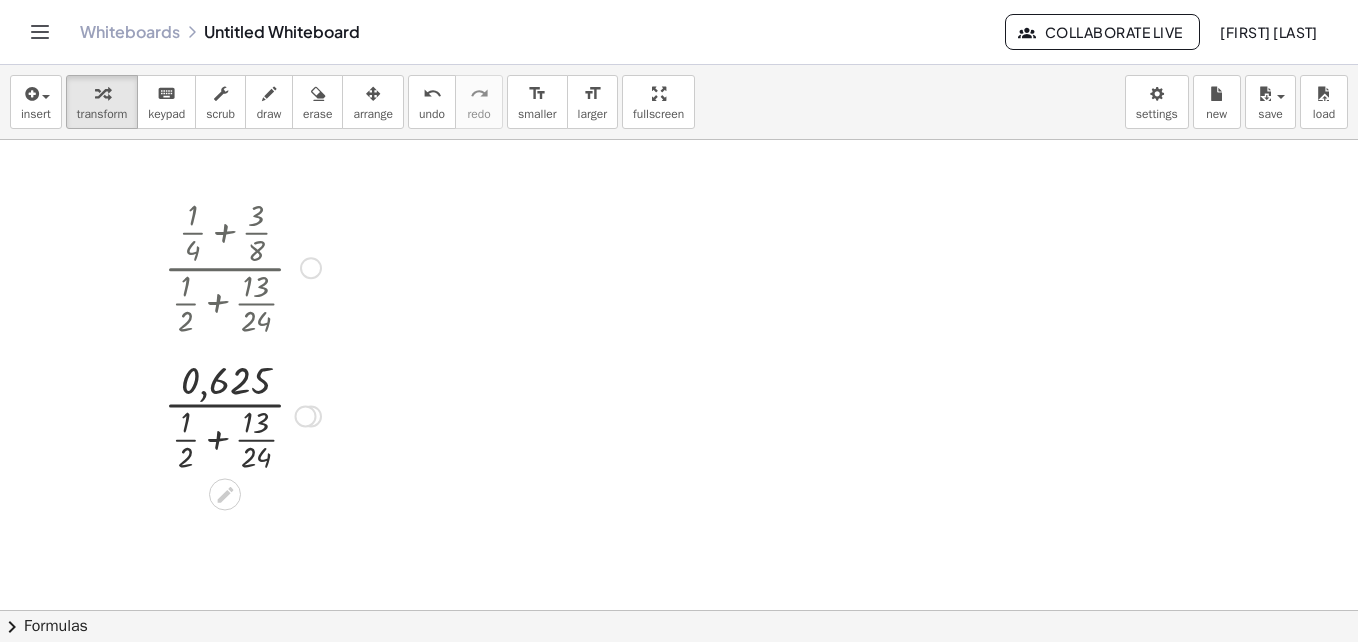 click at bounding box center (242, 414) 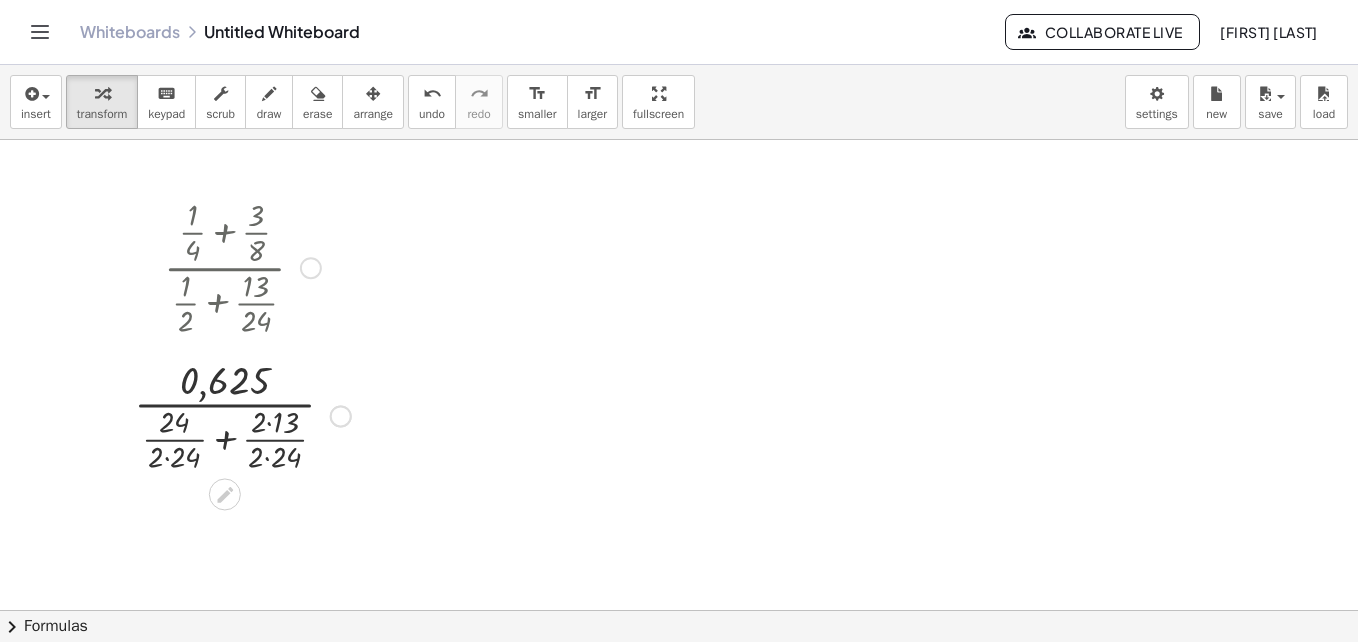 click on "· ( + · 1 · 4 + · 3 · 8 ) · ( + · 1 · 2 + · 13 · 24 ) · ( + · 8 · 4 · 8 + · 4 · 3 · 4 · 8 ) · ( + · 1 · 2 + · 13 · 24 ) · · ( + 8 + · 4 · 3 ) · 4 · 8 · ( + · 1 · 2 + · 13 · 24 ) · · ( + 8 + · 4 · 3 ) · 32 · ( + · 1 · 2 + · 13 · 24 ) · · ( + 8 + 12 ) · 32 · ( + · 1 · 2 + · 13 · 24 ) · · 20 · 32 · ( + · 1 · 2 + · 13 · 24 ) · · 5 · 4 · 8 · 4 · ( + · 1 · 2 + · 13 · 24 ) · · 5 · 8 · ( + · 1 · 2 + · 13 · 24 ) · · ( + · 1 · 2 + · 13 · 24 ) 0,625 · 24 · 2 · 24 · 2 · 2 · 24 · 0,625 · ( + · 1 · 2 + · 13 · 24 )" at bounding box center (225, 268) 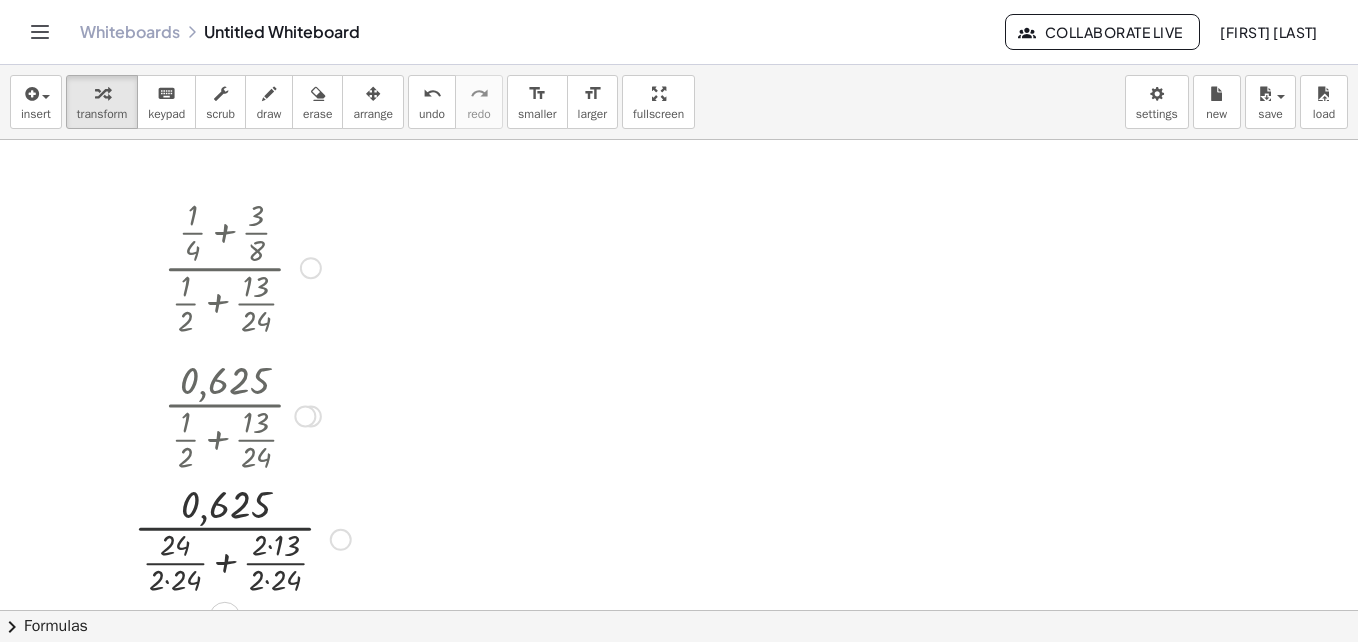 click at bounding box center (242, 414) 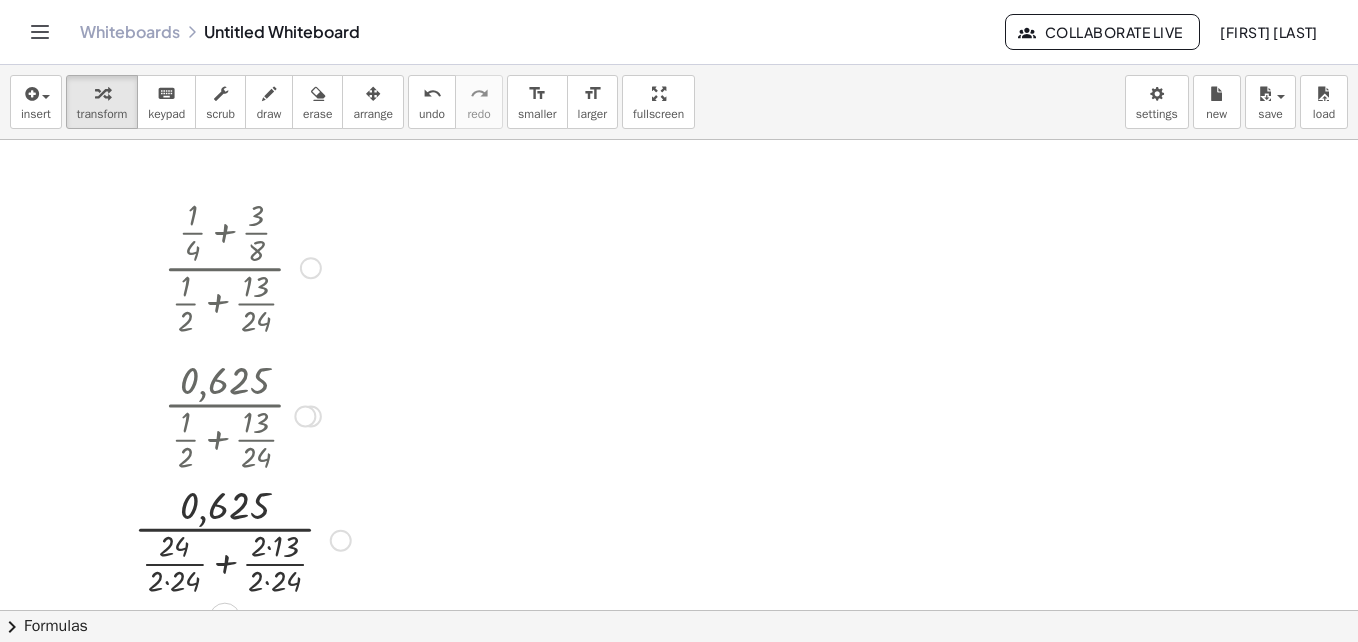 scroll, scrollTop: 100, scrollLeft: 0, axis: vertical 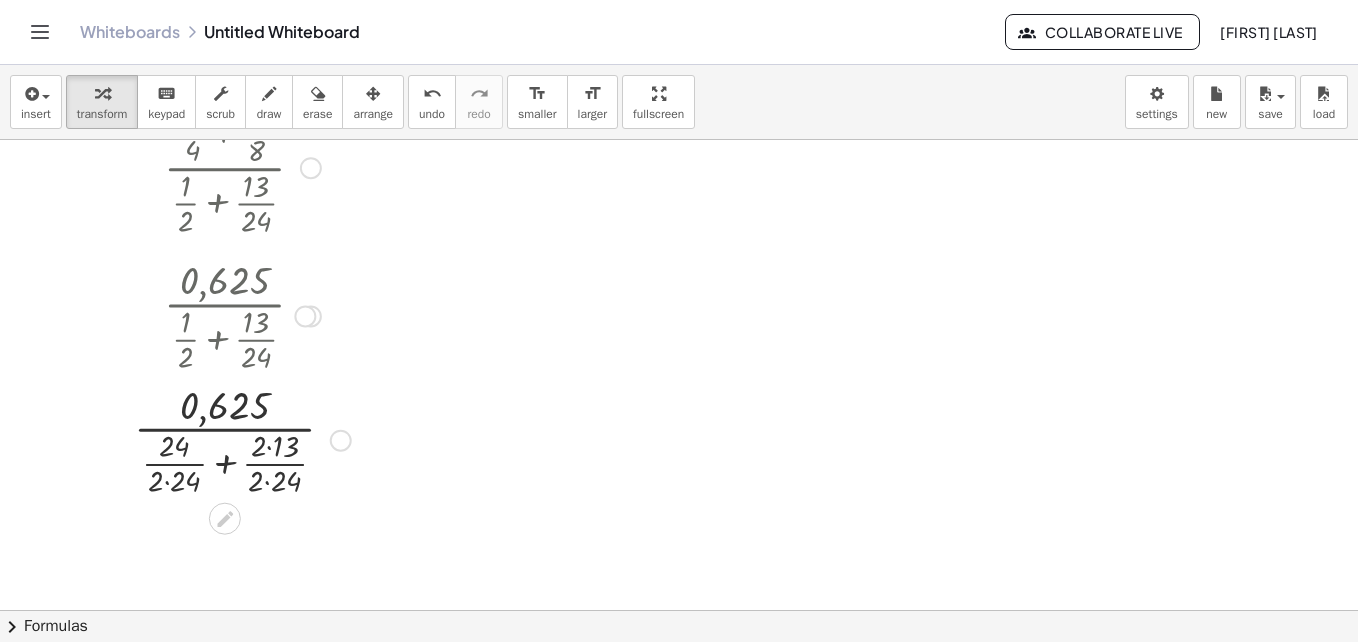 click at bounding box center [242, 439] 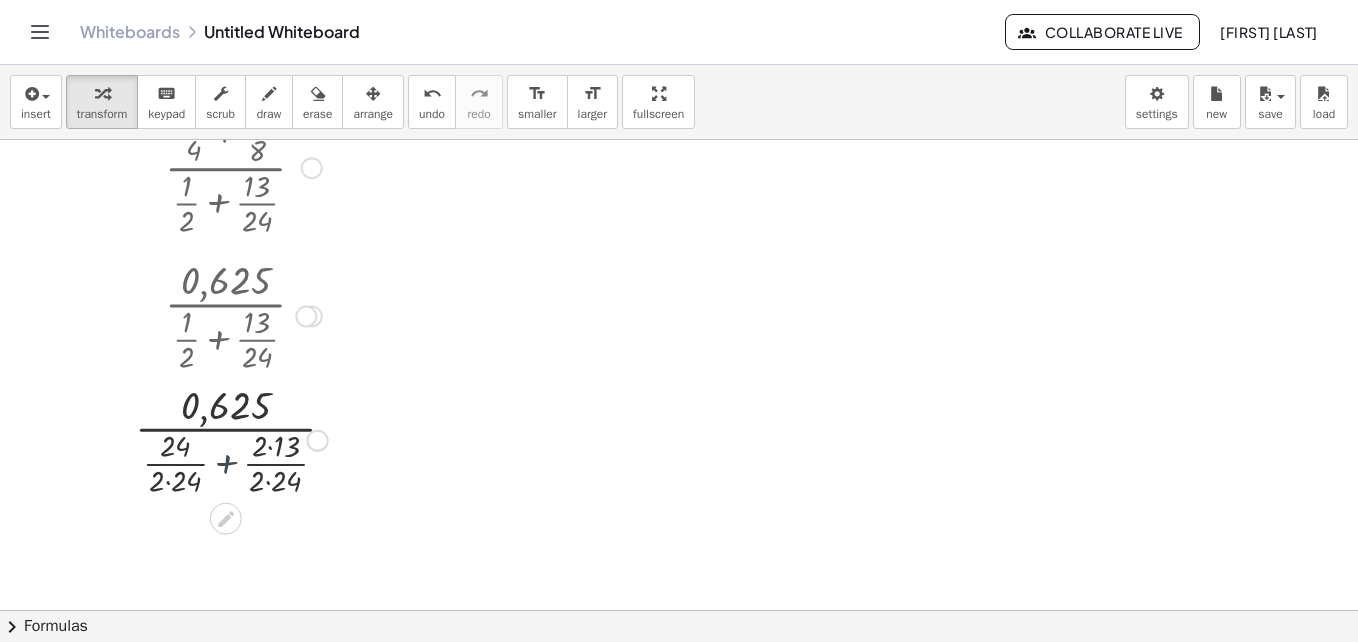 click at bounding box center (243, 439) 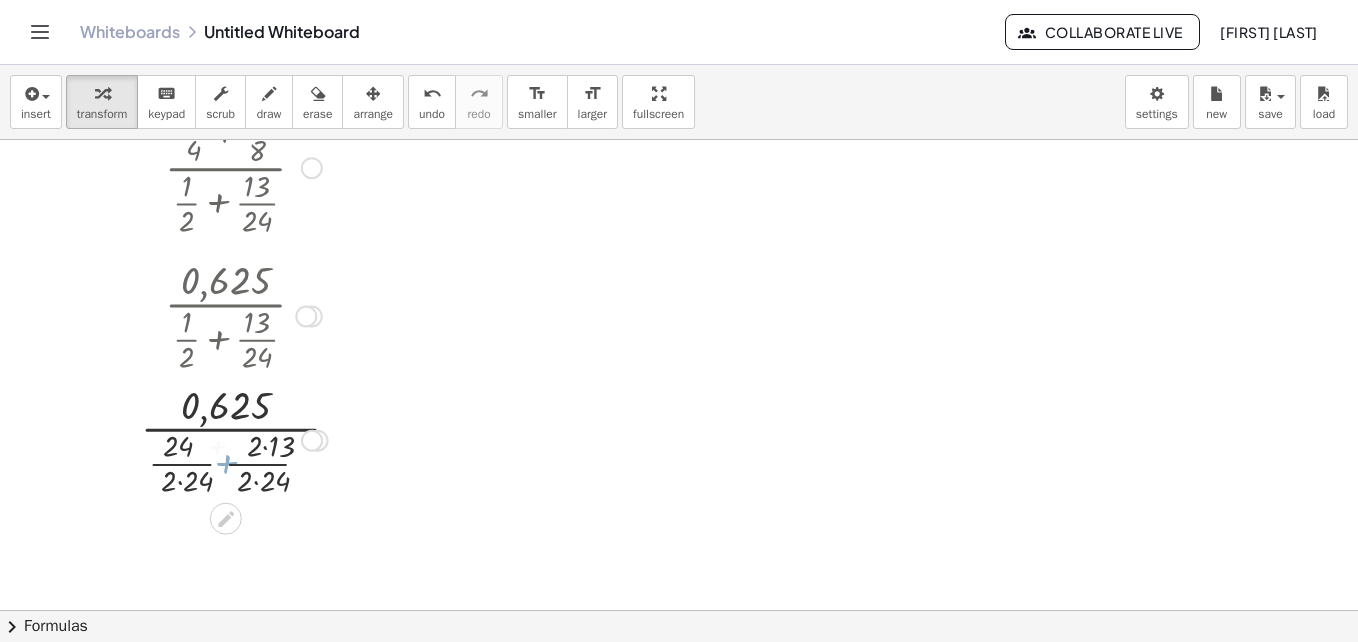 click at bounding box center [243, 439] 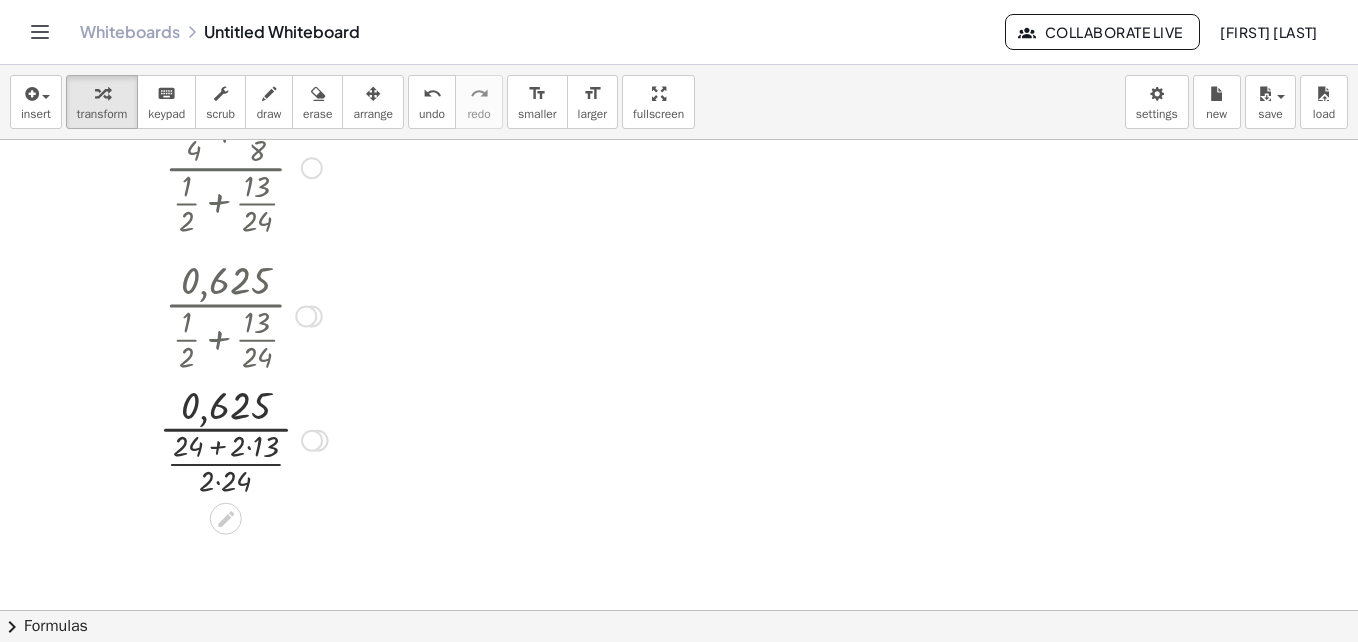 click at bounding box center [243, 439] 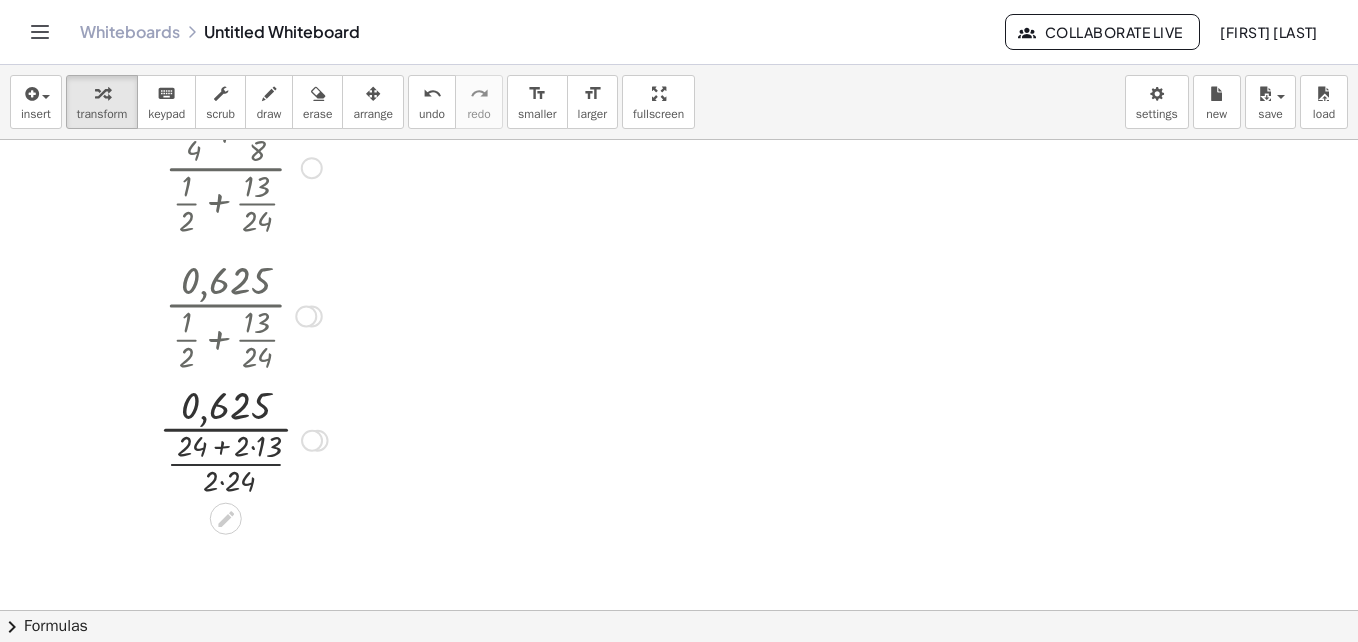 click at bounding box center [243, 439] 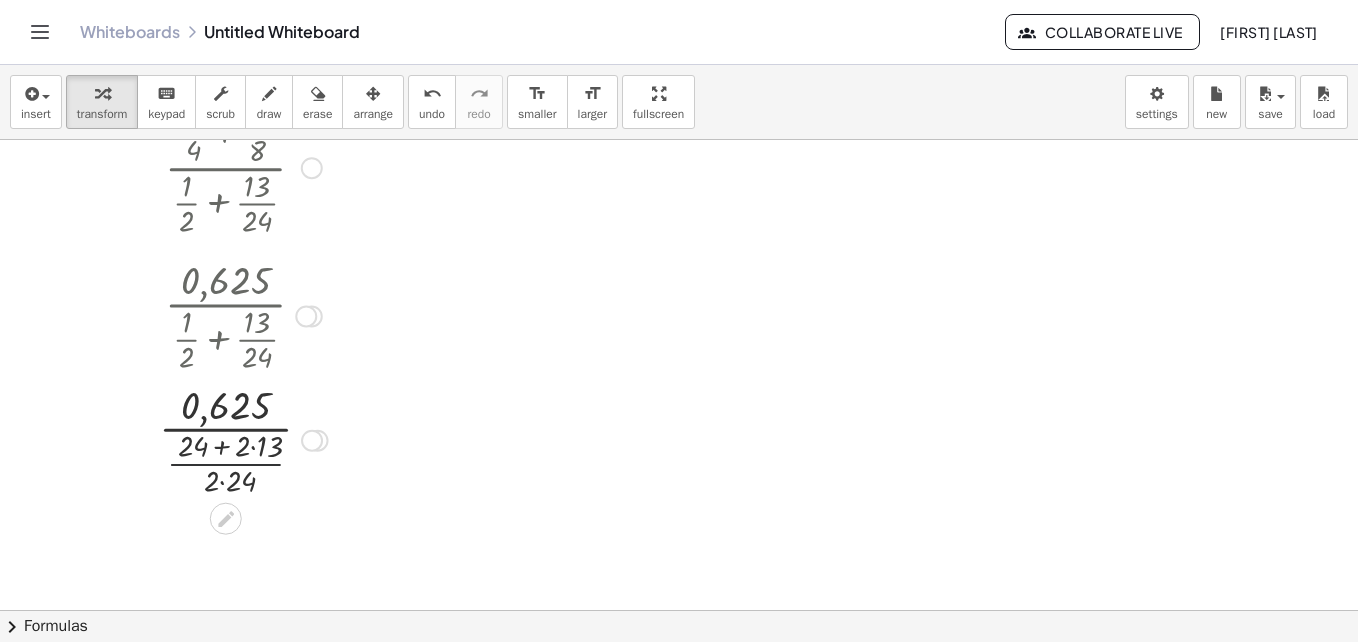 click at bounding box center (243, 439) 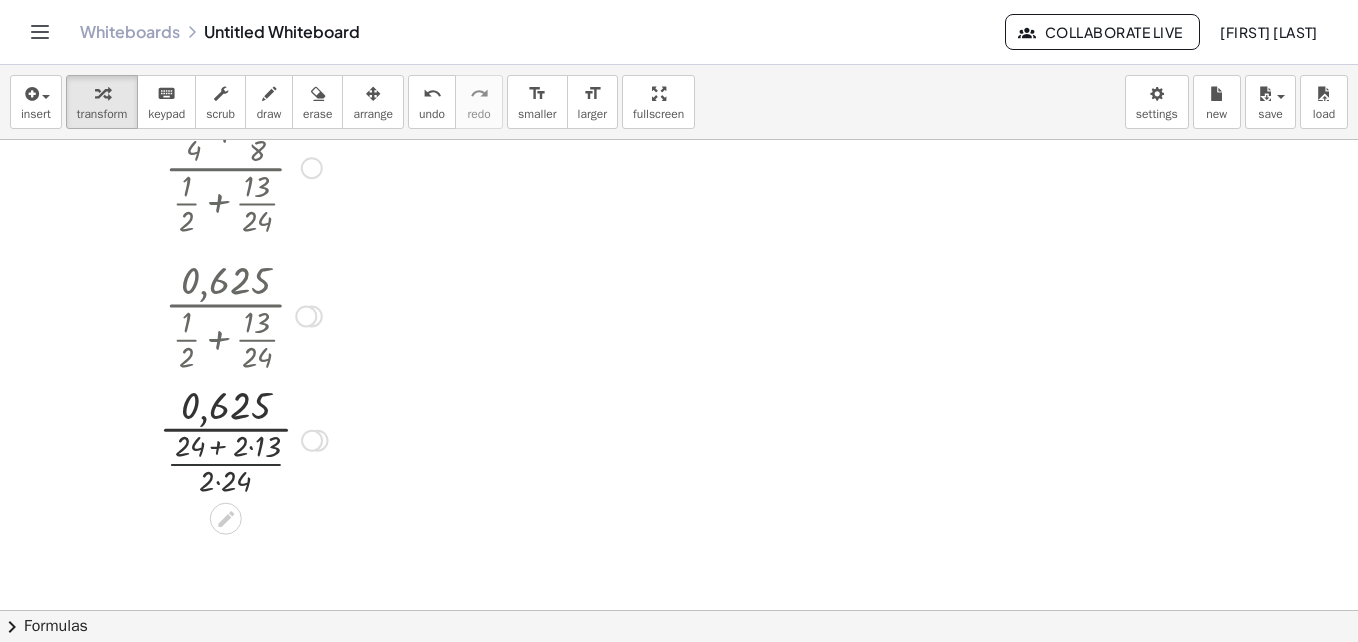 click at bounding box center [243, 439] 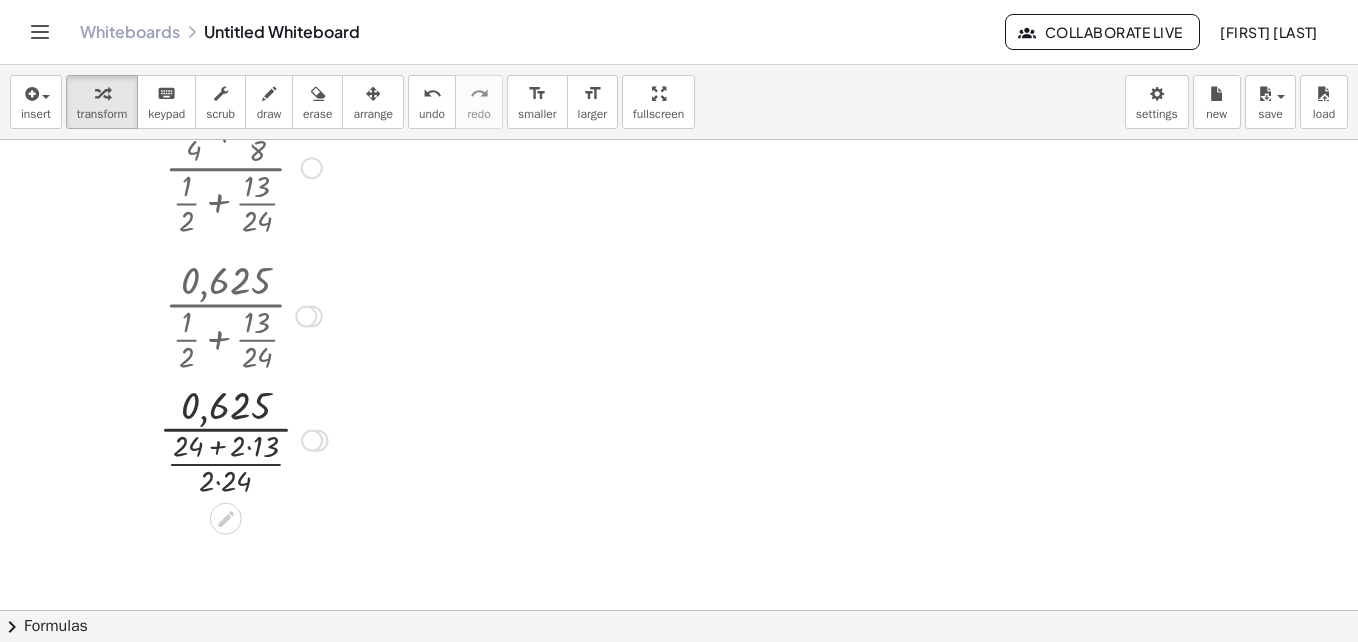 click at bounding box center [243, 439] 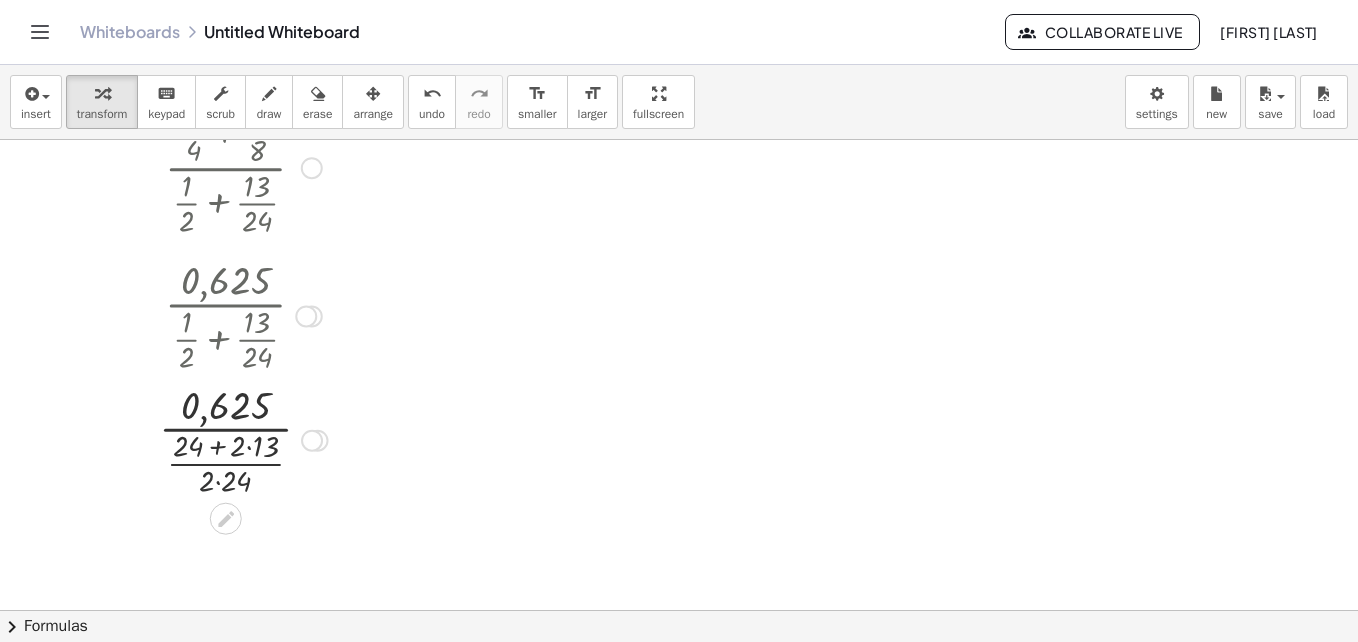 click at bounding box center [243, 439] 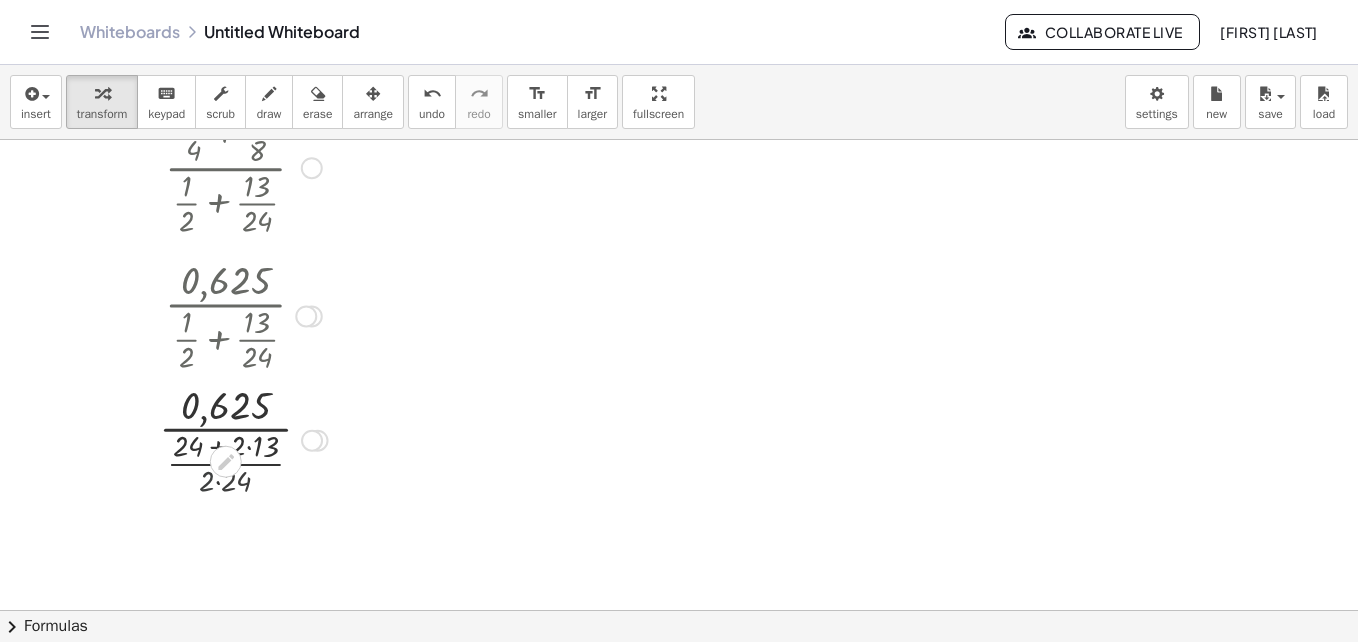 click at bounding box center [243, 439] 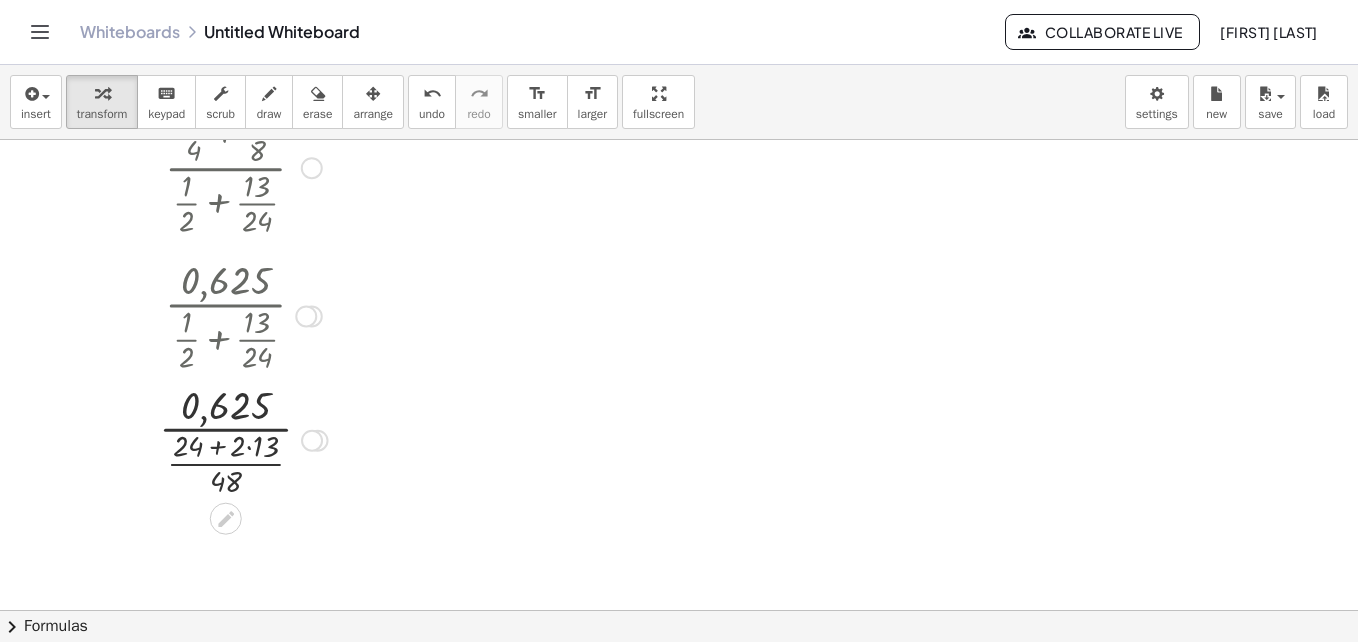 click at bounding box center (243, 439) 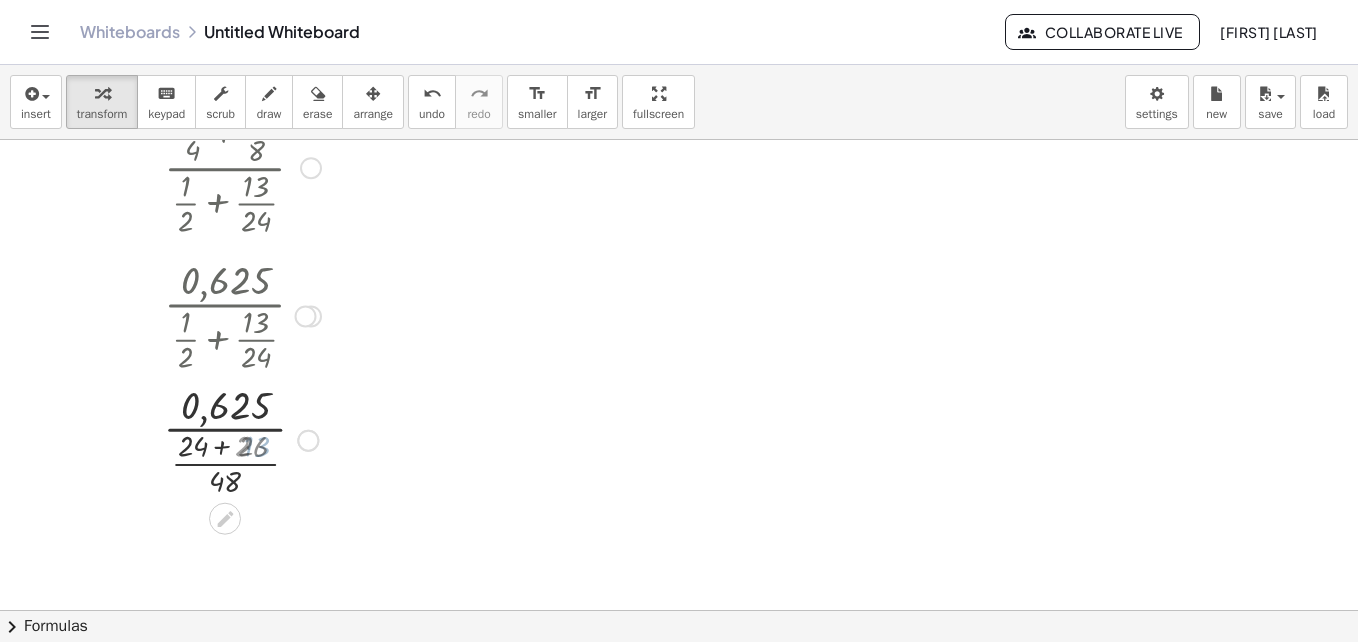 scroll, scrollTop: 200, scrollLeft: 0, axis: vertical 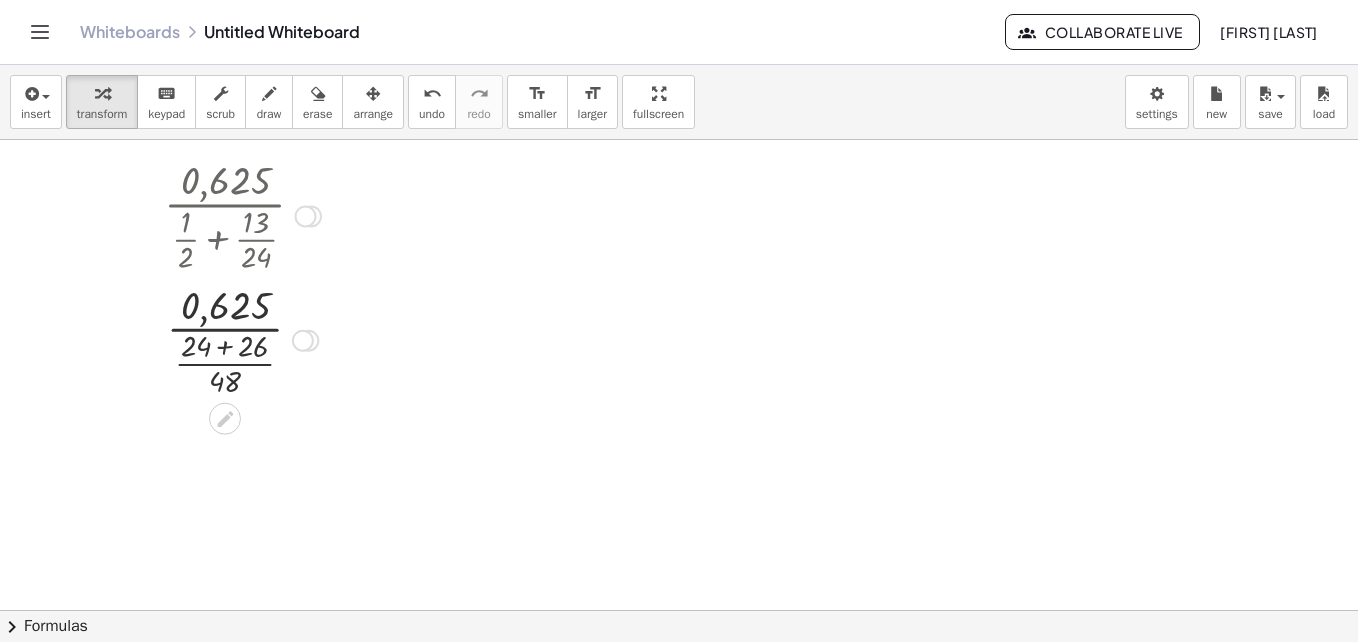 click at bounding box center (242, 339) 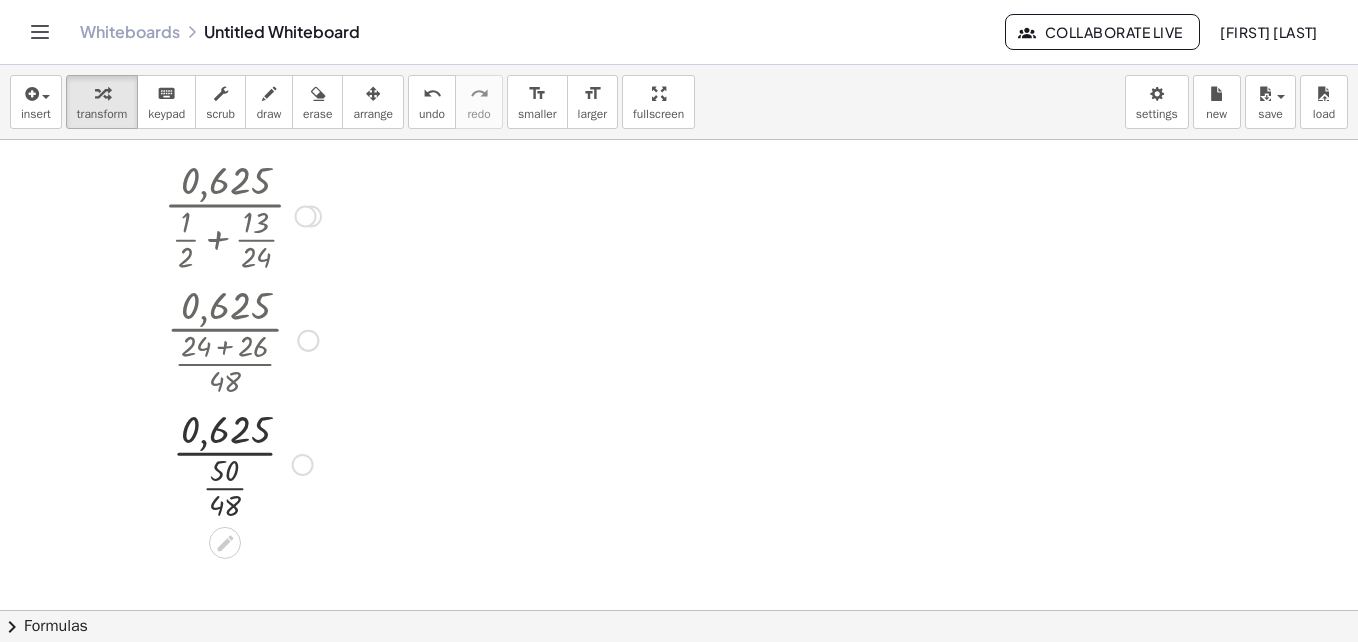click at bounding box center [242, 463] 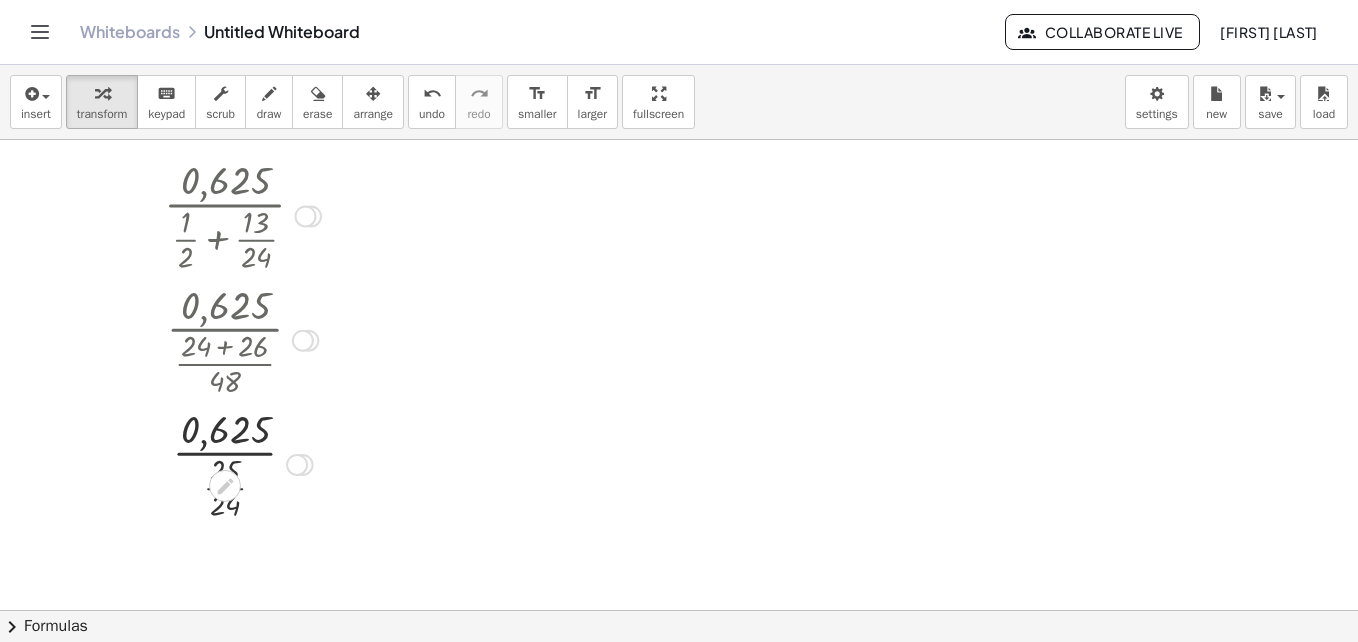 scroll, scrollTop: 300, scrollLeft: 0, axis: vertical 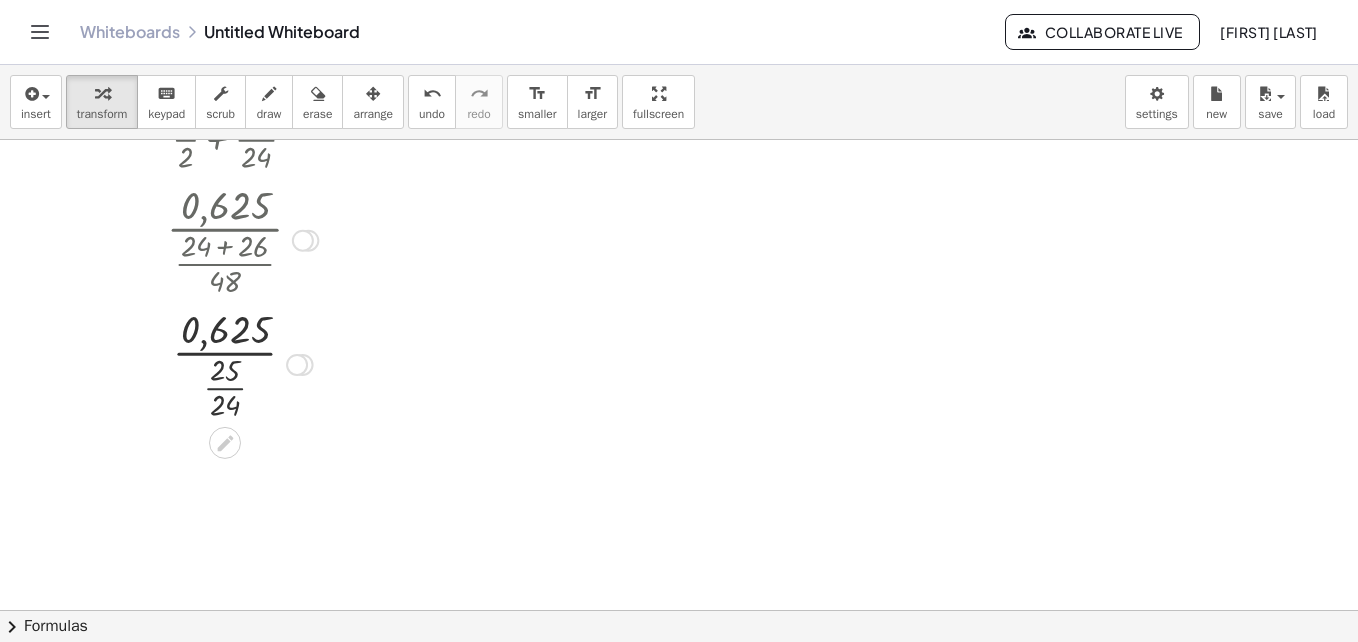 click at bounding box center [242, 363] 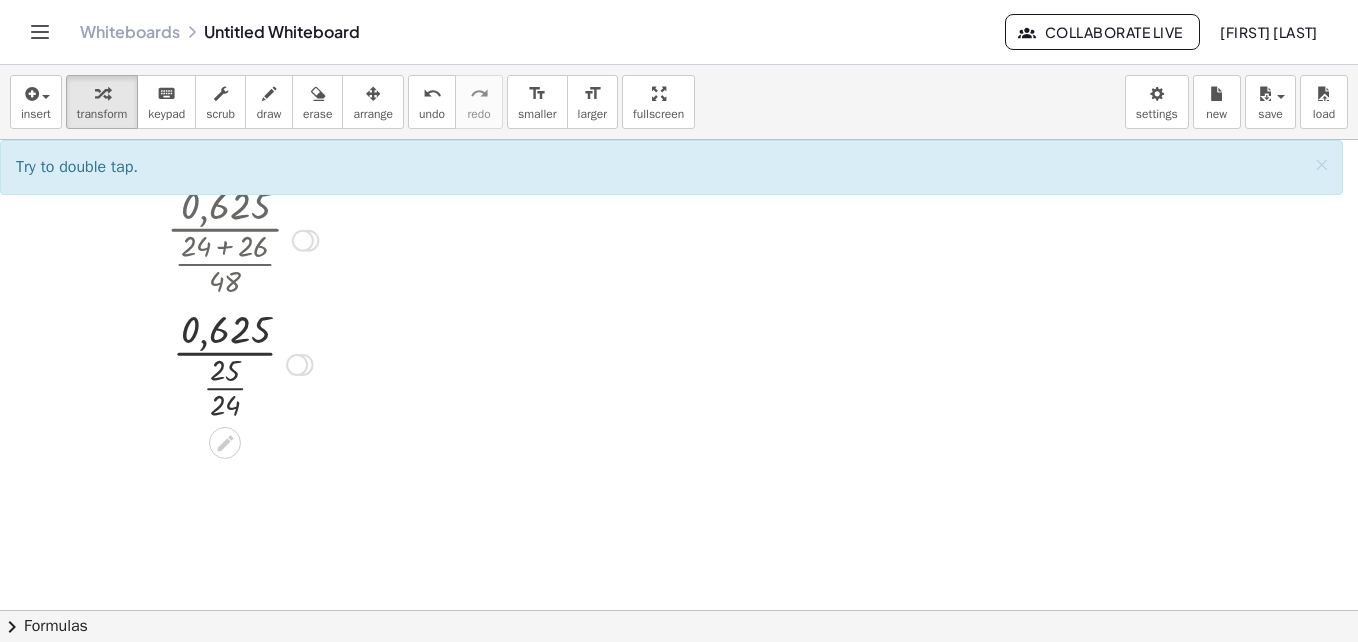 click at bounding box center (242, 363) 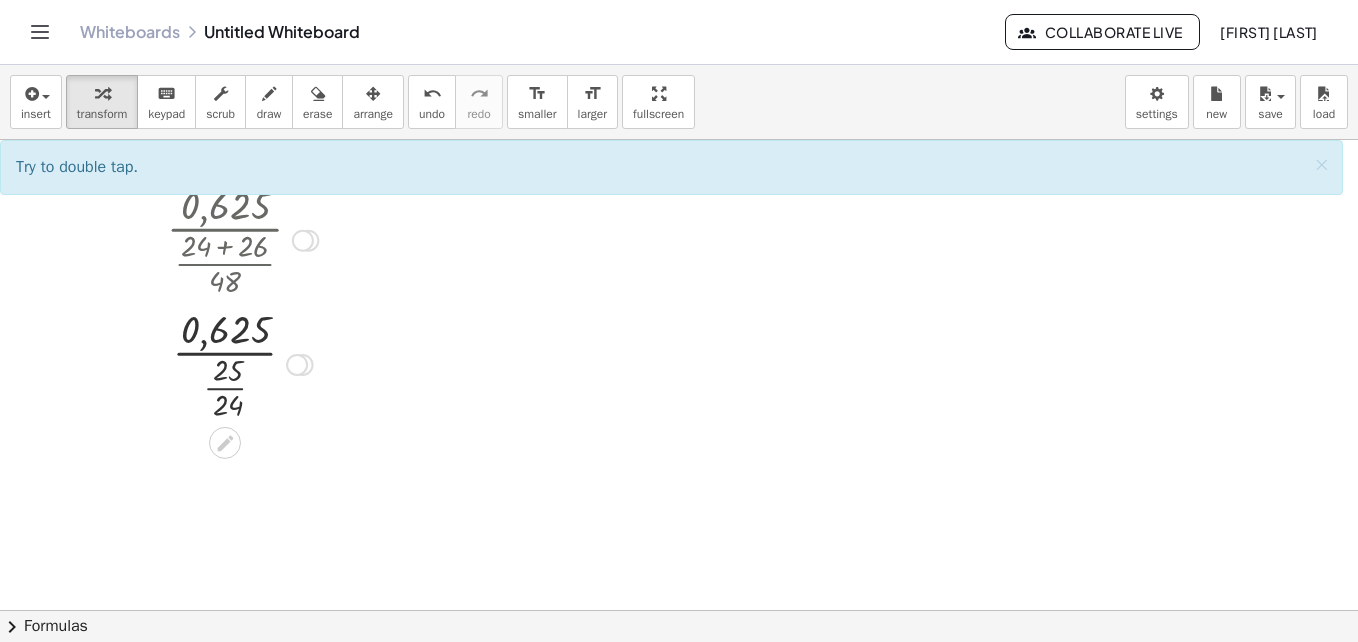 click at bounding box center [242, 363] 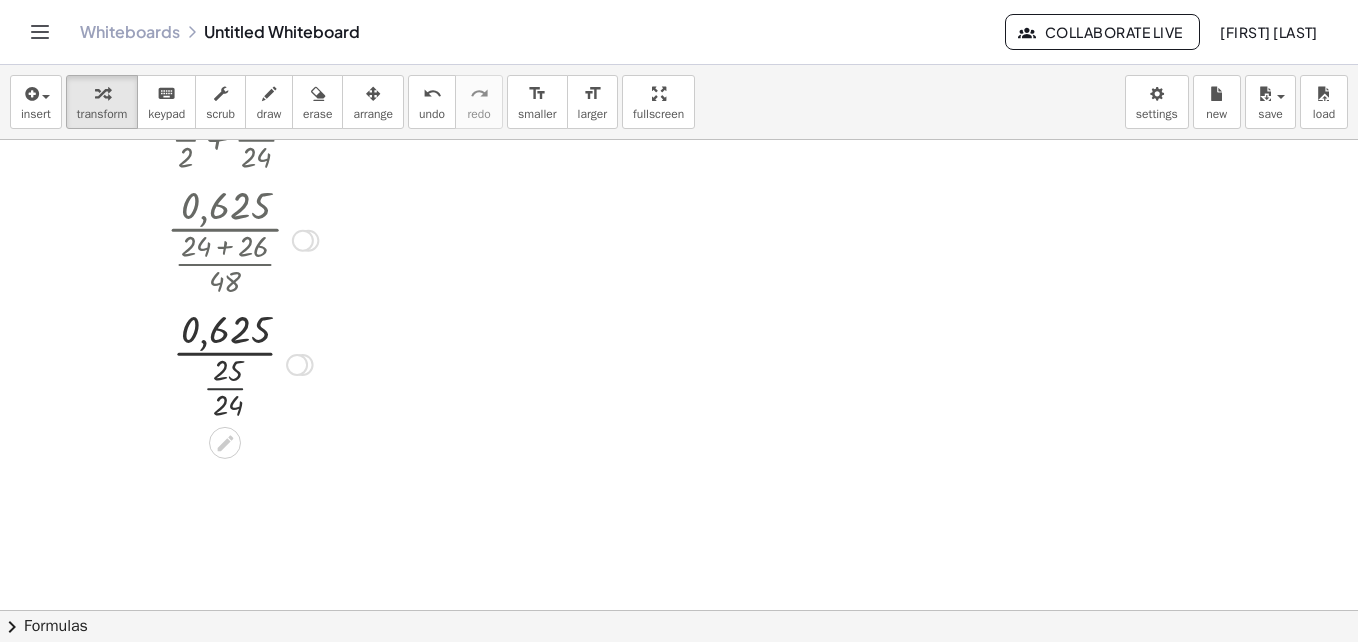 click at bounding box center (242, 363) 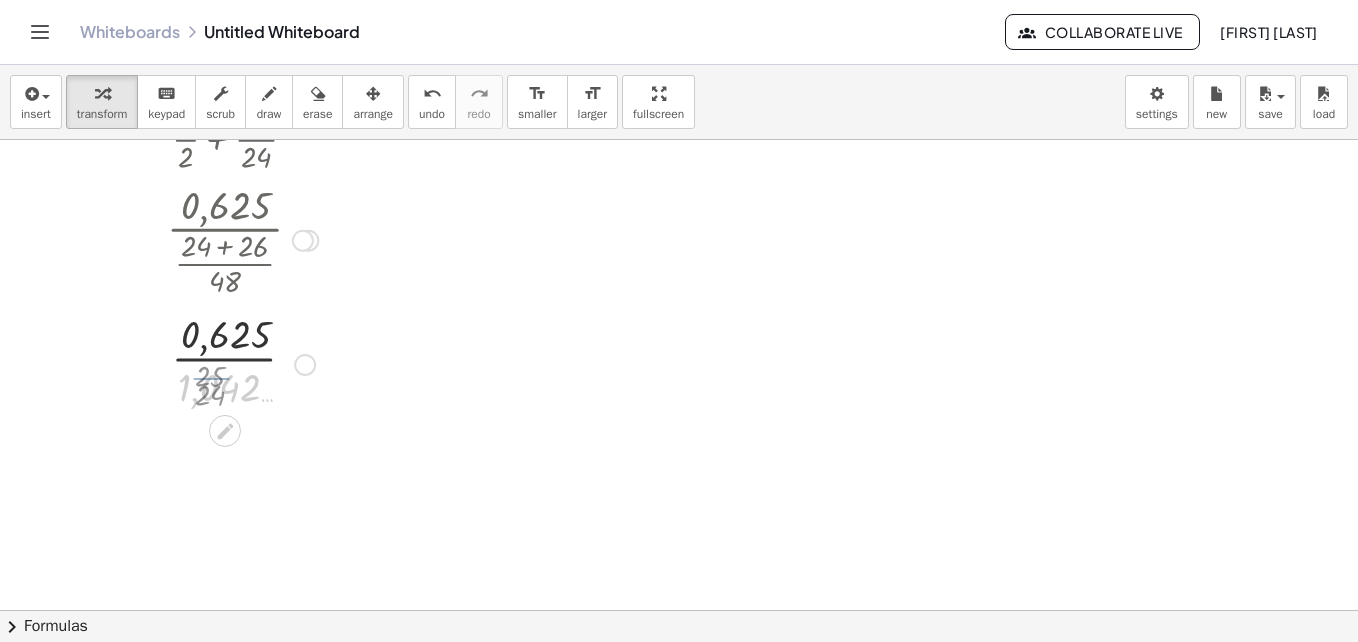 click at bounding box center [242, 363] 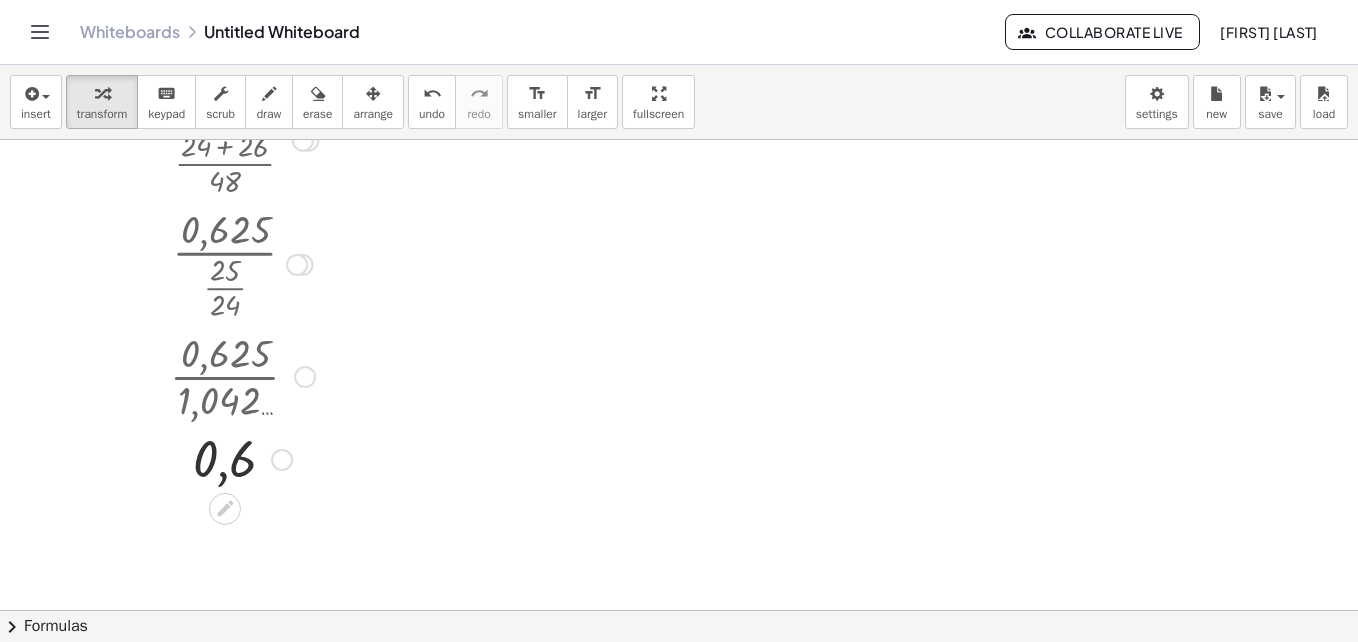 scroll, scrollTop: 300, scrollLeft: 0, axis: vertical 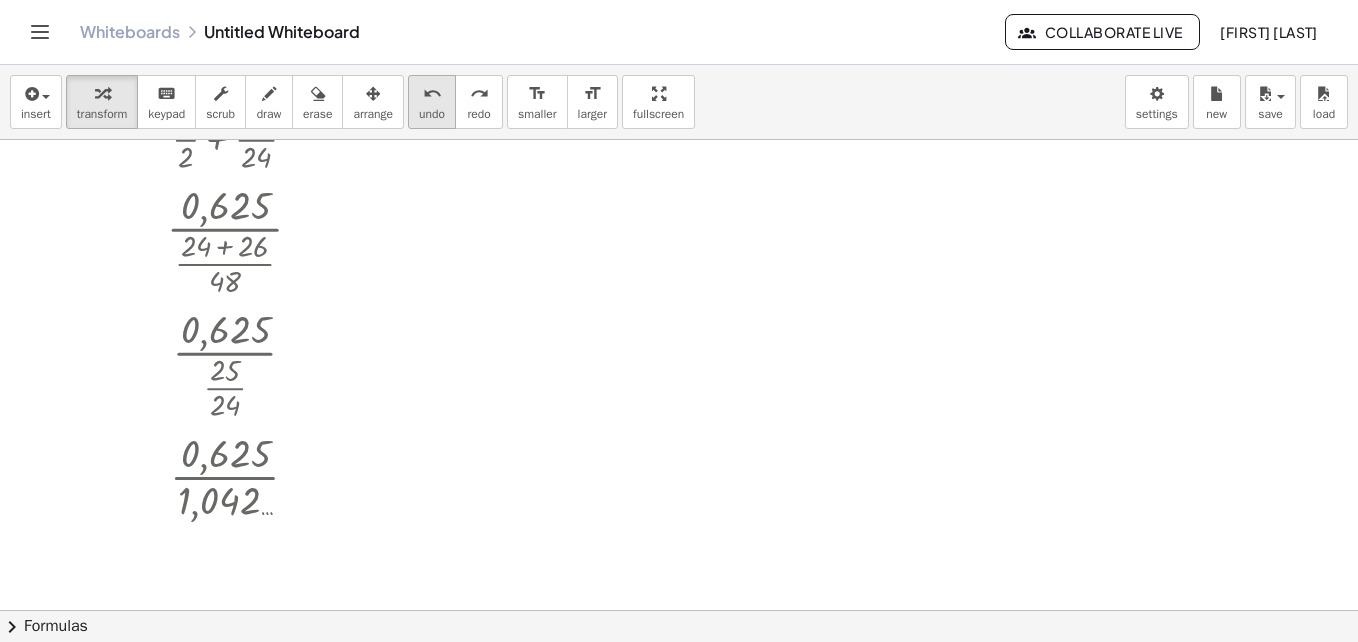 click on "undo" at bounding box center (432, 114) 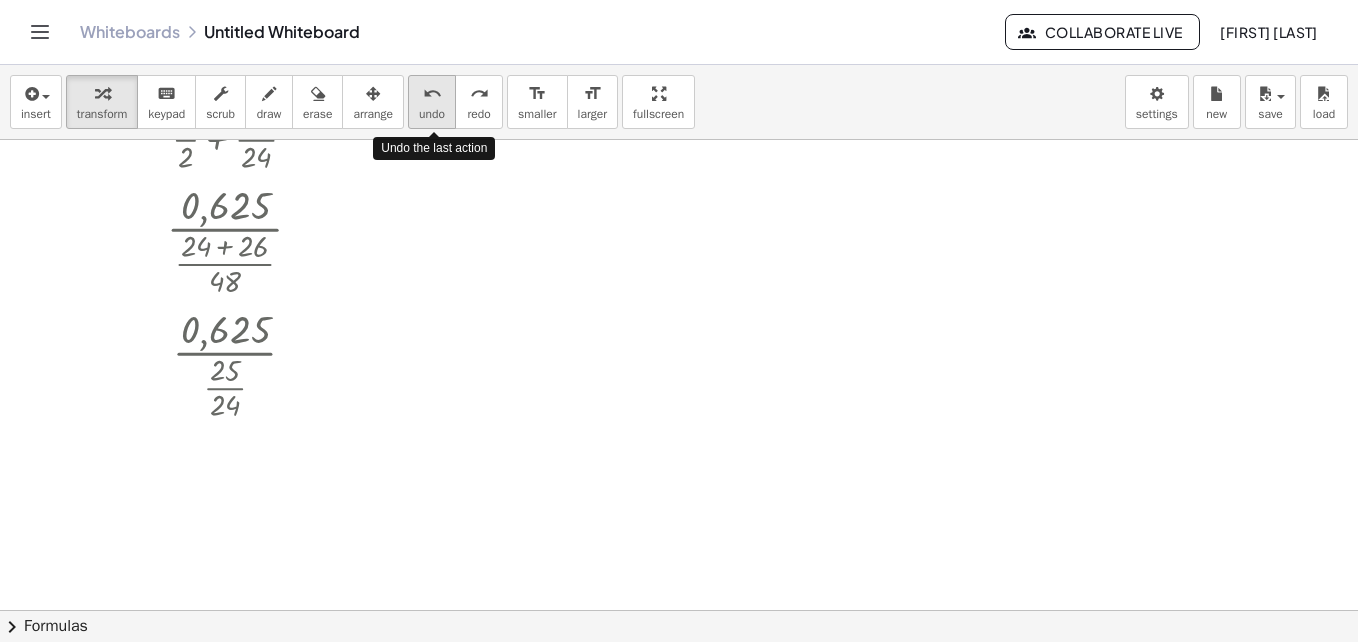 click on "undo" at bounding box center (432, 114) 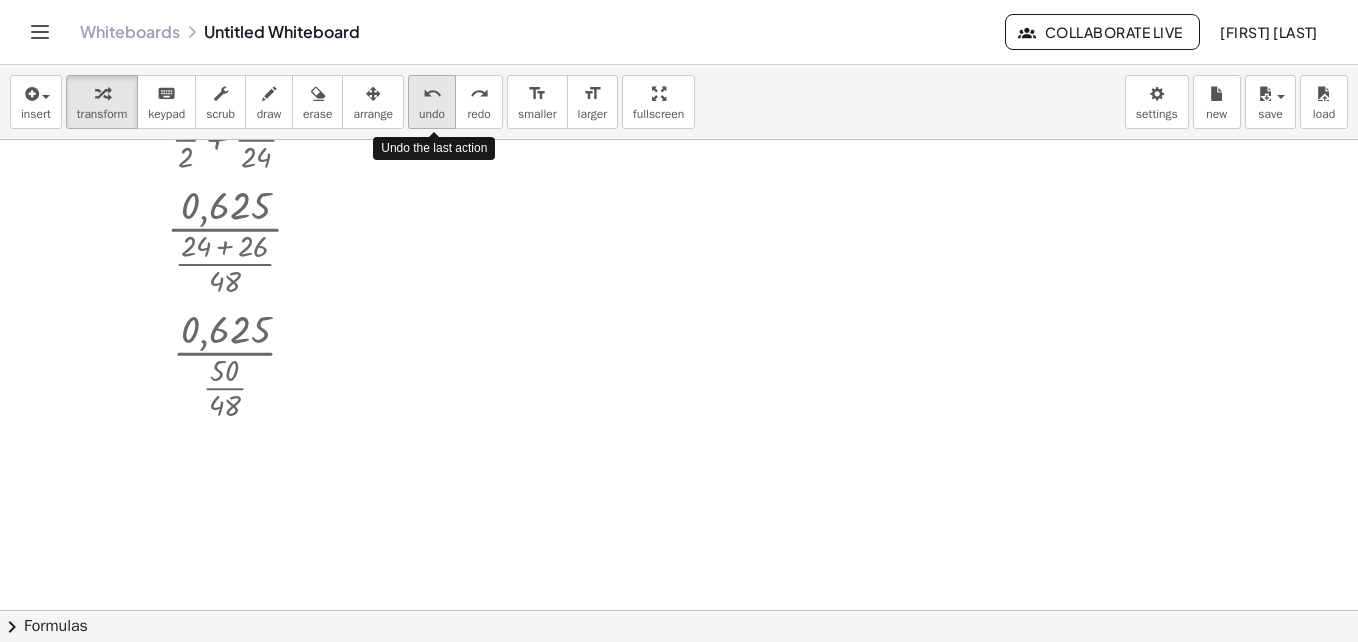 click on "undo" at bounding box center [432, 114] 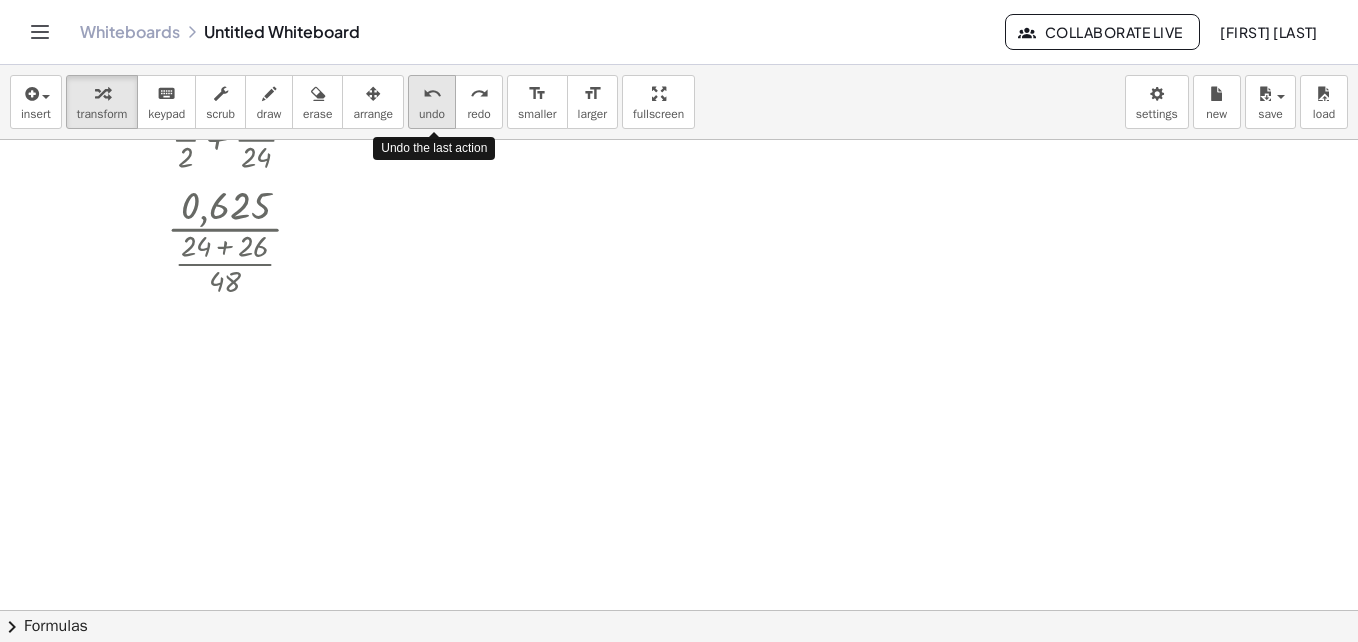 click on "undo" at bounding box center (432, 114) 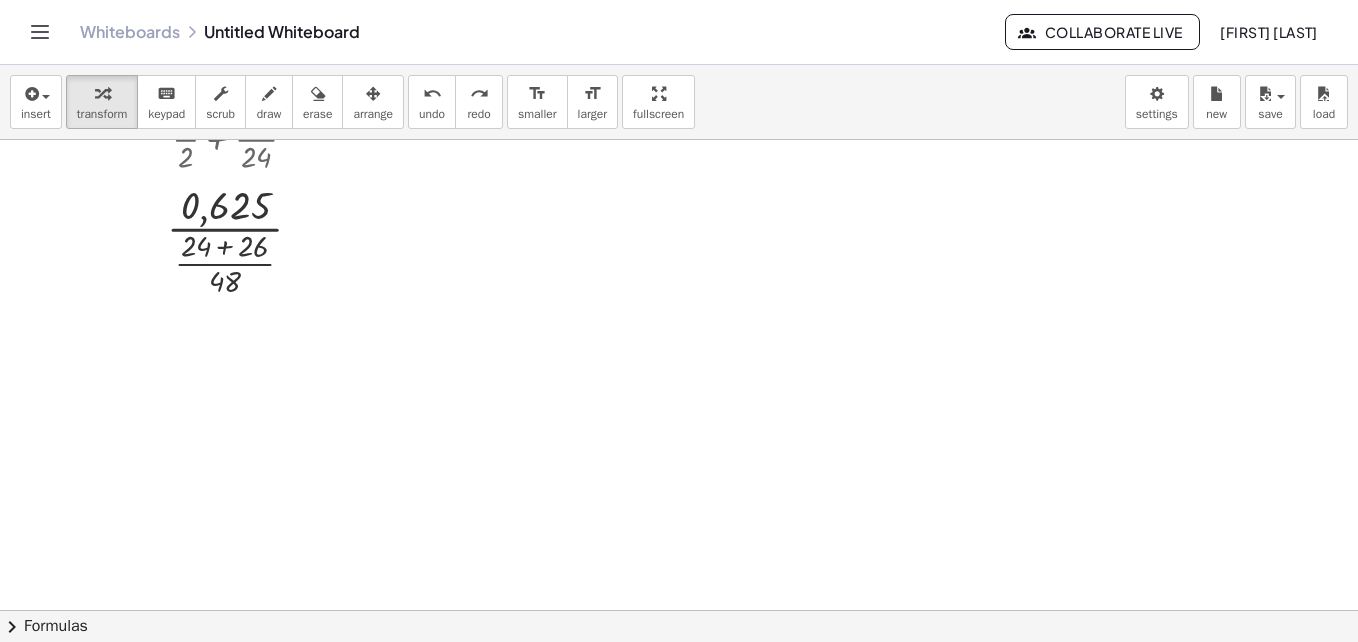 scroll, scrollTop: 0, scrollLeft: 0, axis: both 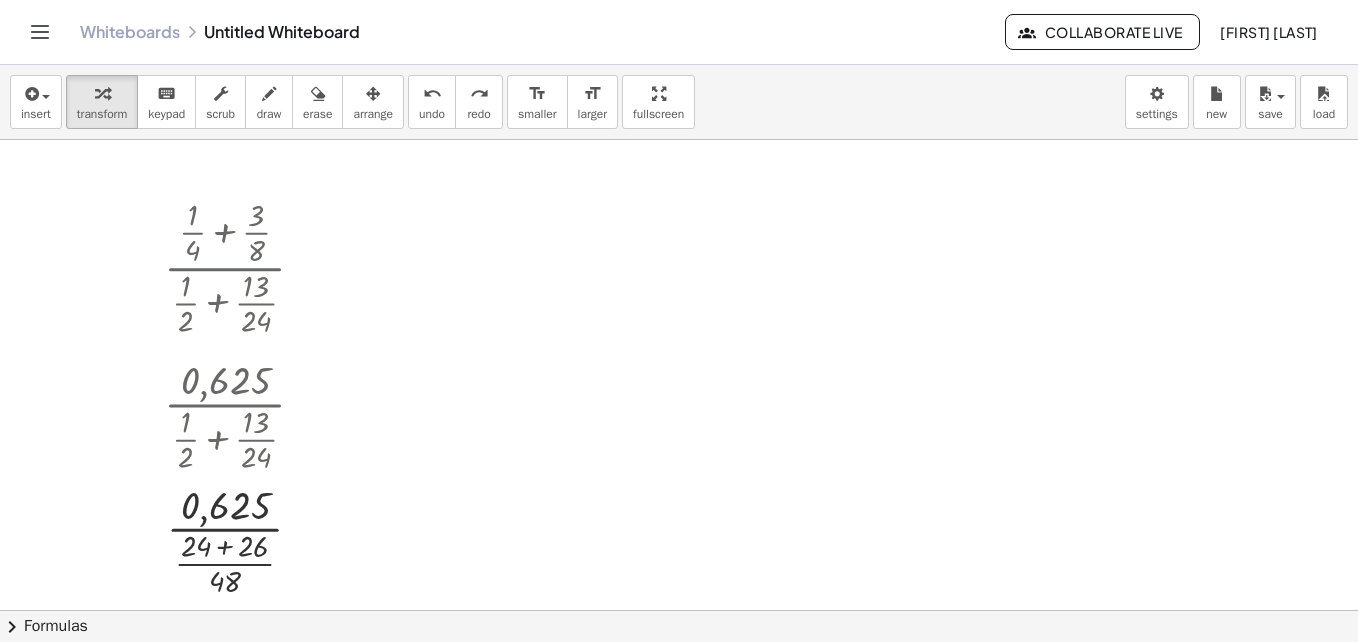 click at bounding box center [679, 675] 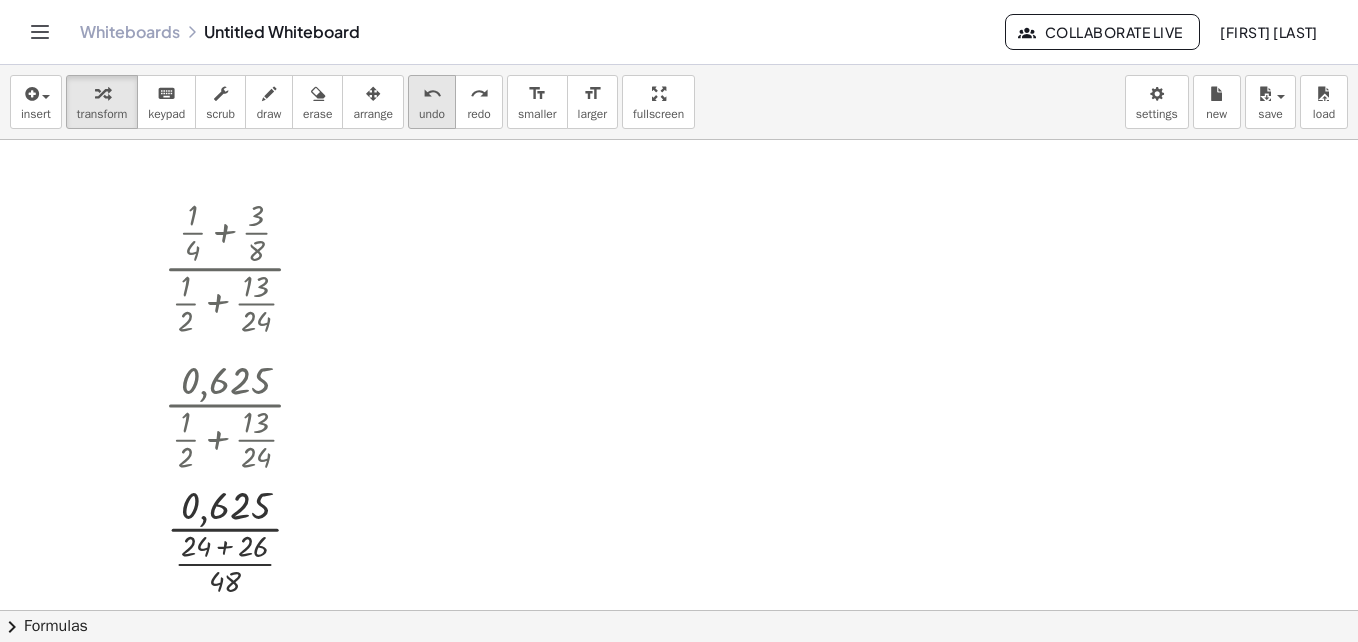 click on "undo" at bounding box center [432, 94] 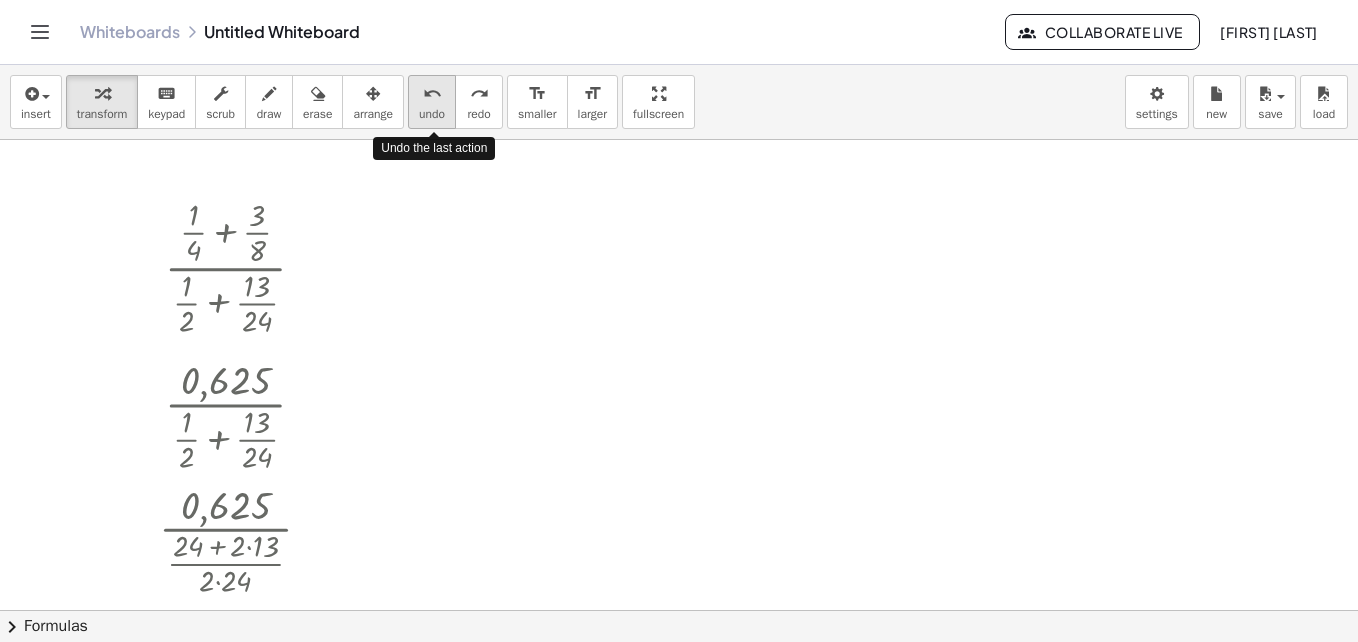 click on "undo" at bounding box center (432, 94) 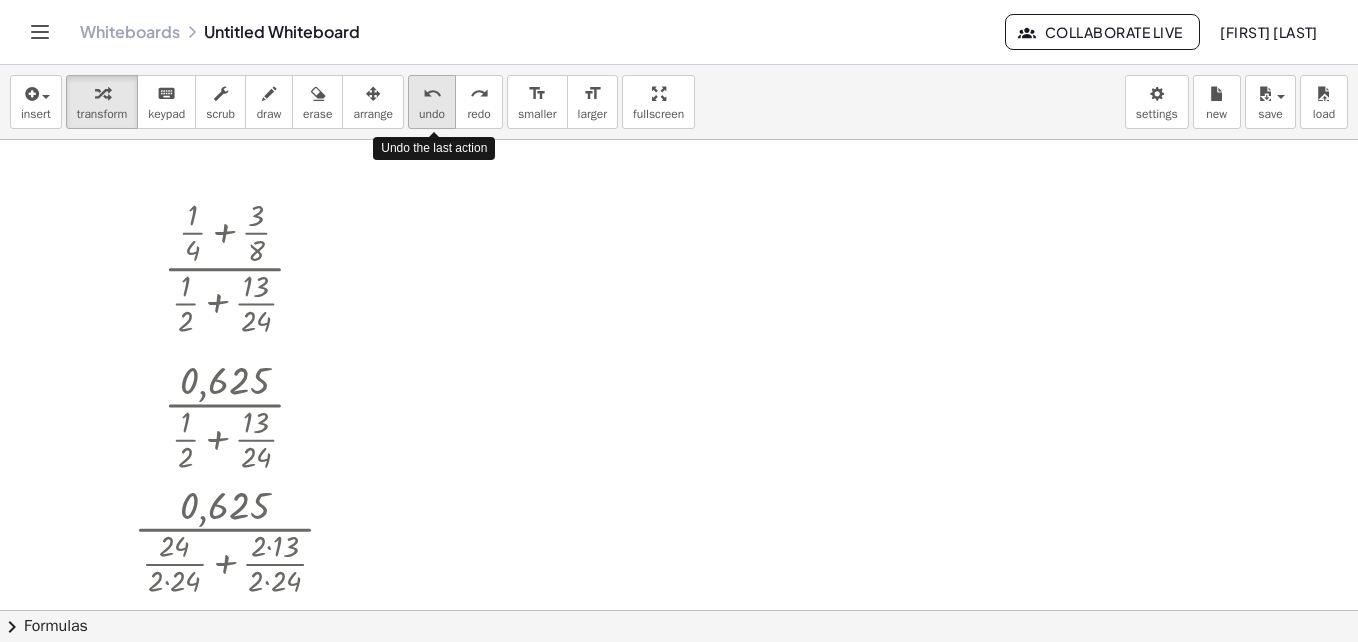 click on "undo" at bounding box center (432, 94) 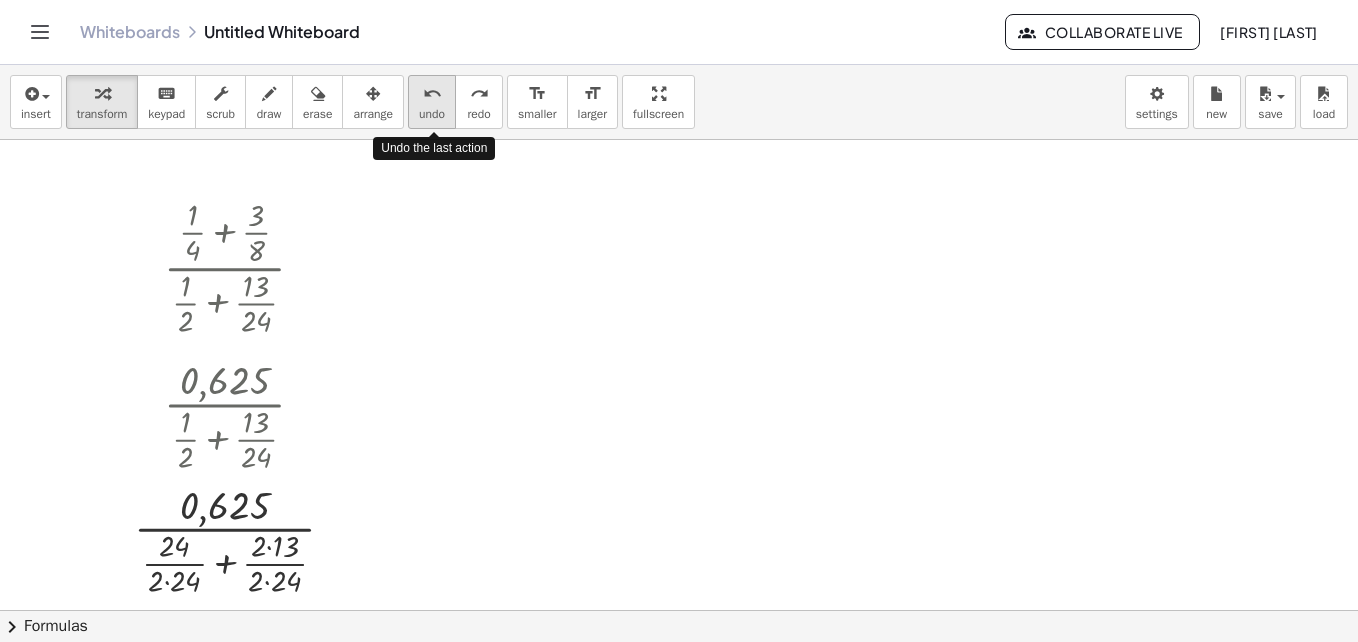 click on "undo" at bounding box center (432, 94) 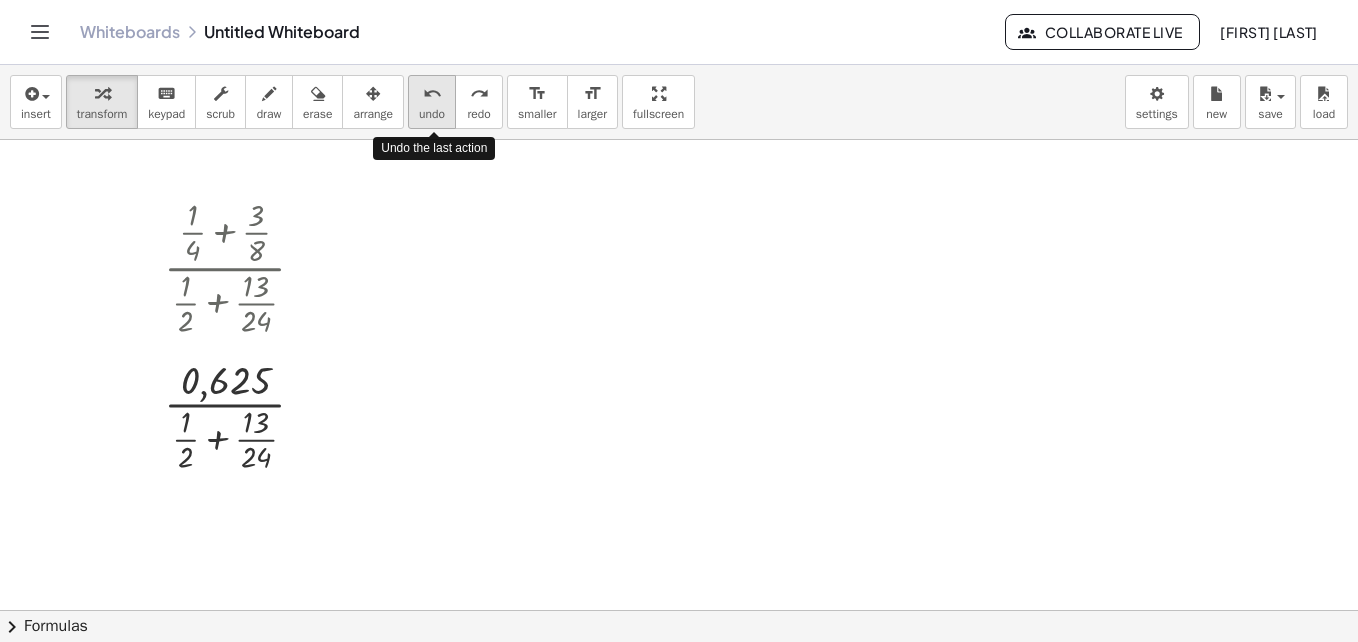 click on "undo" at bounding box center (432, 94) 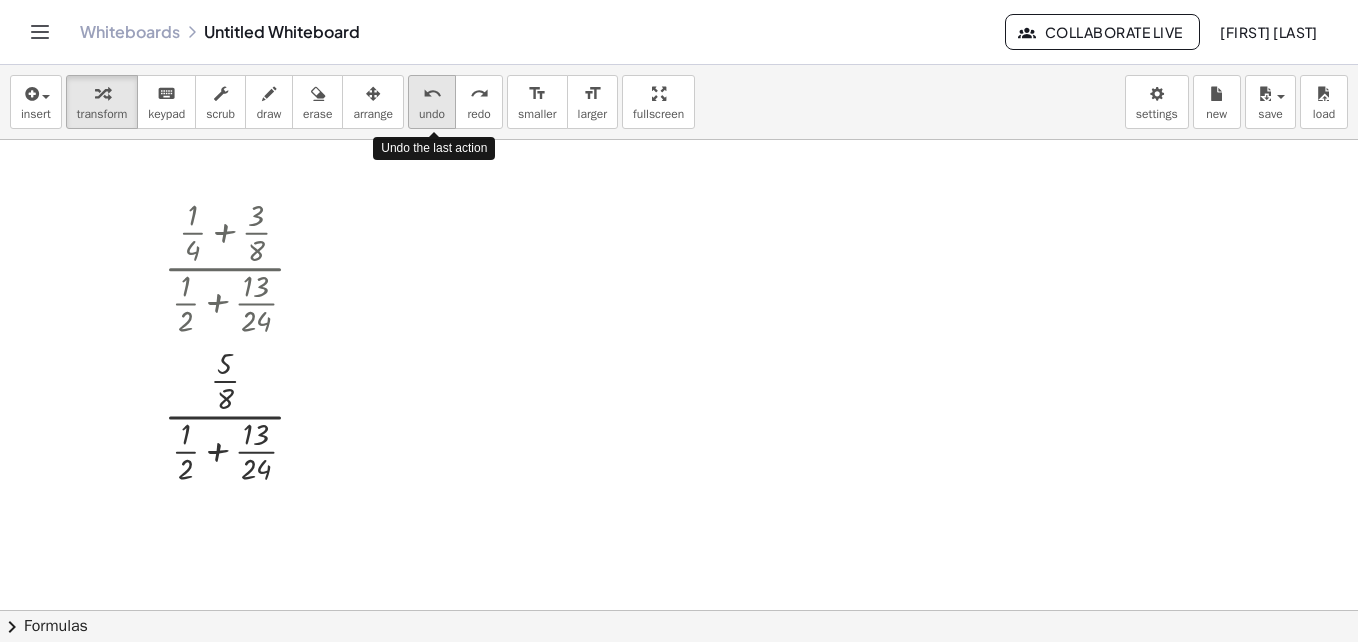 click on "undo" at bounding box center (432, 94) 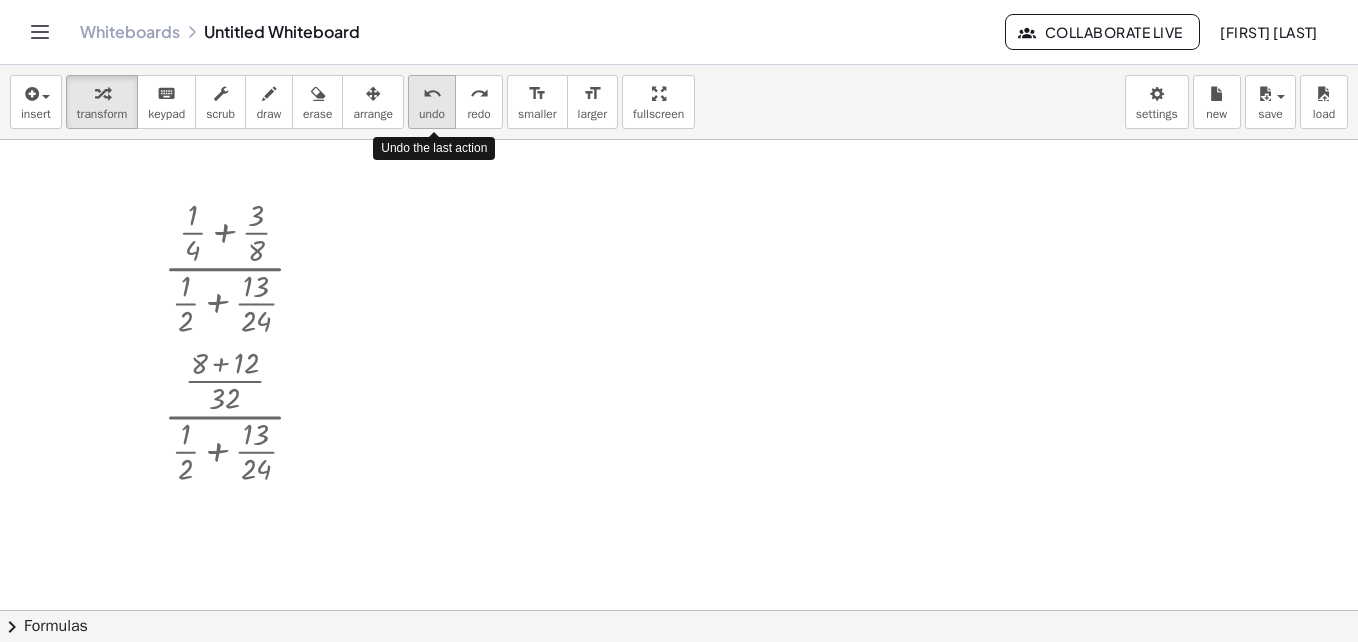 click on "undo" at bounding box center [432, 94] 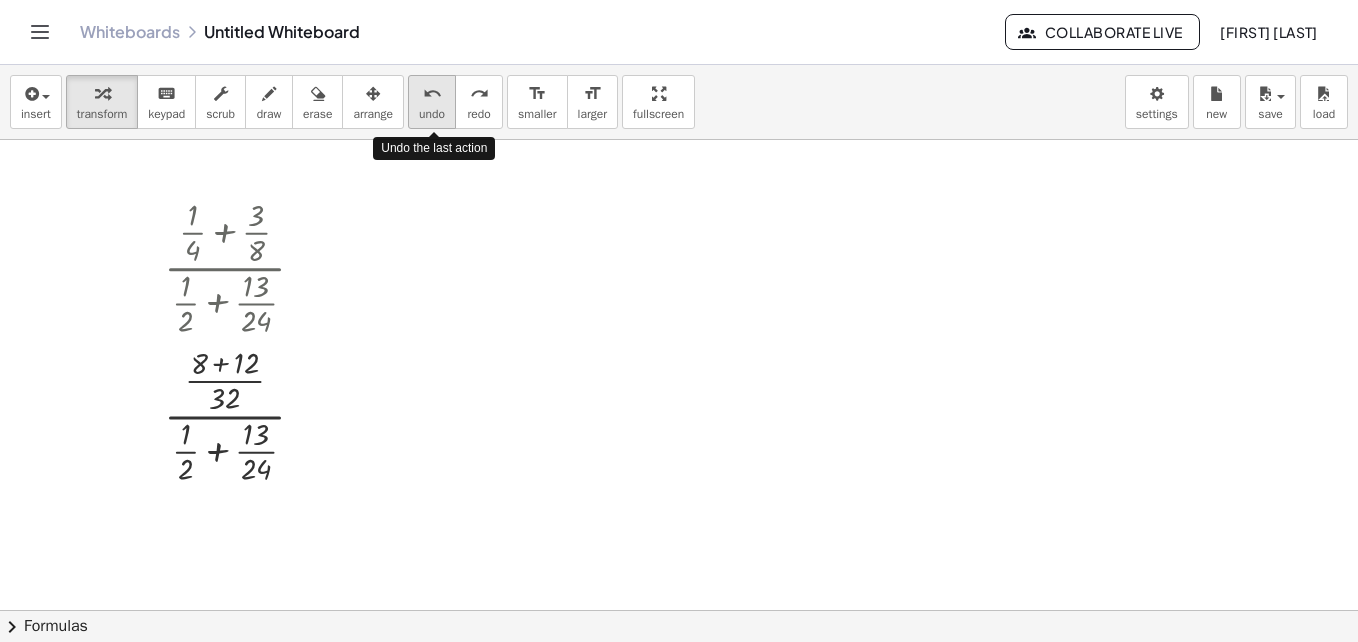 click on "undo" at bounding box center [432, 94] 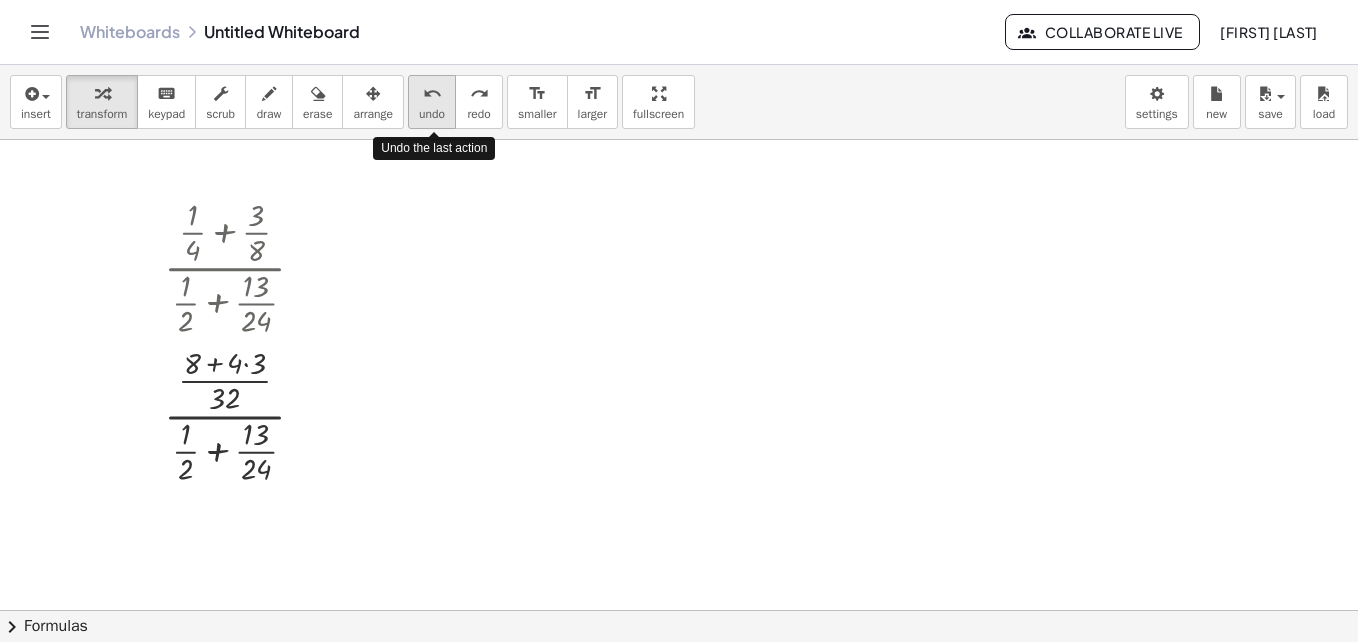 click on "undo" at bounding box center [432, 94] 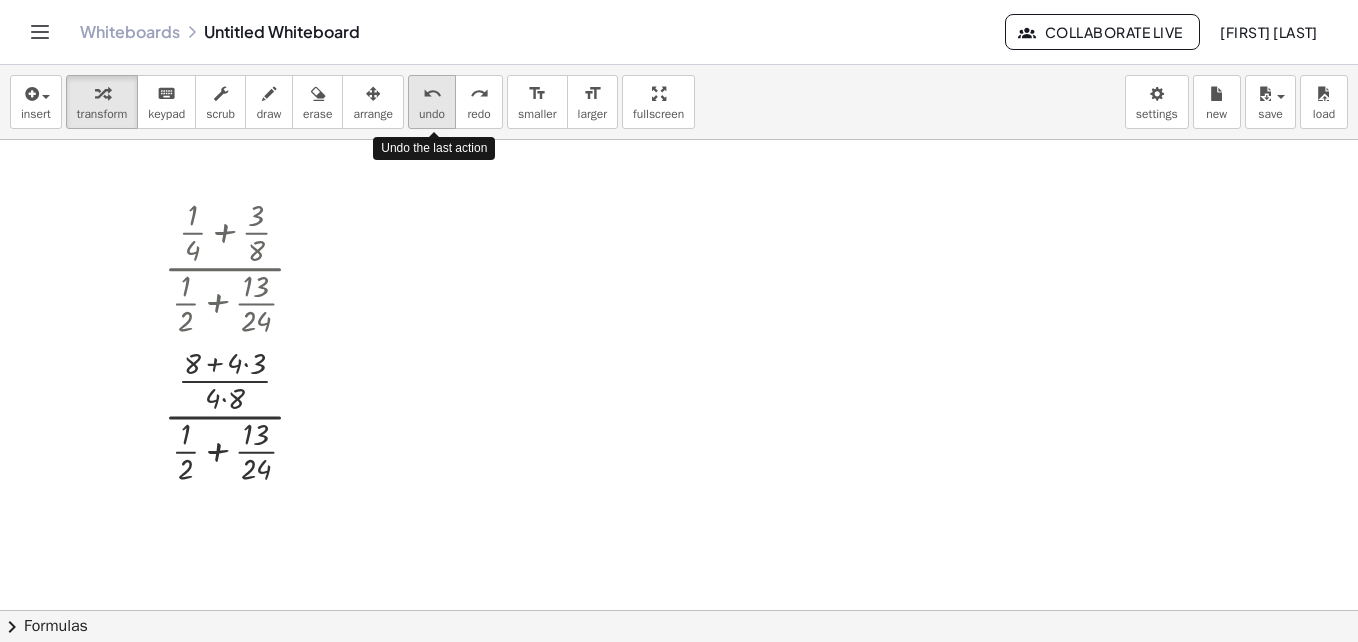 click on "undo" at bounding box center [432, 94] 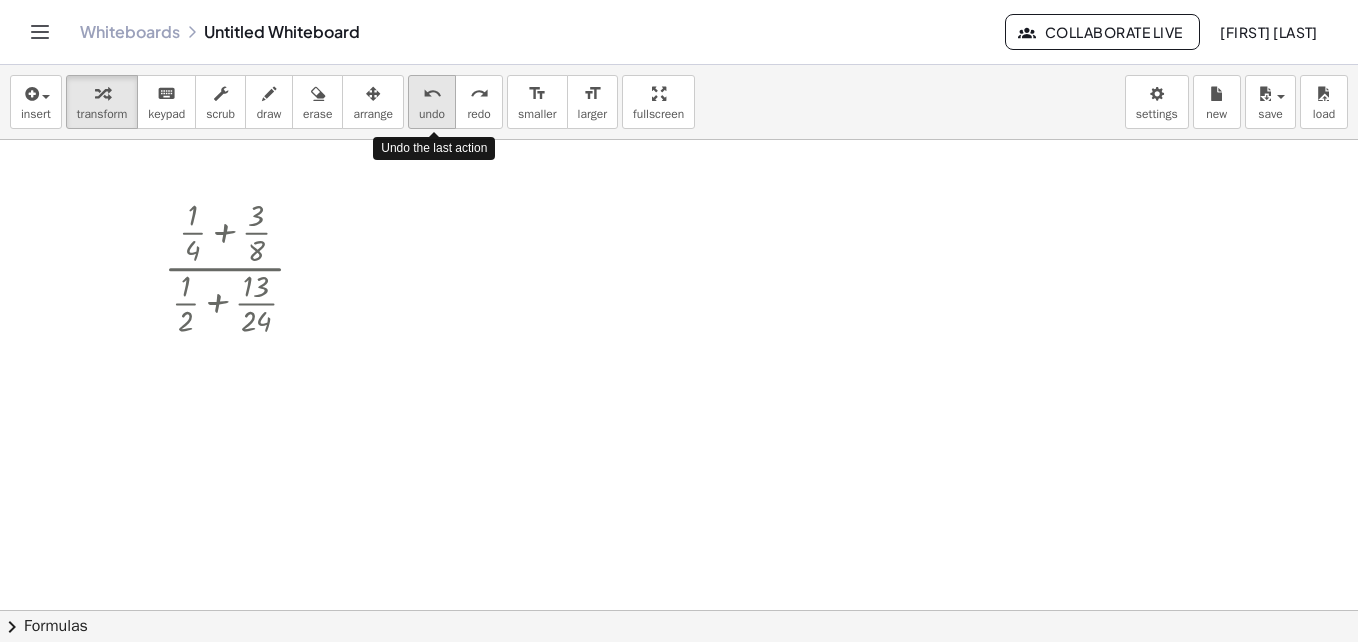click on "undo" at bounding box center (432, 94) 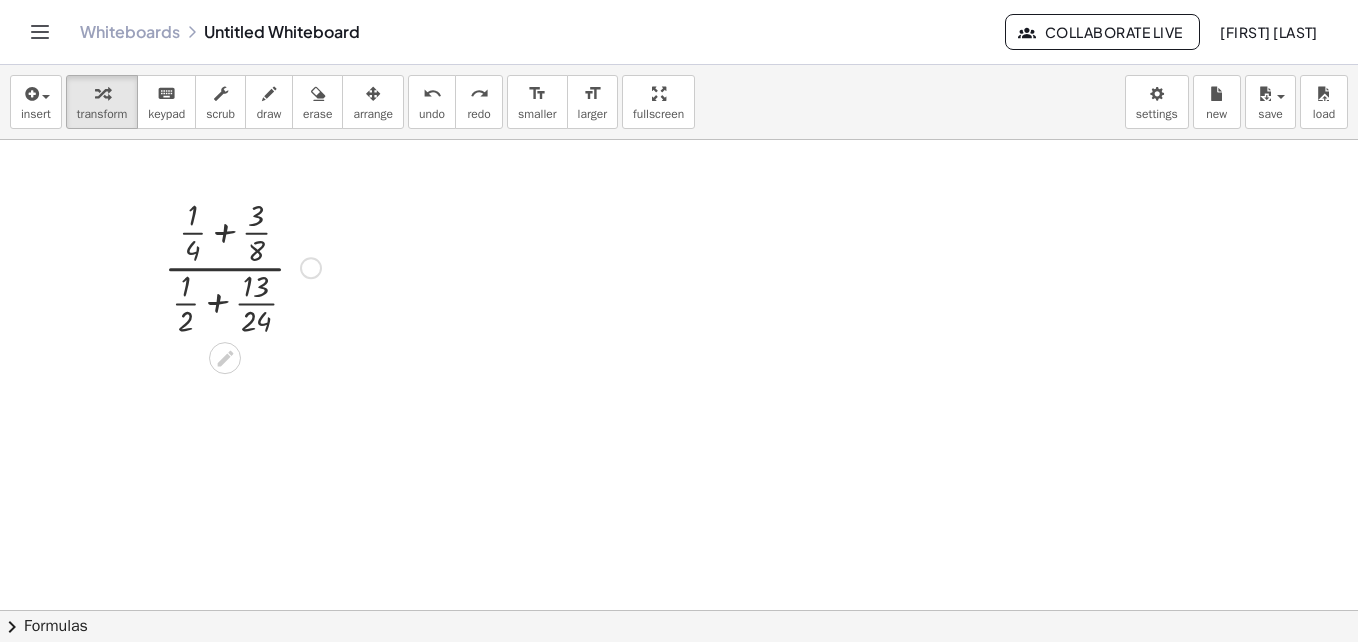 click at bounding box center (242, 266) 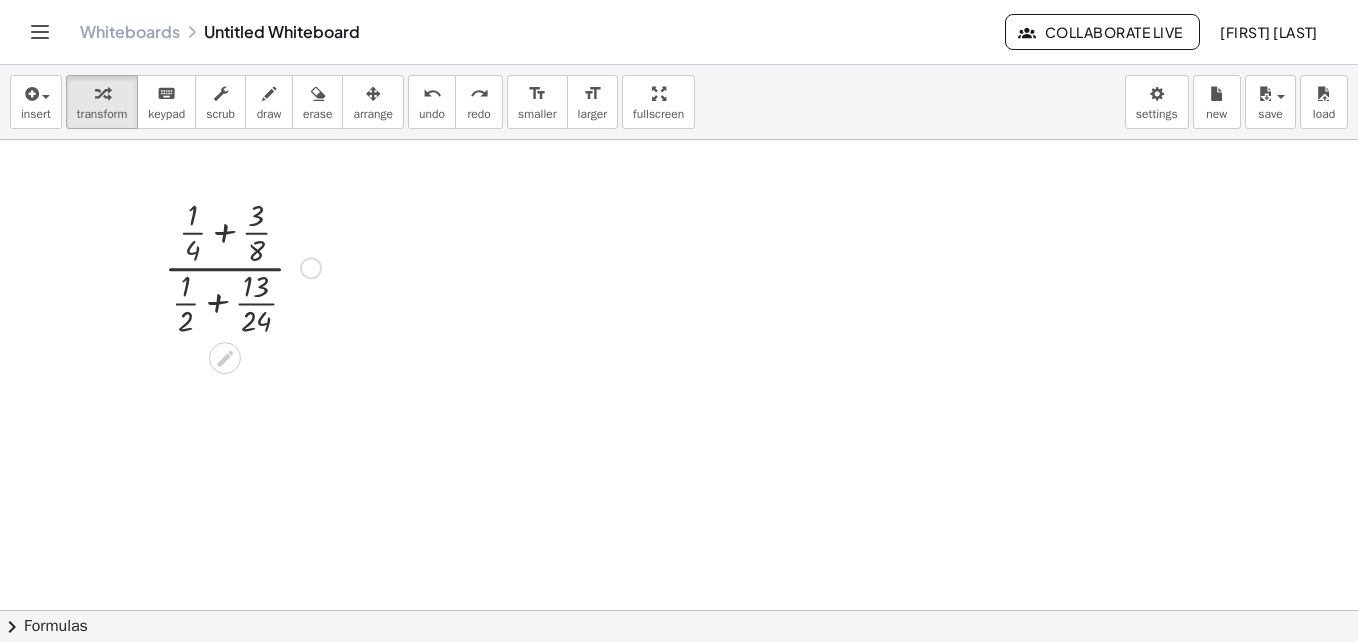 click at bounding box center [242, 266] 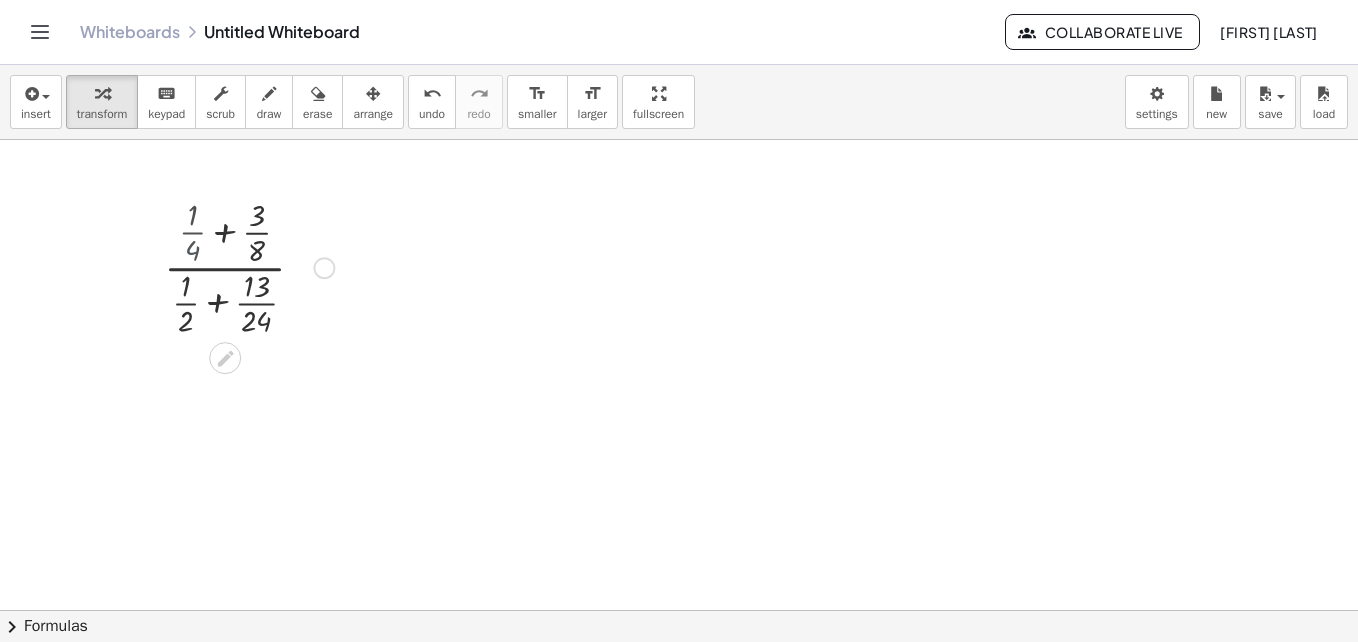 click at bounding box center (242, 266) 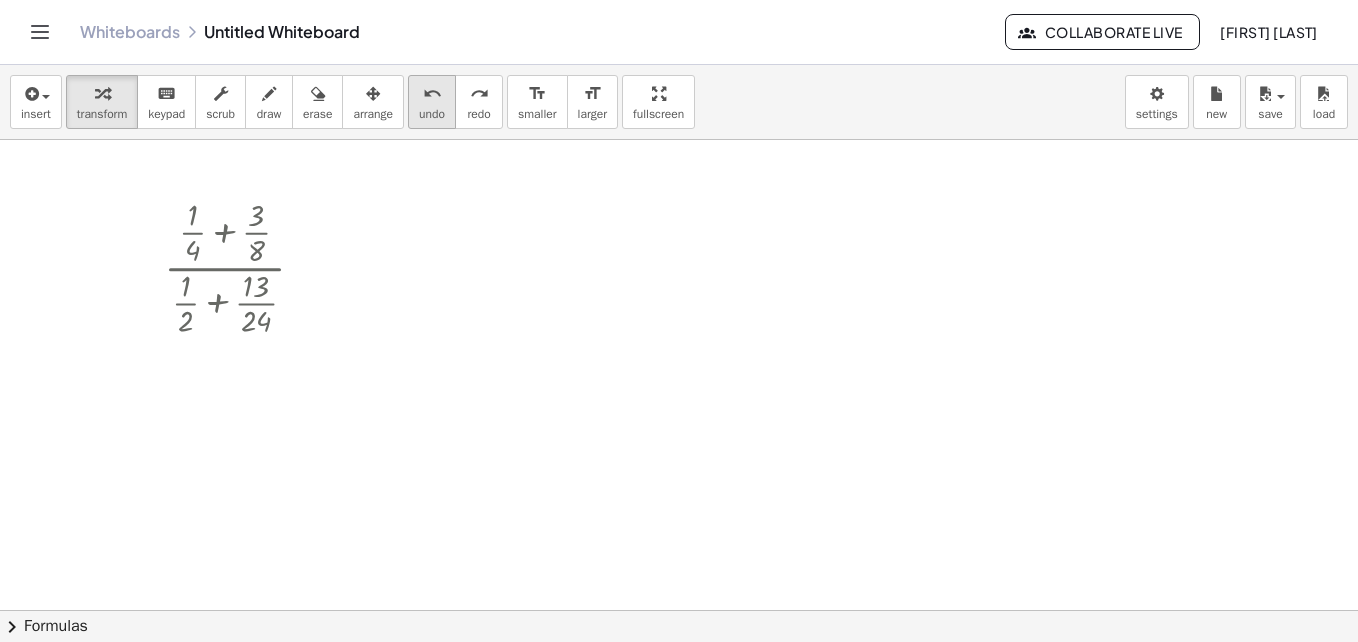click on "undo" at bounding box center (432, 114) 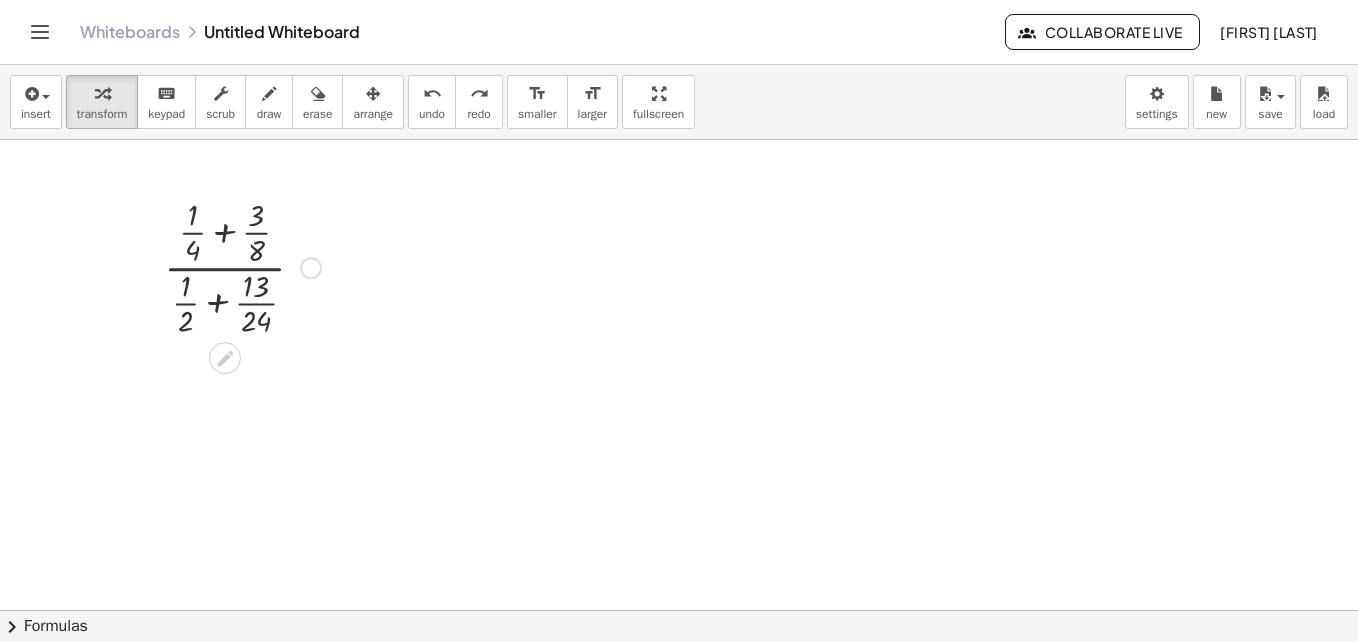 click at bounding box center (242, 266) 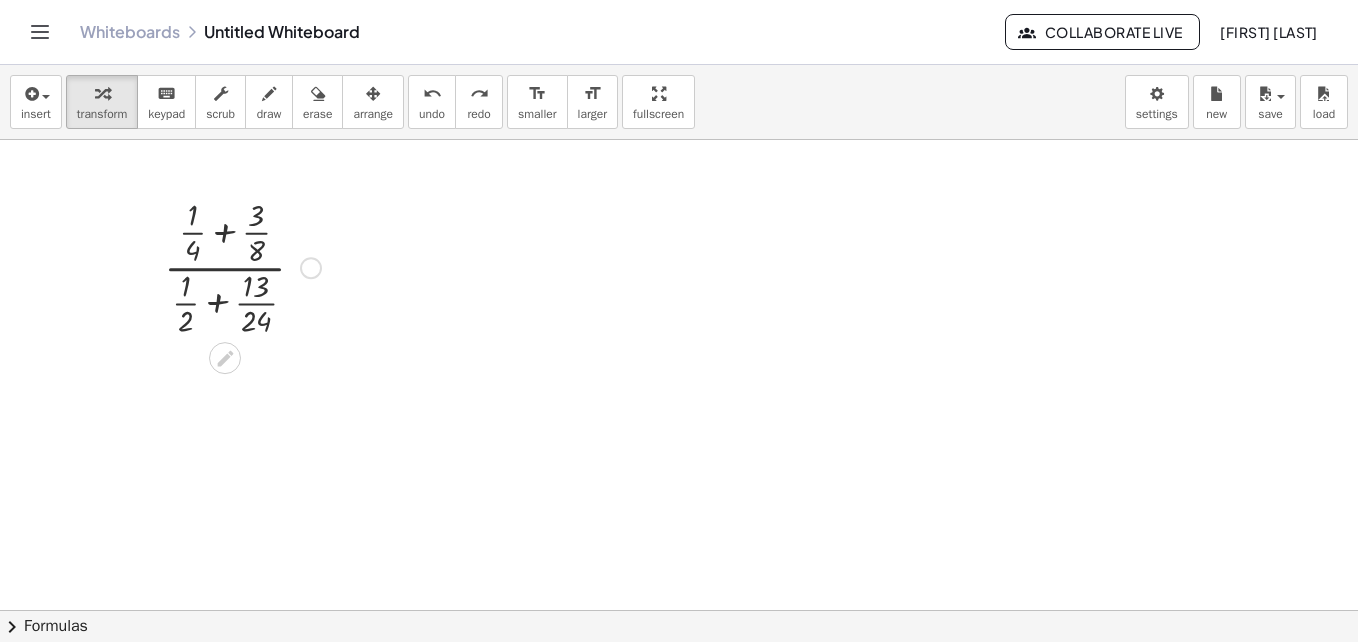 click at bounding box center (242, 266) 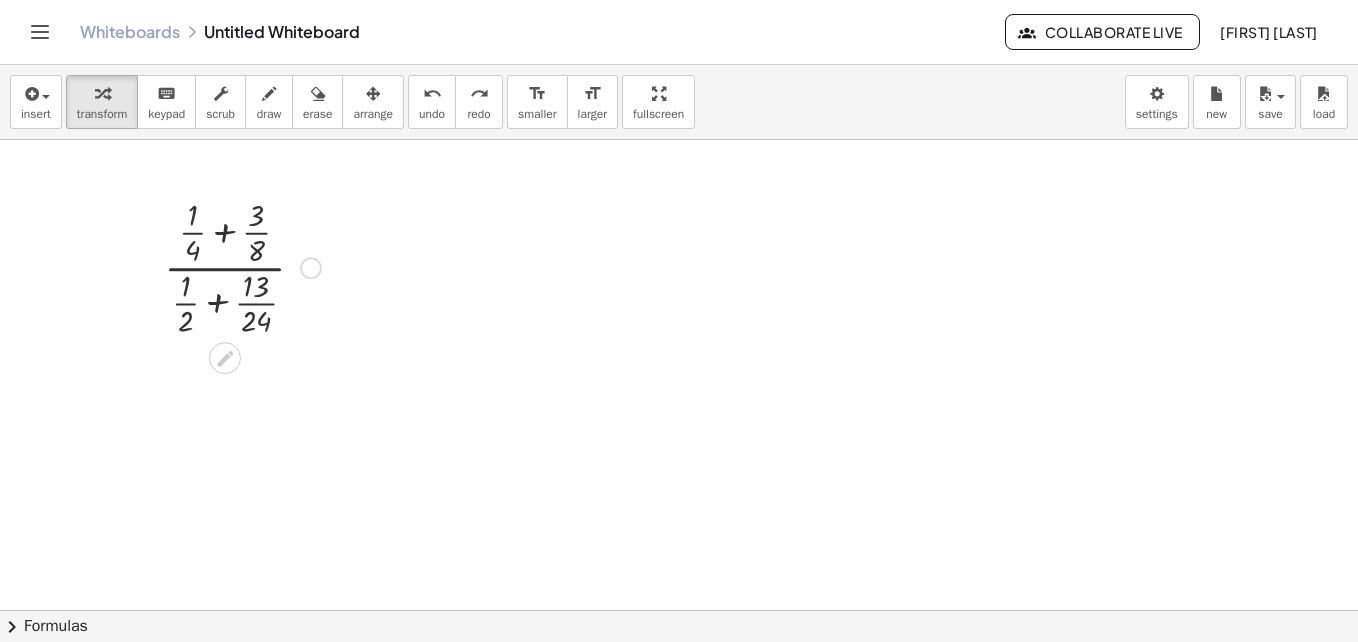 click at bounding box center (242, 266) 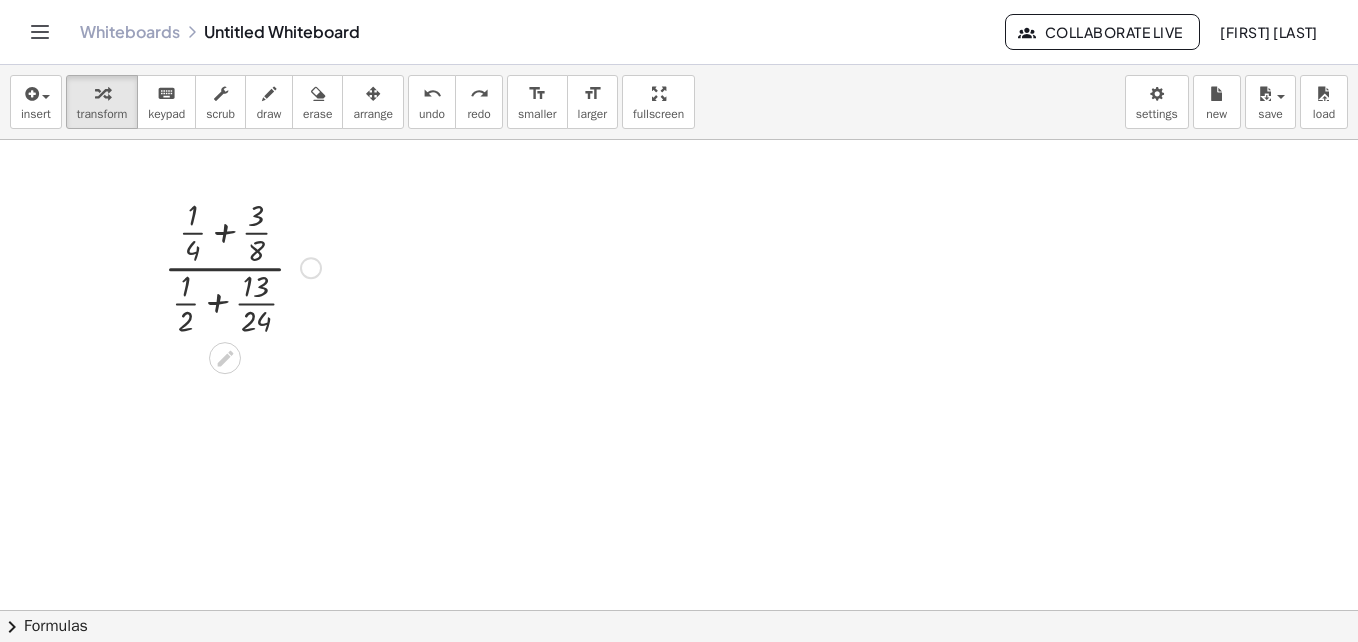 click at bounding box center (242, 266) 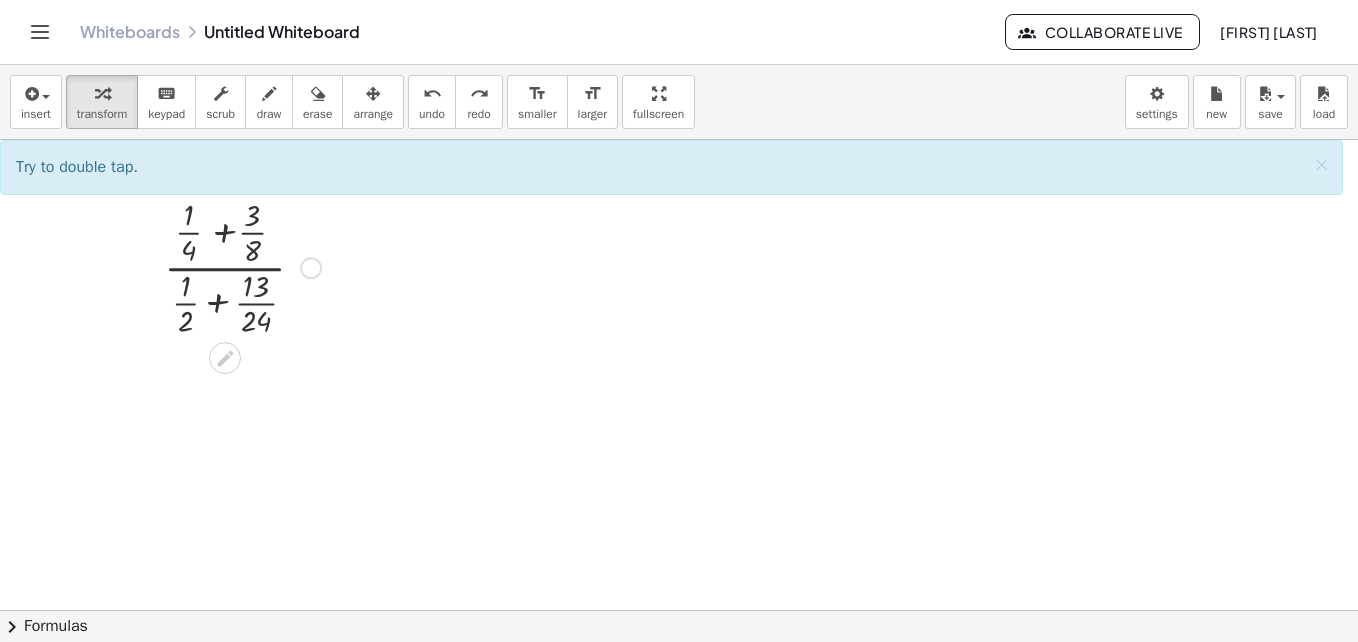 click at bounding box center (242, 266) 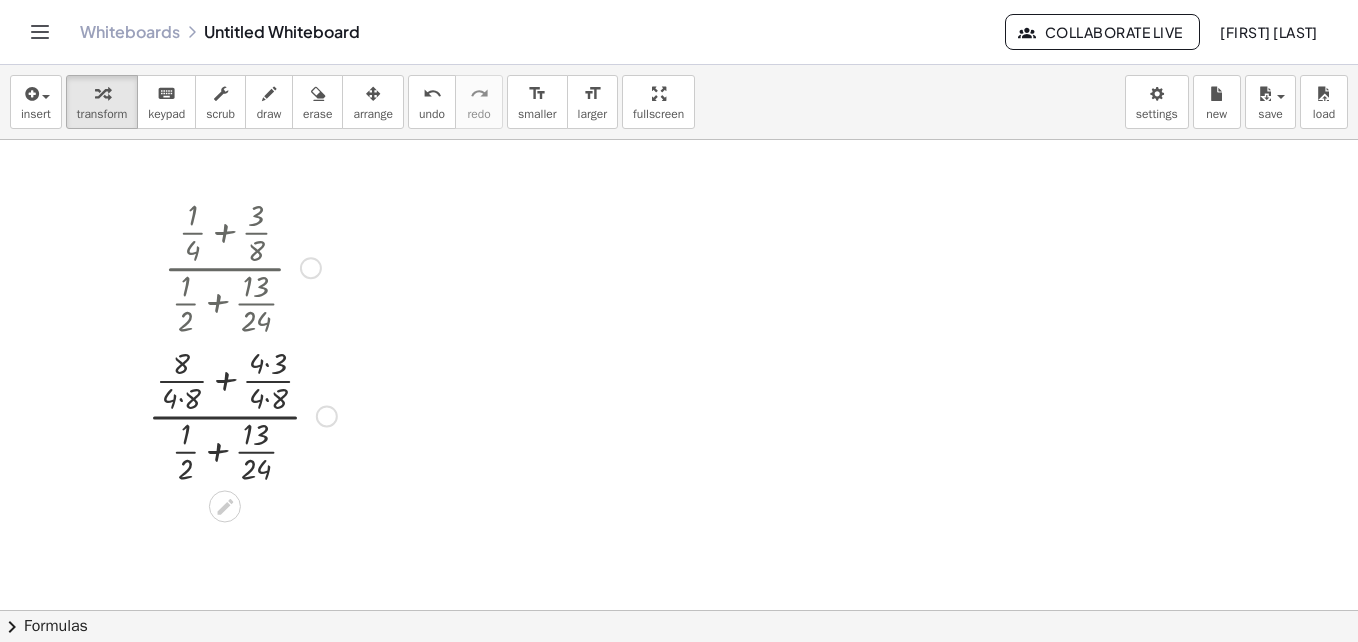 click at bounding box center (242, 414) 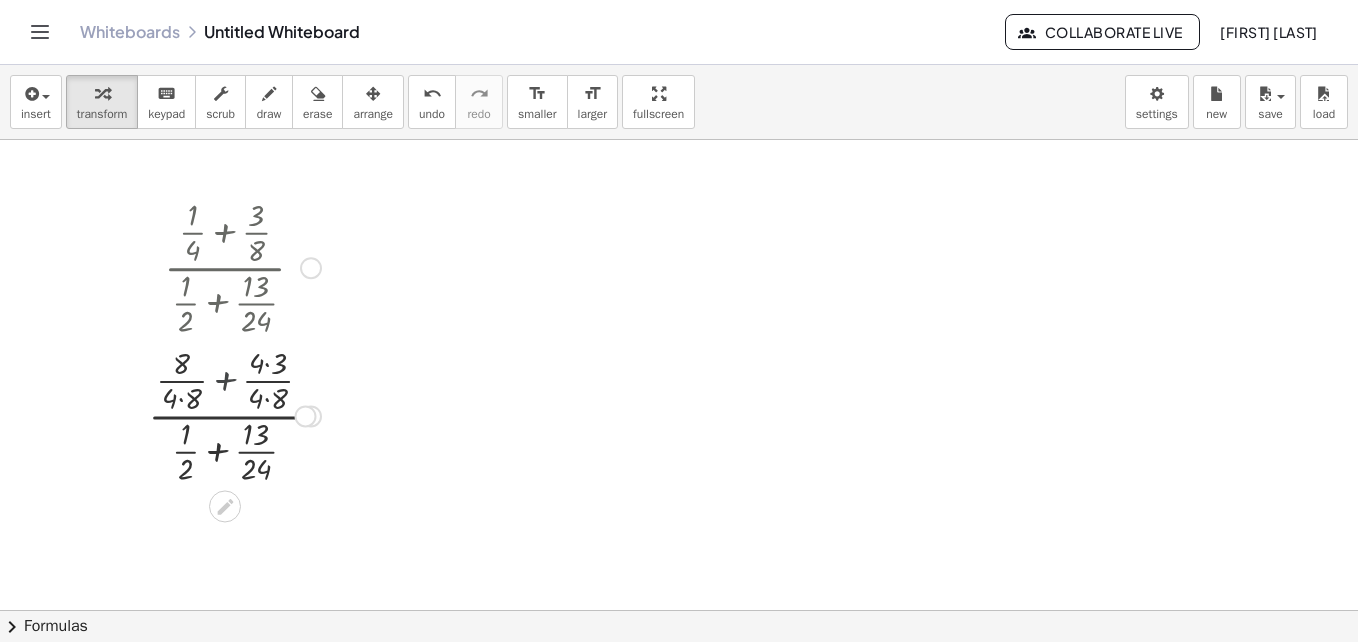 click at bounding box center [242, 414] 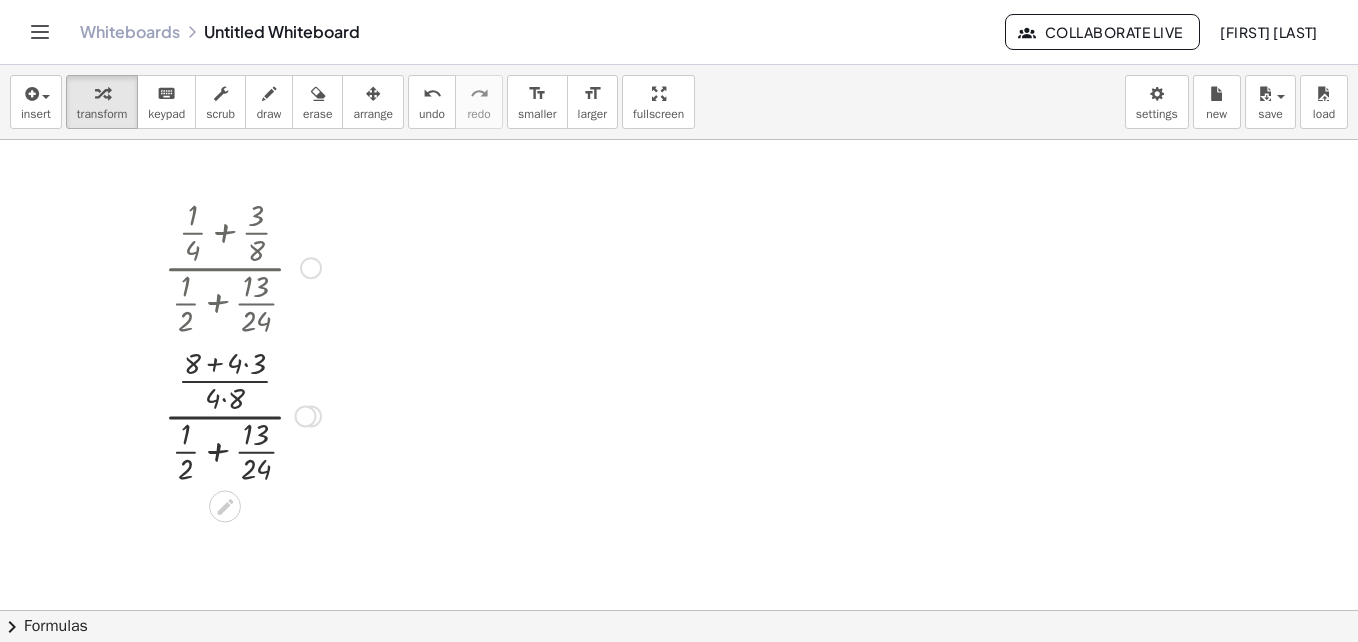 click at bounding box center [242, 414] 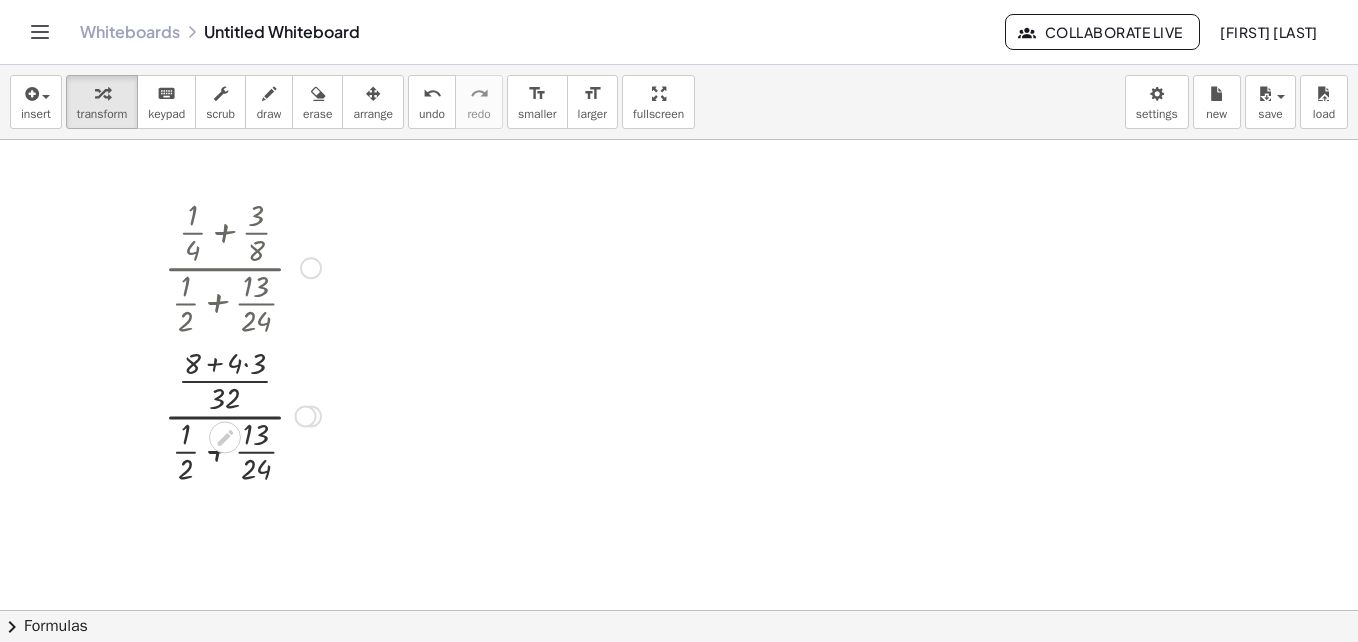 click at bounding box center (242, 414) 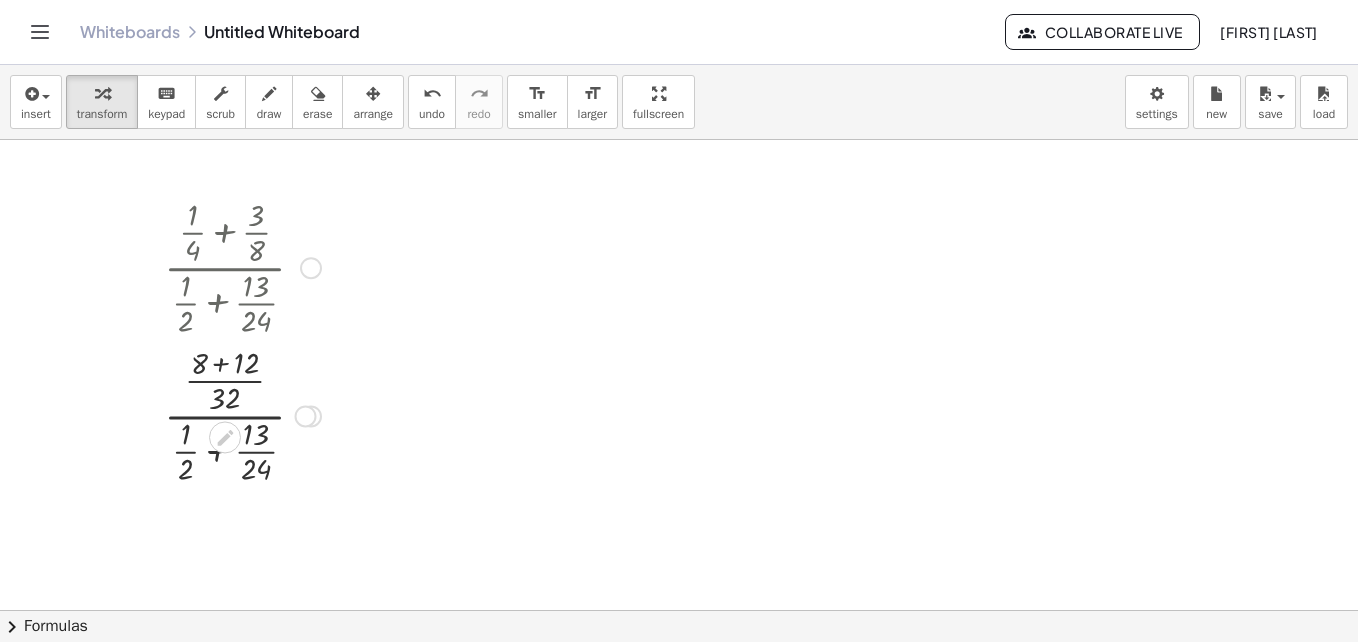 click at bounding box center [242, 414] 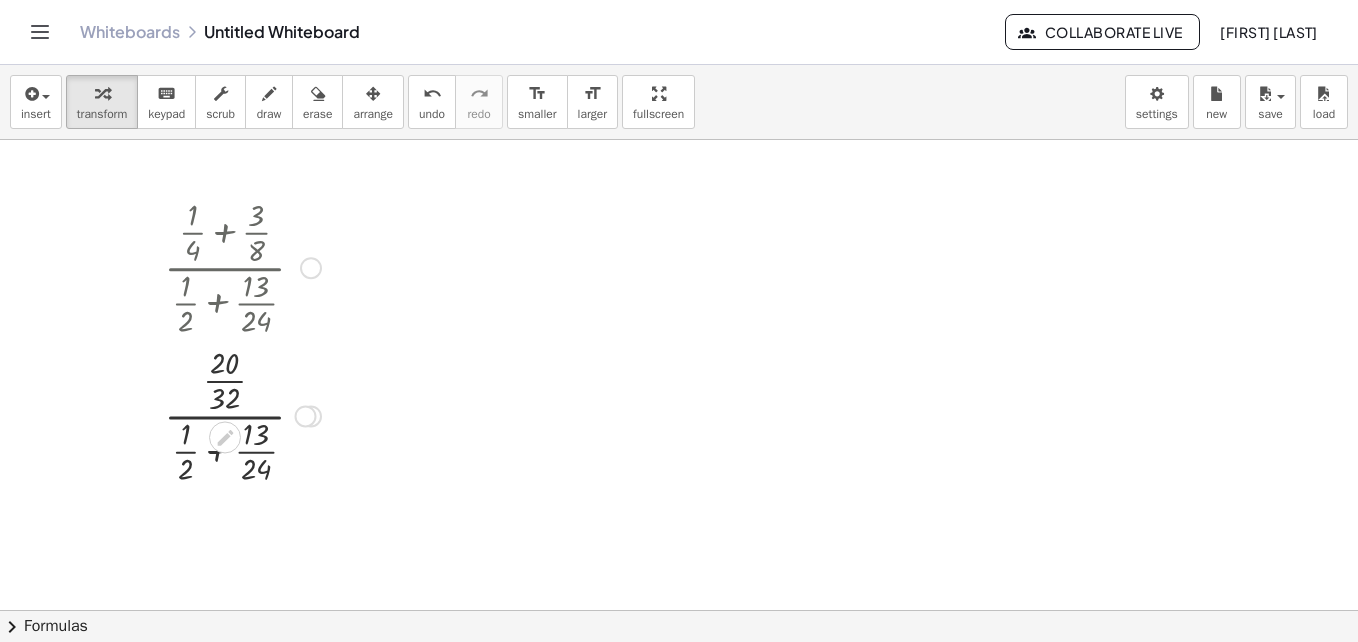 click at bounding box center (242, 414) 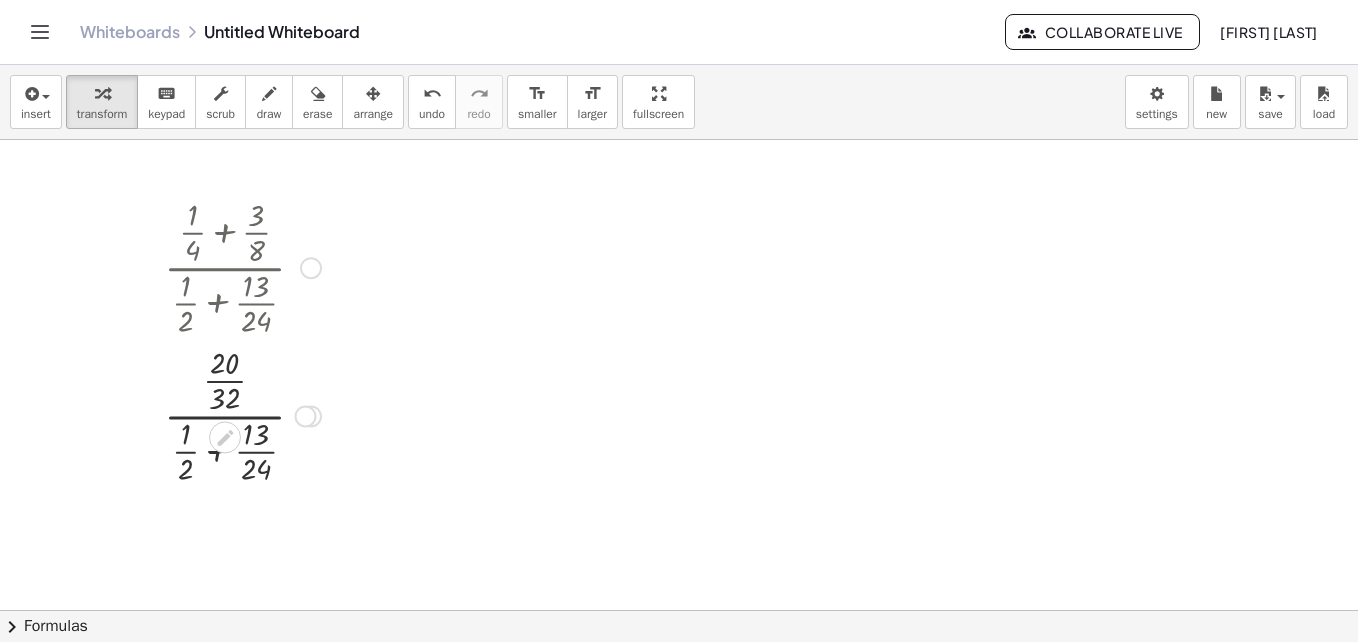 click at bounding box center (242, 414) 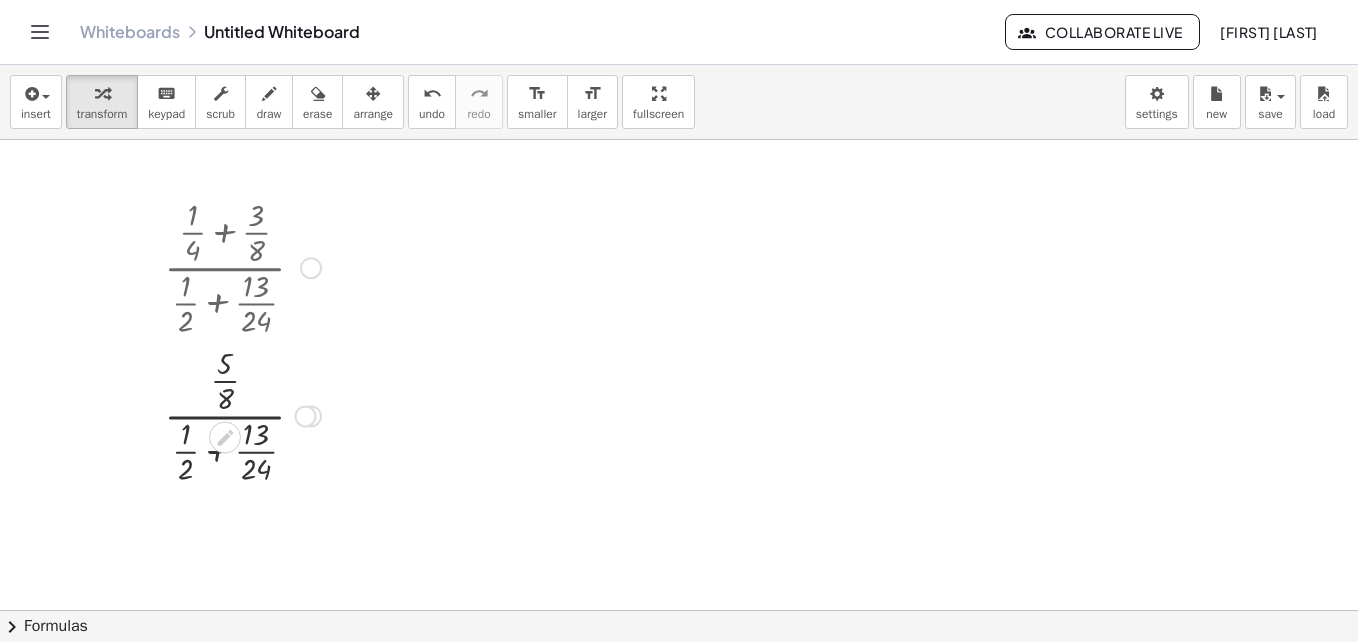 scroll, scrollTop: 100, scrollLeft: 0, axis: vertical 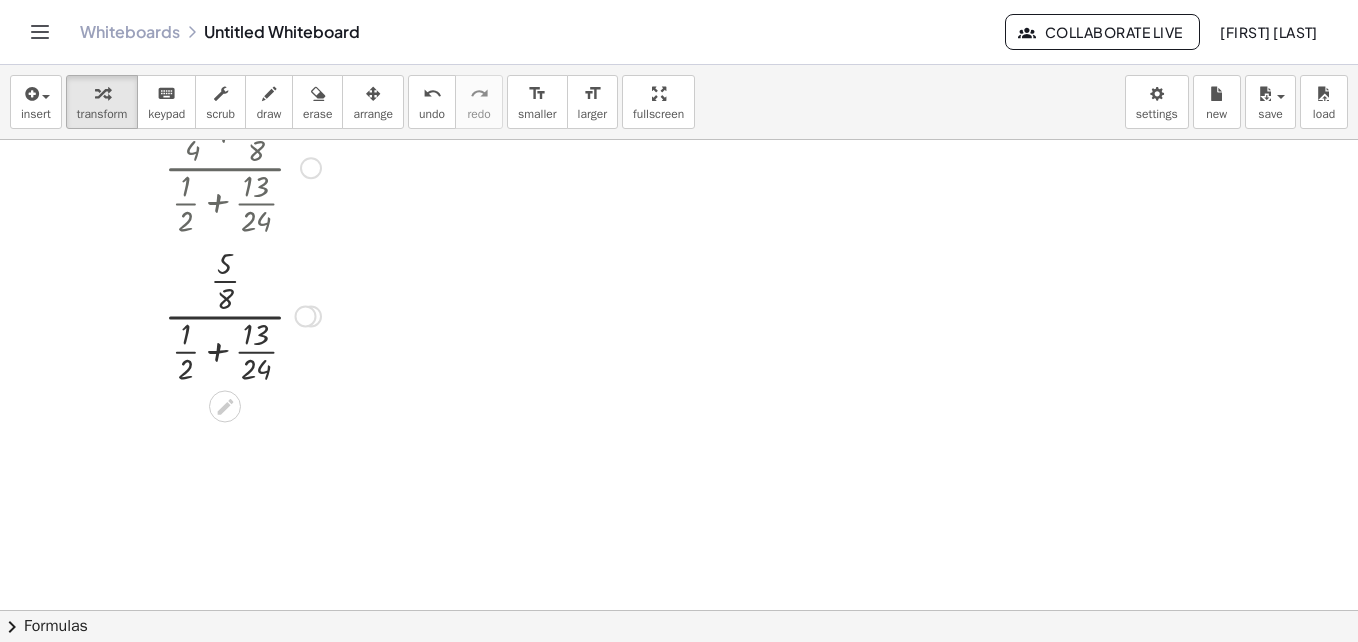 click at bounding box center (242, 314) 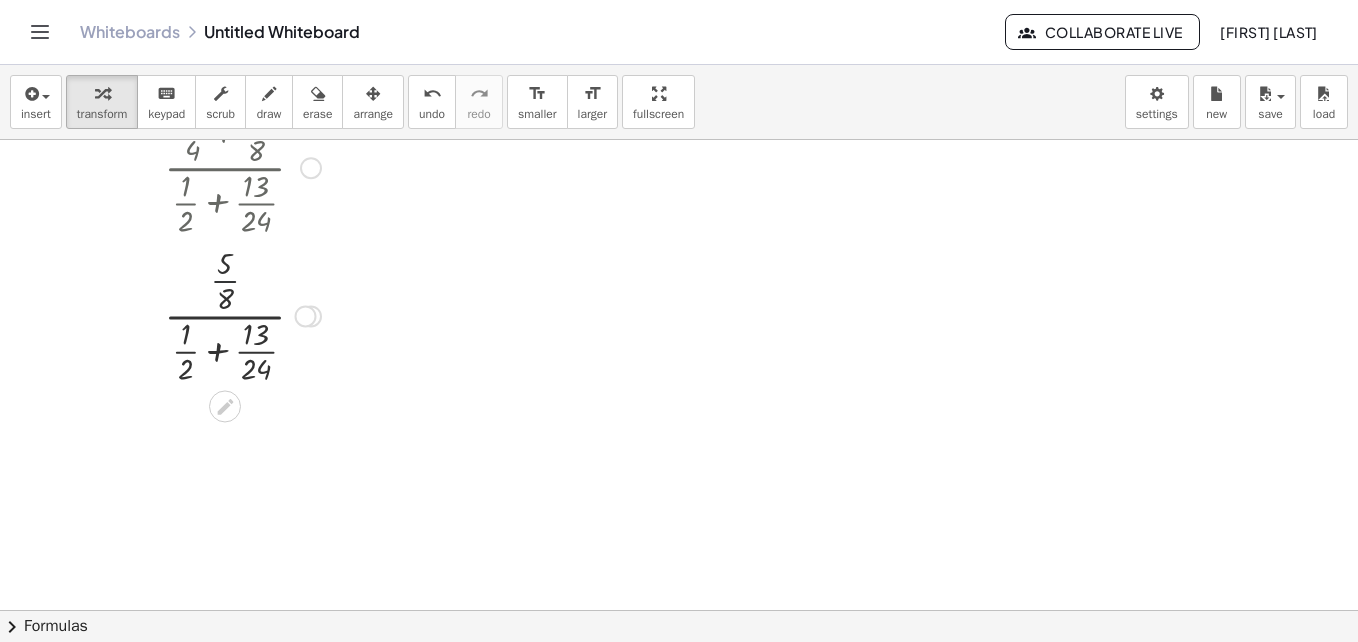 click at bounding box center [242, 314] 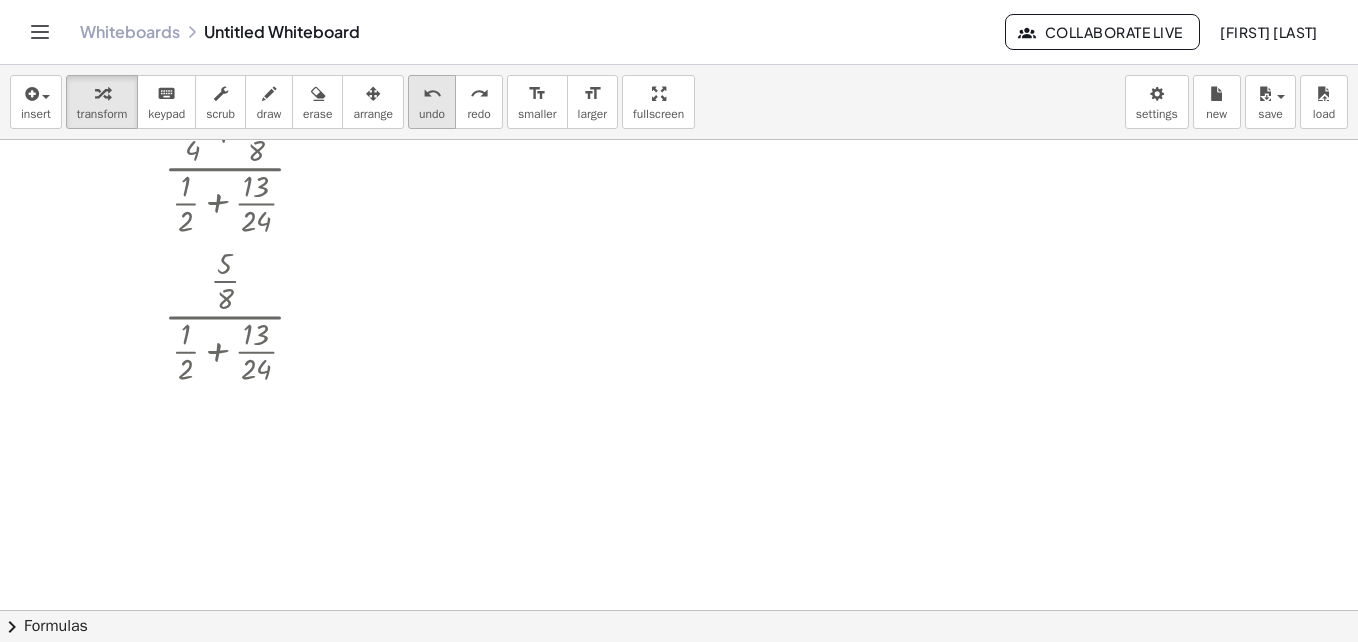 click on "undo" at bounding box center [432, 93] 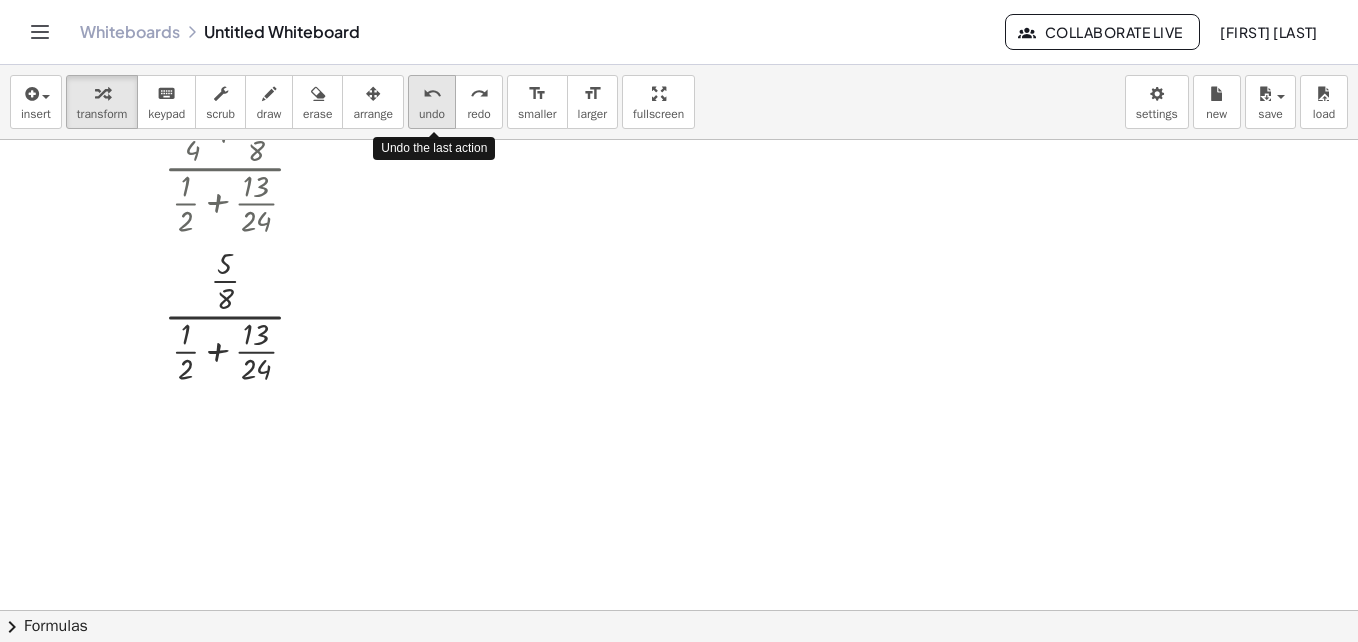 click on "undo" at bounding box center (432, 93) 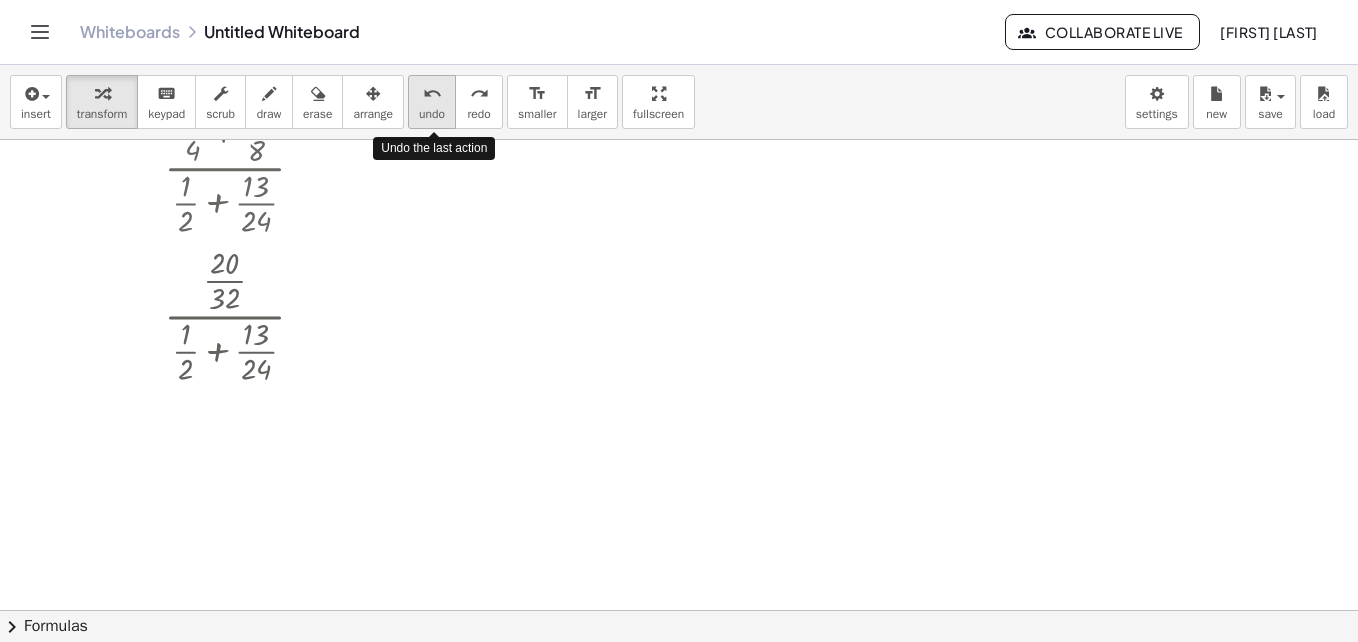 click on "undo" at bounding box center [432, 93] 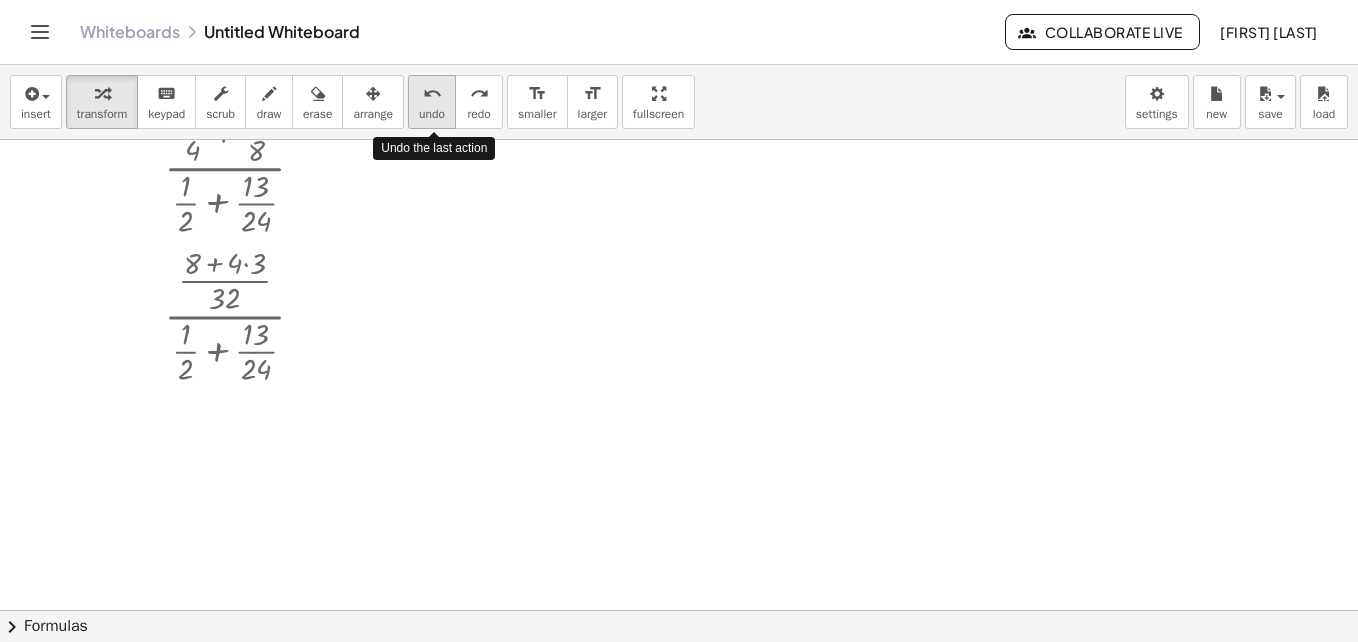 click on "undo" at bounding box center [432, 93] 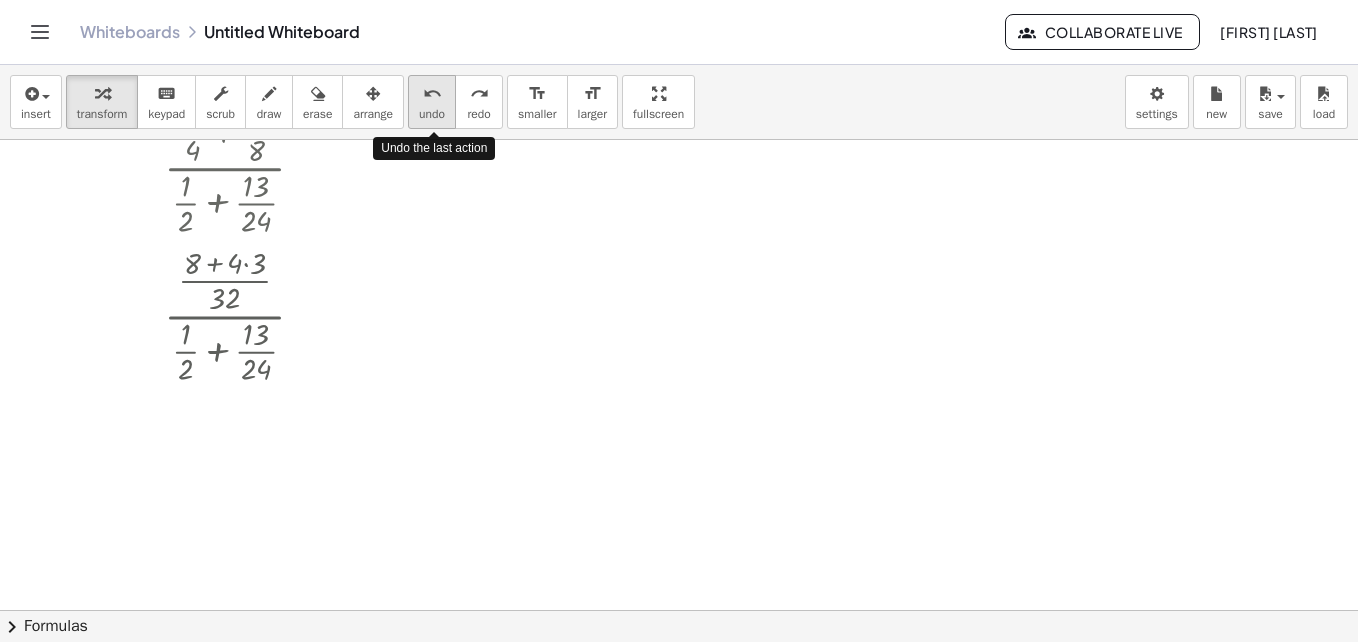 click on "undo" at bounding box center [432, 93] 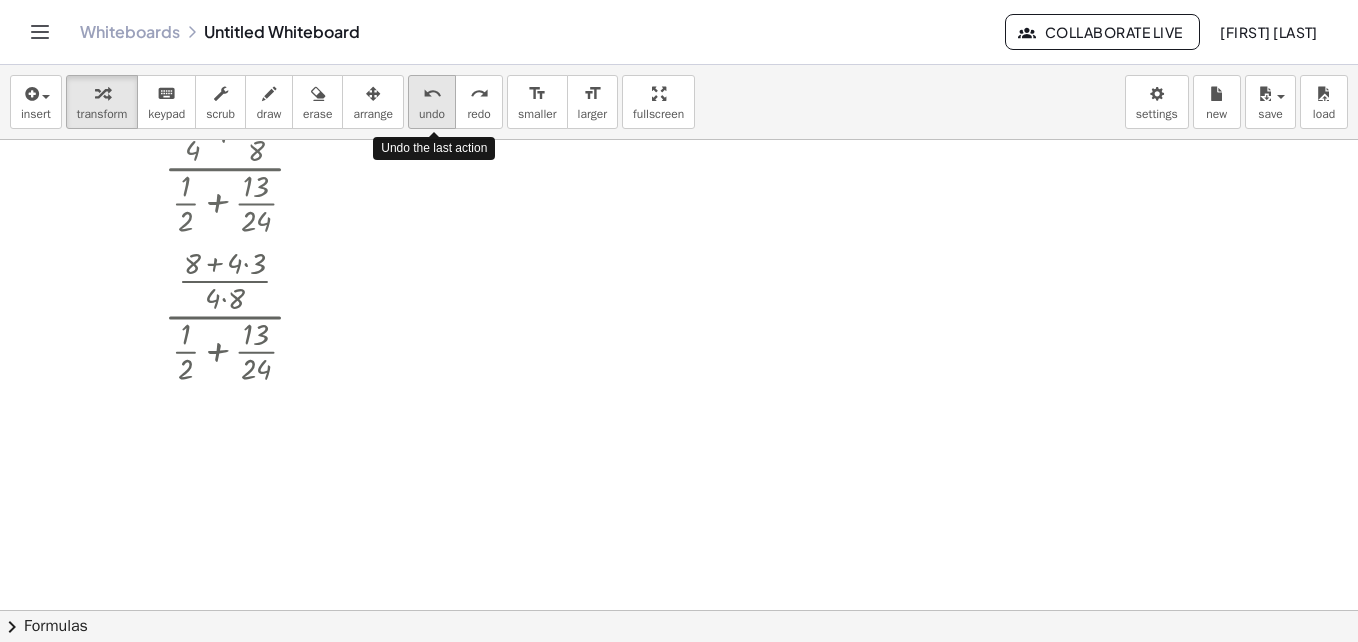 click on "undo" at bounding box center [432, 93] 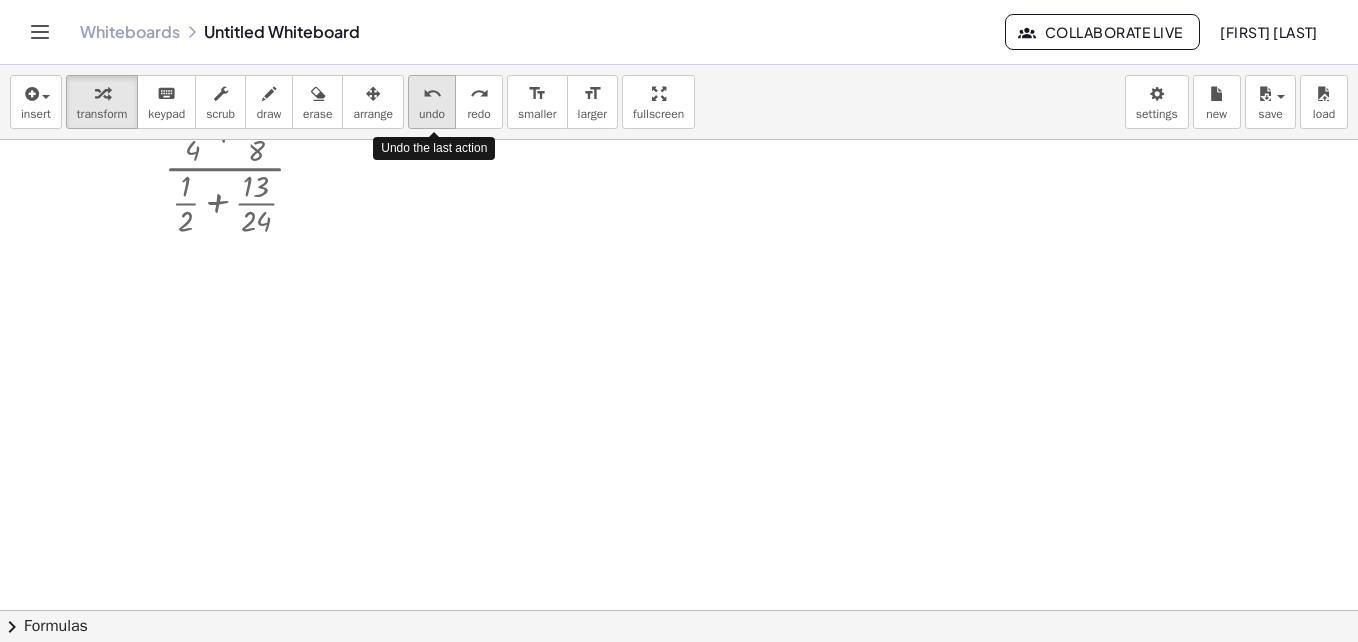 click on "undo" at bounding box center [432, 93] 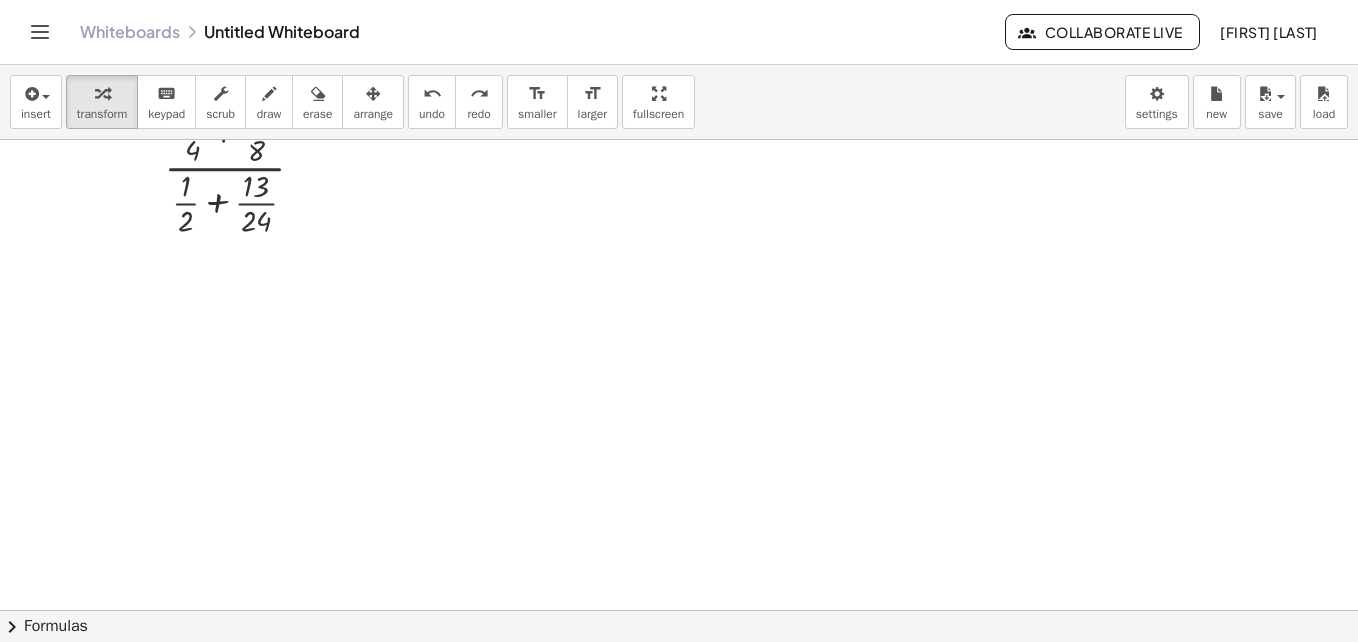 scroll, scrollTop: 0, scrollLeft: 0, axis: both 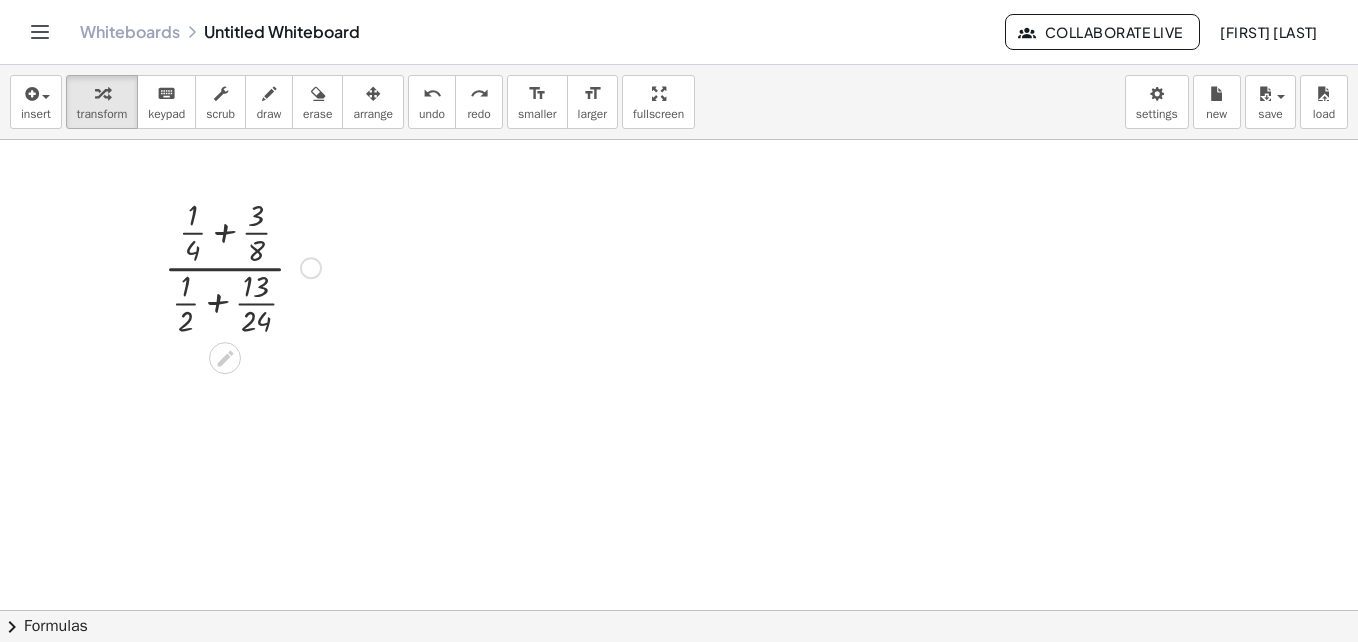 click at bounding box center (242, 266) 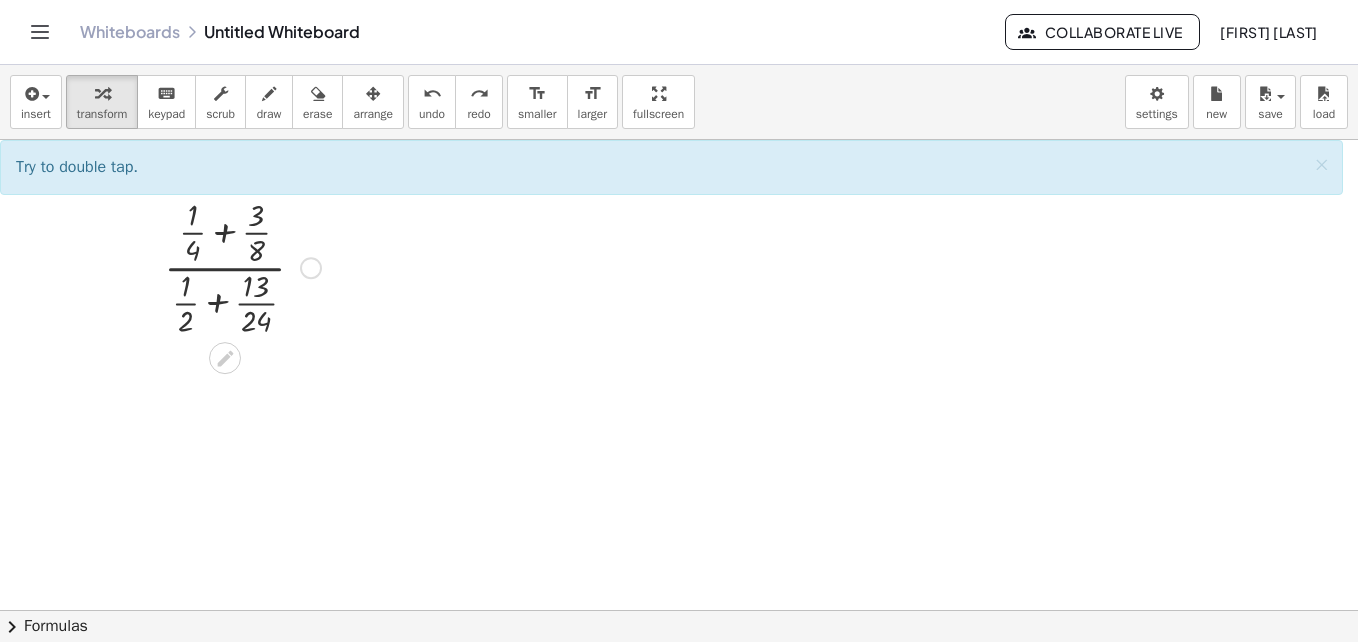 click at bounding box center (242, 266) 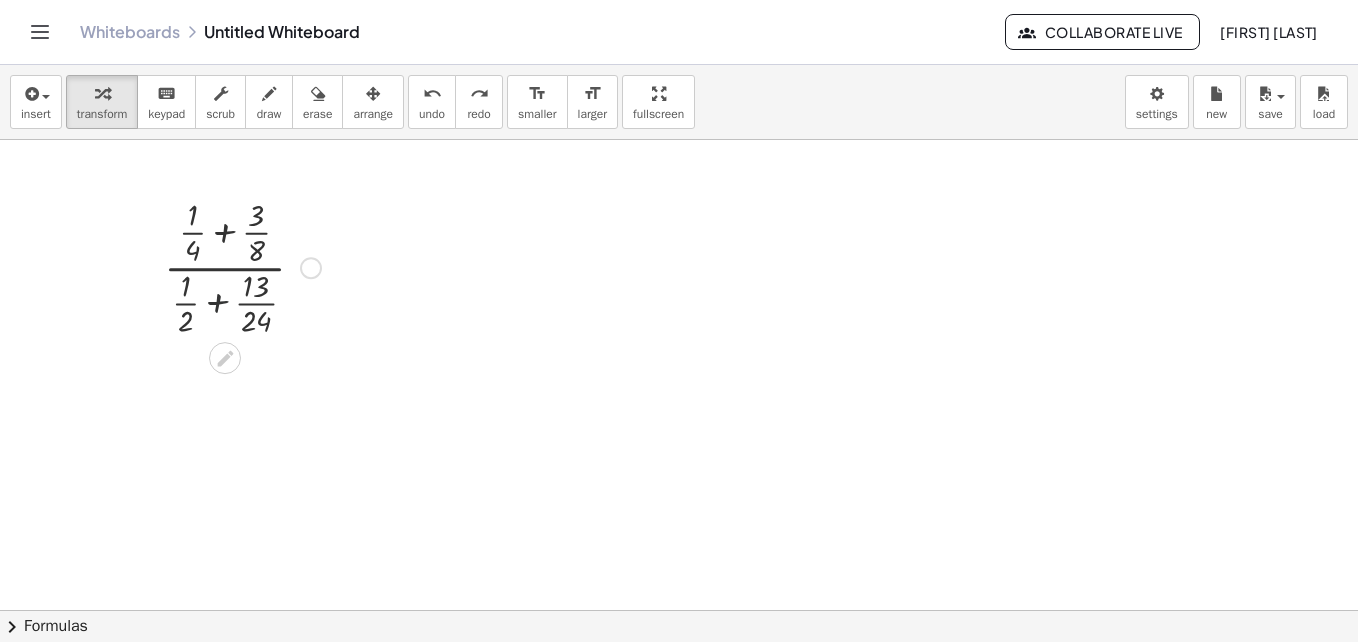 click at bounding box center [242, 266] 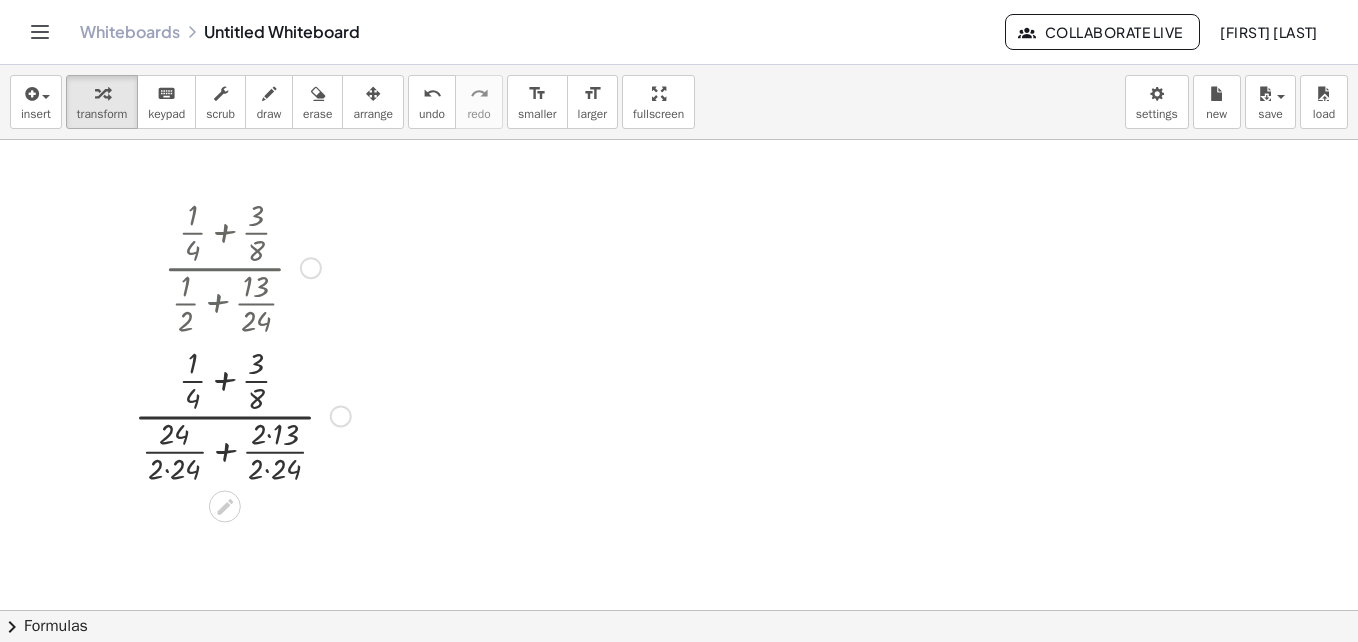 scroll, scrollTop: 100, scrollLeft: 0, axis: vertical 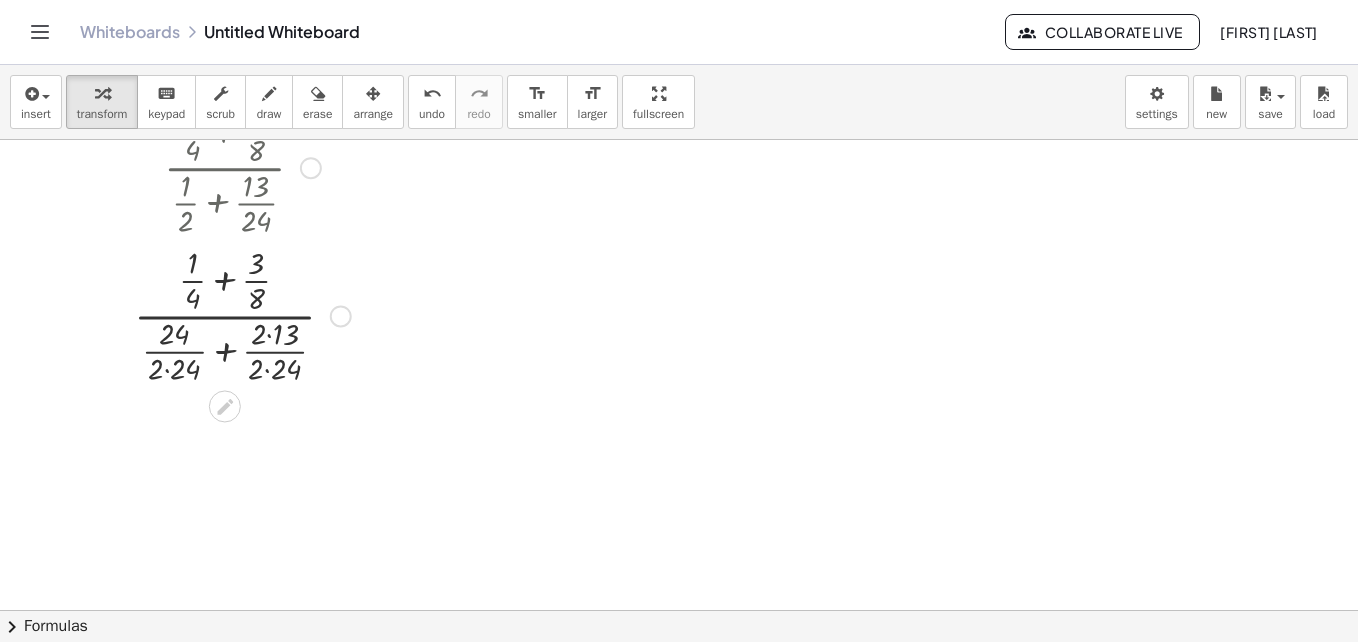 click at bounding box center (242, 314) 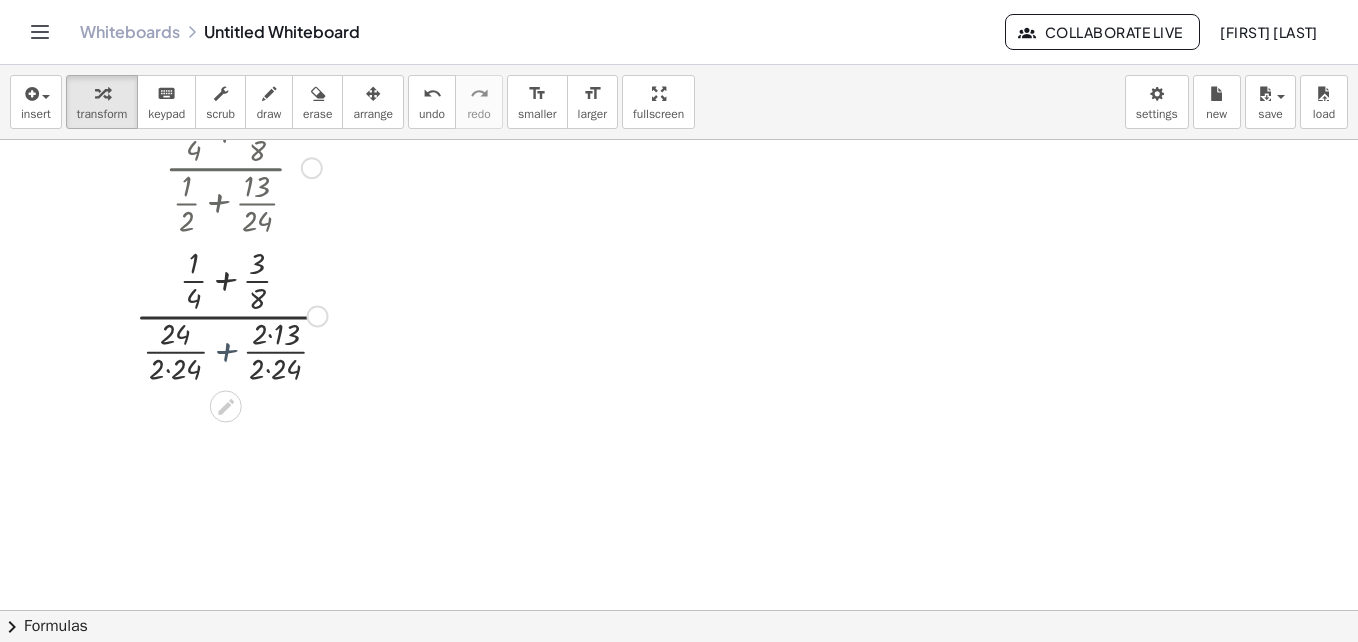 click at bounding box center [243, 314] 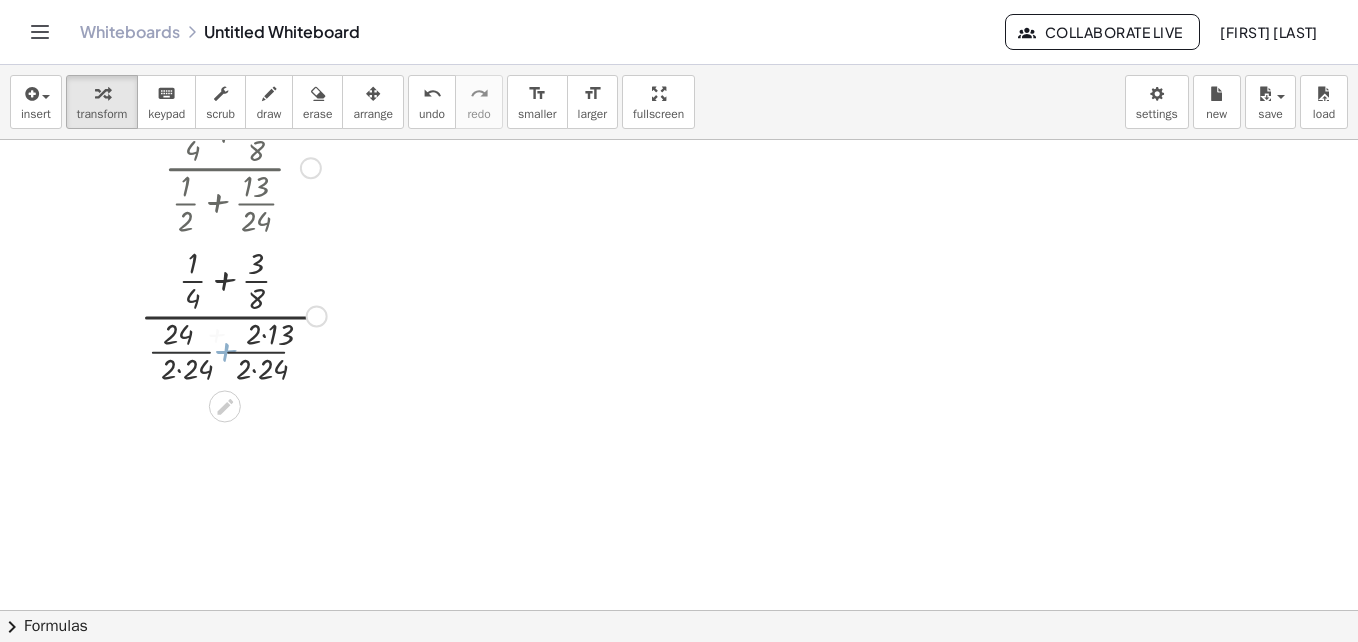 click at bounding box center [242, 314] 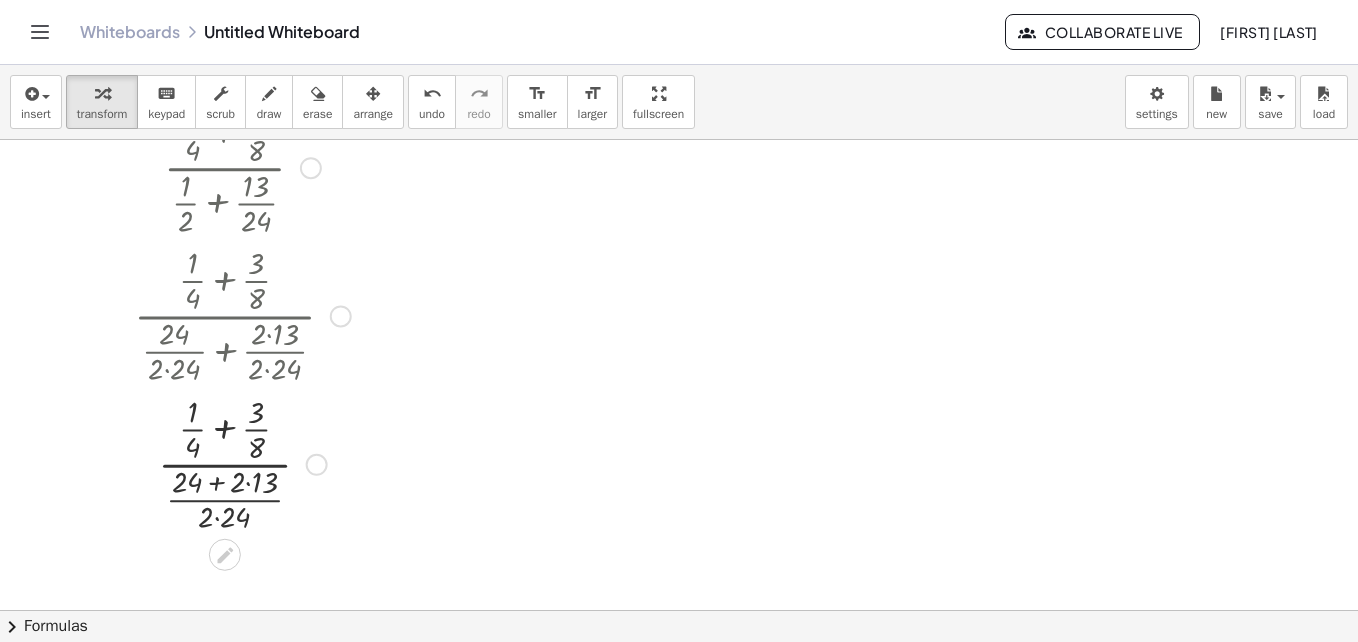 scroll, scrollTop: 200, scrollLeft: 0, axis: vertical 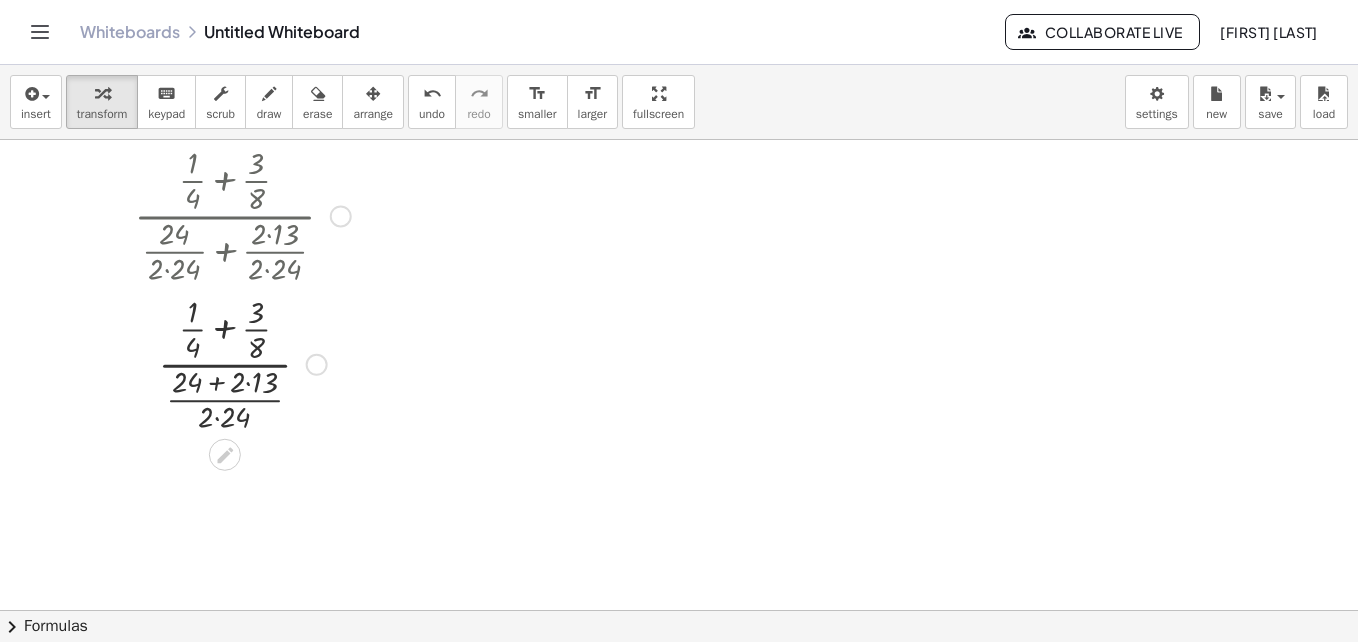 click at bounding box center [242, 363] 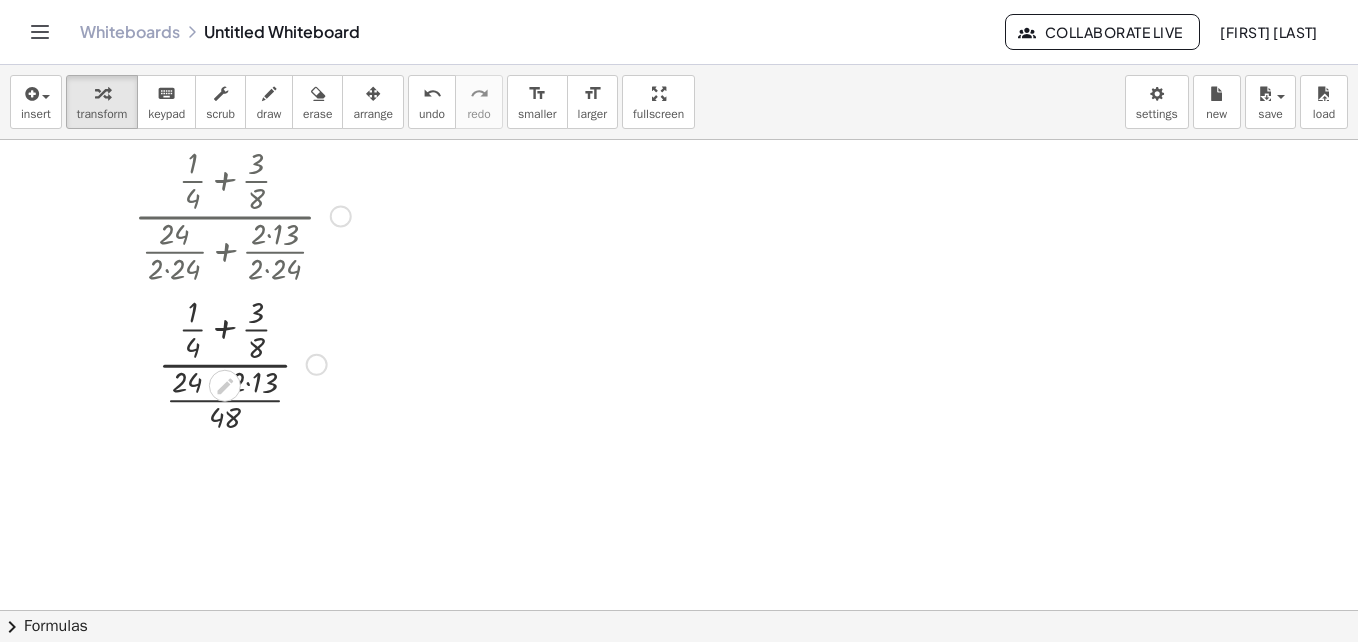 click at bounding box center [242, 363] 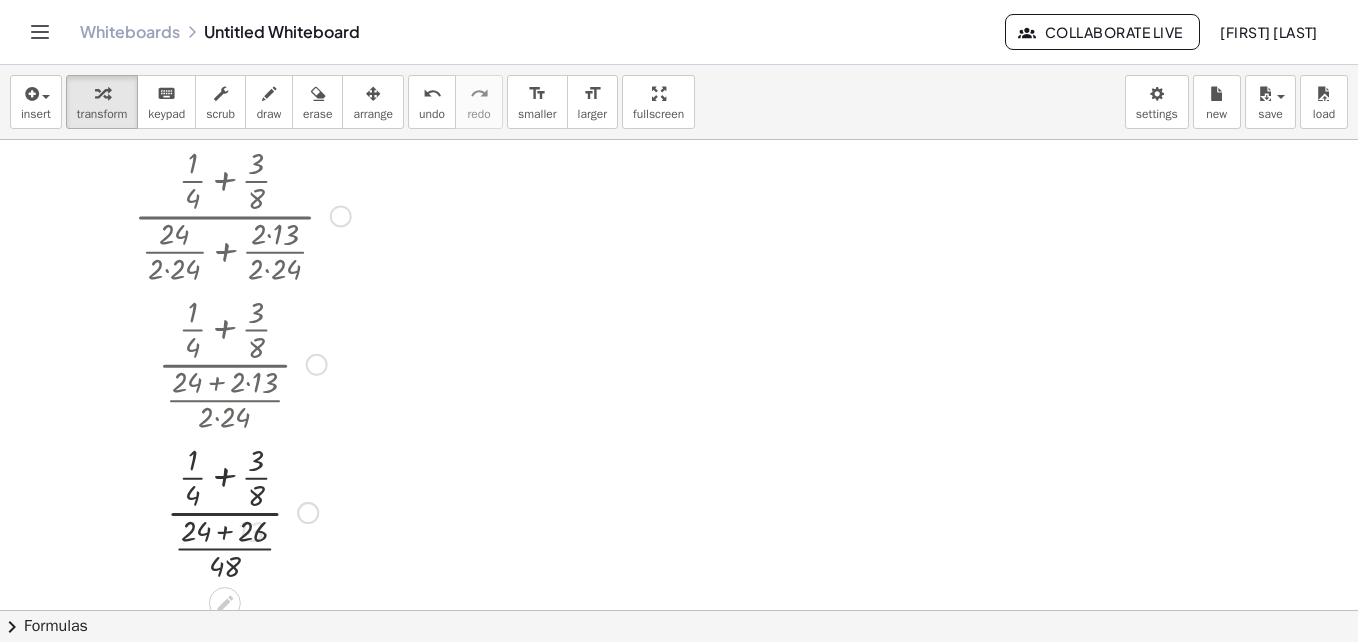 scroll, scrollTop: 300, scrollLeft: 0, axis: vertical 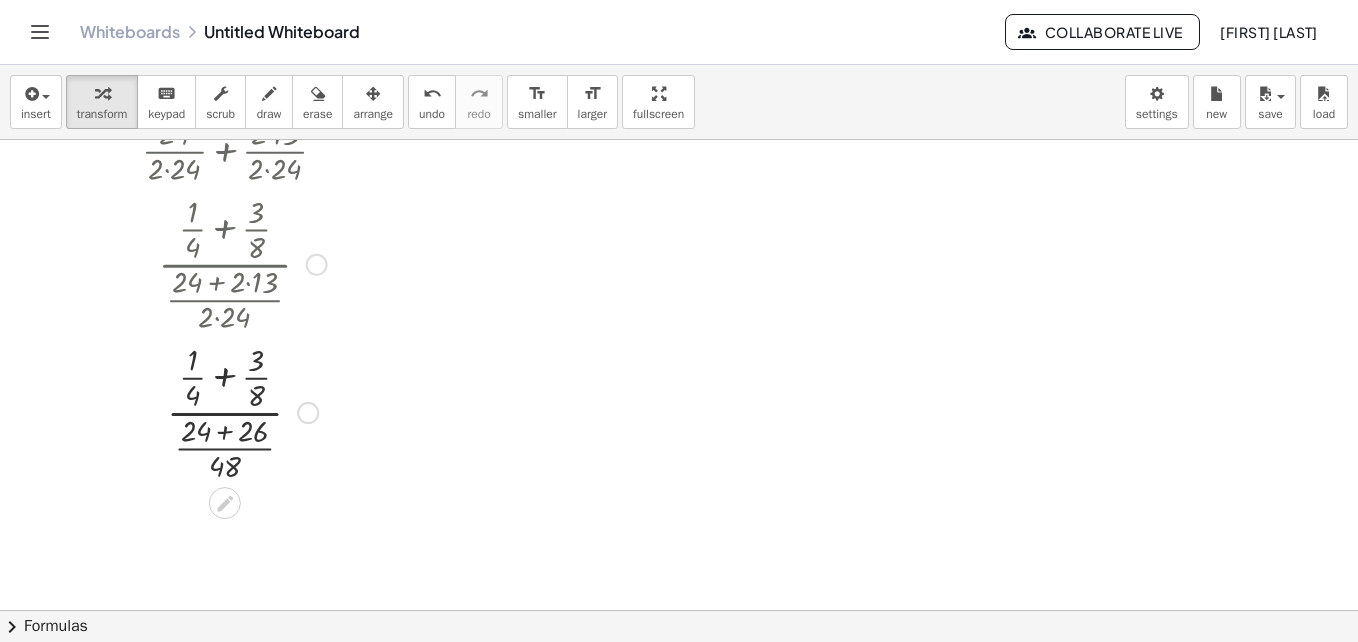 click at bounding box center [242, 411] 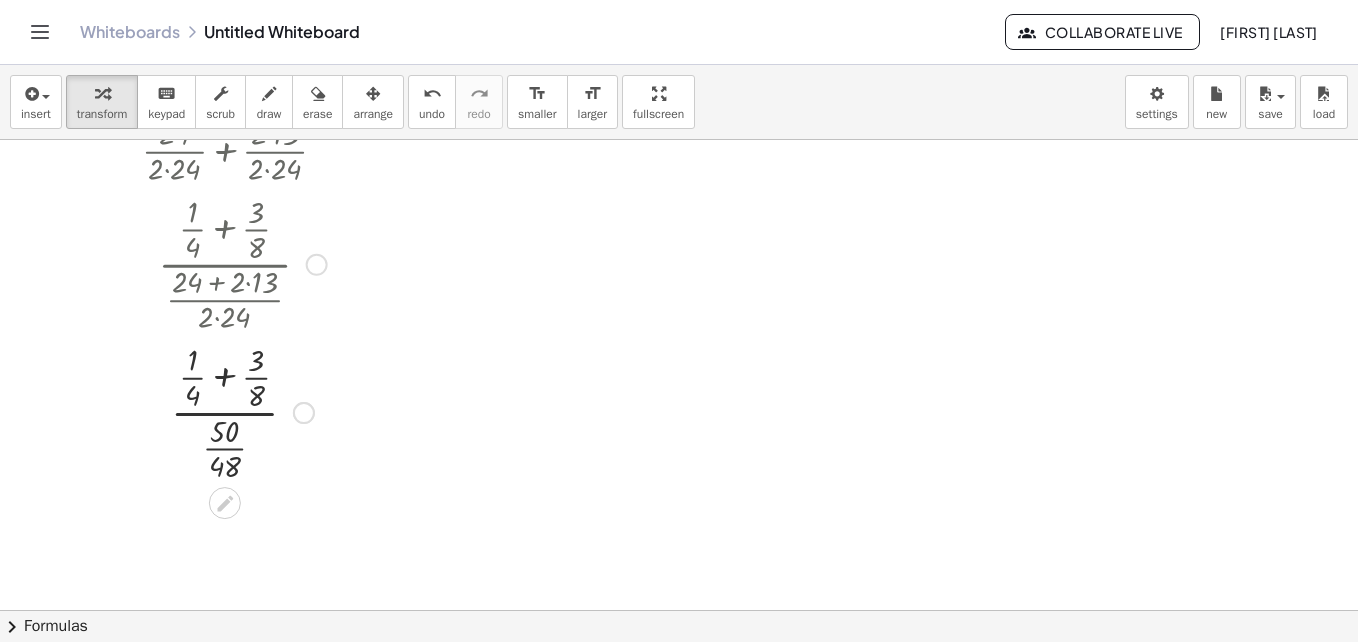 click at bounding box center [242, 411] 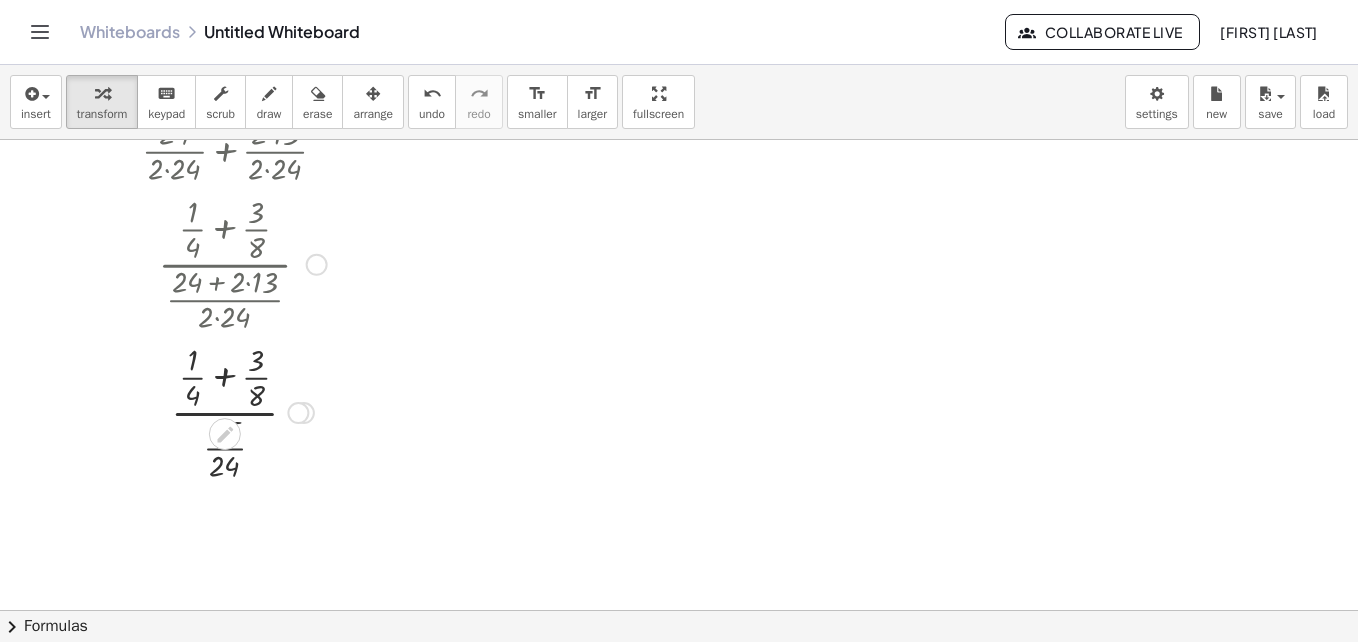 scroll, scrollTop: 400, scrollLeft: 0, axis: vertical 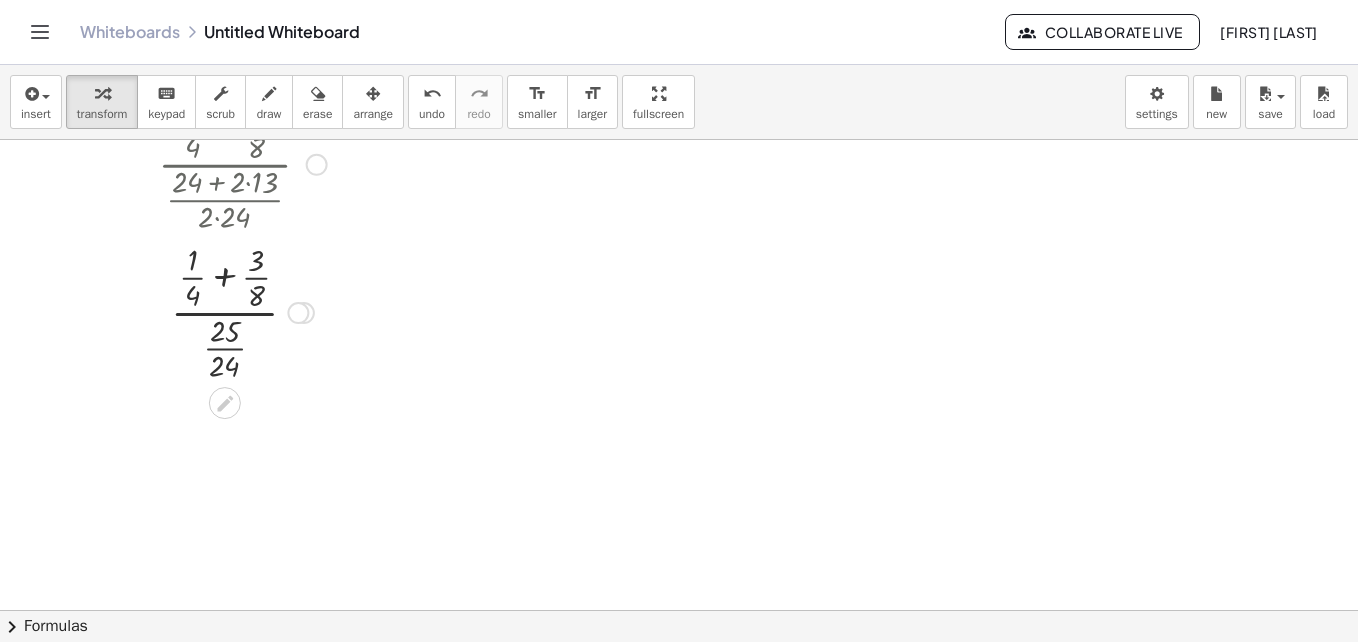 click at bounding box center (242, 311) 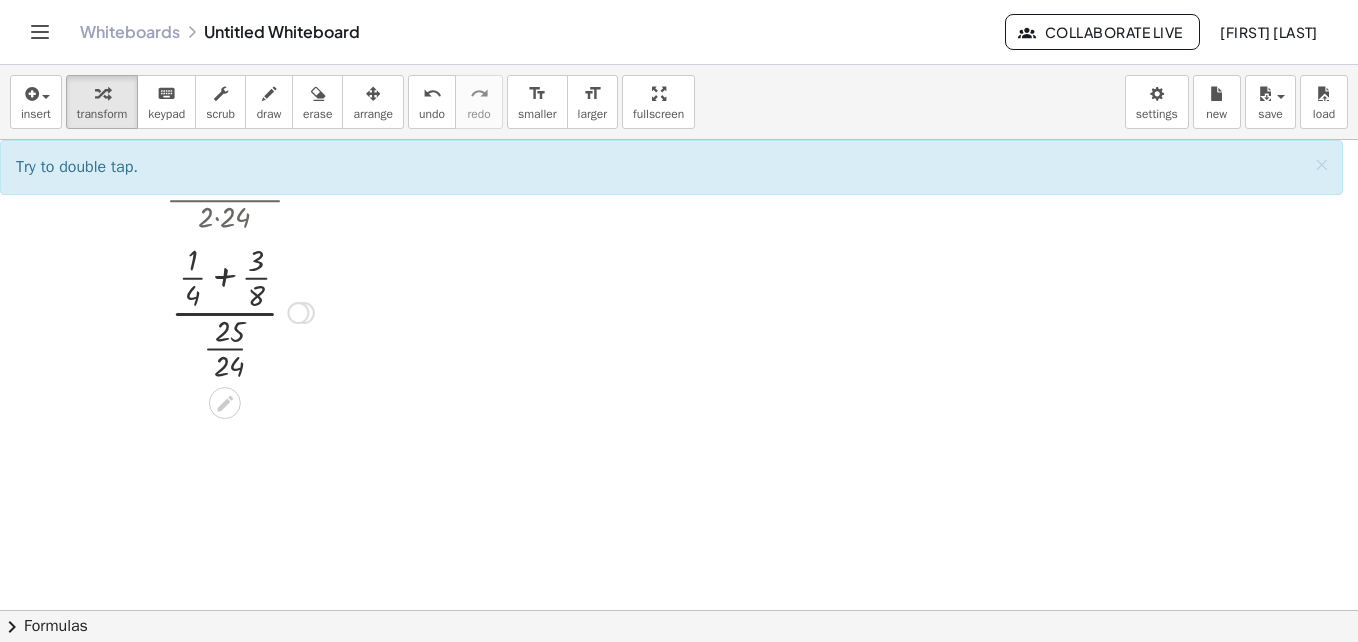 click at bounding box center [242, 311] 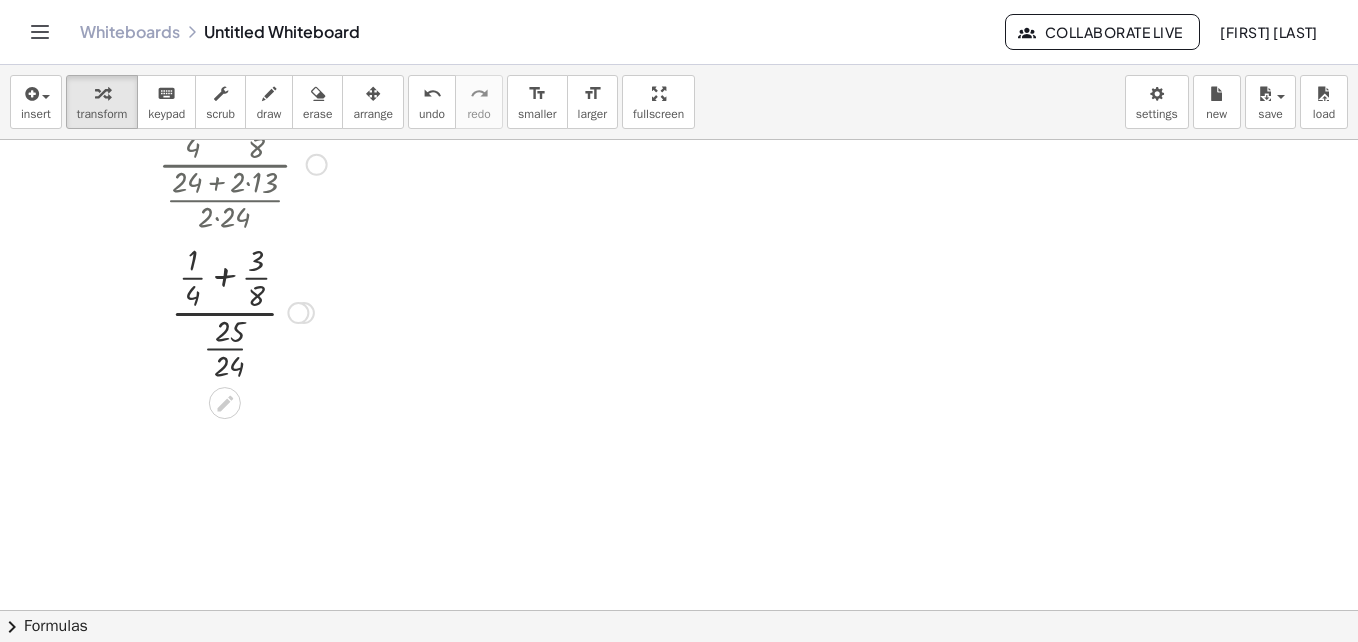 click at bounding box center [242, 311] 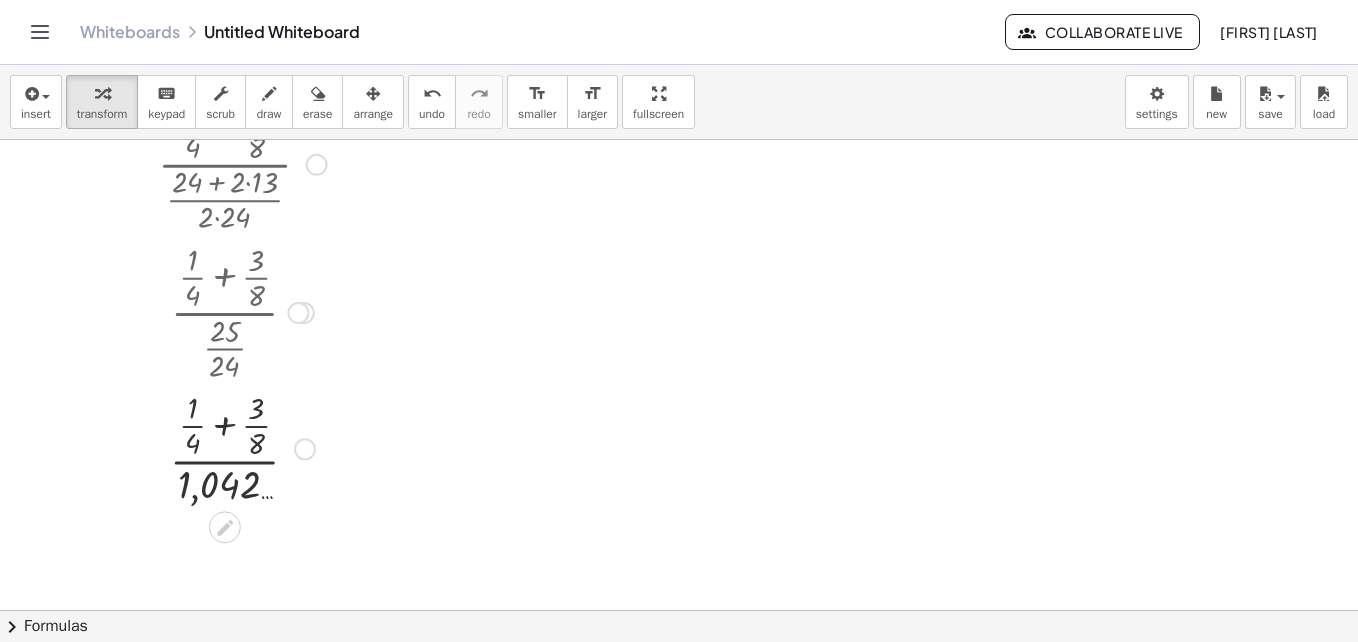 click at bounding box center (242, 447) 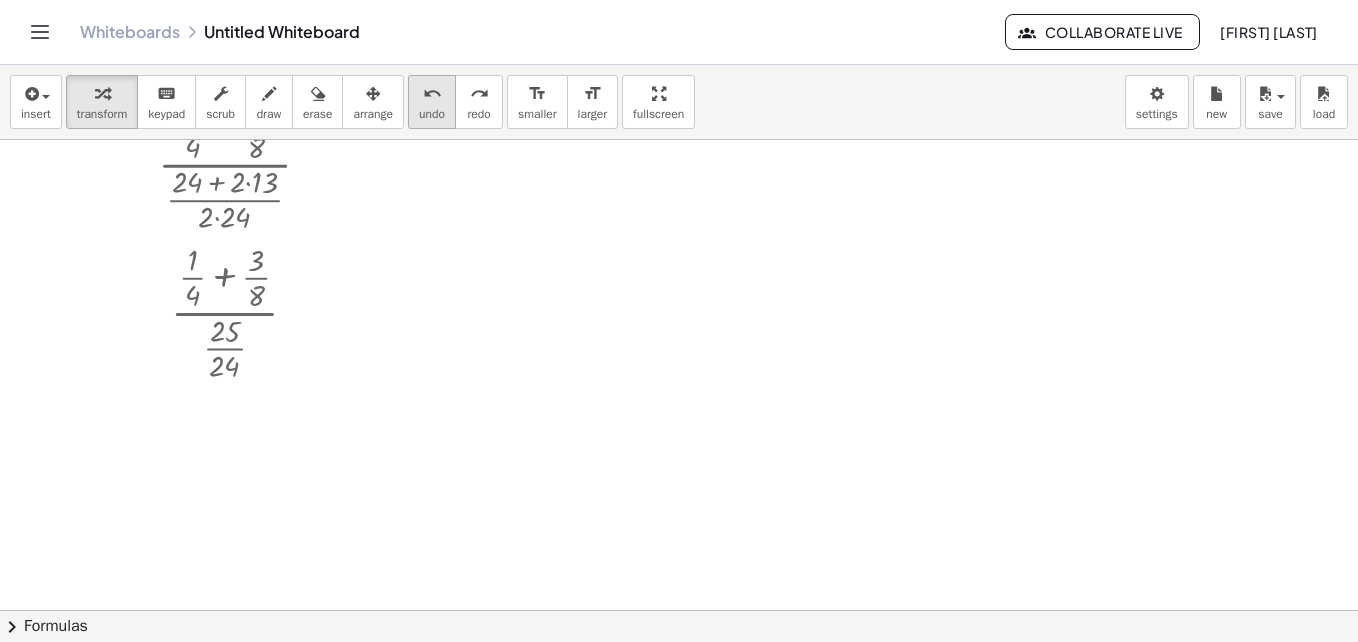 click on "undo" at bounding box center (432, 93) 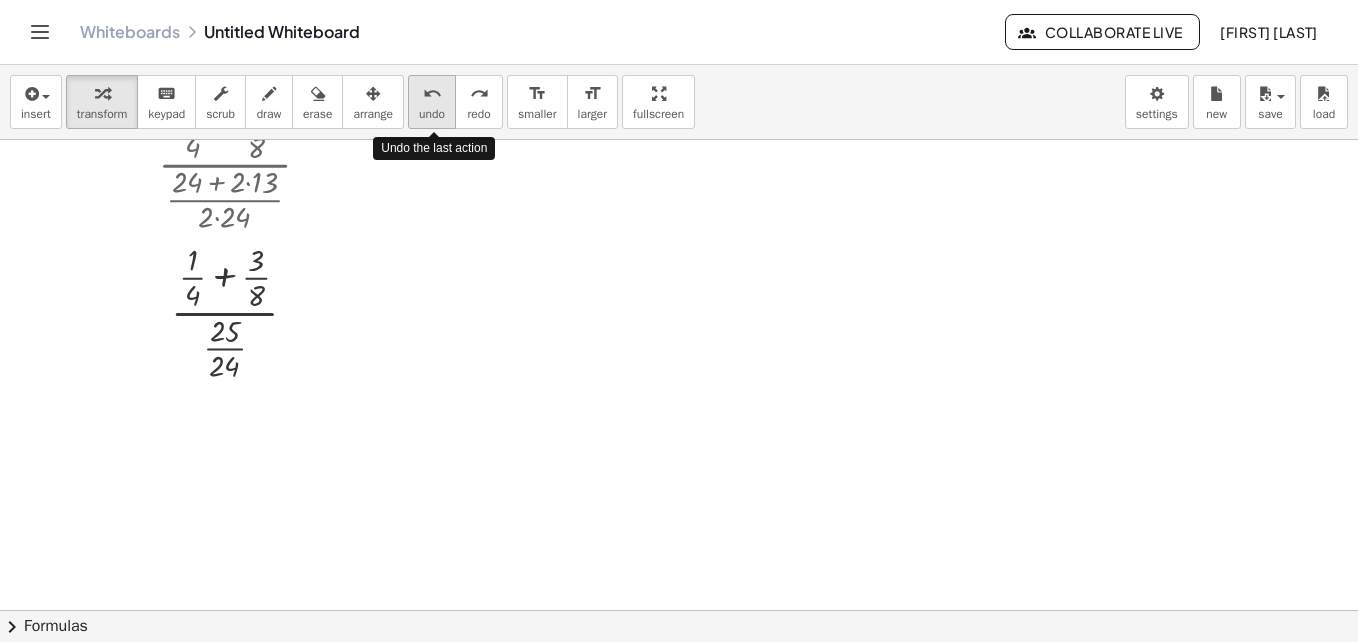 click on "undo" at bounding box center [432, 93] 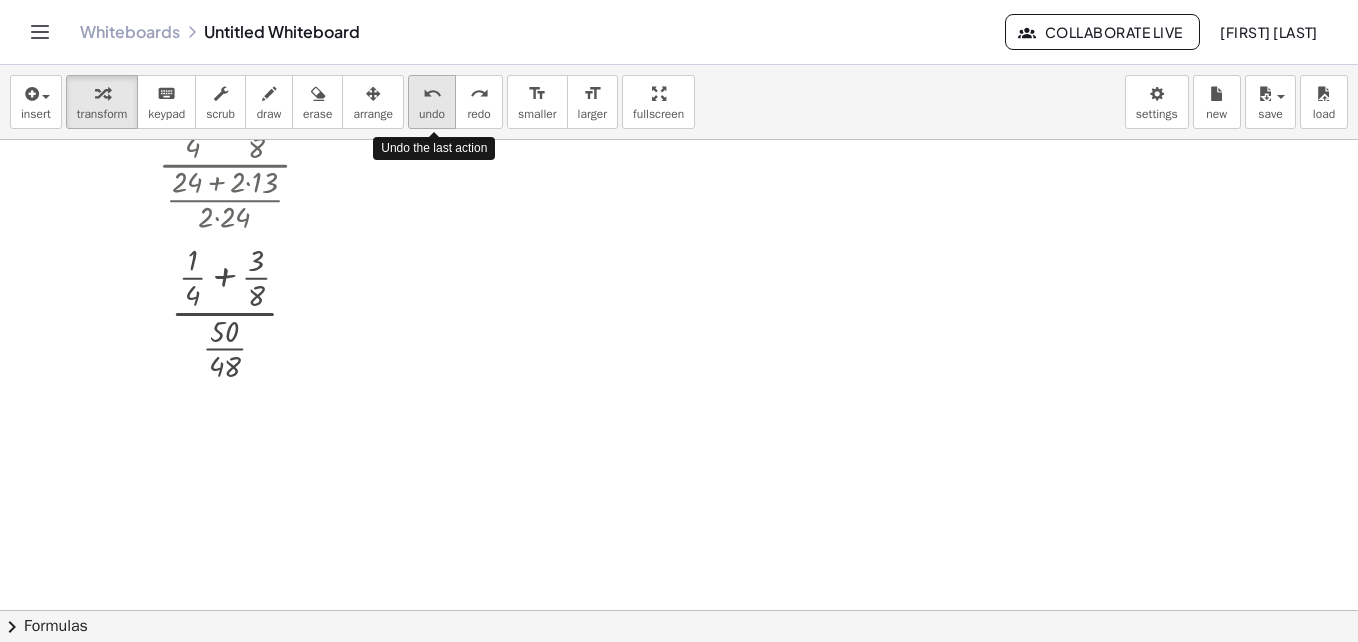 click on "undo" at bounding box center [432, 93] 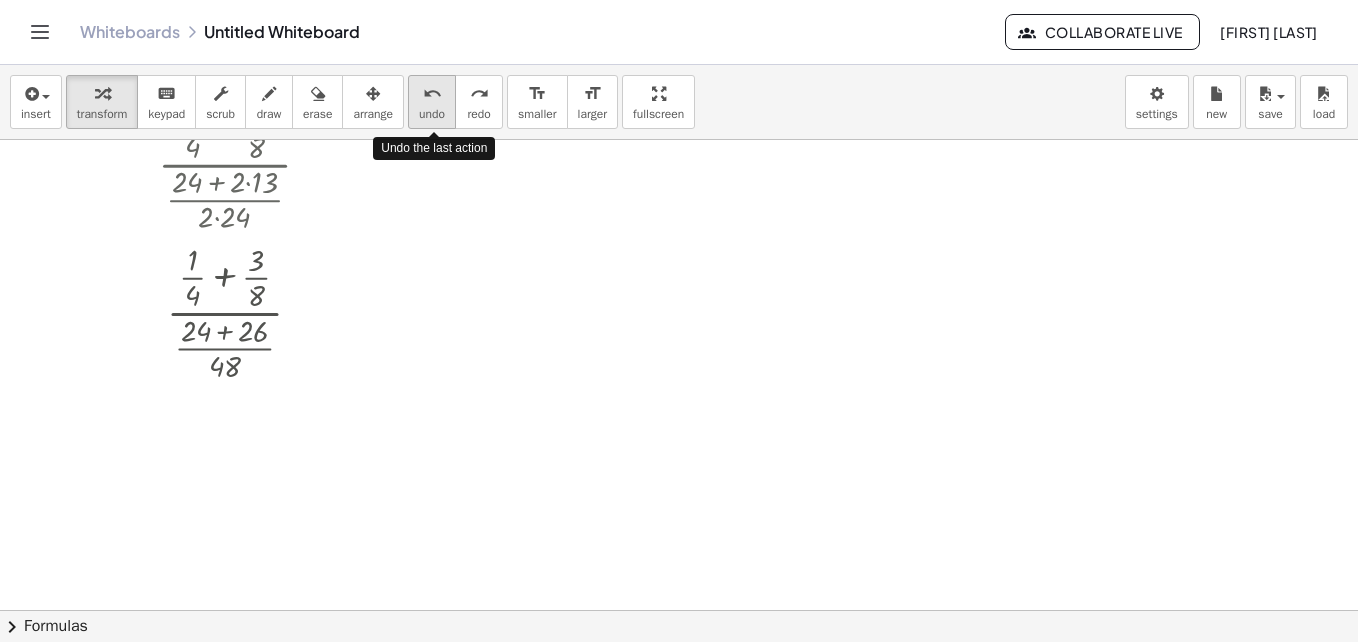 click on "undo" at bounding box center [432, 93] 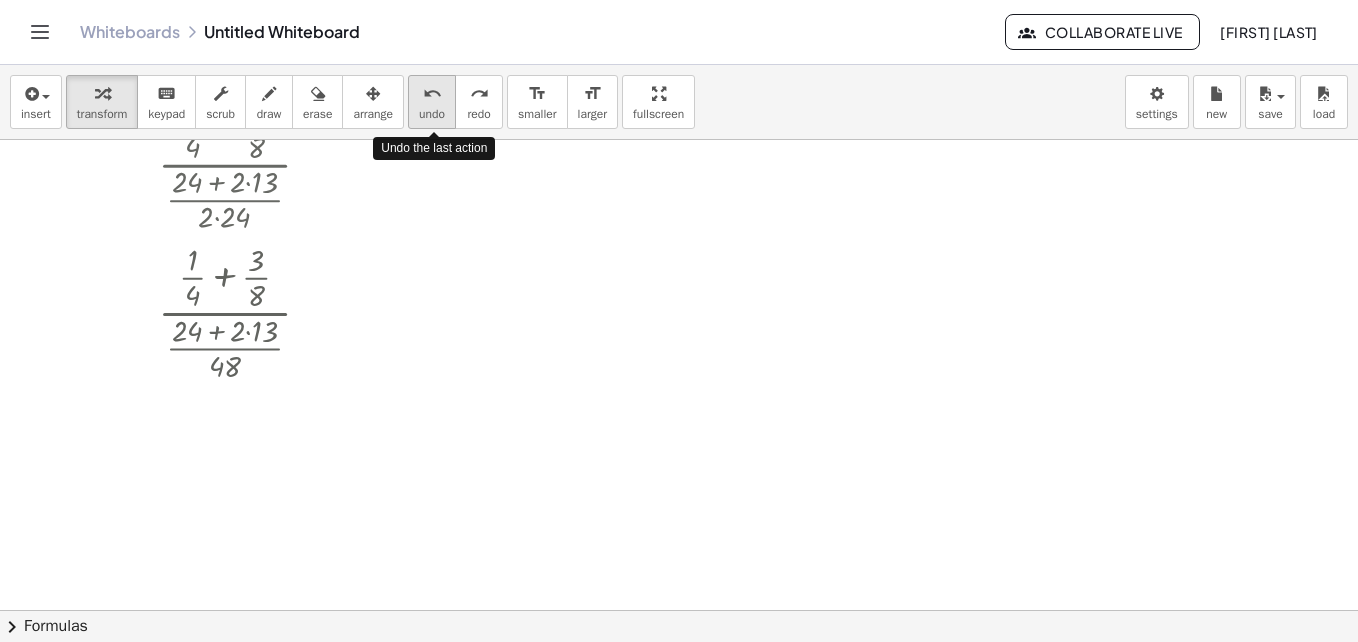 click on "undo" at bounding box center (432, 93) 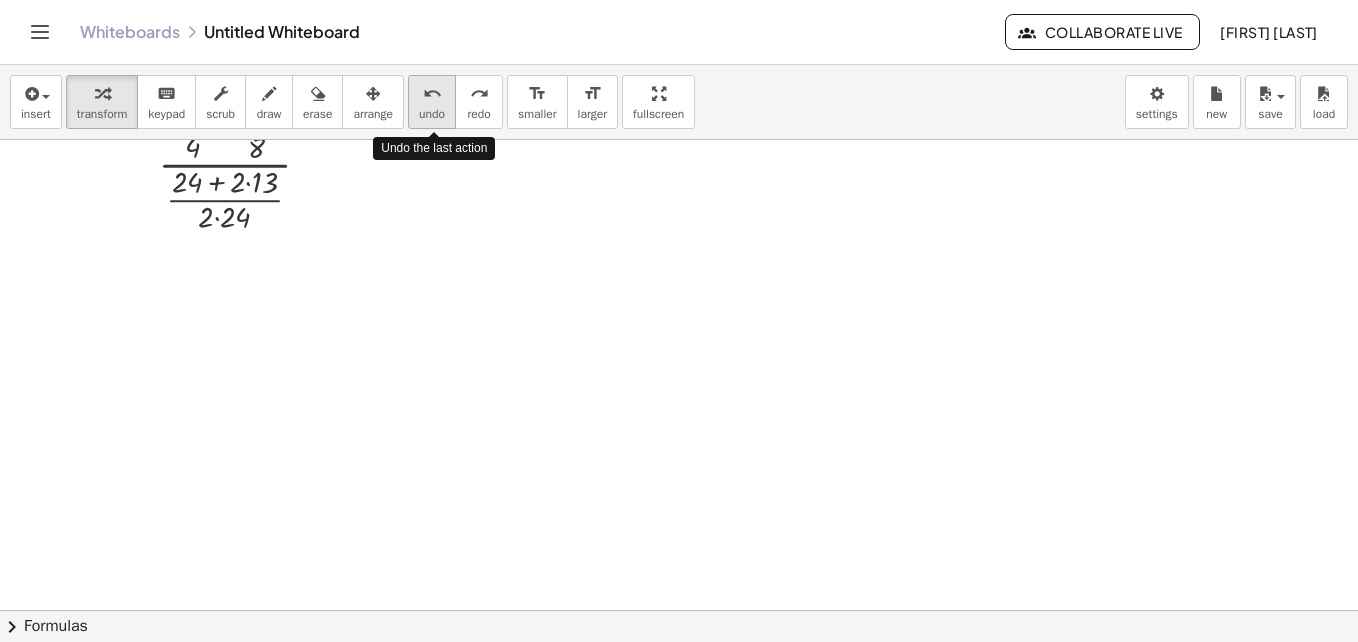 click on "undo" at bounding box center (432, 114) 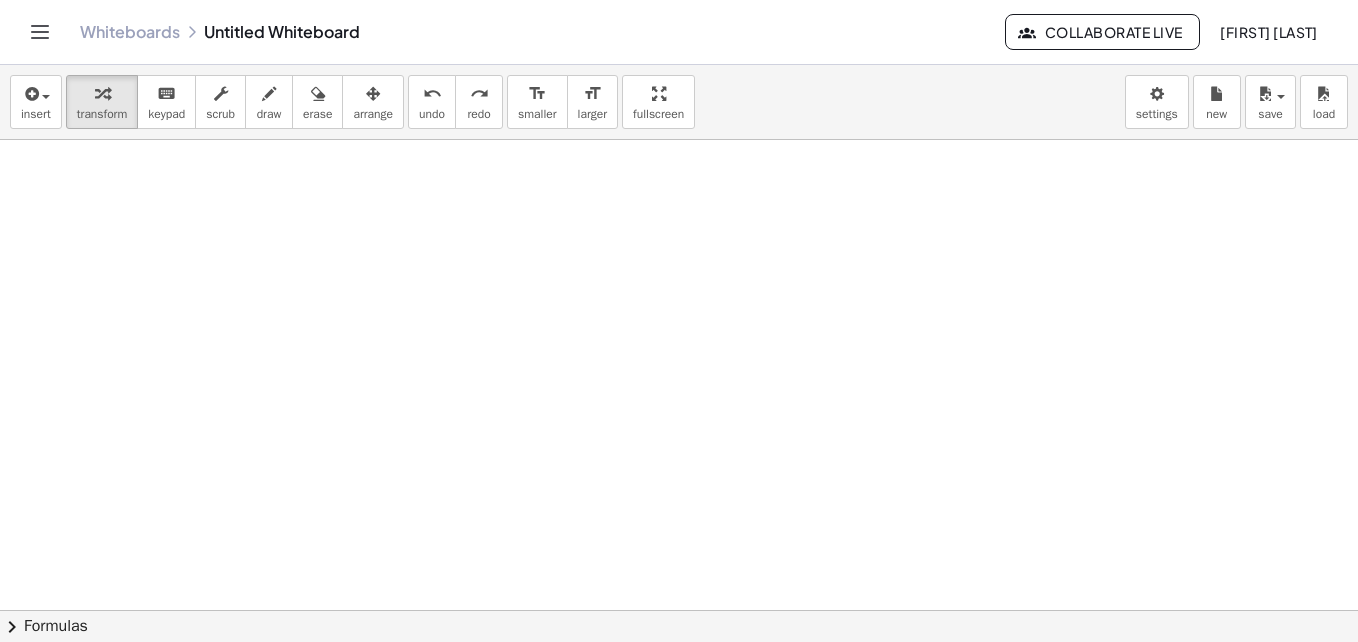 scroll, scrollTop: 100, scrollLeft: 0, axis: vertical 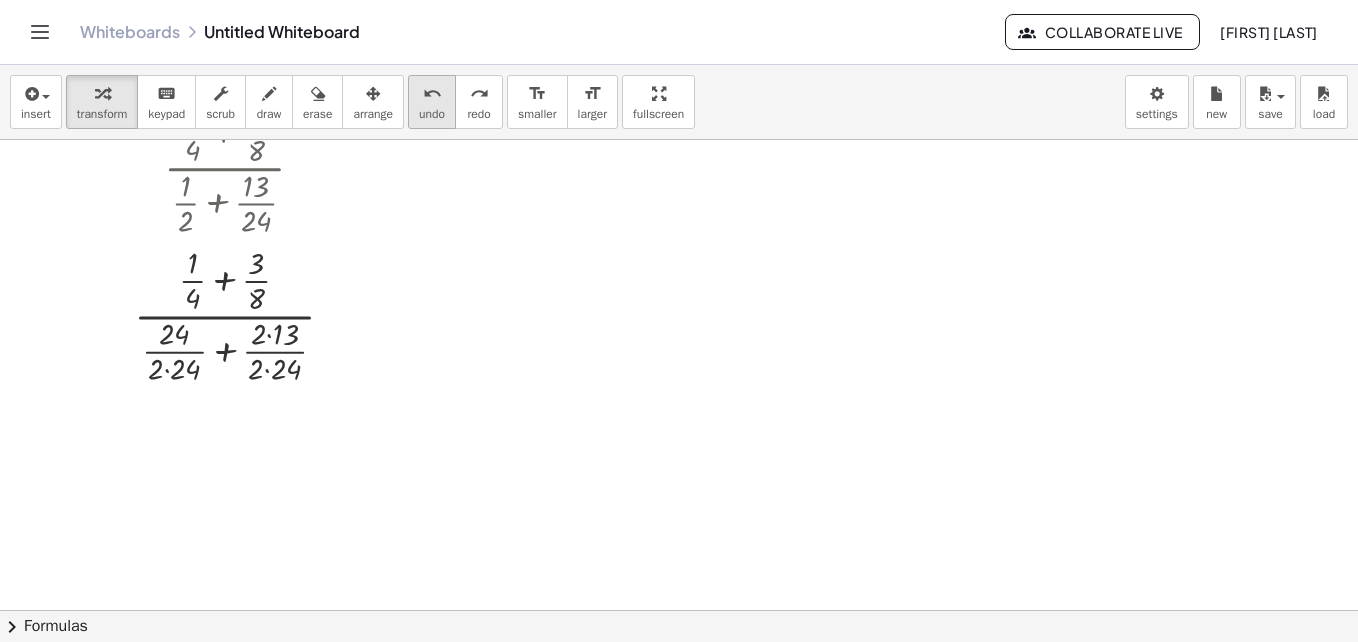 click on "undo" at bounding box center (432, 114) 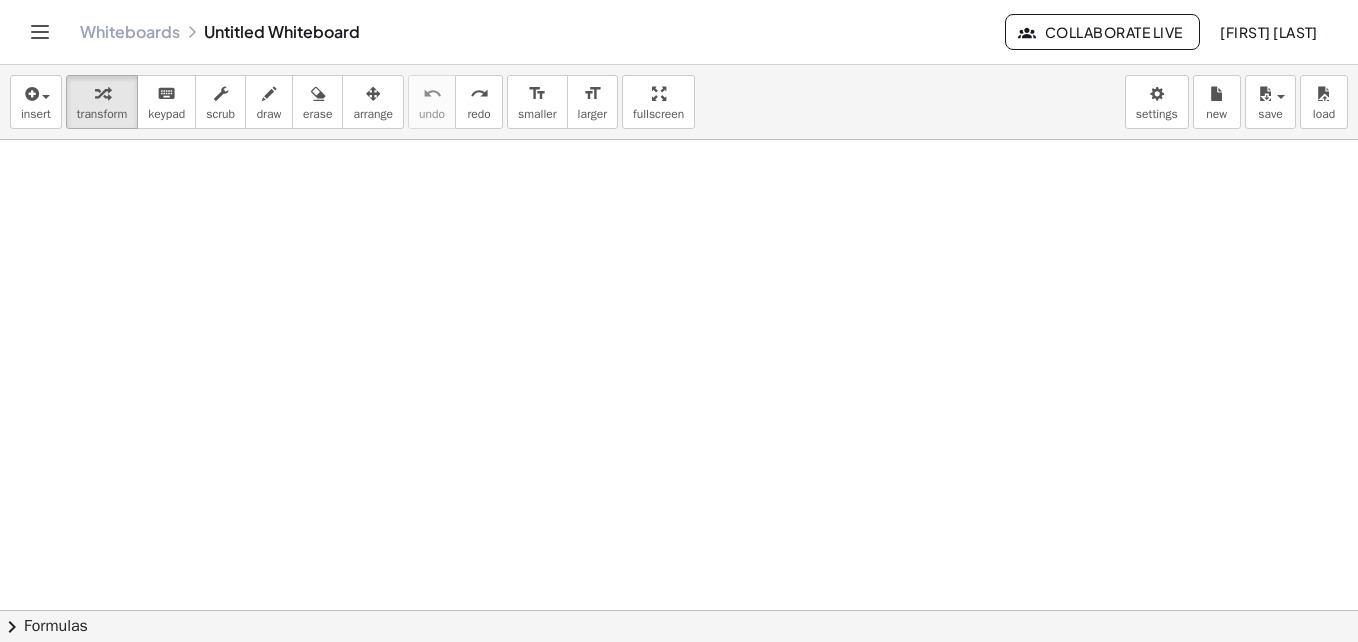 scroll, scrollTop: 0, scrollLeft: 0, axis: both 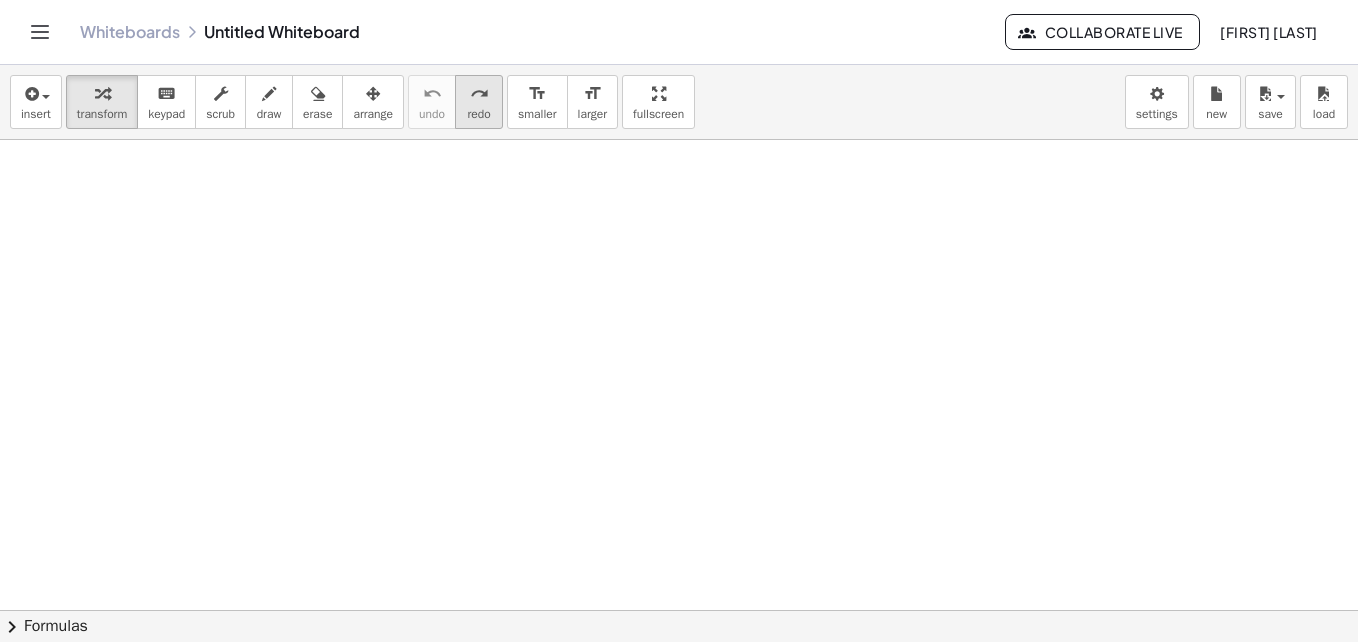 click on "redo" at bounding box center (479, 94) 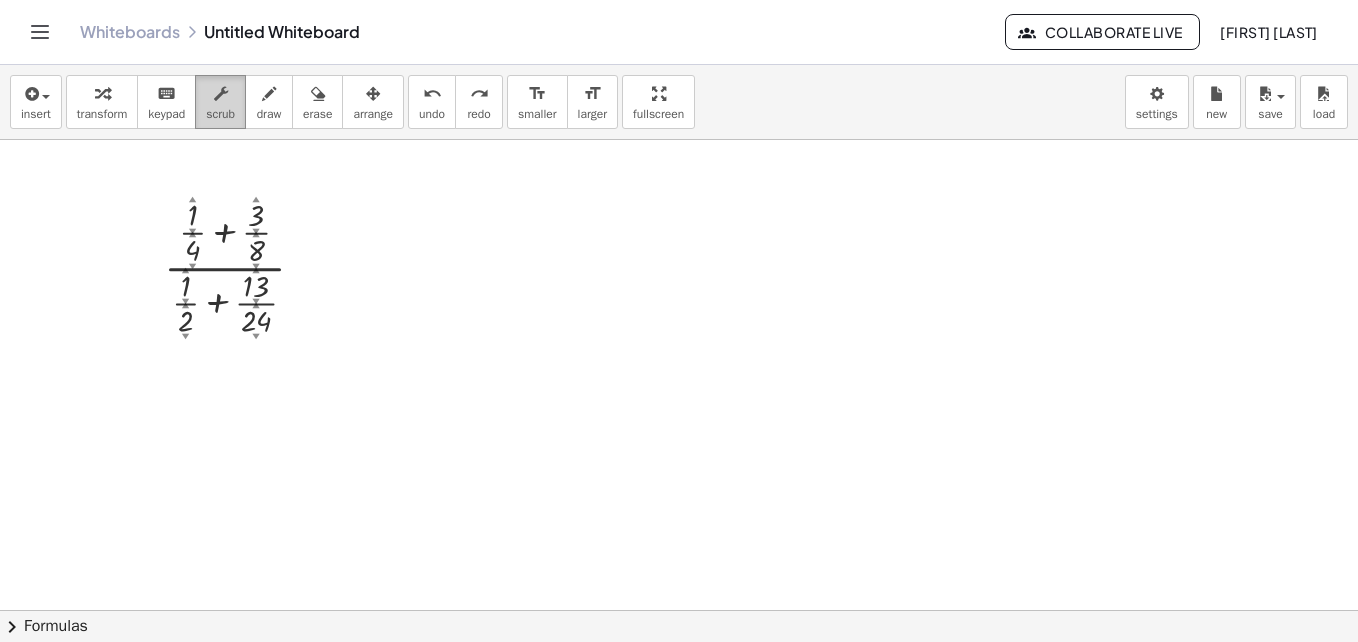 click on "scrub" at bounding box center [220, 114] 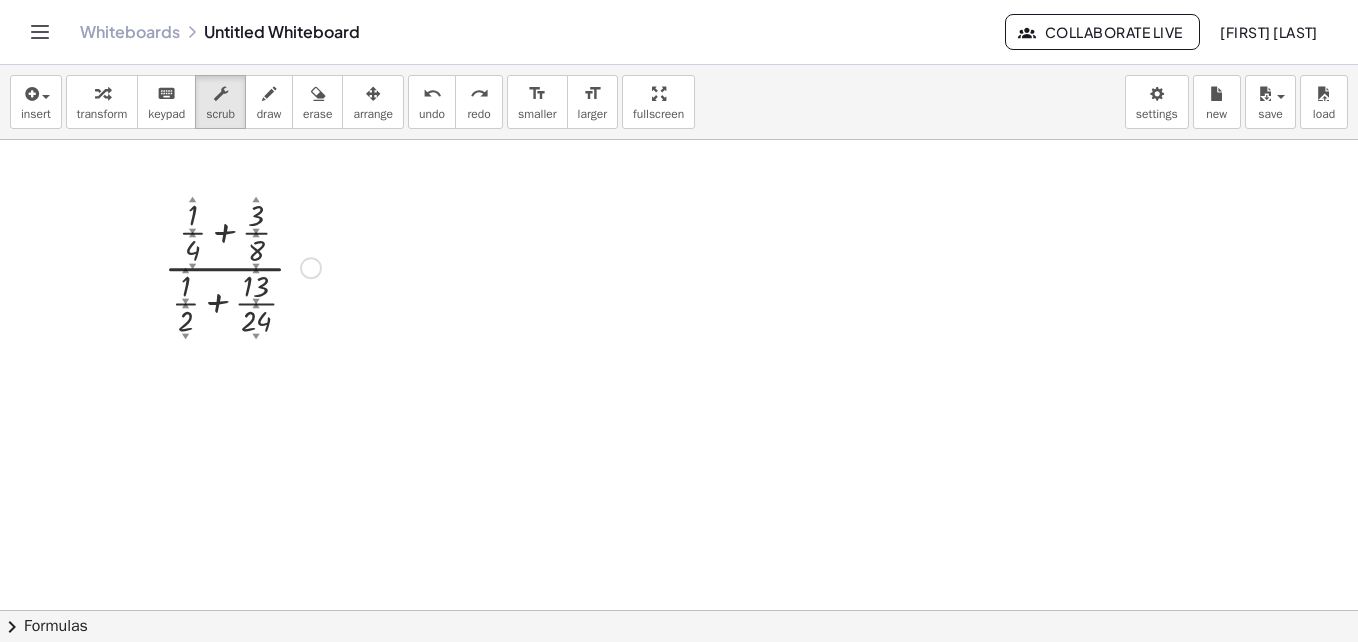 click at bounding box center [242, 266] 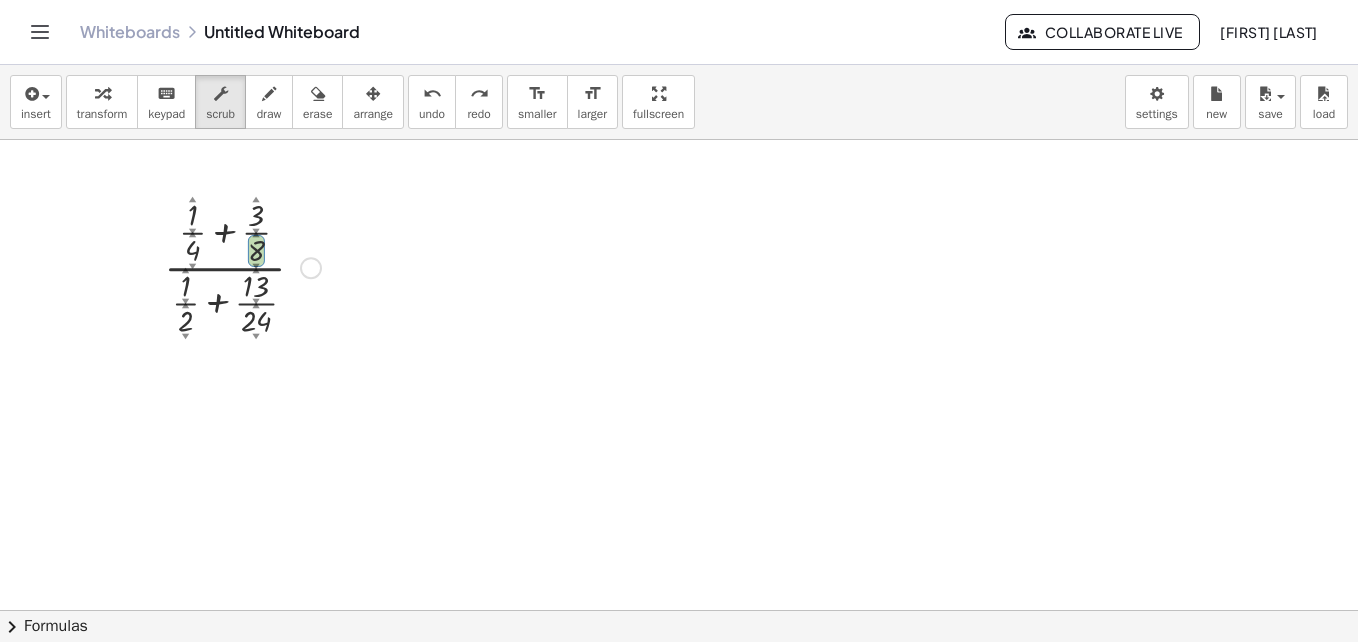 click at bounding box center [242, 266] 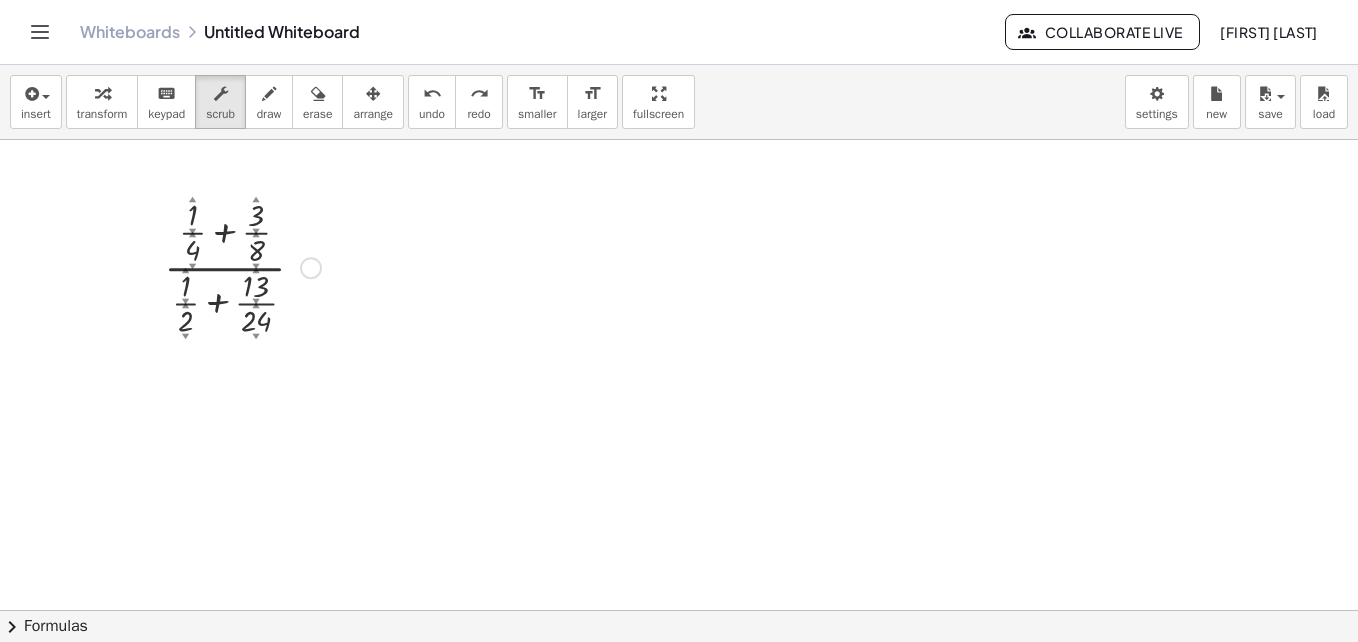 click on "▼" at bounding box center (255, 232) 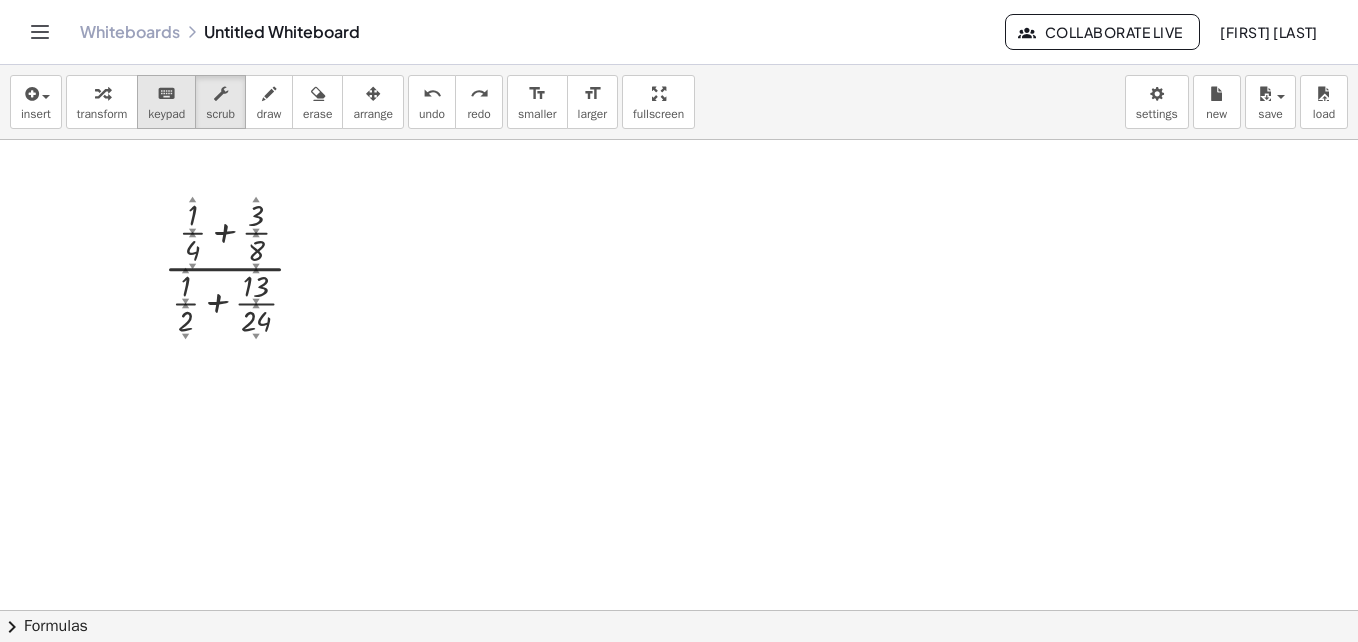 click on "keypad" at bounding box center (166, 114) 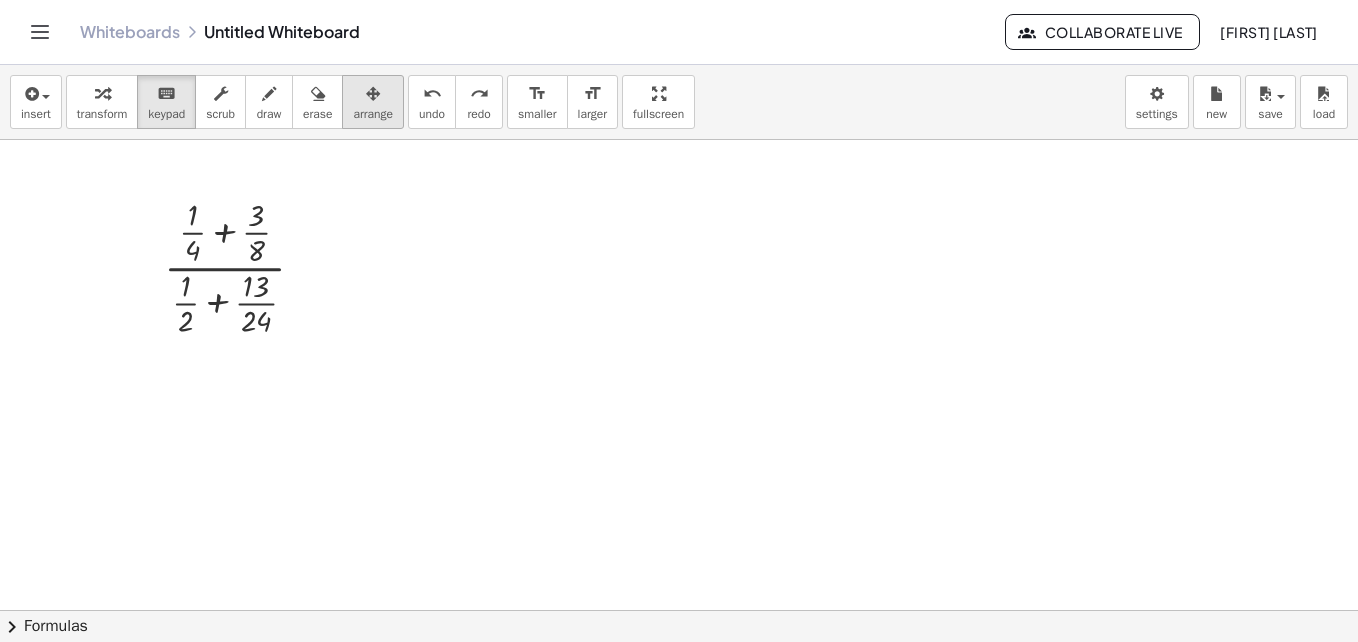 click at bounding box center (373, 94) 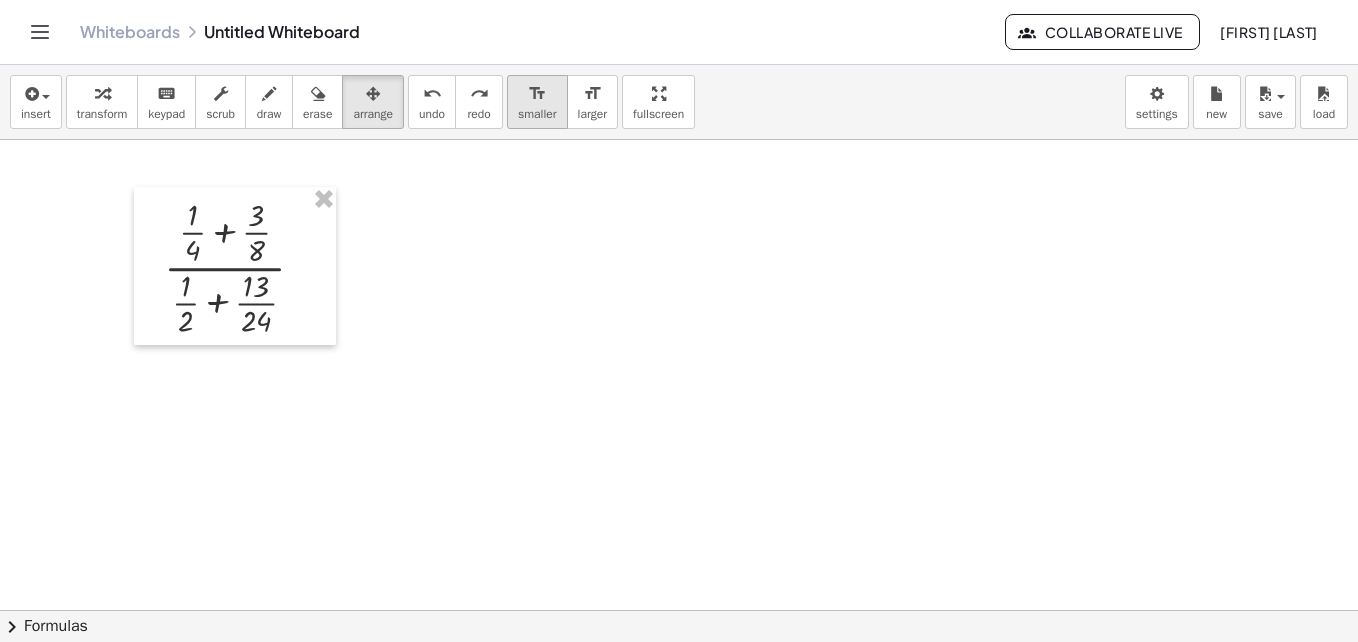 click on "format_size" at bounding box center (537, 94) 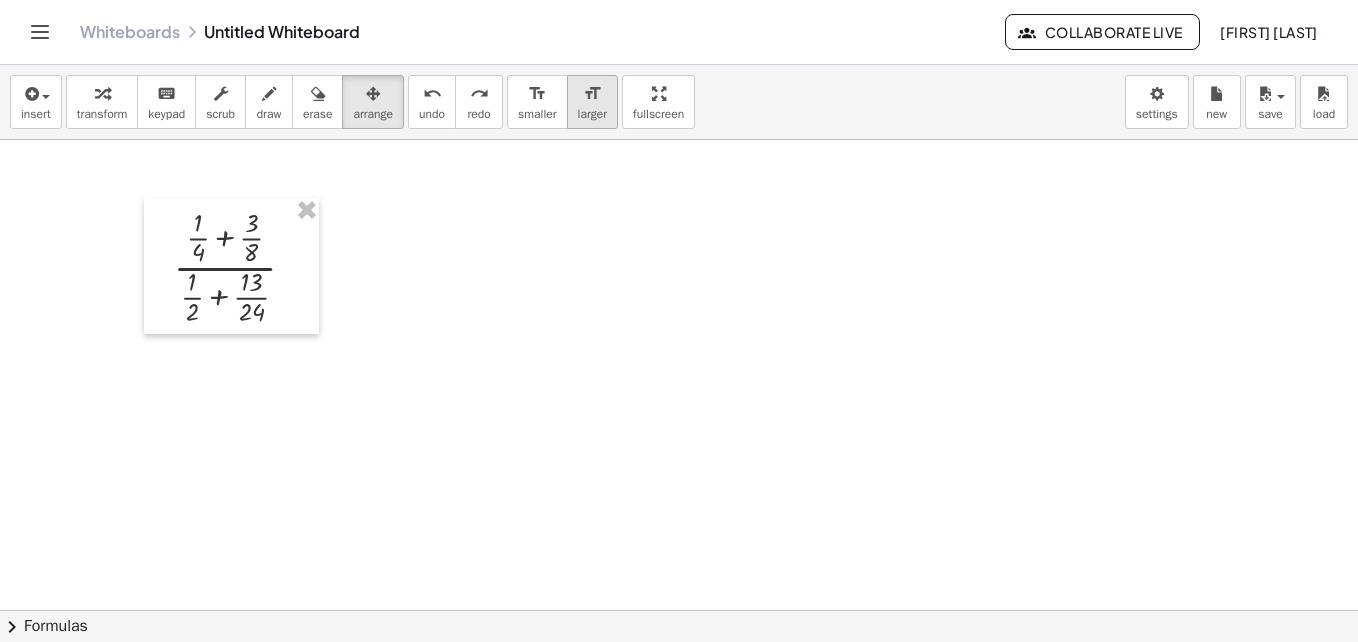 click on "format_size larger" at bounding box center (592, 102) 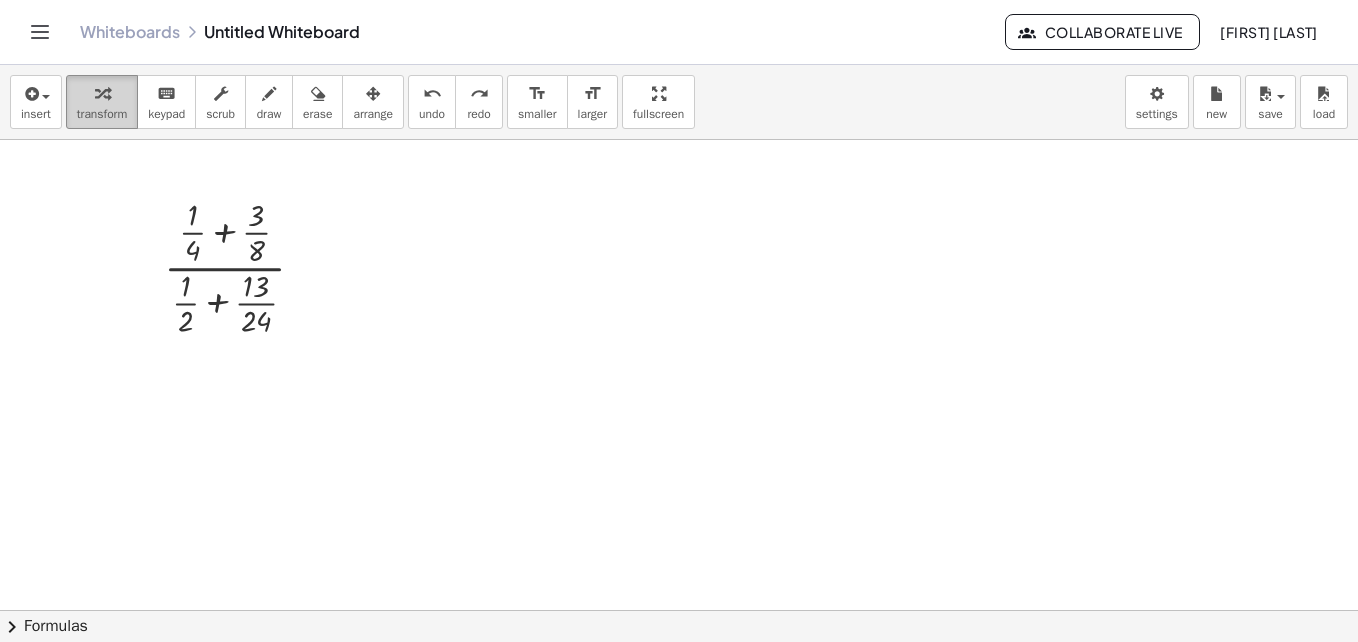 click on "transform" at bounding box center [102, 114] 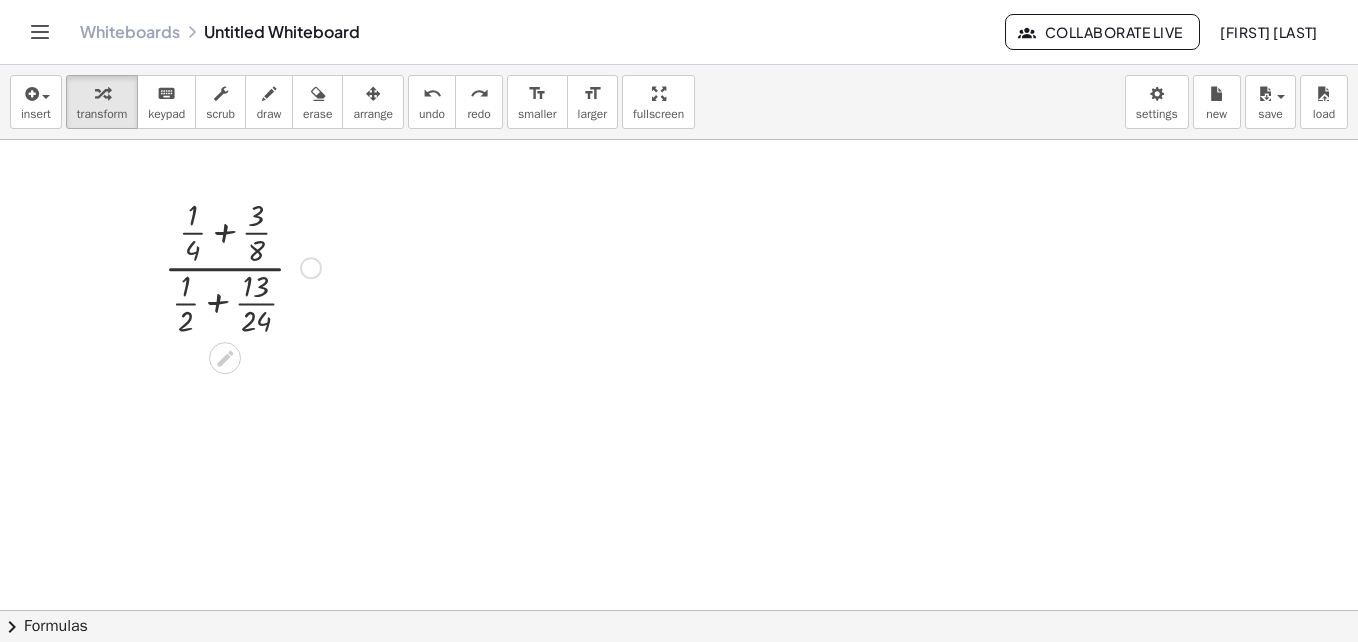 click at bounding box center [242, 266] 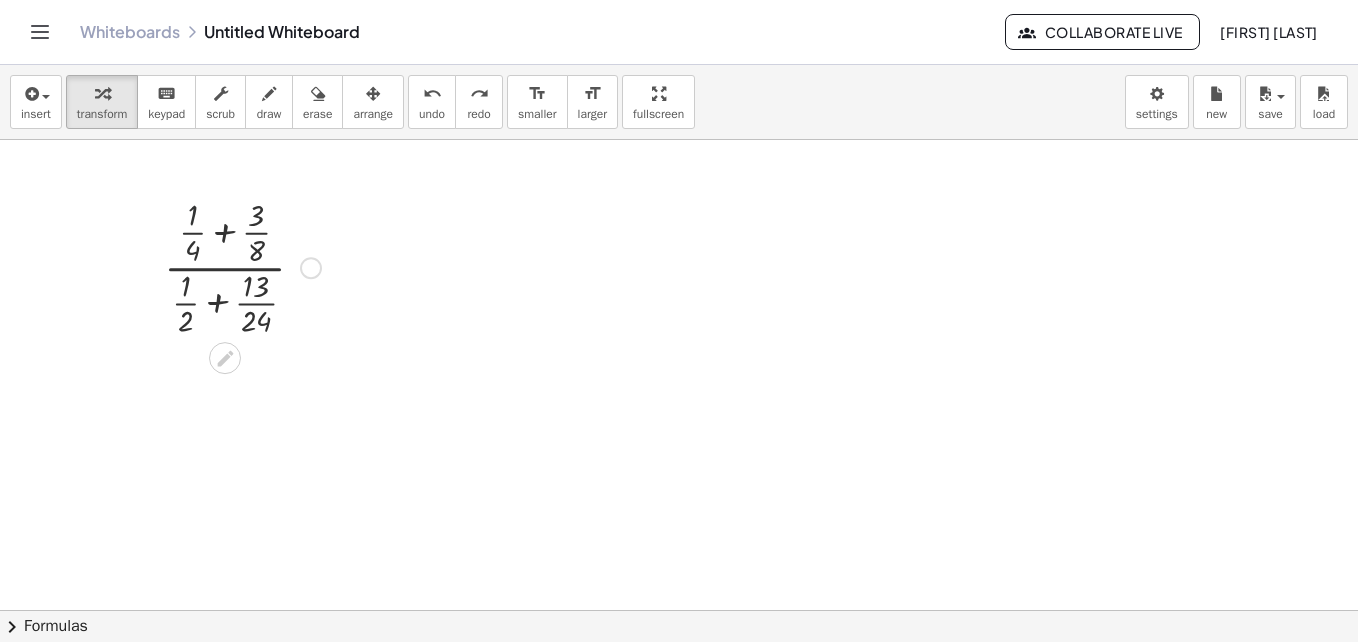 click at bounding box center (242, 266) 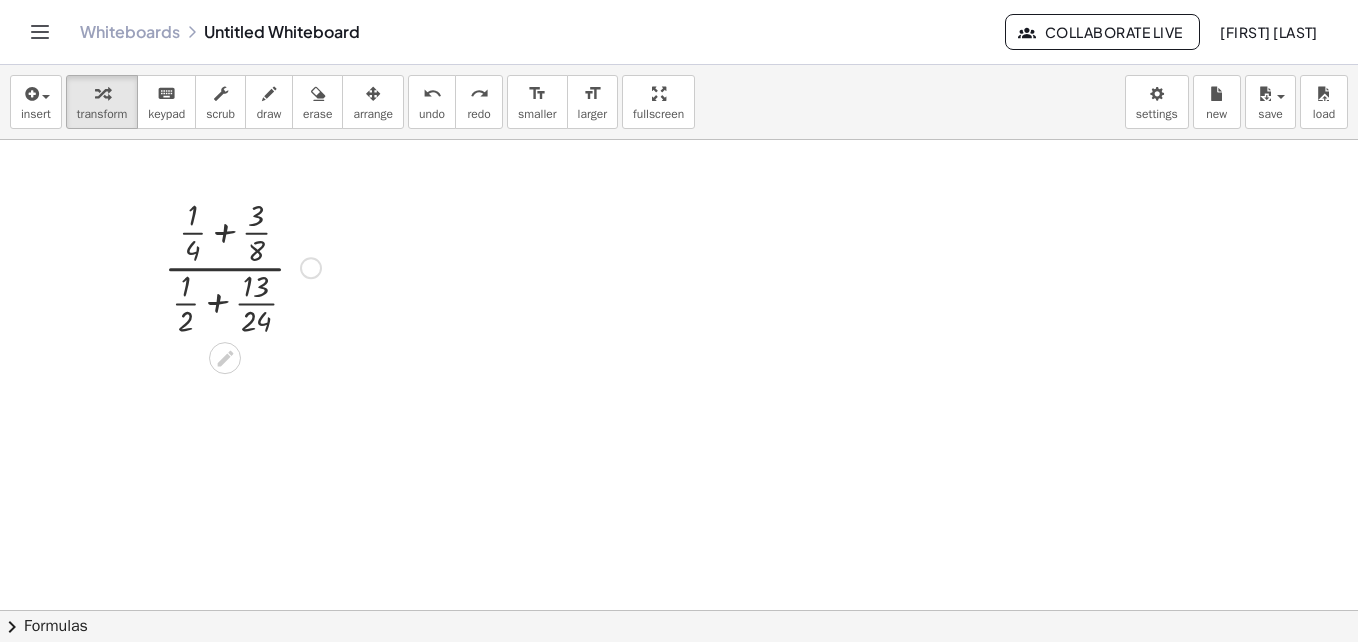 click at bounding box center [242, 266] 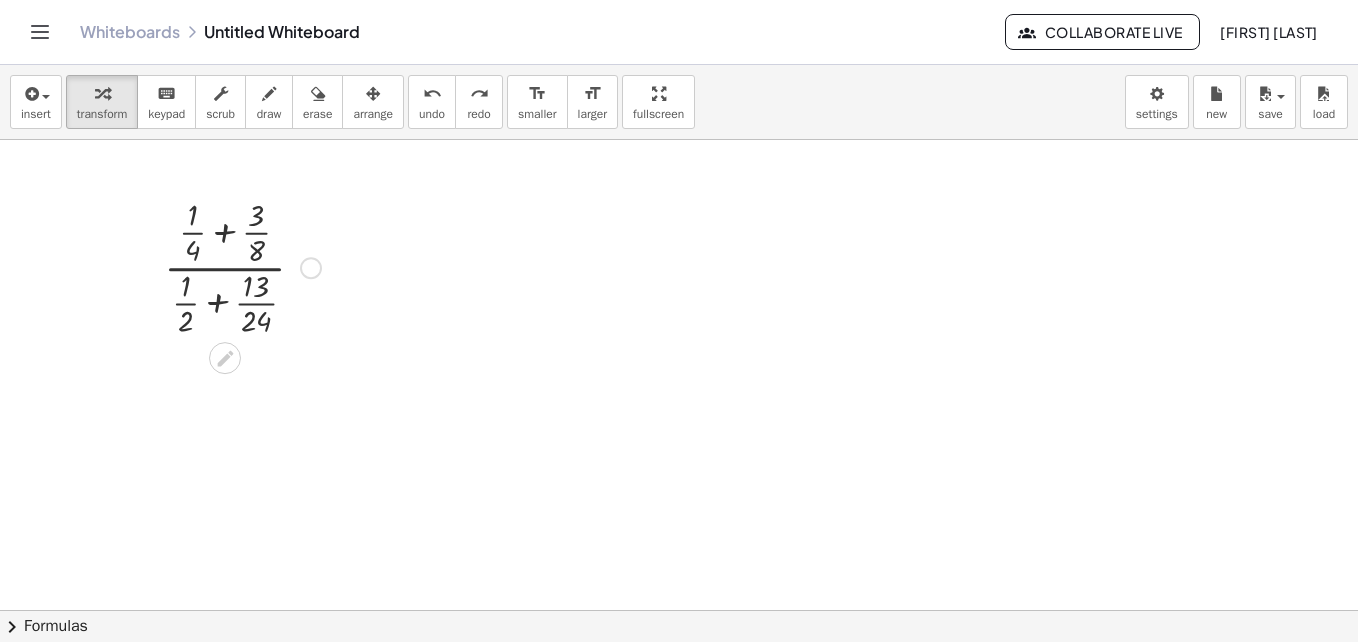 drag, startPoint x: 188, startPoint y: 261, endPoint x: 204, endPoint y: 255, distance: 17.088007 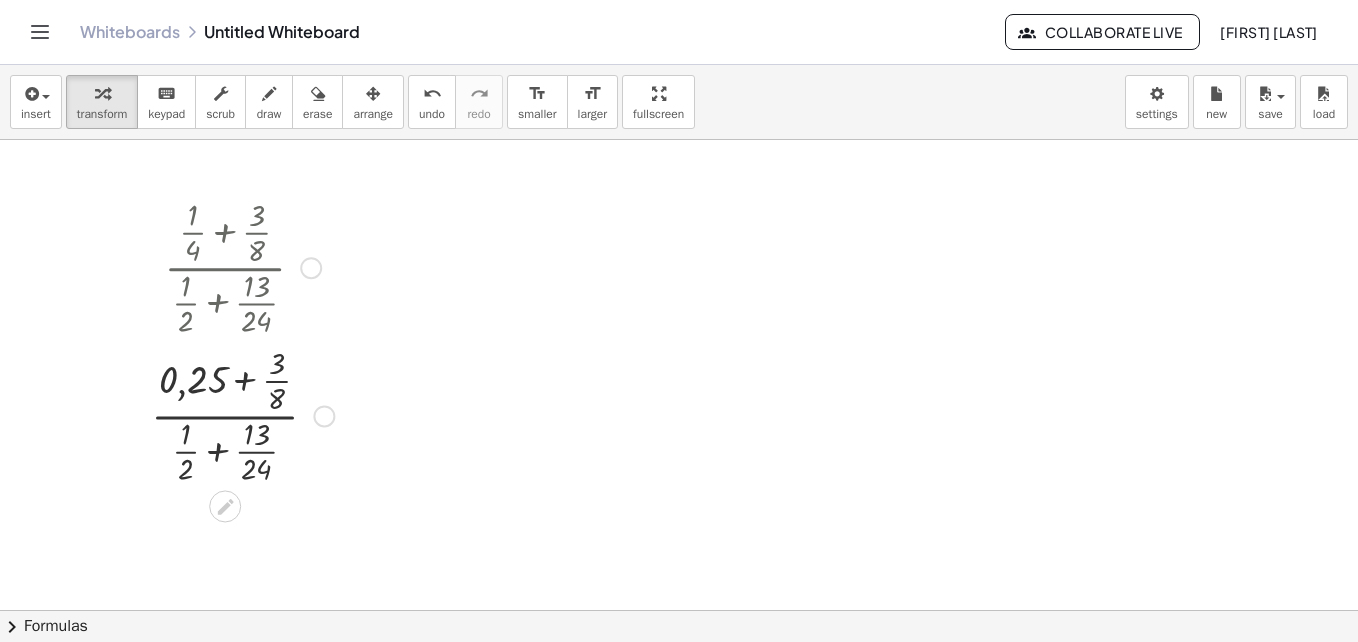click at bounding box center [242, 414] 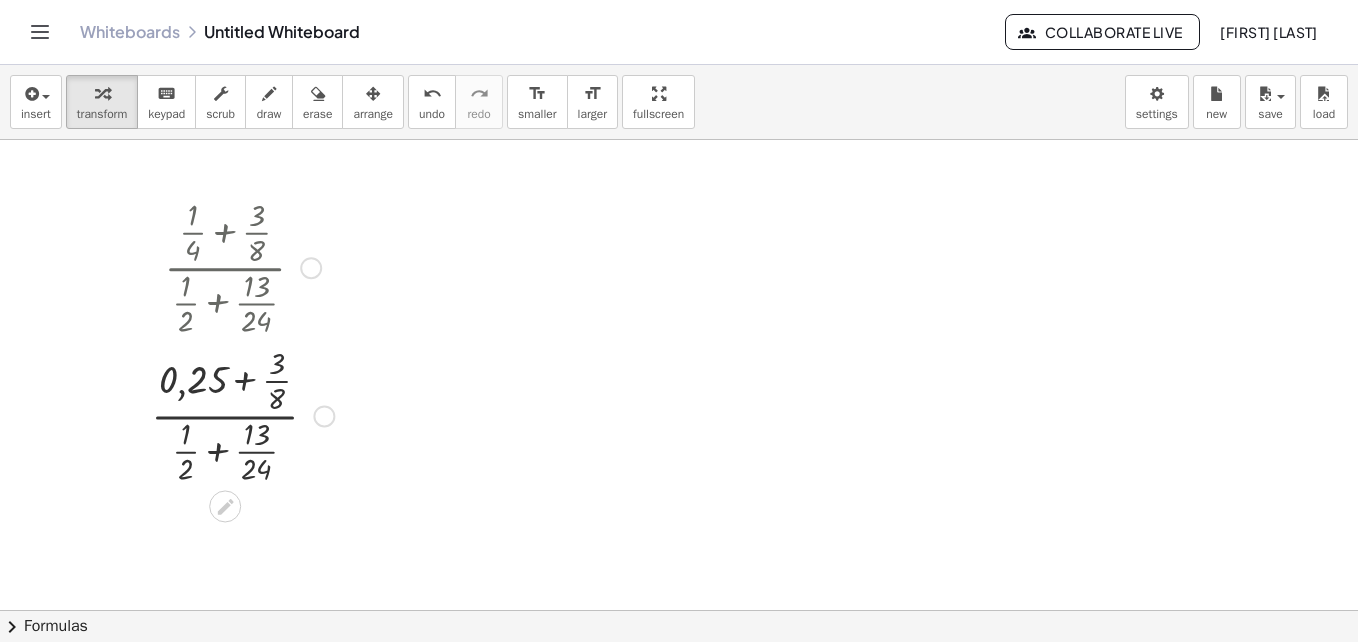 click at bounding box center (242, 414) 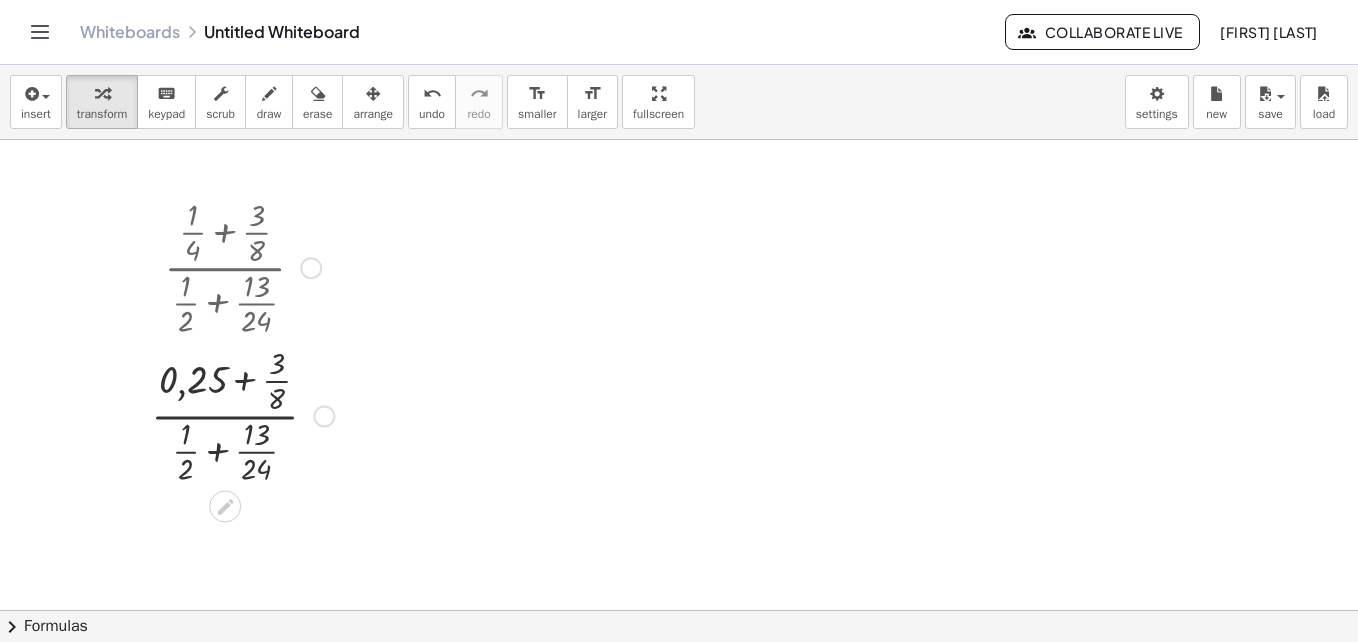 click at bounding box center (242, 414) 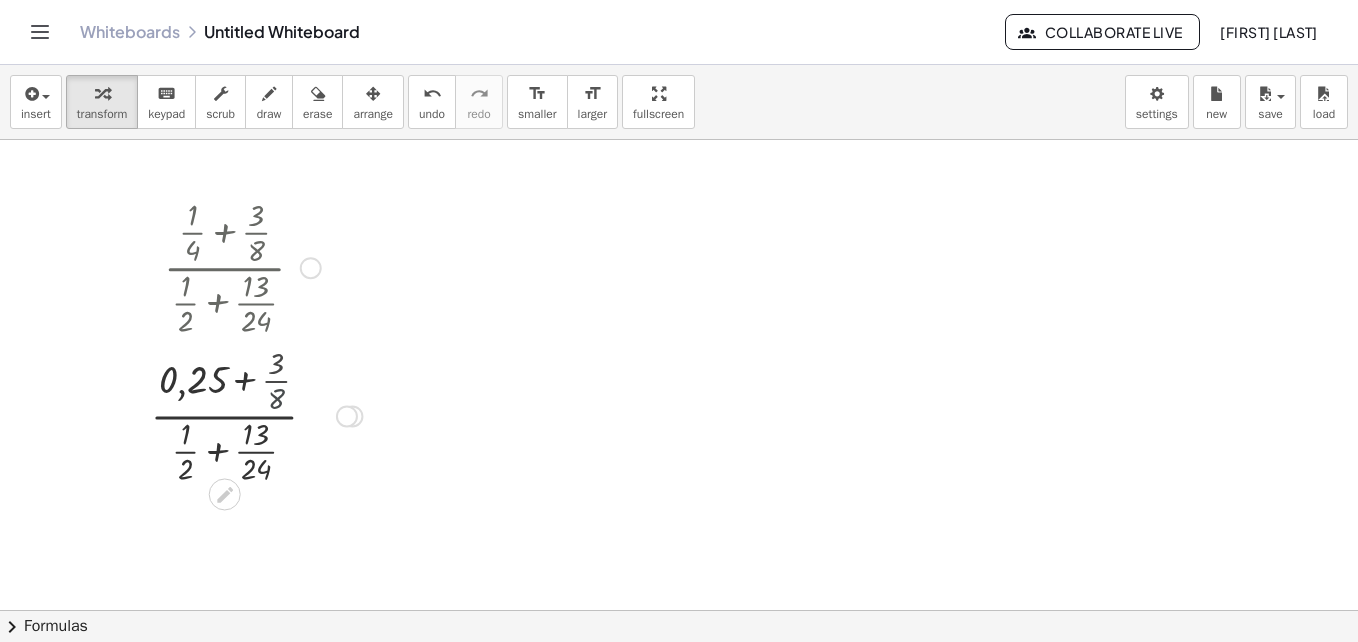 click at bounding box center [242, 414] 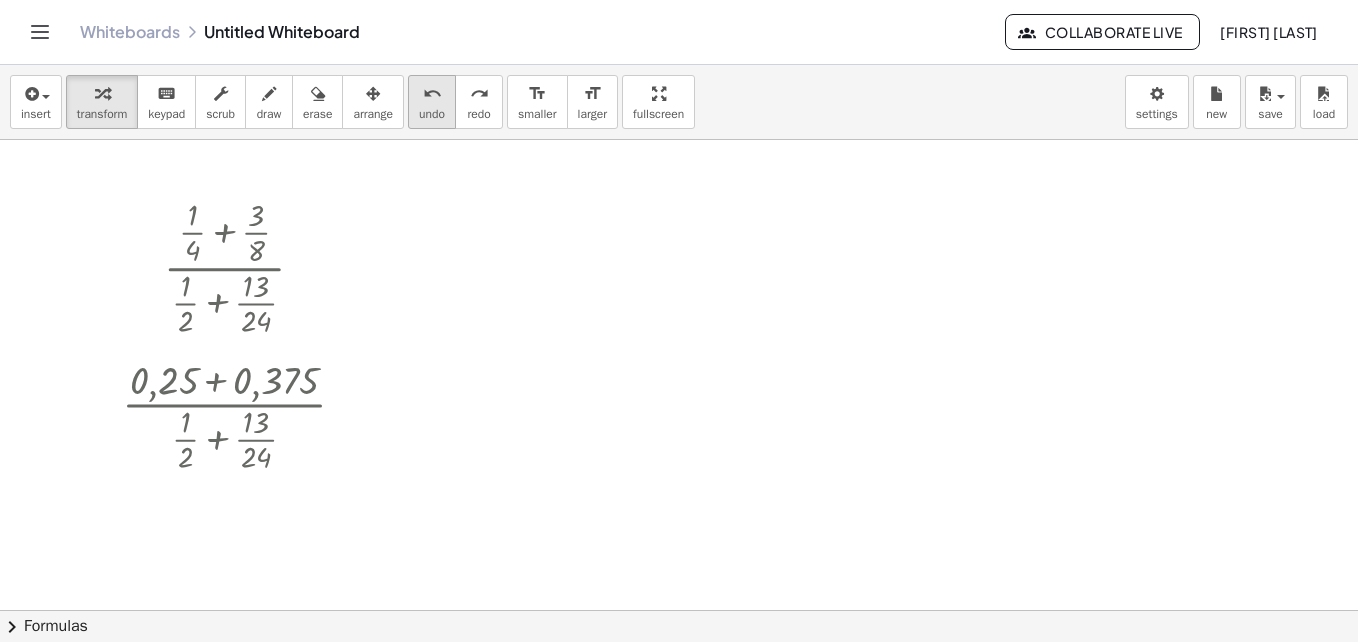 click on "undo" at bounding box center (432, 94) 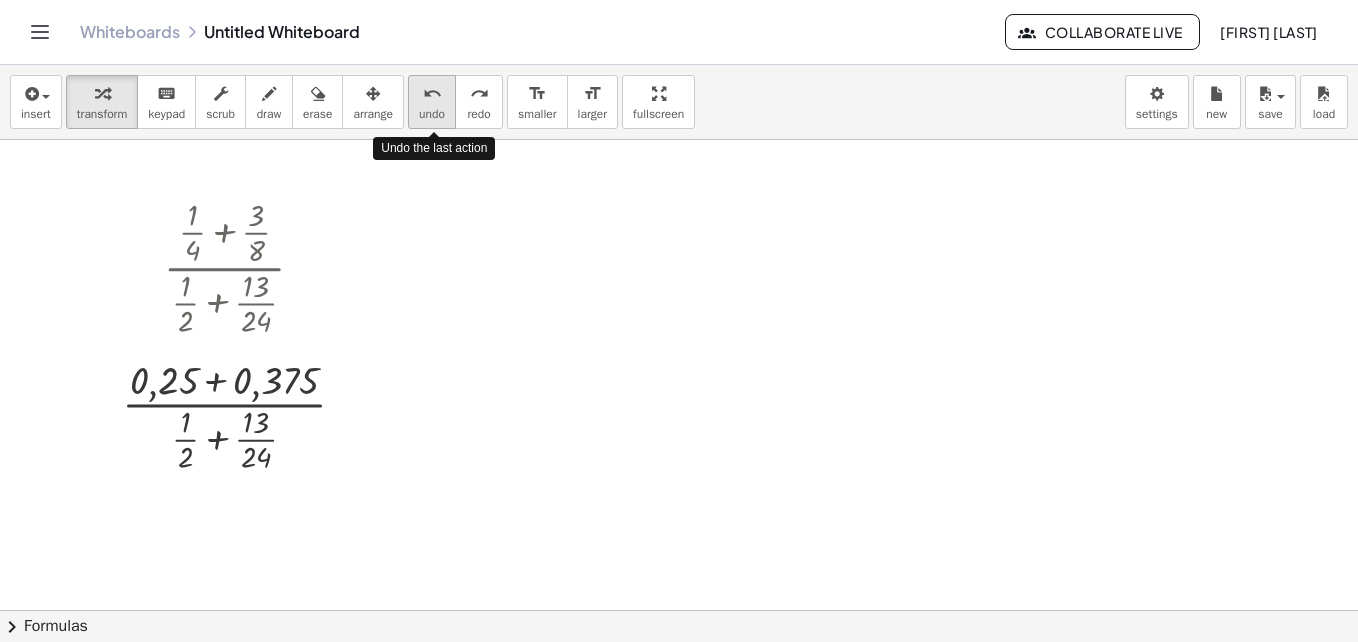 click on "undo" at bounding box center [432, 94] 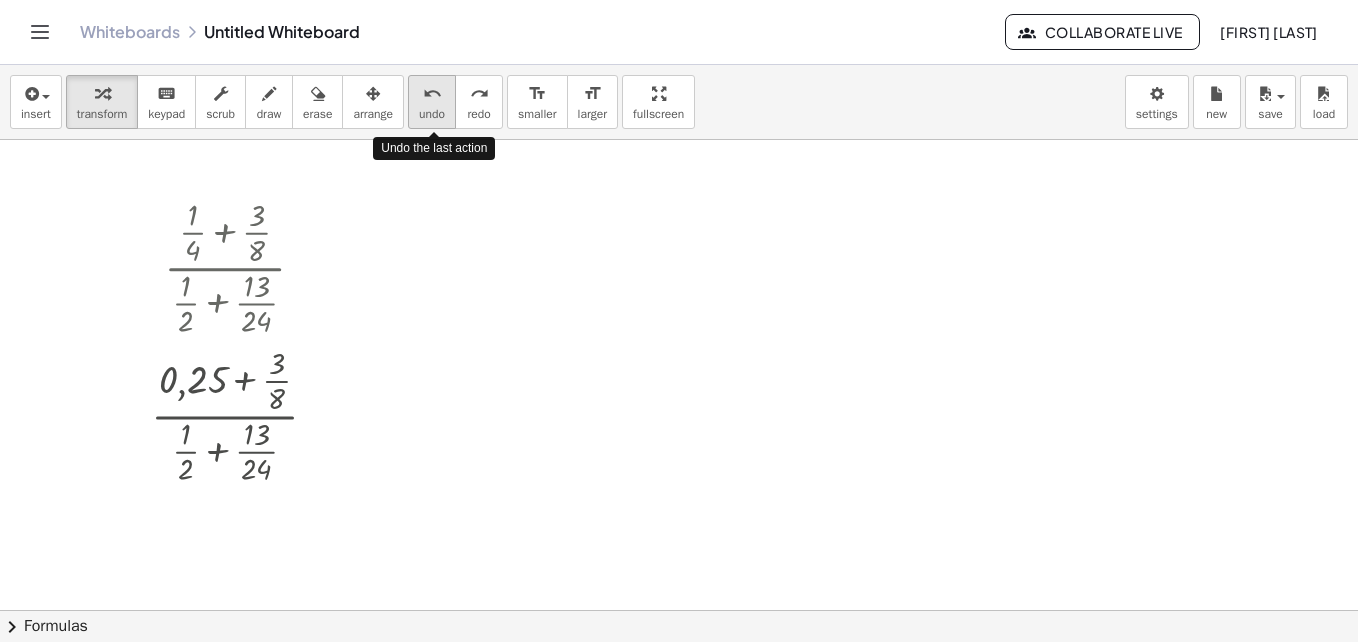 click on "undo" at bounding box center (432, 94) 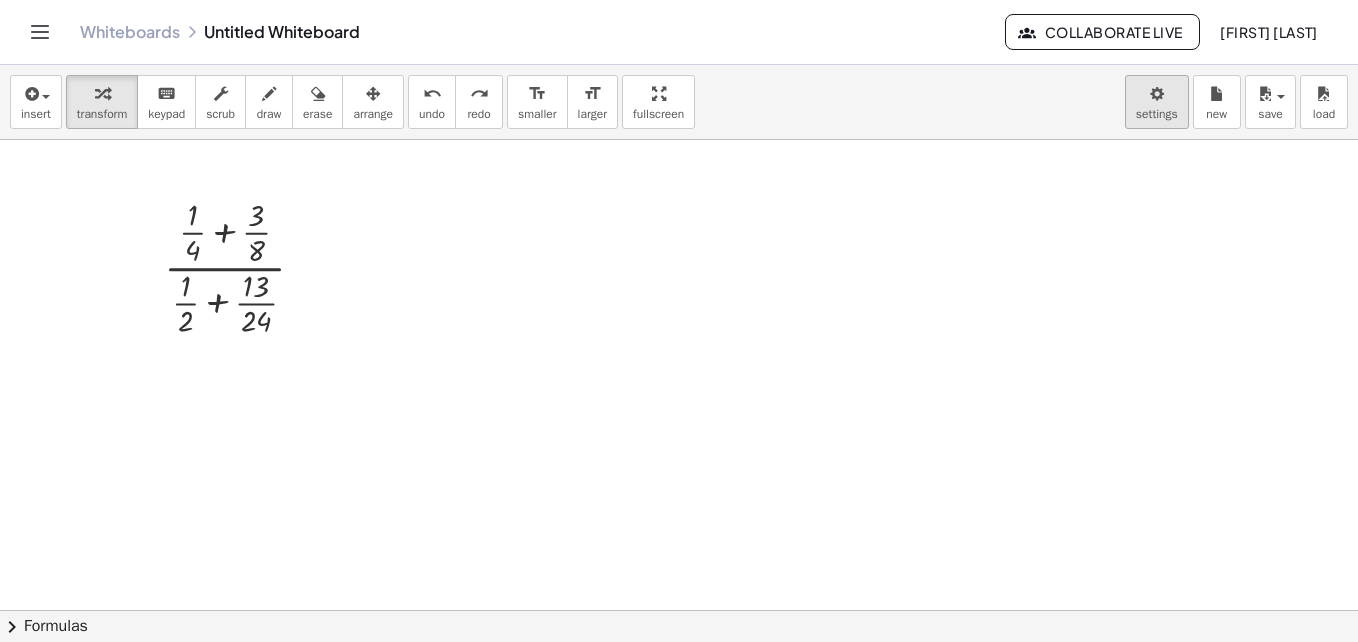 click on "Graspable Math Activities Whiteboards Classes Account v1.28.3 | Privacy policy © 2025 | Graspable, Inc. Whiteboards Untitled Whiteboard Collaborate Live  [FIRST] [LAST]   insert select one: Math Expression Function Text Youtube Video Graphing Geometry Geometry 3D transform keyboard keypad scrub draw erase arrange undo undo redo redo format_size smaller format_size larger fullscreen load   save new settings · ( + · 1 · 4 + · 3 · 8 ) · ( + · 1 · 2 + · 13 · 24 ) Try to double tap. × chevron_right  Formulas
Drag one side of a formula onto a highlighted expression on the canvas to apply it.
Quadratic Formula
+ · a · x 2 + · b · x + c = 0
⇔
x = · ( − b ± 2 √ ( + b 2 − · 4 · a · c ) ) · 2 · a
+ x 2 + · p · x + q = 0" at bounding box center (679, 321) 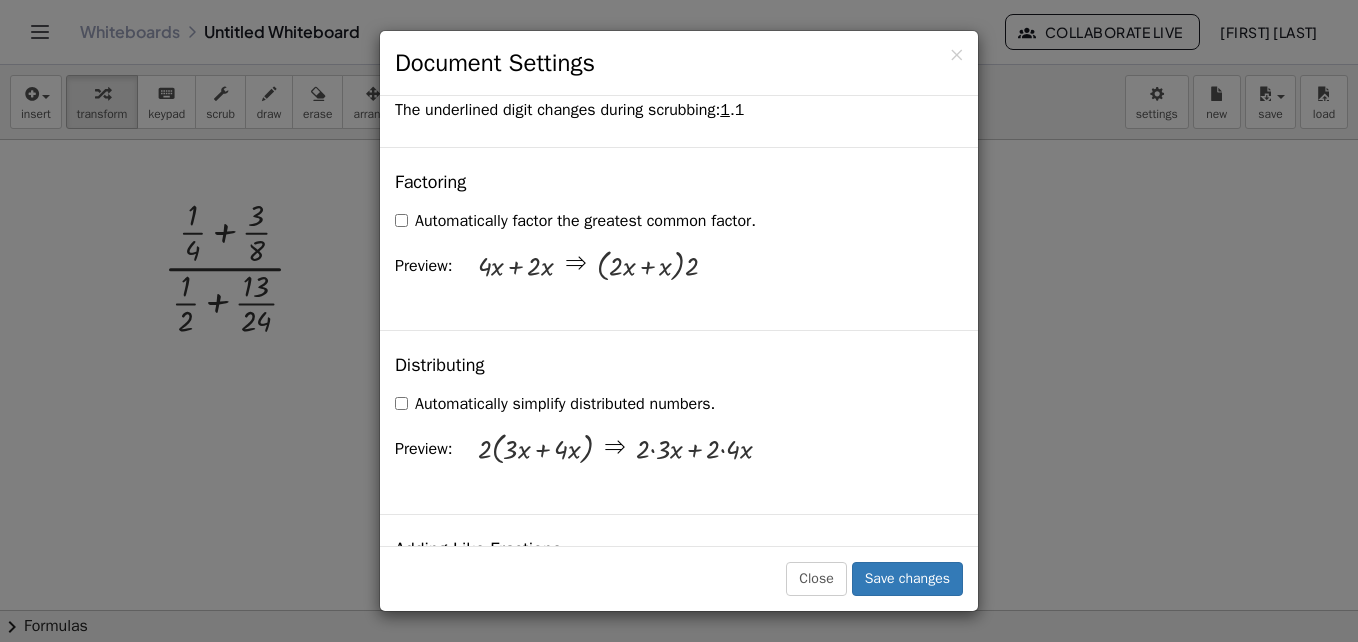 scroll, scrollTop: 1400, scrollLeft: 0, axis: vertical 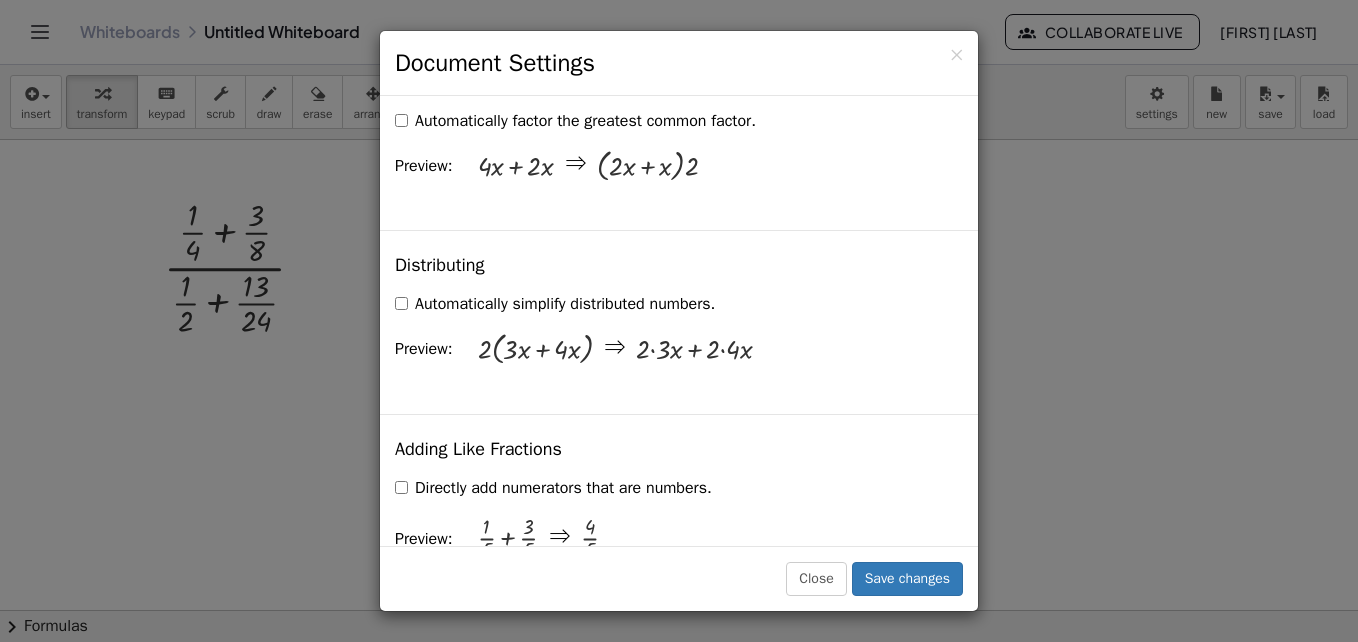 click on "Rewriting Equations via Dragging
Disable Dragging
Dragging
Dragging and Simplify
Drag a term across the equals sign to apply the inverse operation to both sides. Will automatically combine the matching terms.
Unit for Trigonometric Functions
Radians
Degrees
Already calculated steps will be updated according to this setting.
Preview:
sin ( , 90 ) = 1
Show Edit/Balance Buttons
Show Edit/Balance Buttons
Show or hide the edit or balance button beneath each derivation.
Substitute with parenthesis
Preview:
+ a 2 + a
a = - 1
+ (" at bounding box center (679, 1382) 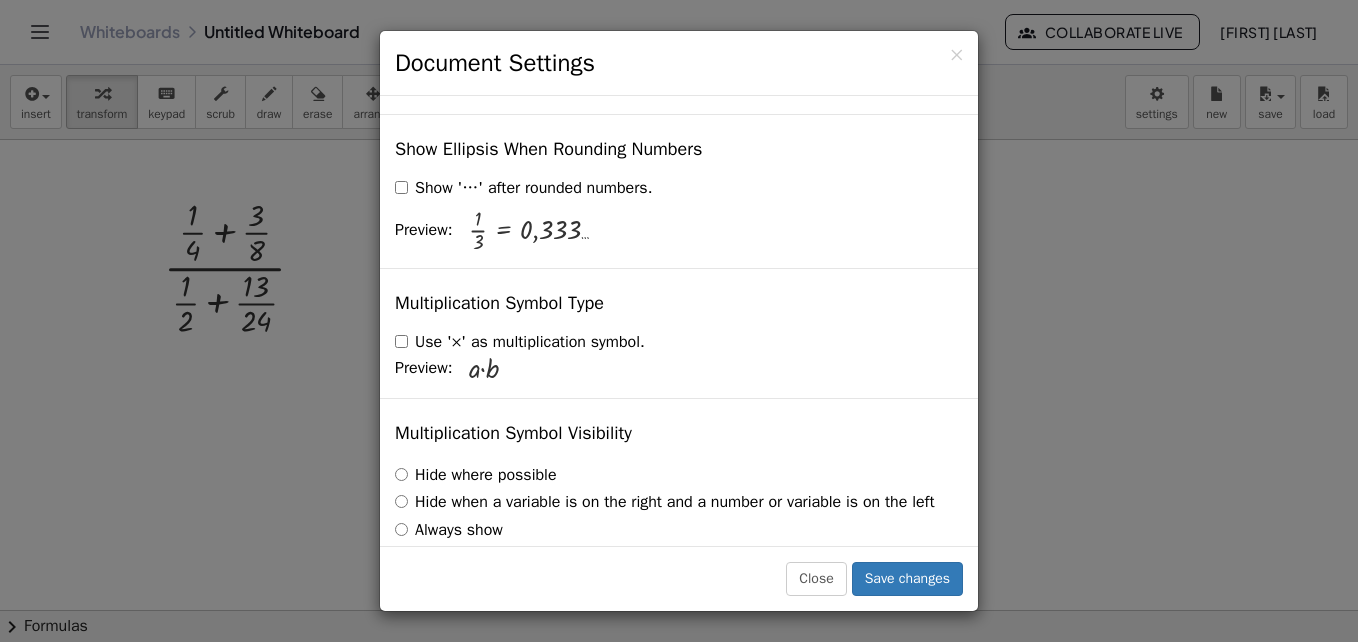 scroll, scrollTop: 4892, scrollLeft: 0, axis: vertical 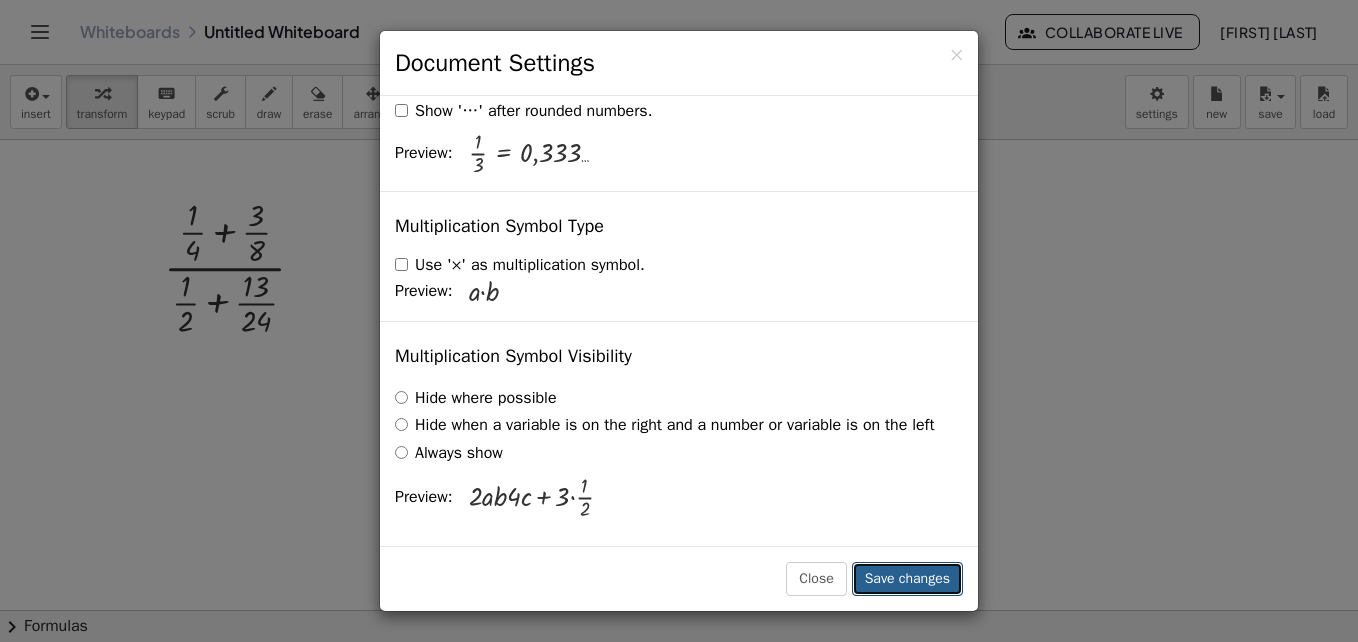 click on "Save changes" at bounding box center (907, 579) 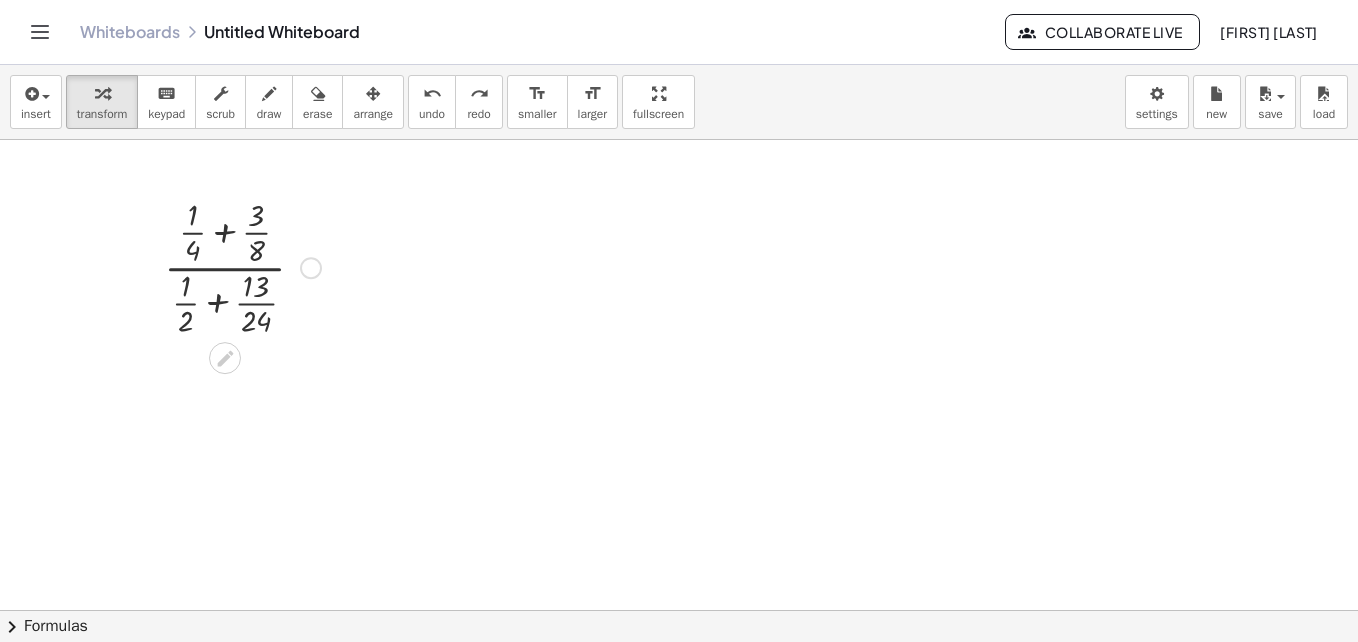 click at bounding box center [242, 266] 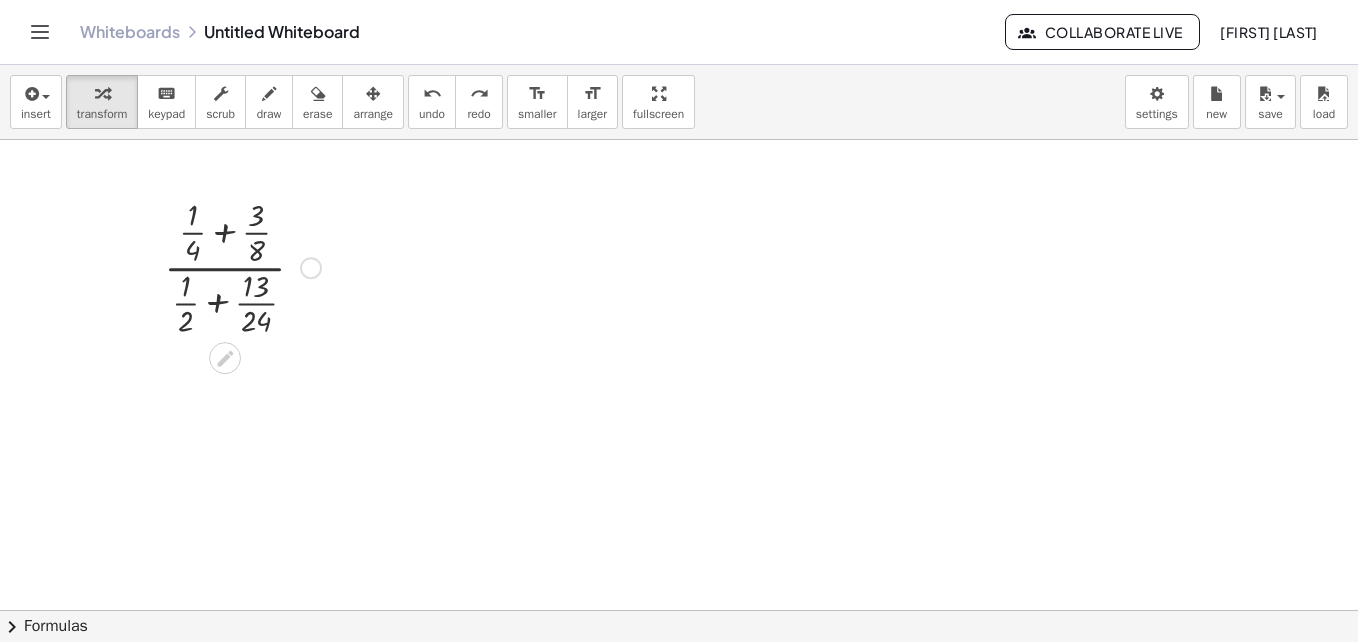 click at bounding box center (242, 266) 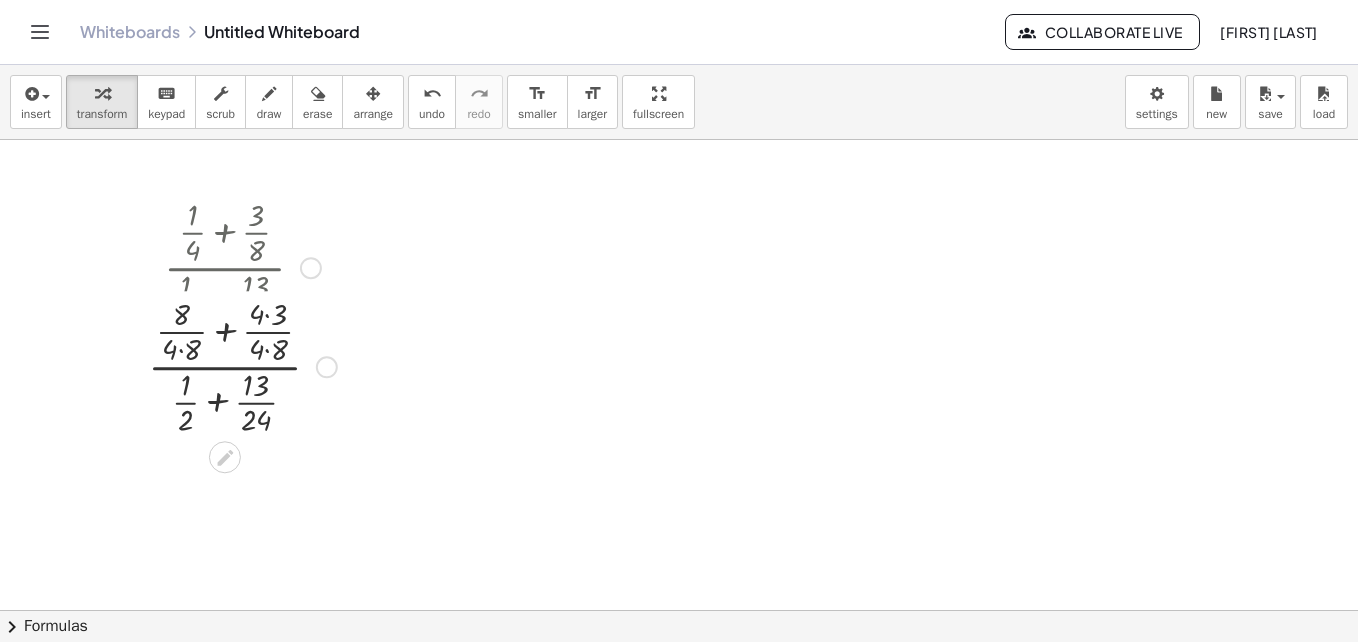 click on "· ( + · 1 · 4 + · 3 · 8 ) · ( + · 1 · 2 + · 13 · 24 ) · ( + + · 3 ) · ( + · 1 · 2 + · 13 · 24 ) · 8 · 4 · 8 · 4 · 4 · 8" at bounding box center [225, 268] 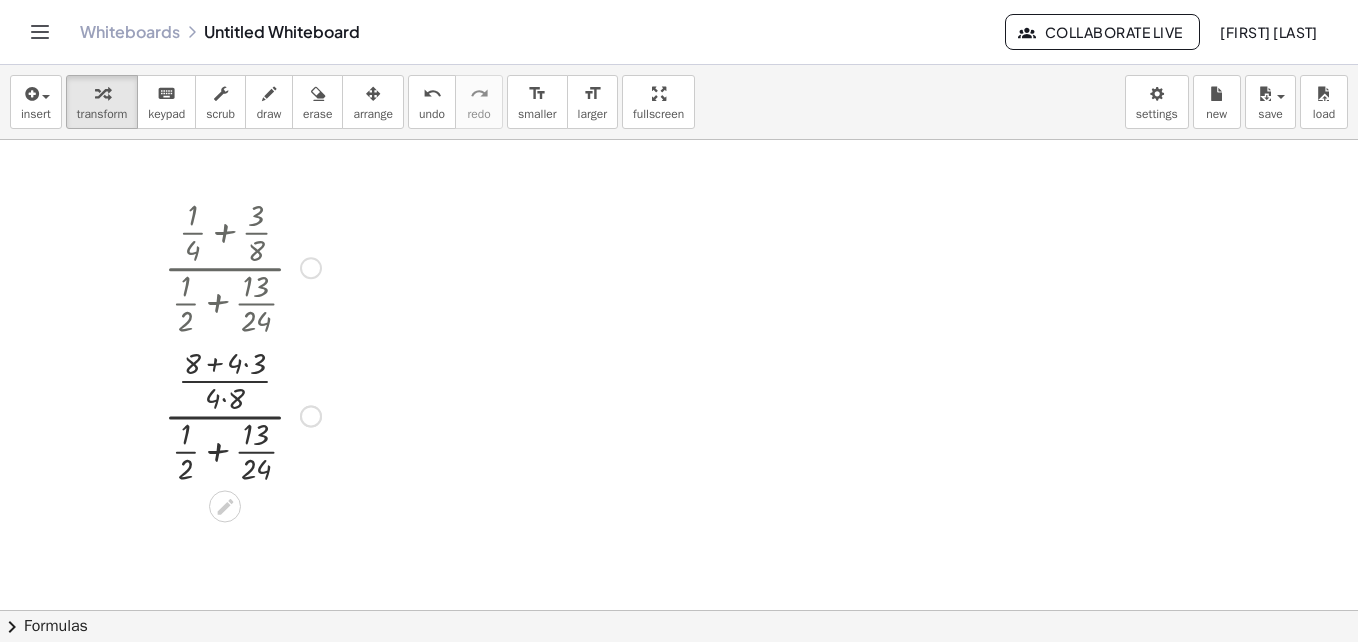 drag, startPoint x: 226, startPoint y: 234, endPoint x: 211, endPoint y: 366, distance: 132.84953 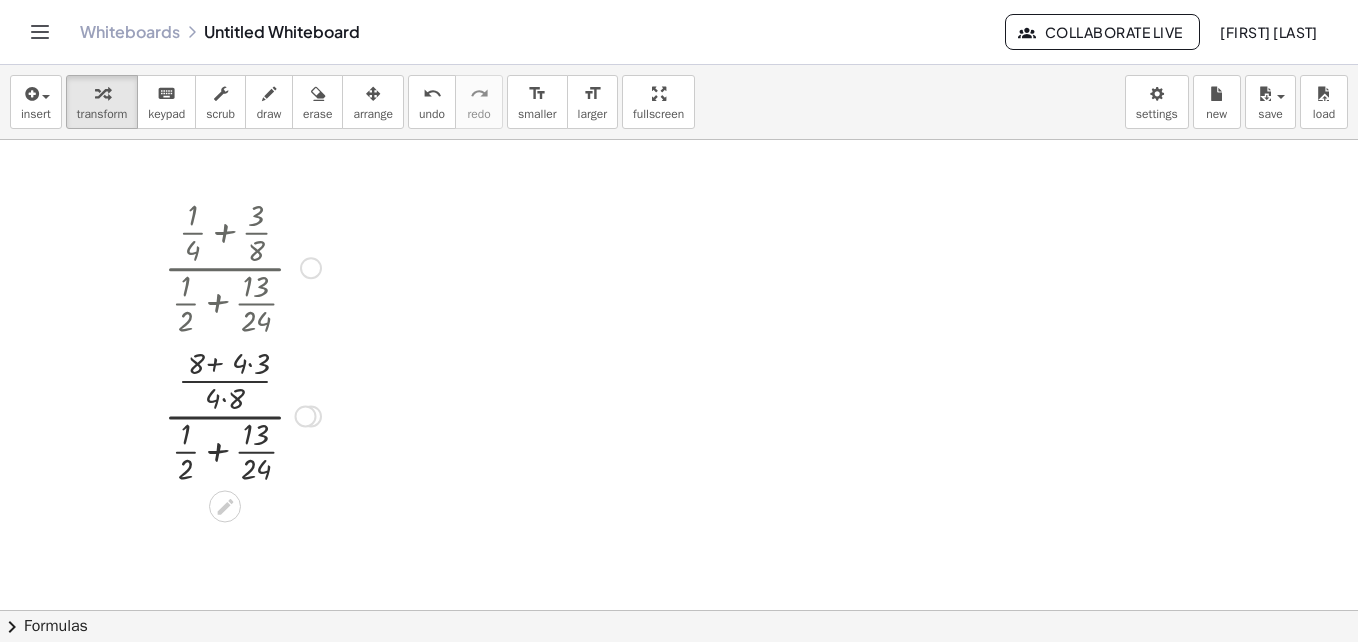click at bounding box center (242, 414) 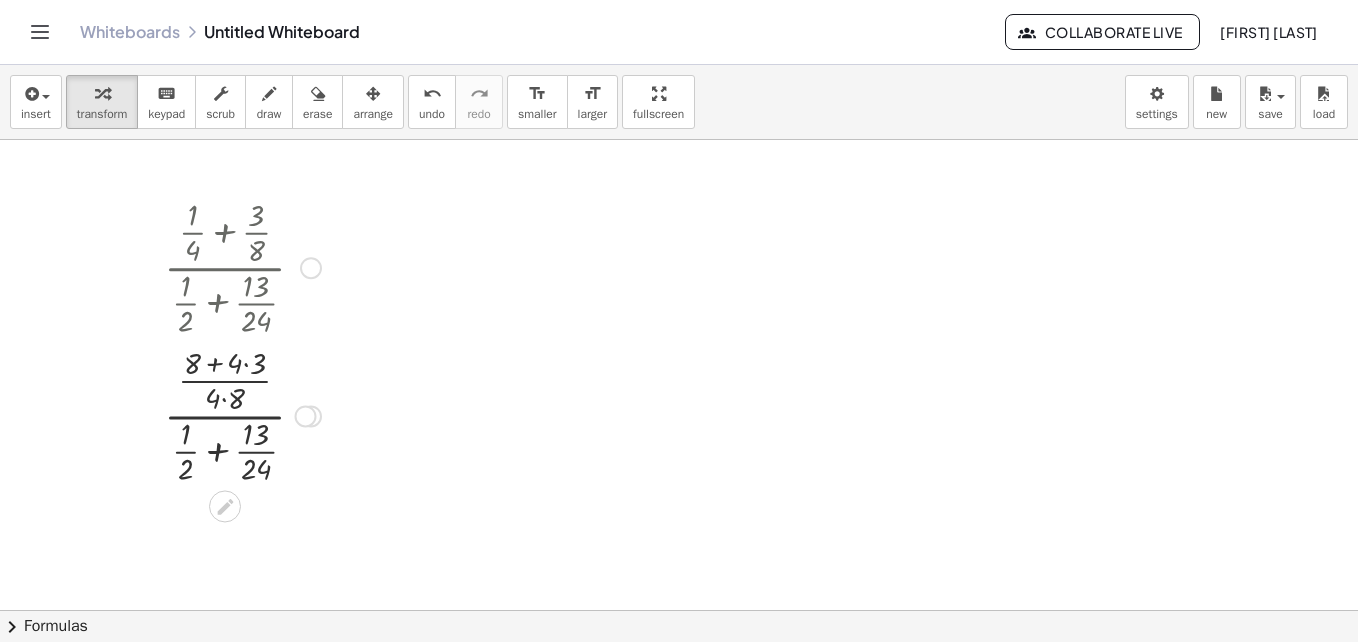 click at bounding box center (242, 414) 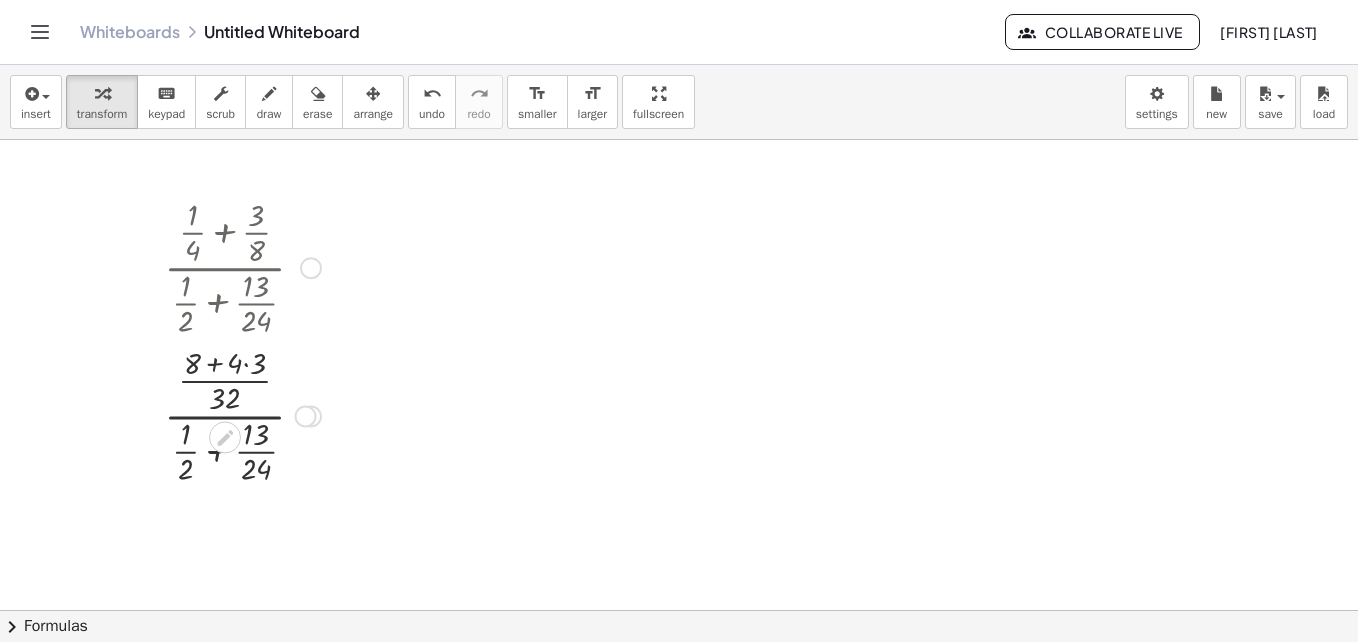 click at bounding box center (242, 414) 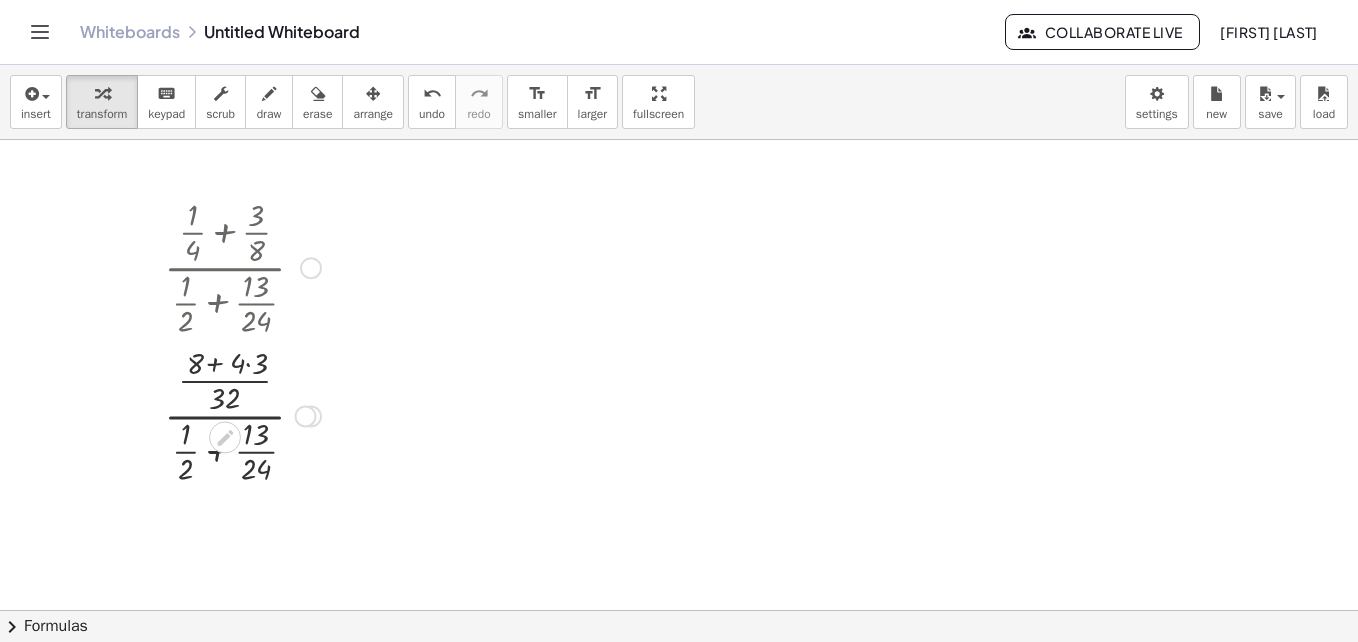 click at bounding box center (242, 414) 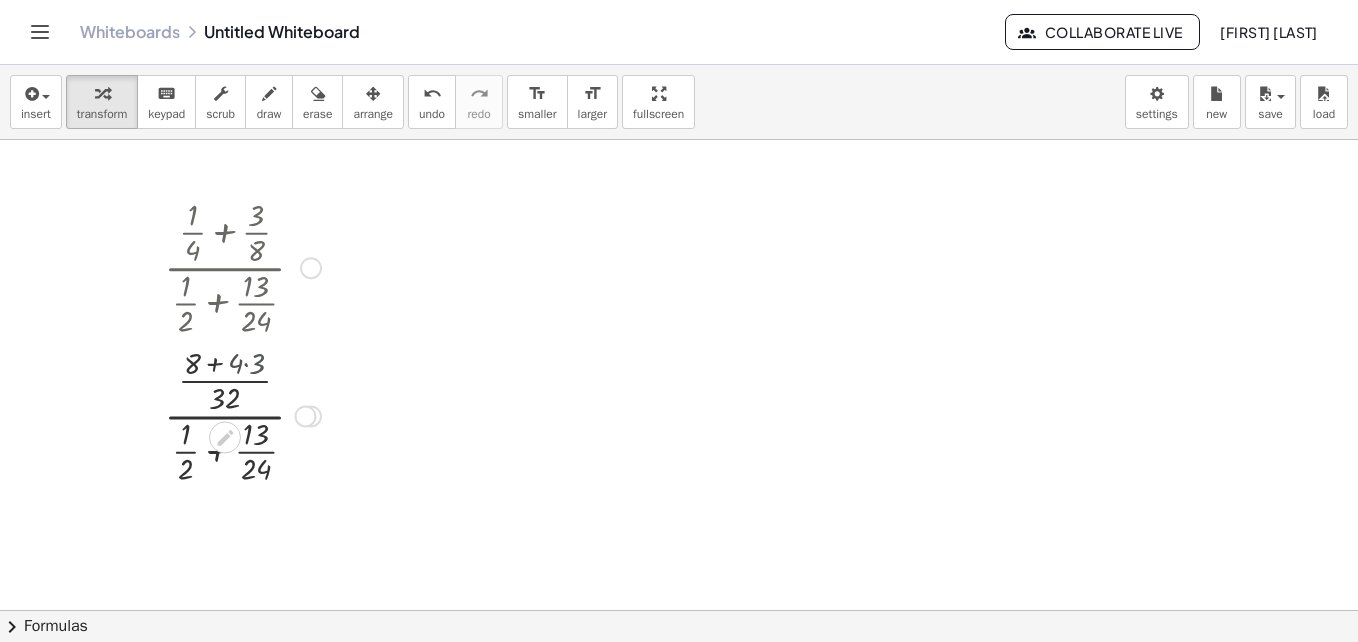 click at bounding box center [242, 414] 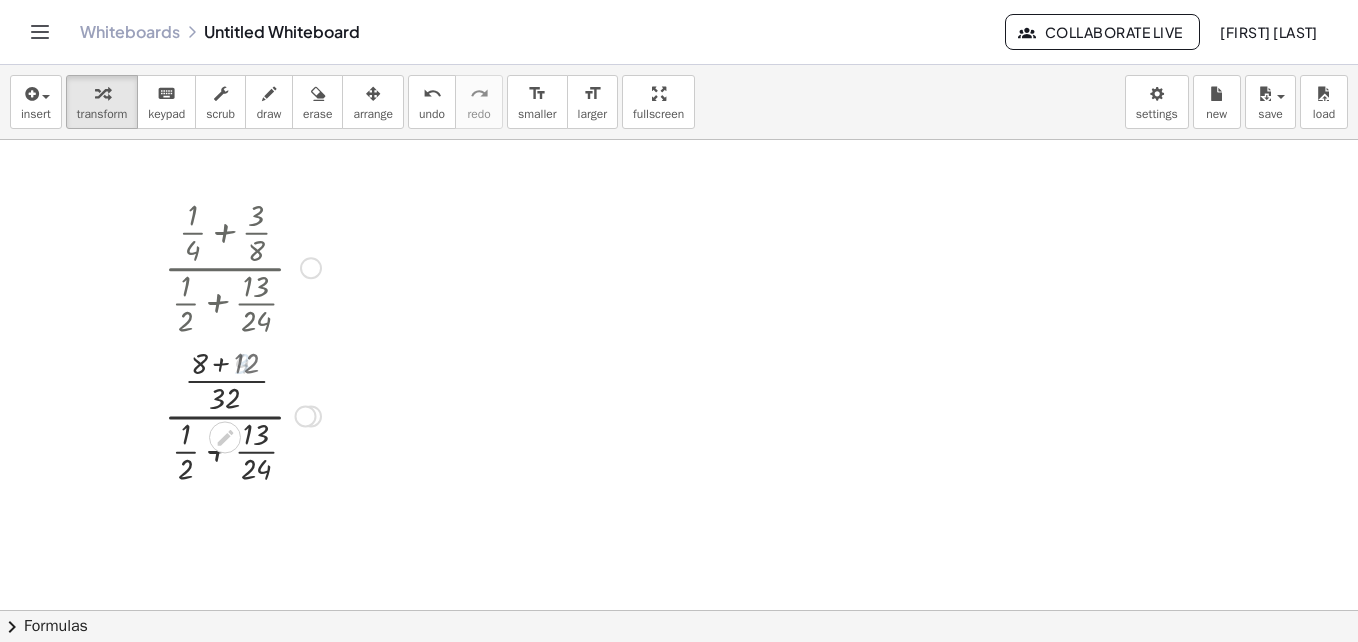 click at bounding box center [242, 414] 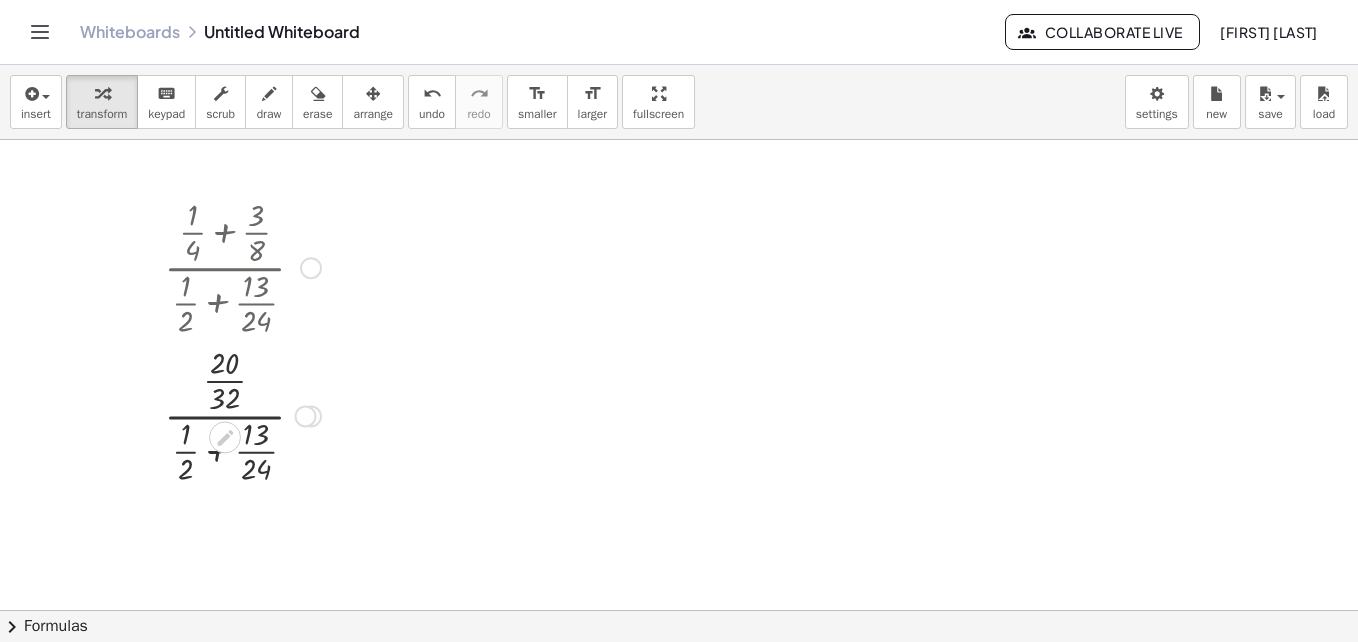 click at bounding box center [242, 414] 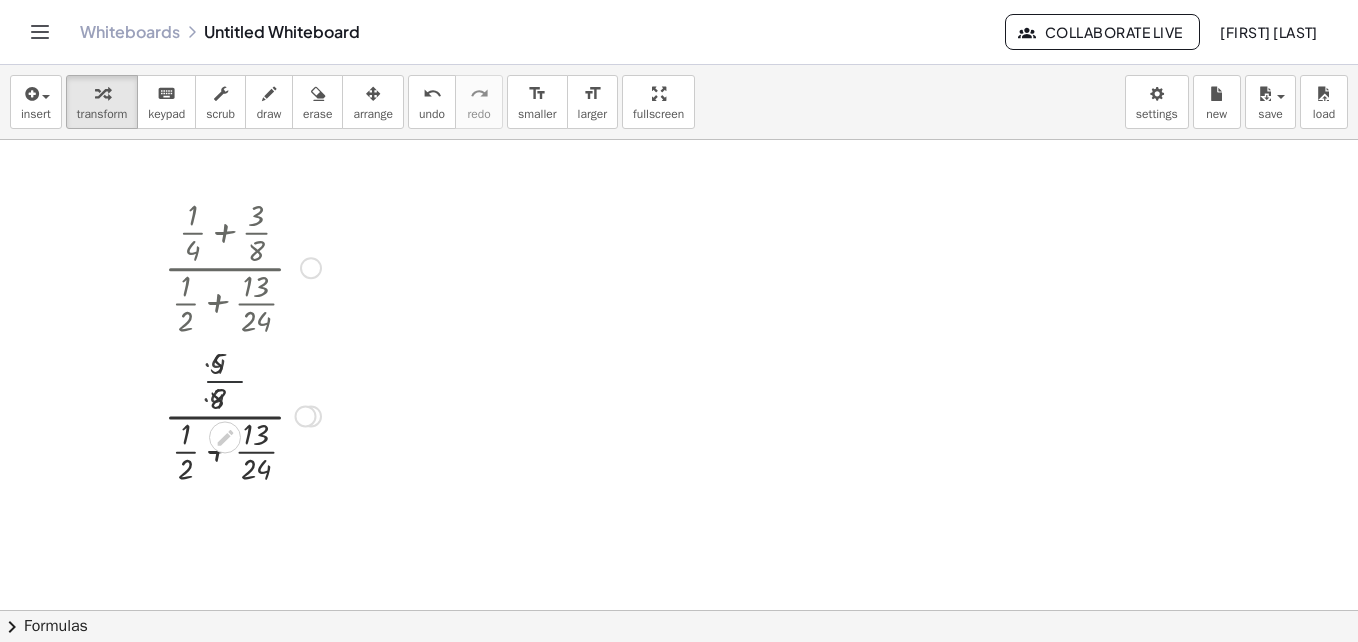 click at bounding box center [242, 414] 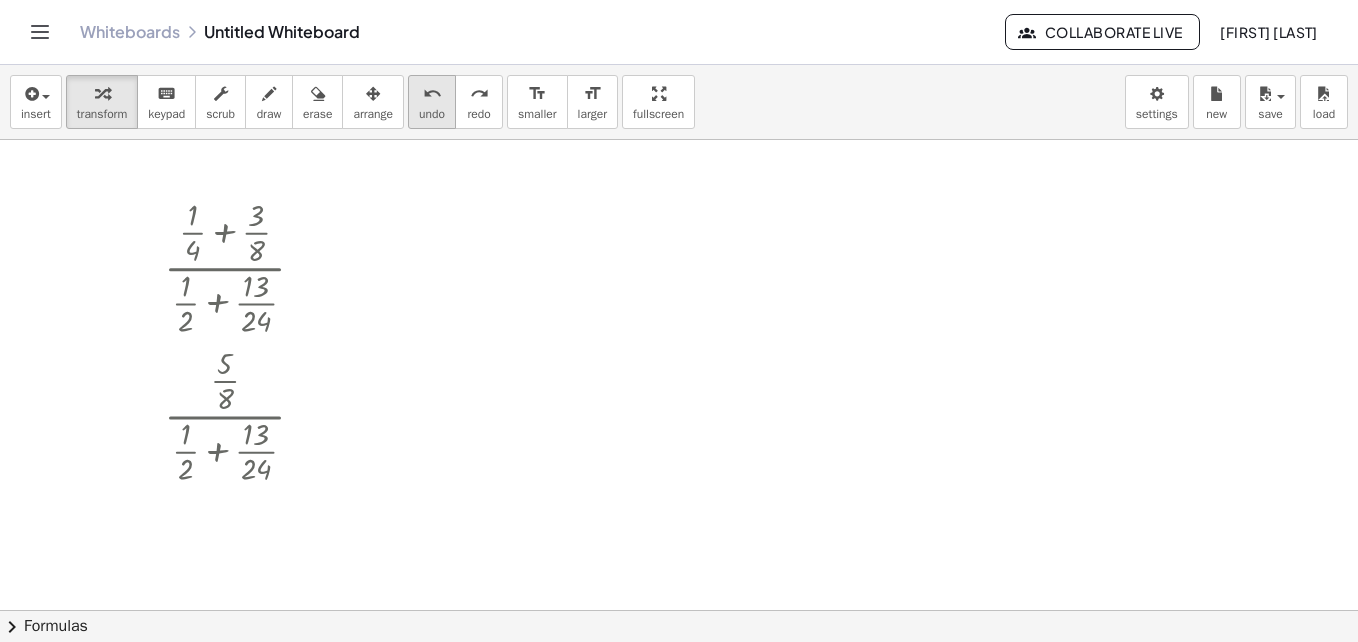 click on "undo" at bounding box center (432, 114) 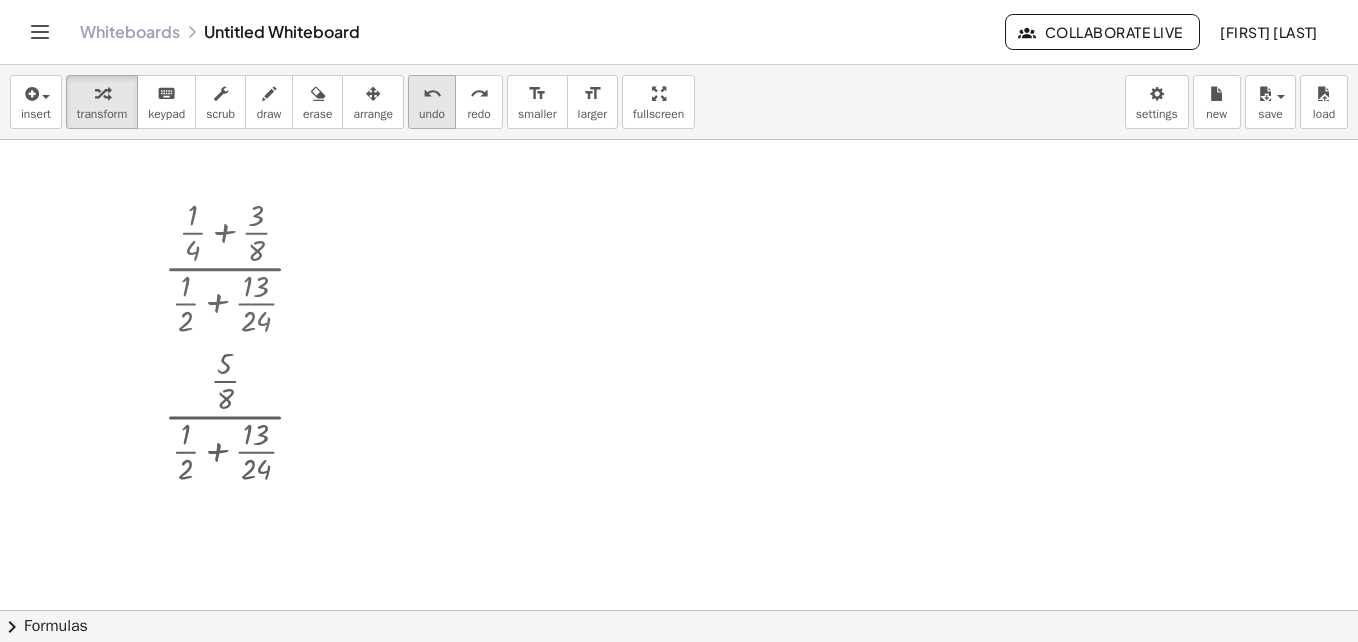 click on "undo" at bounding box center [432, 114] 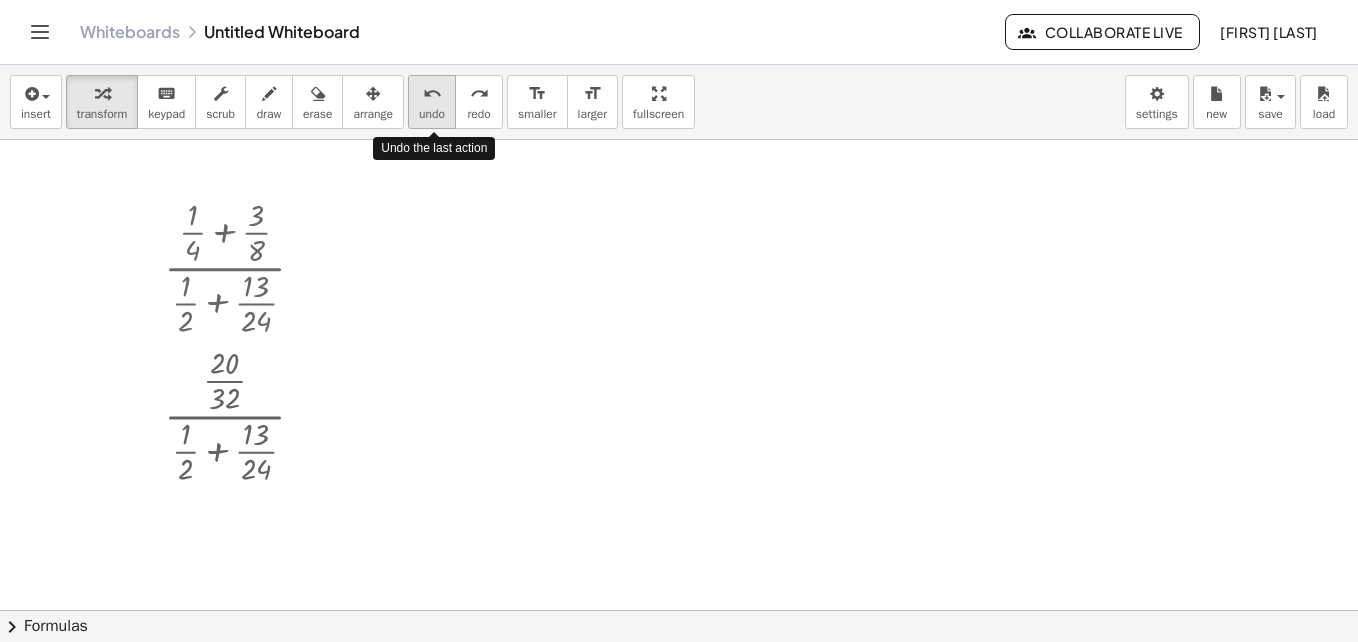 click on "undo" at bounding box center [432, 114] 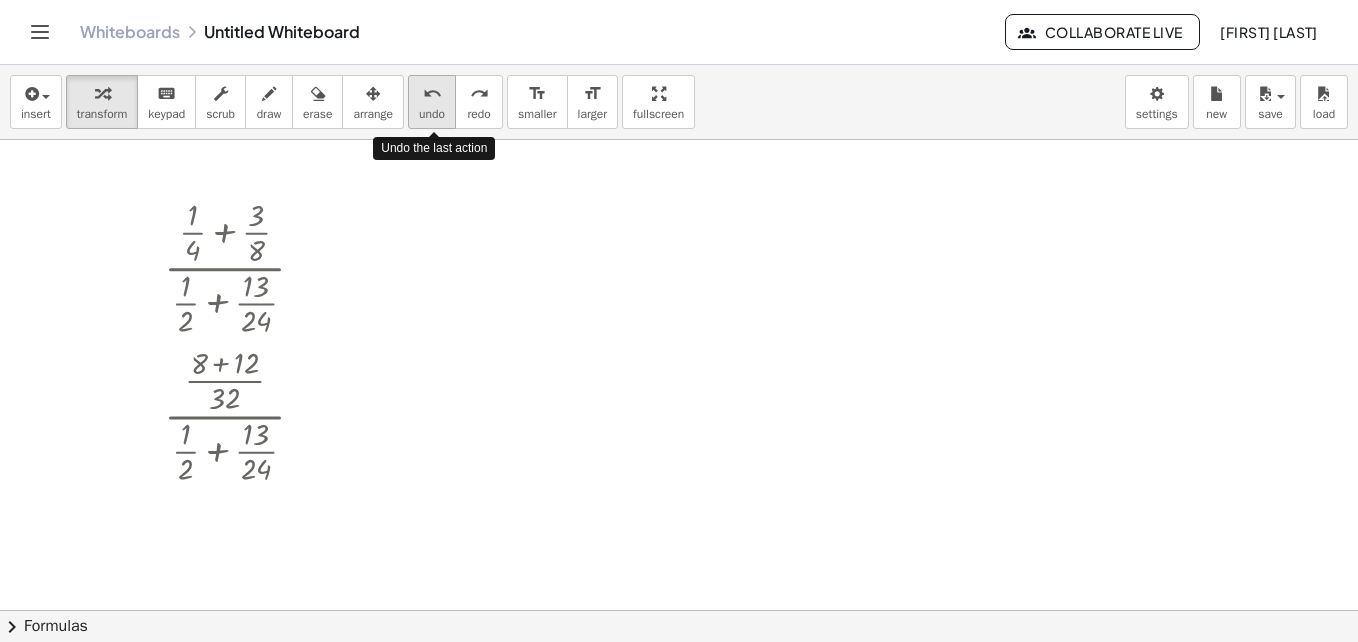 click on "undo" at bounding box center [432, 114] 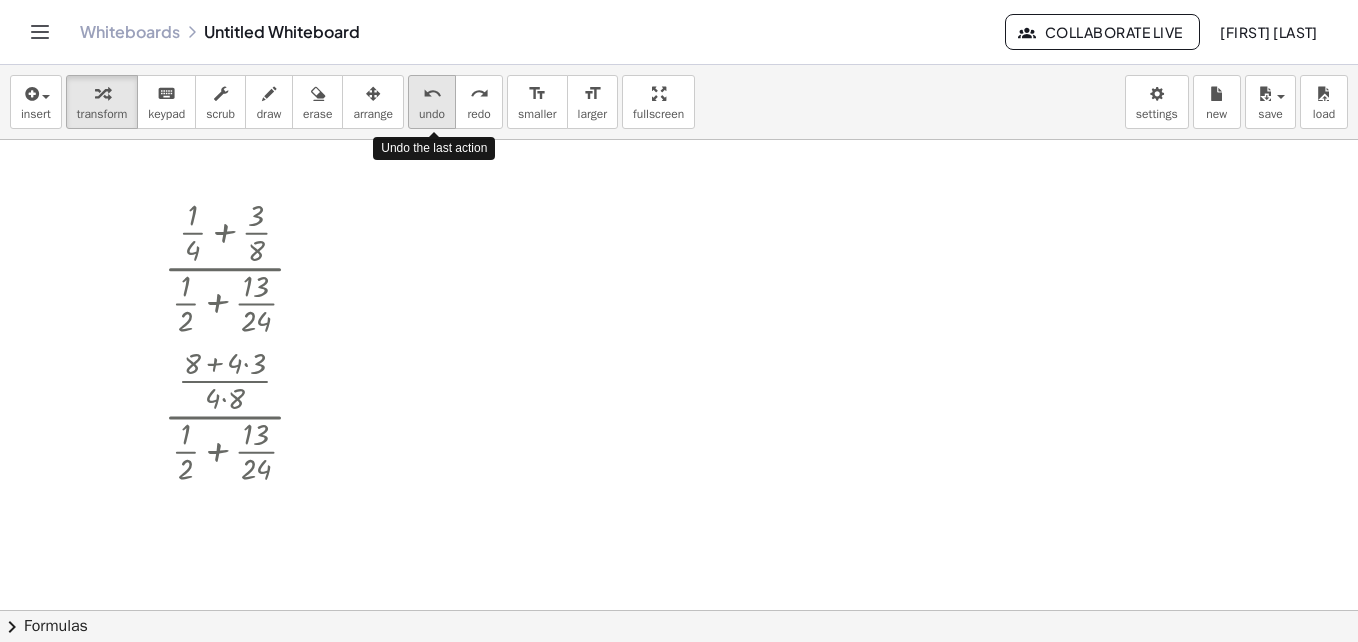 click on "undo" at bounding box center [432, 114] 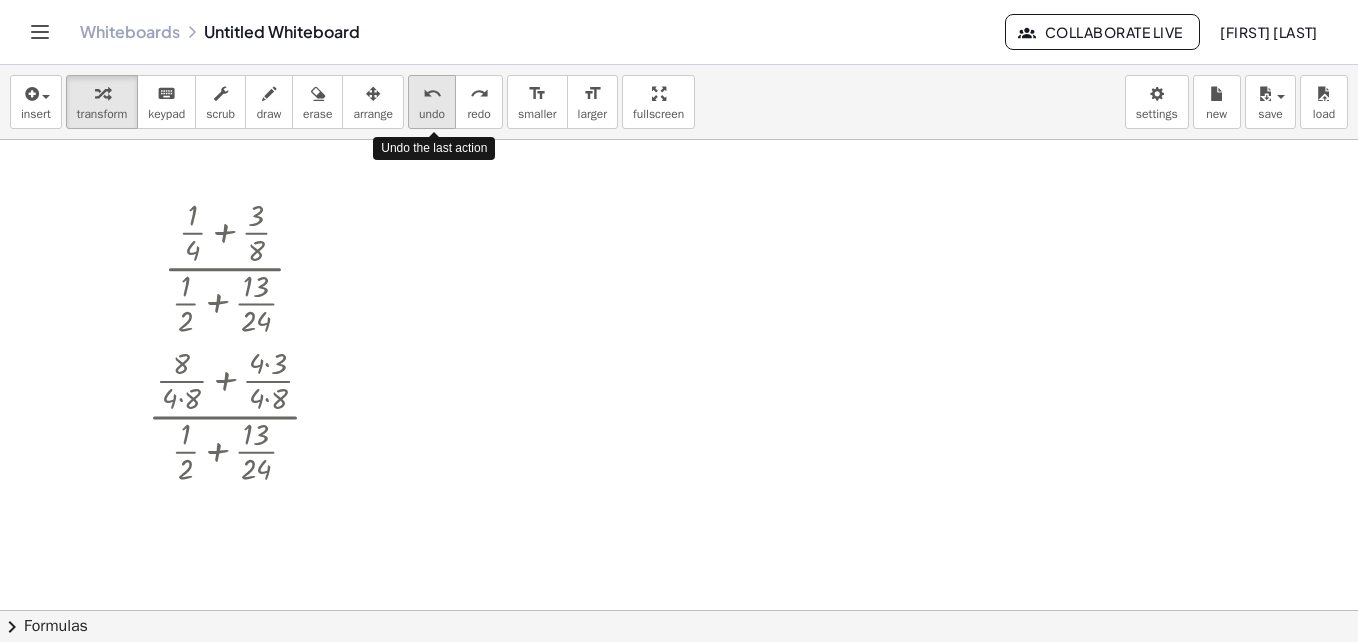 click on "undo" at bounding box center (432, 114) 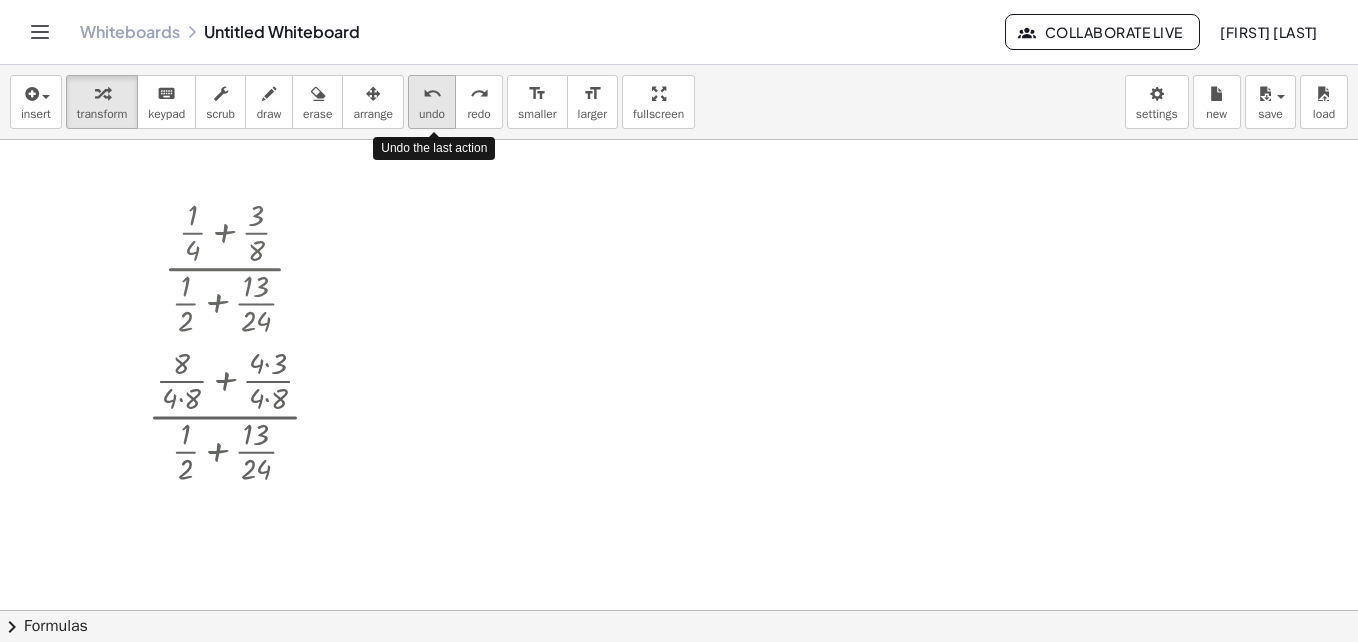 click on "undo" at bounding box center [432, 114] 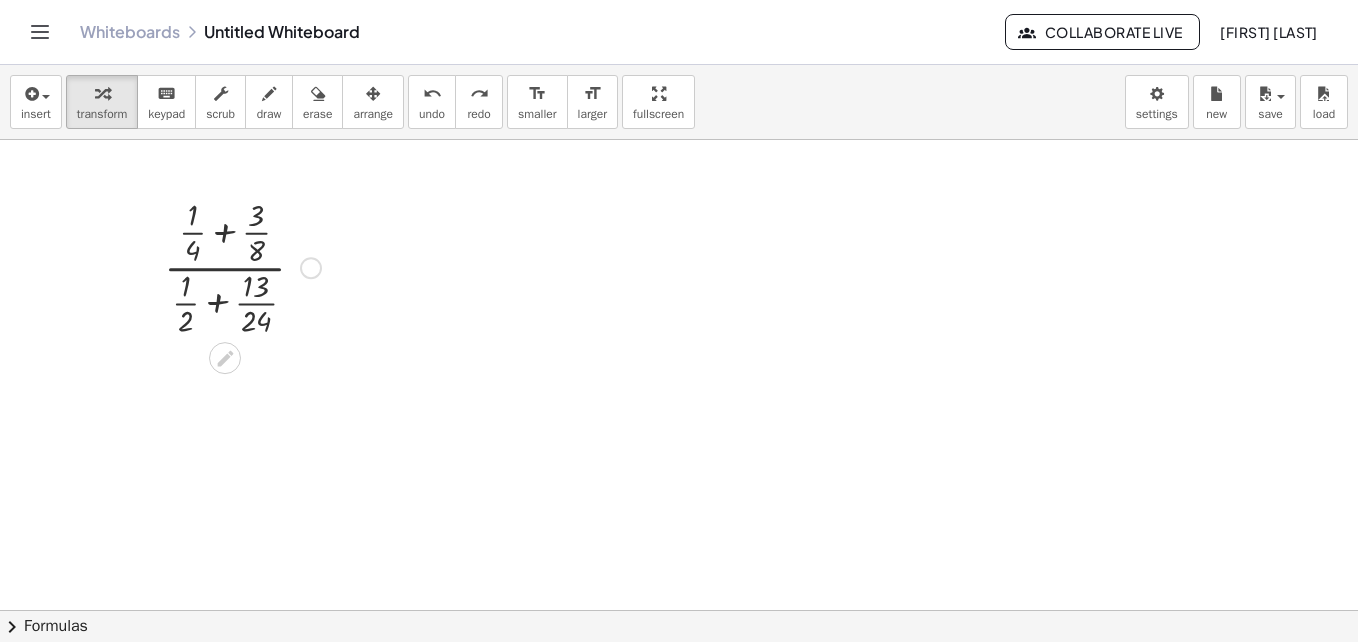 click at bounding box center [242, 266] 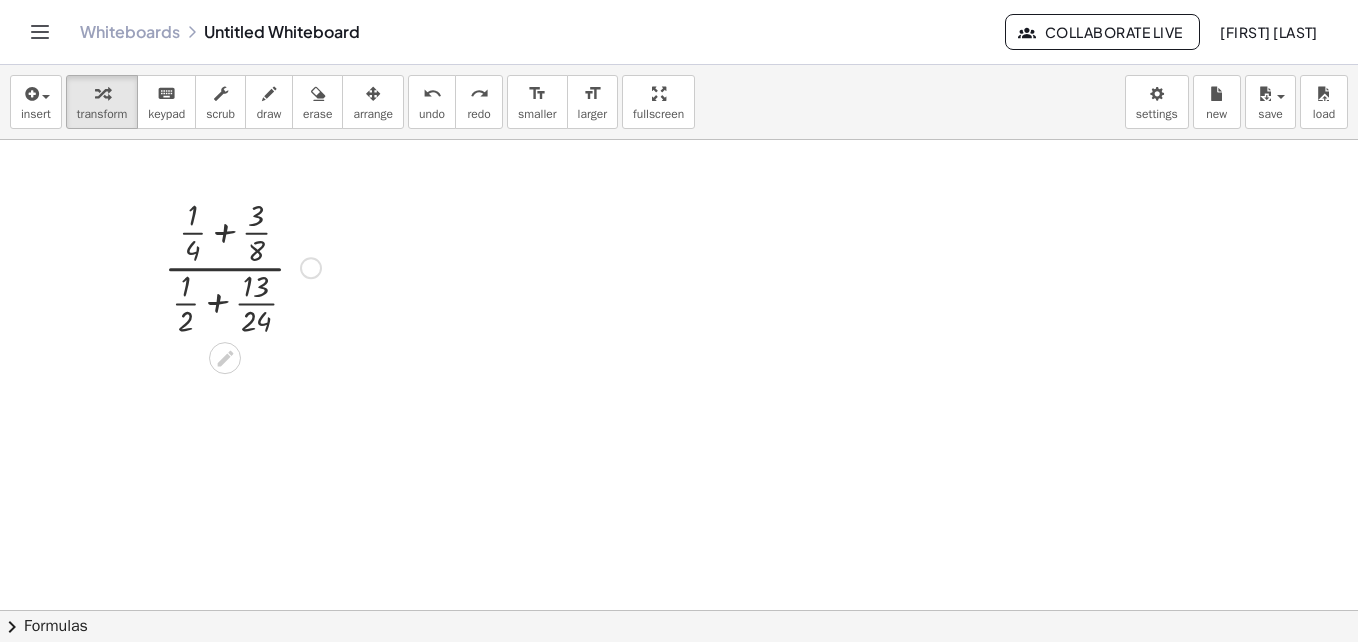 click at bounding box center [242, 266] 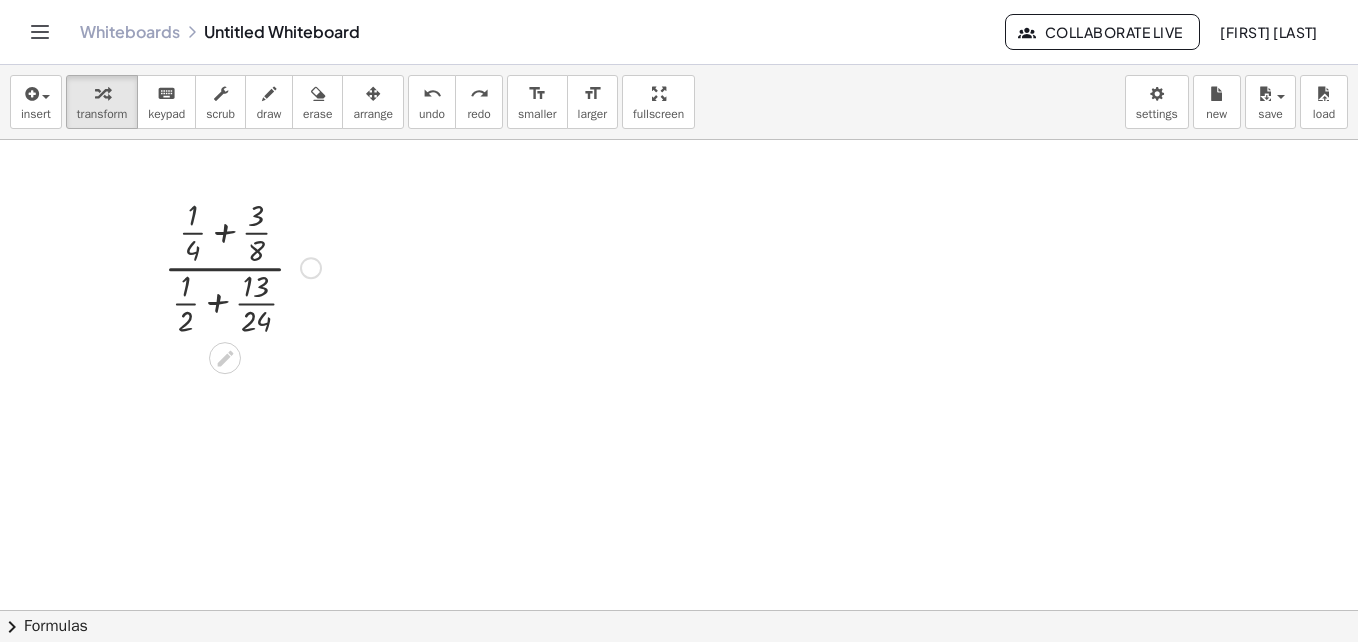 click at bounding box center [242, 266] 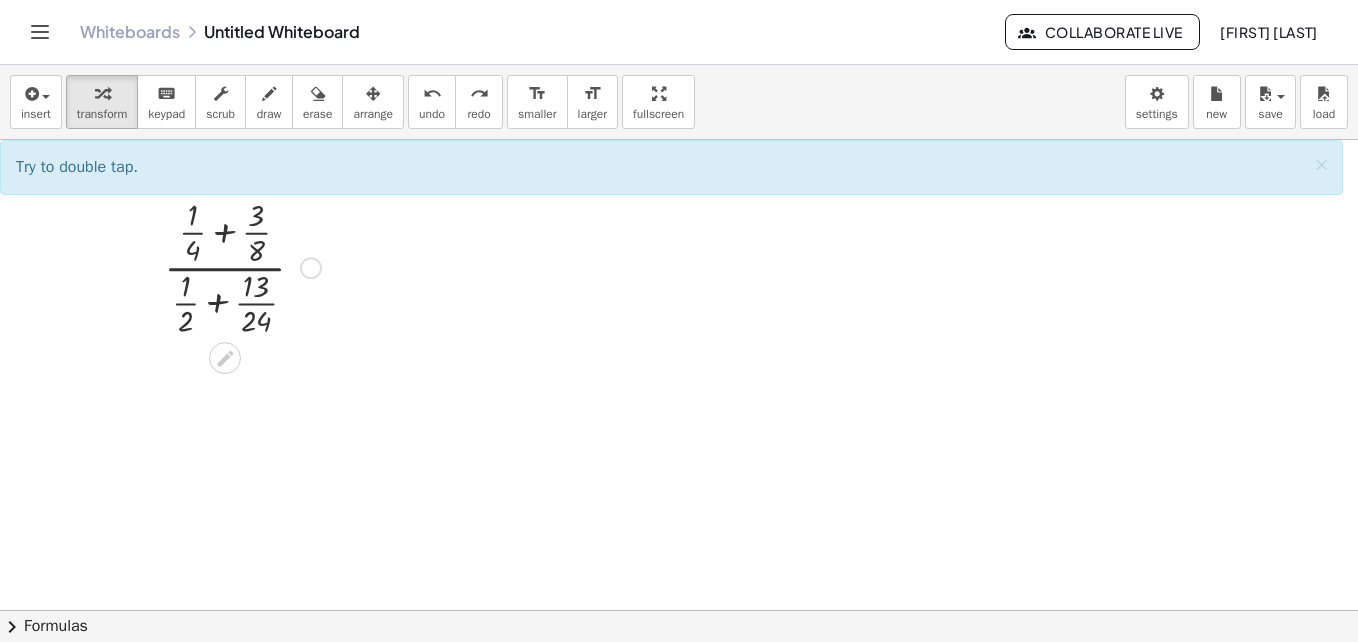 click at bounding box center [242, 266] 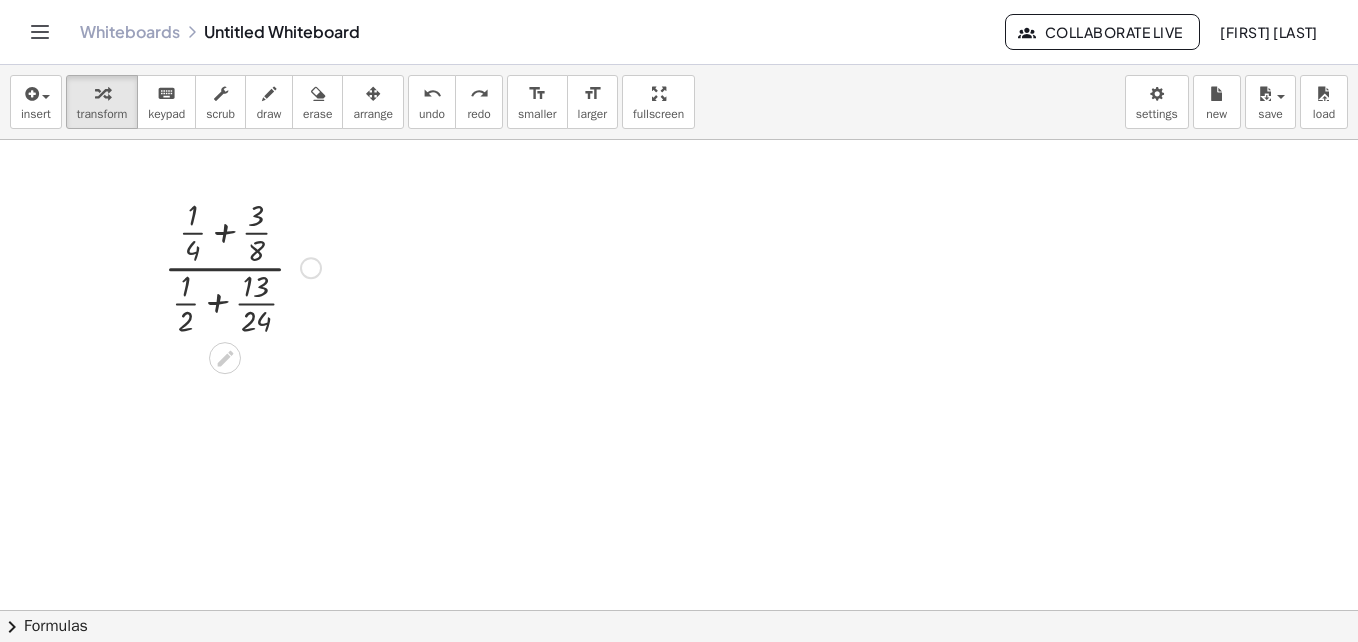 click at bounding box center (242, 266) 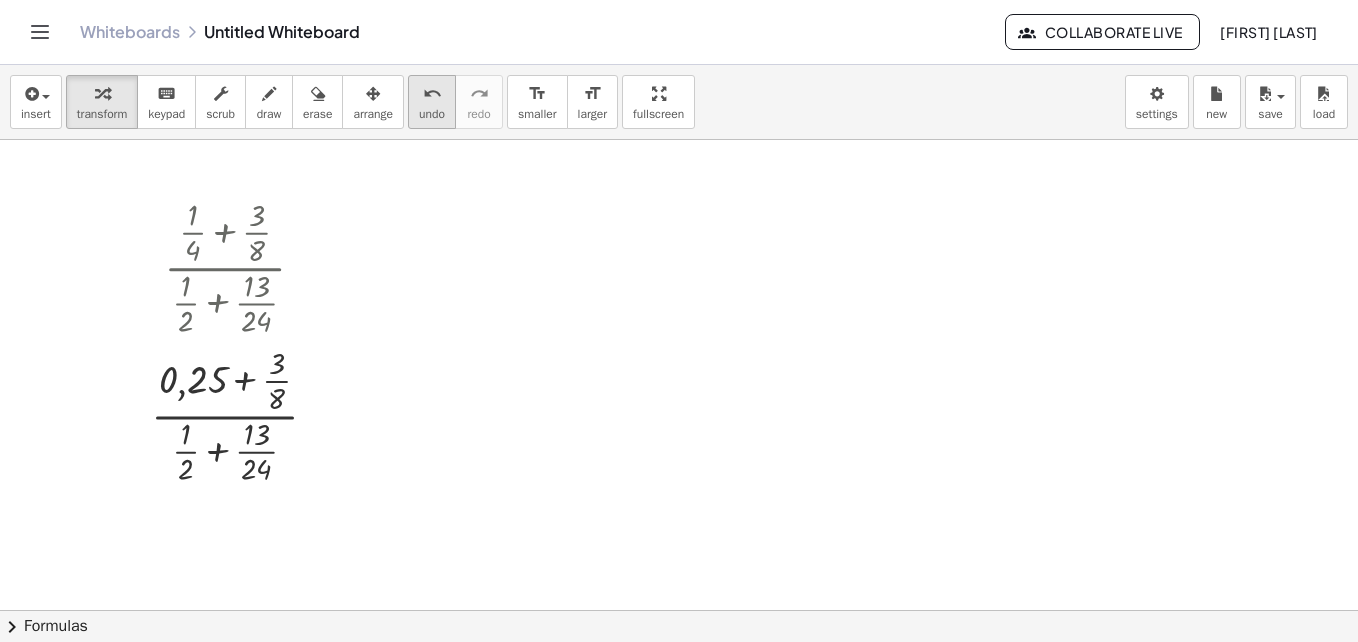 click on "undo" at bounding box center (432, 94) 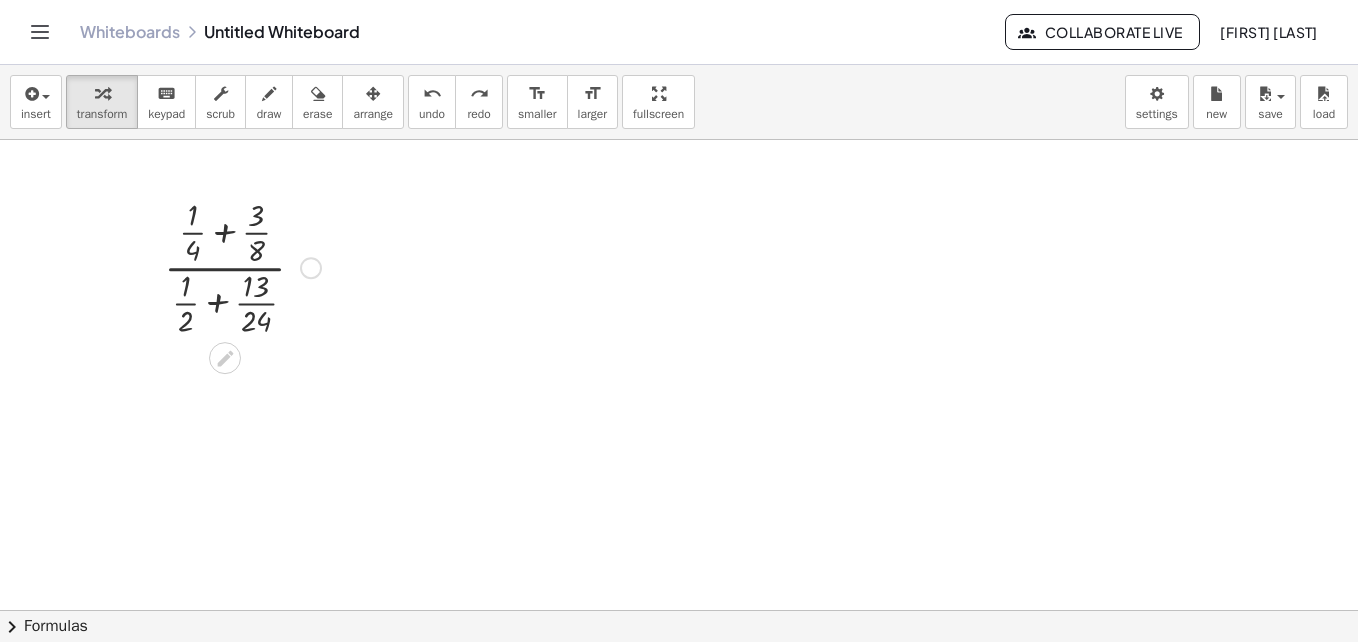 click at bounding box center (242, 266) 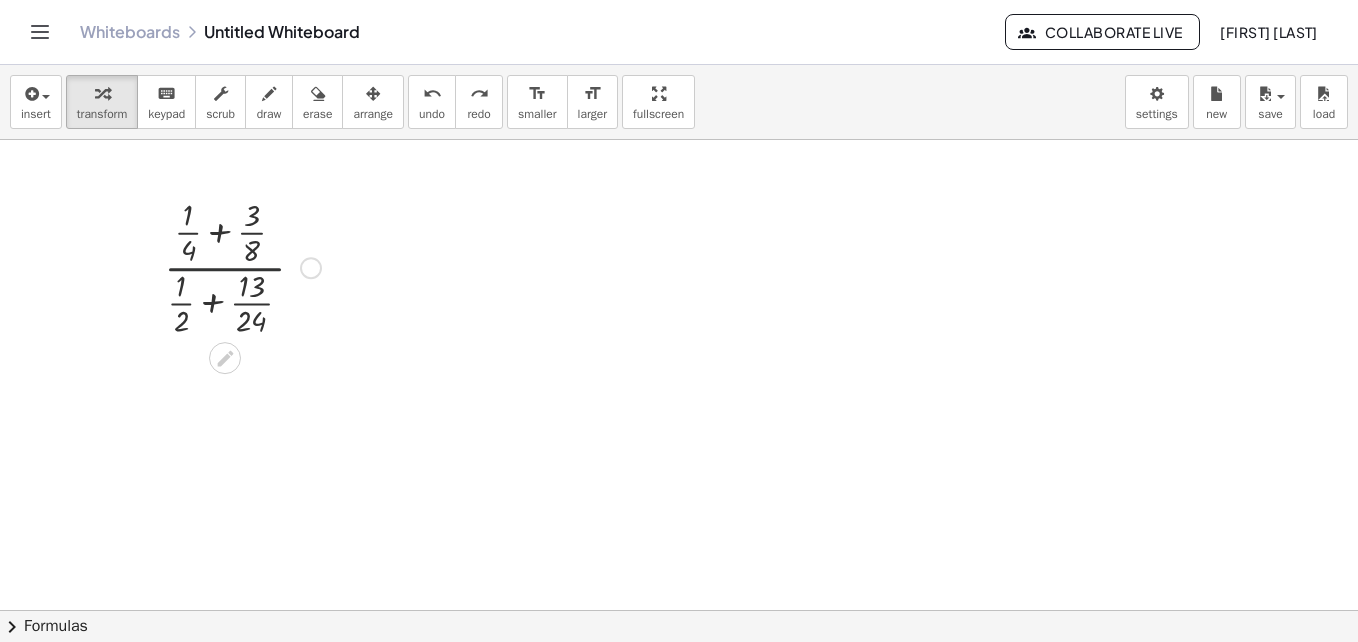 click at bounding box center (242, 266) 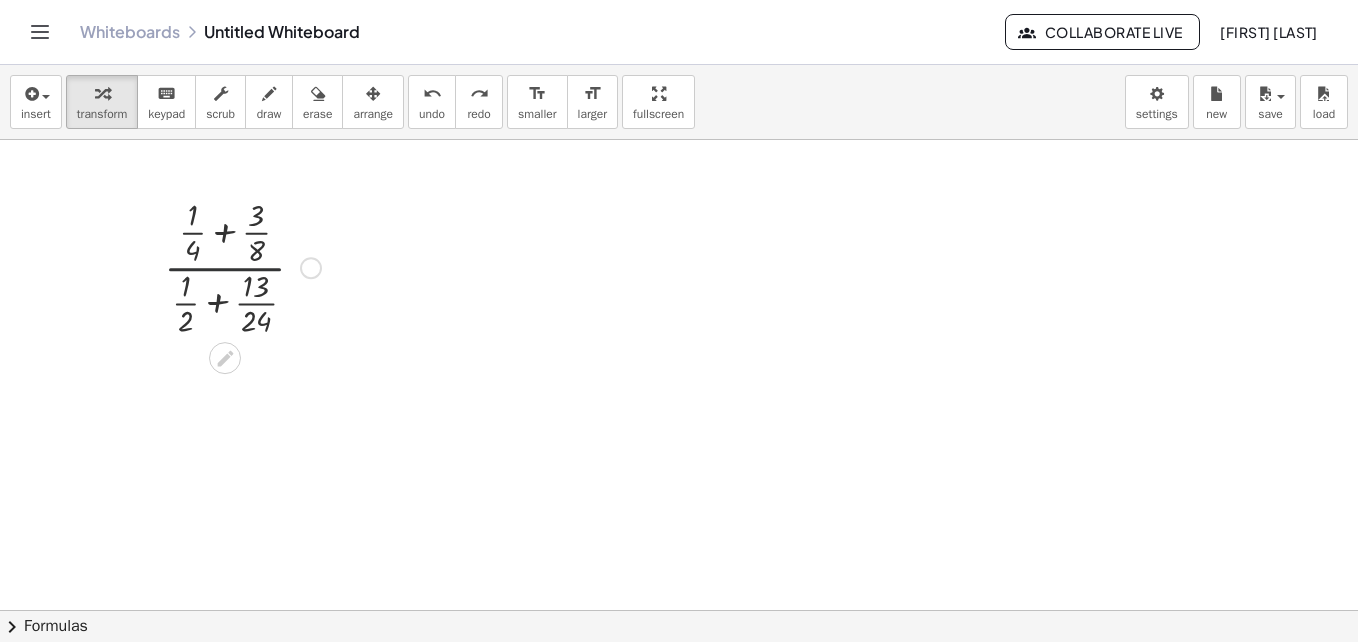 click at bounding box center (242, 266) 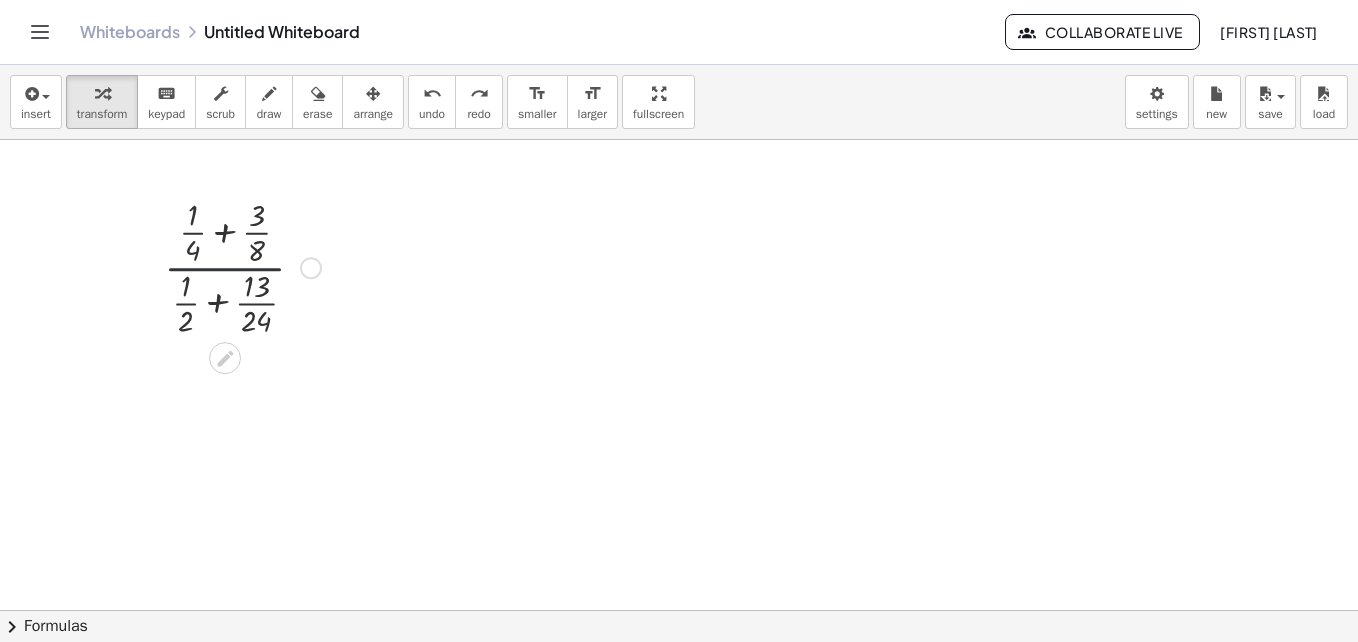click at bounding box center (242, 266) 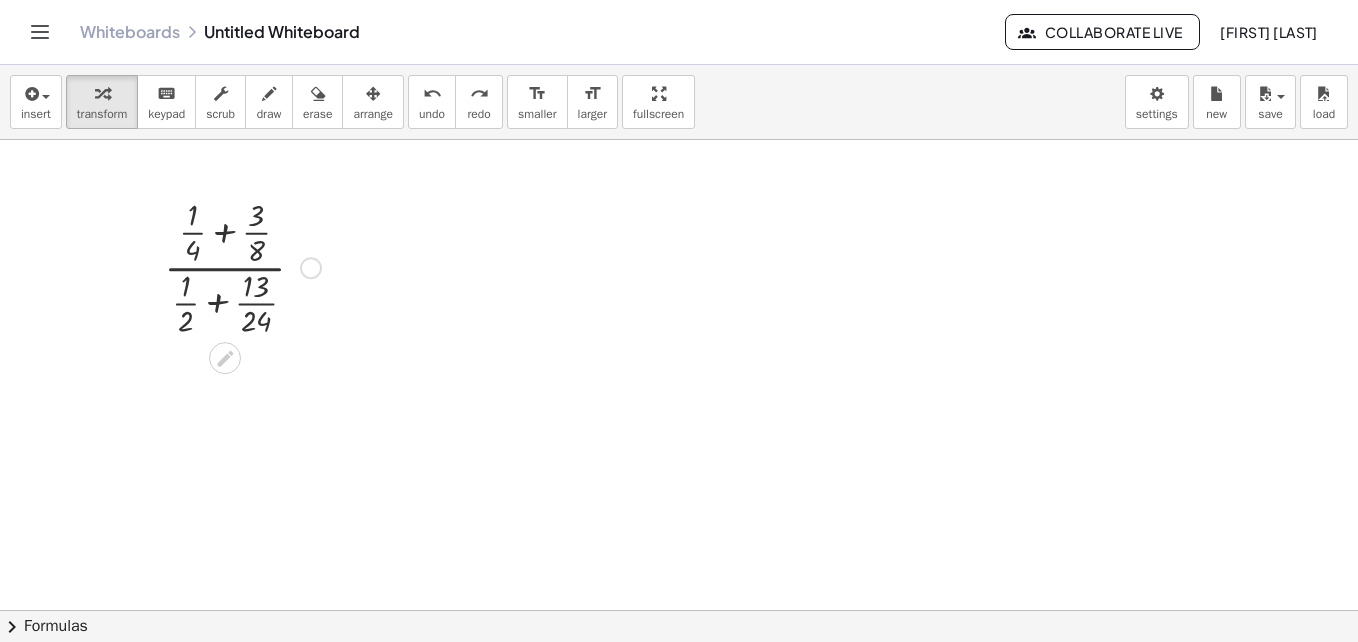 click at bounding box center (242, 266) 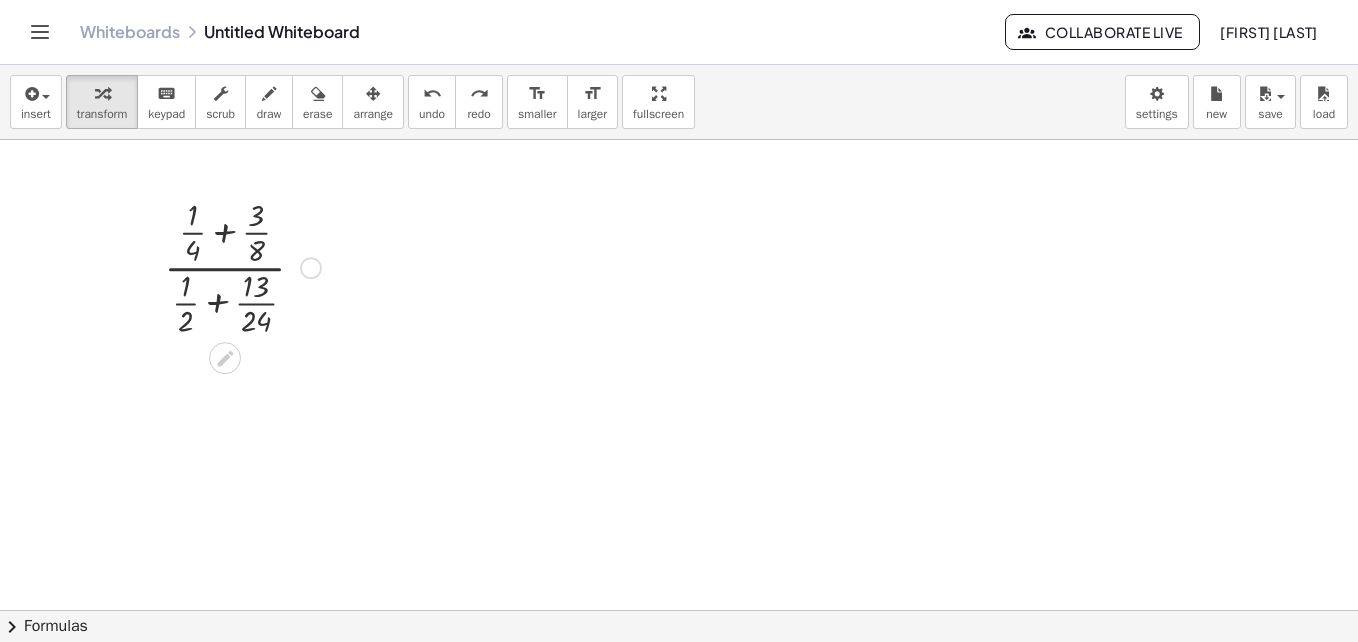 click at bounding box center (242, 266) 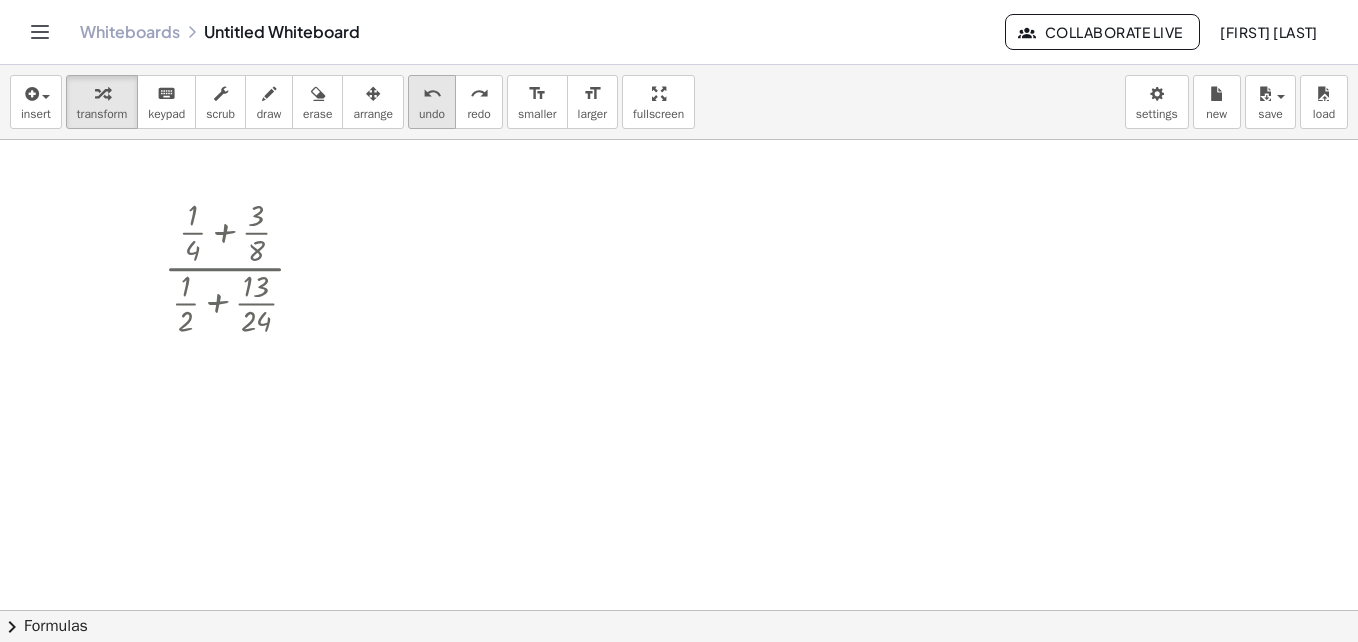 click on "undo" at bounding box center (432, 114) 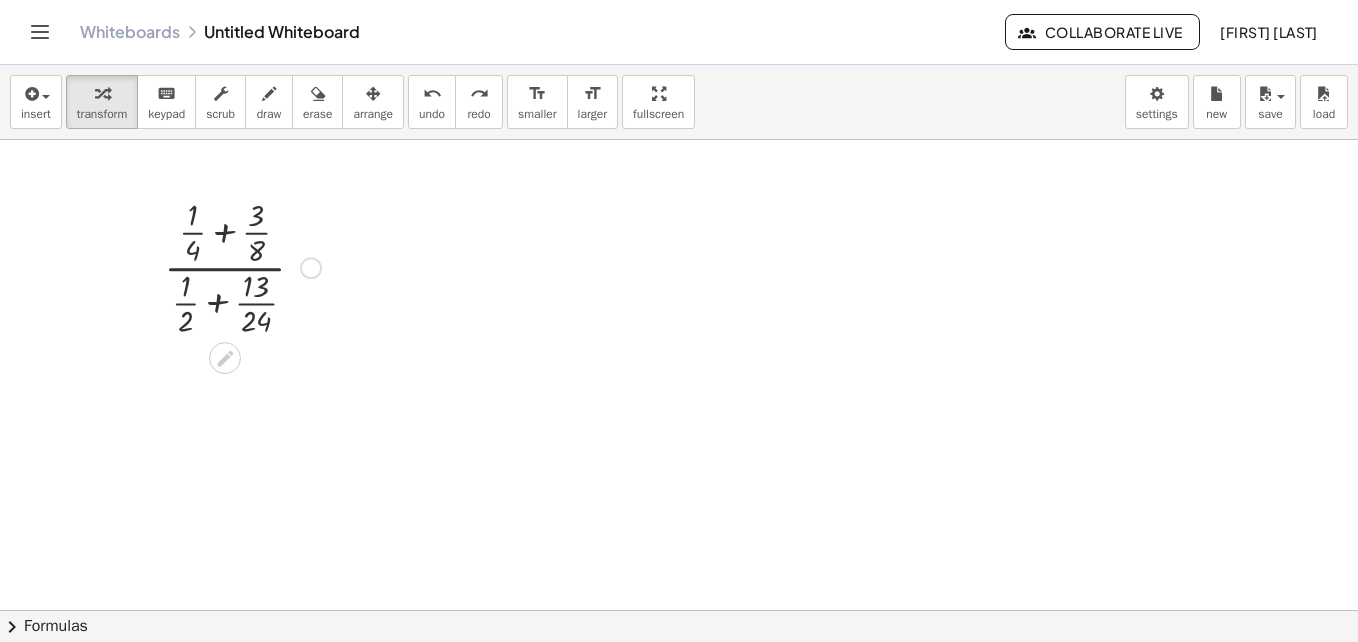 click at bounding box center (242, 266) 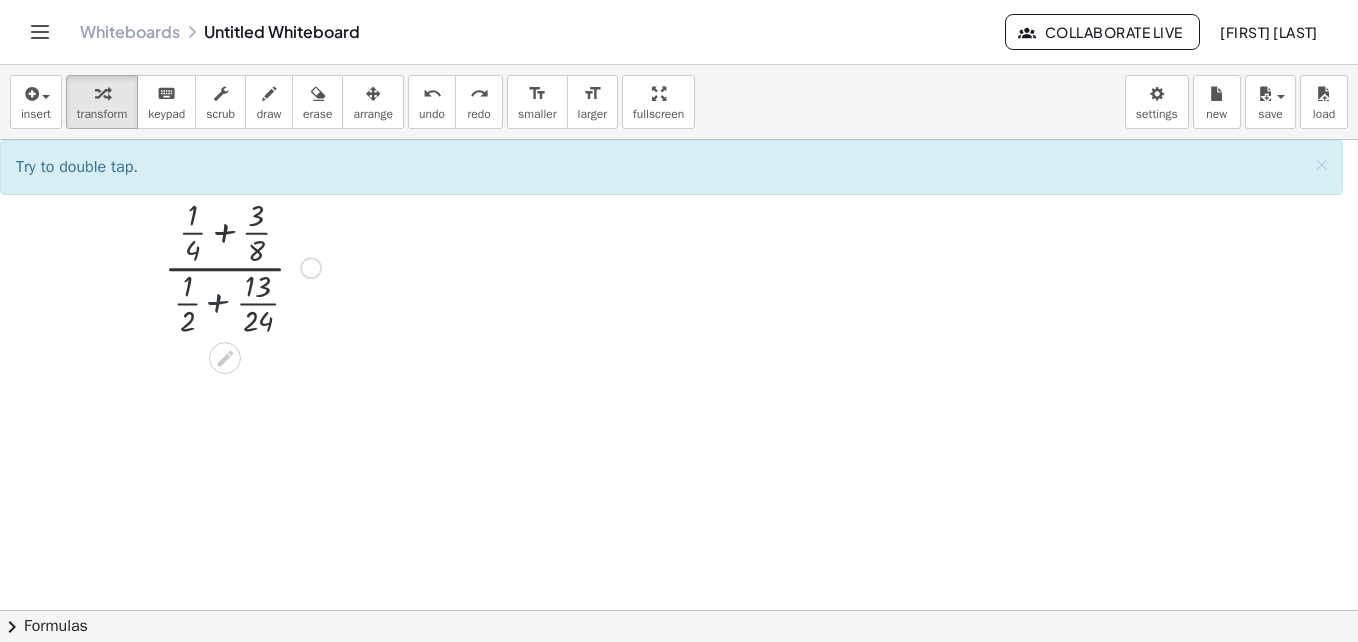 click at bounding box center [242, 266] 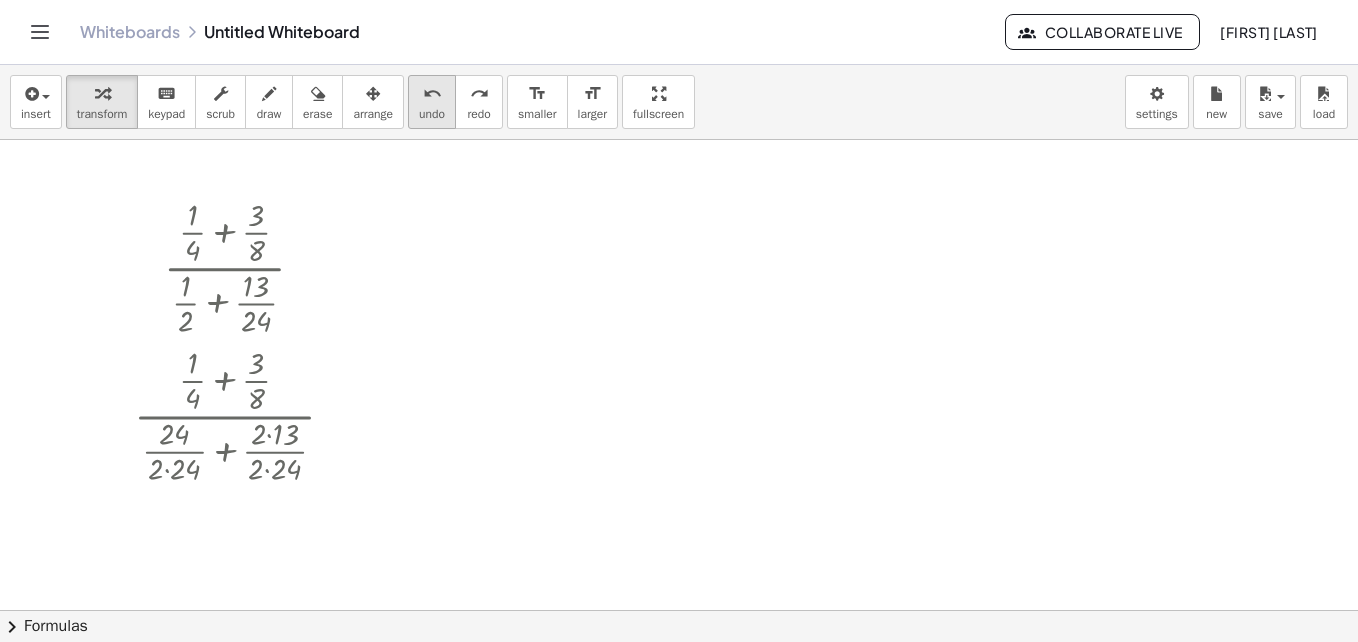 click on "undo undo" at bounding box center [432, 102] 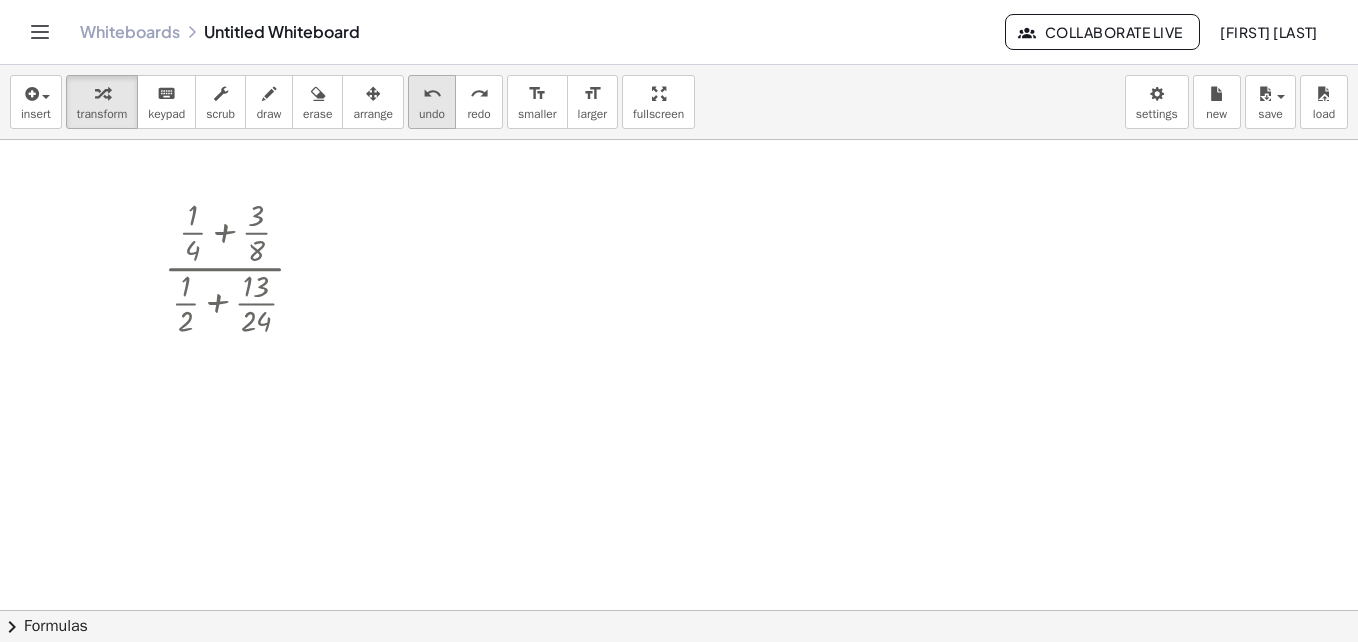 click on "undo undo" at bounding box center [432, 102] 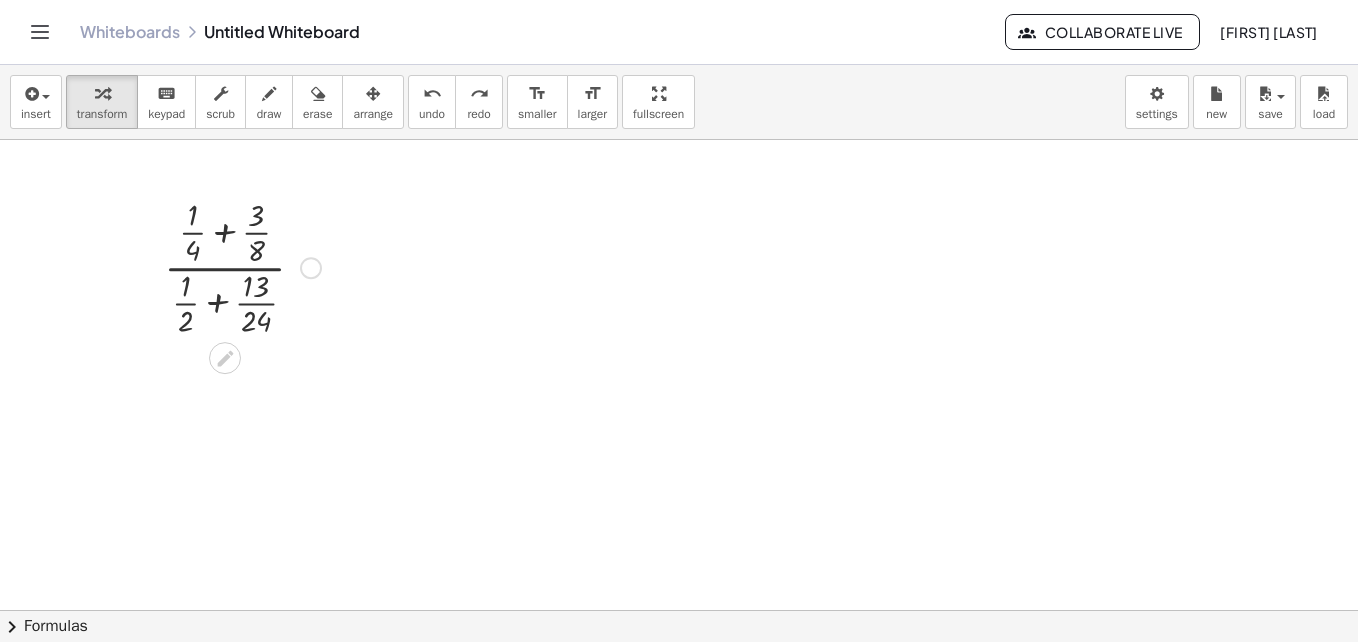 click at bounding box center [242, 266] 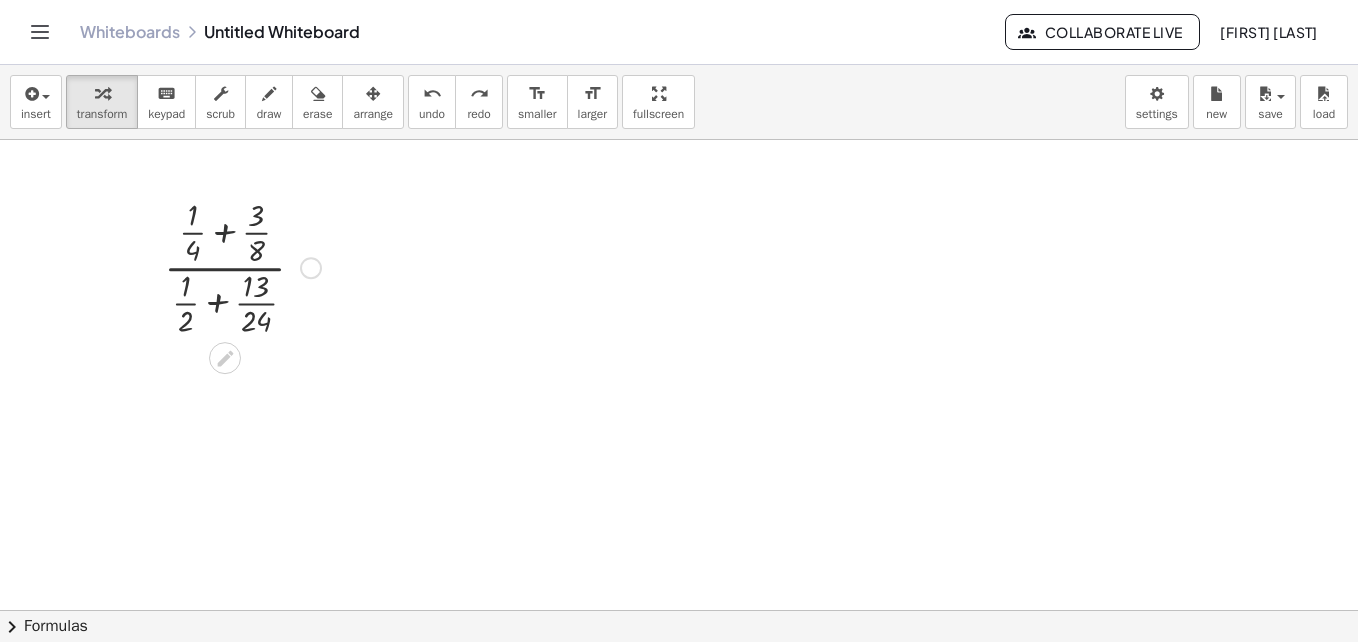 click at bounding box center (242, 266) 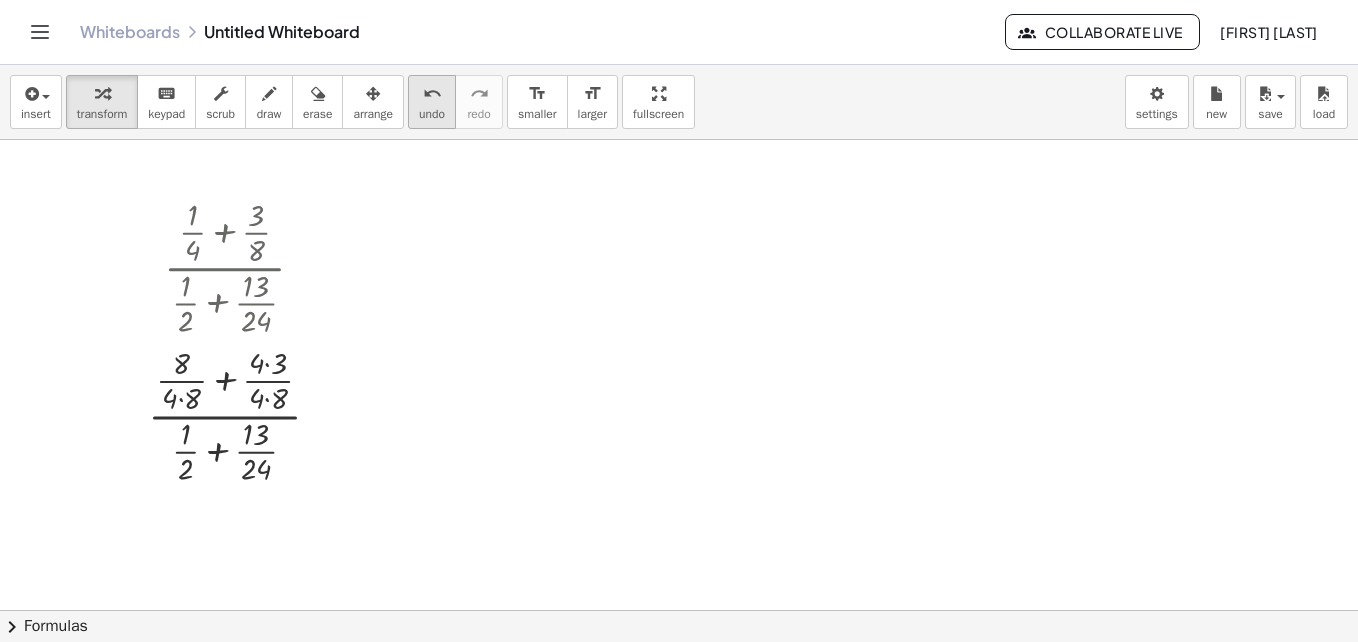 click on "undo undo" at bounding box center (432, 102) 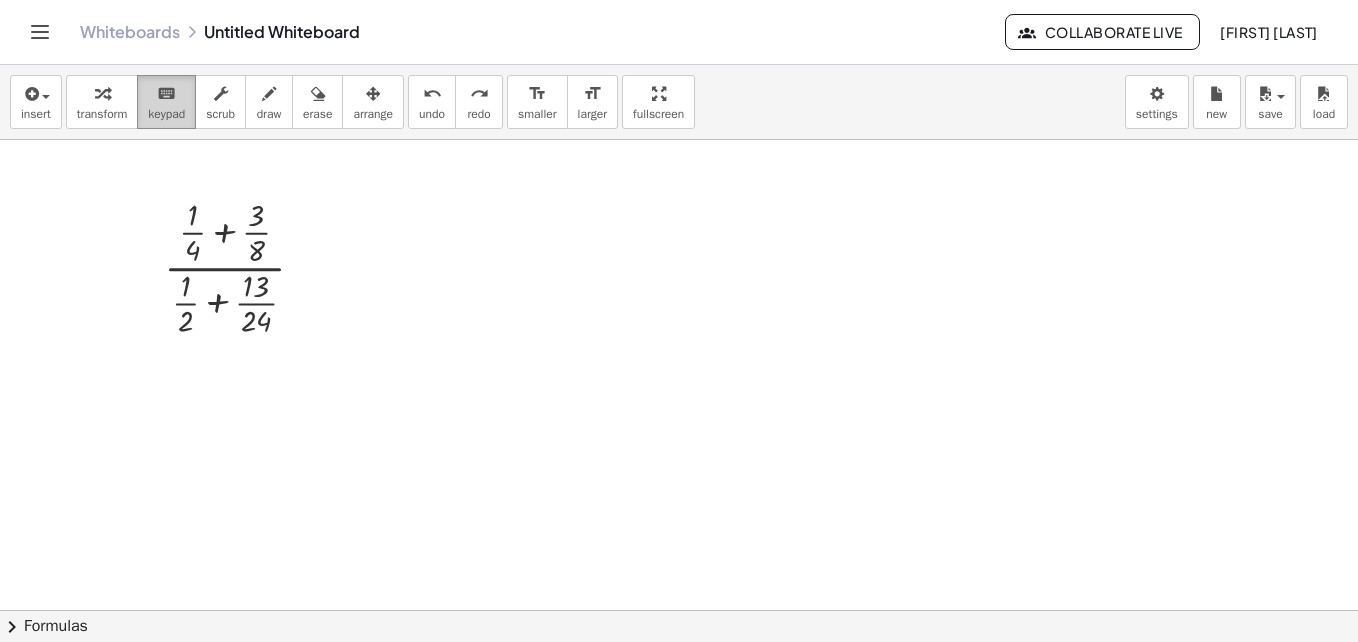 click on "keypad" at bounding box center [166, 114] 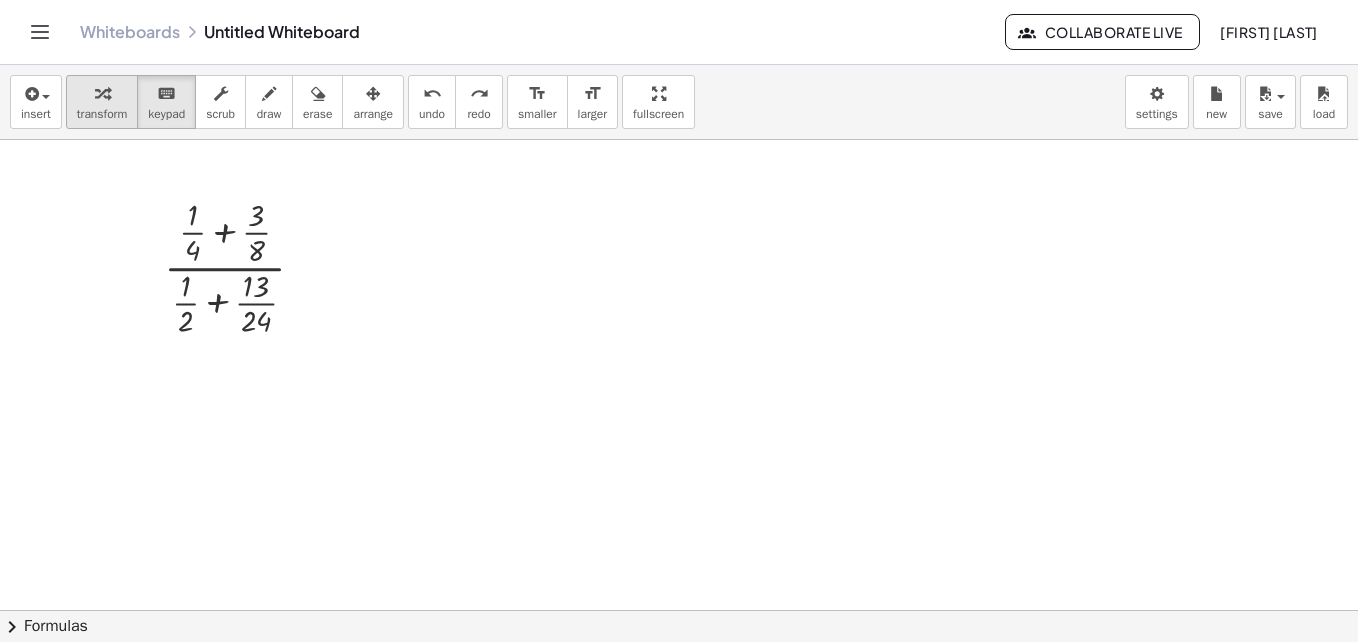 click at bounding box center [102, 93] 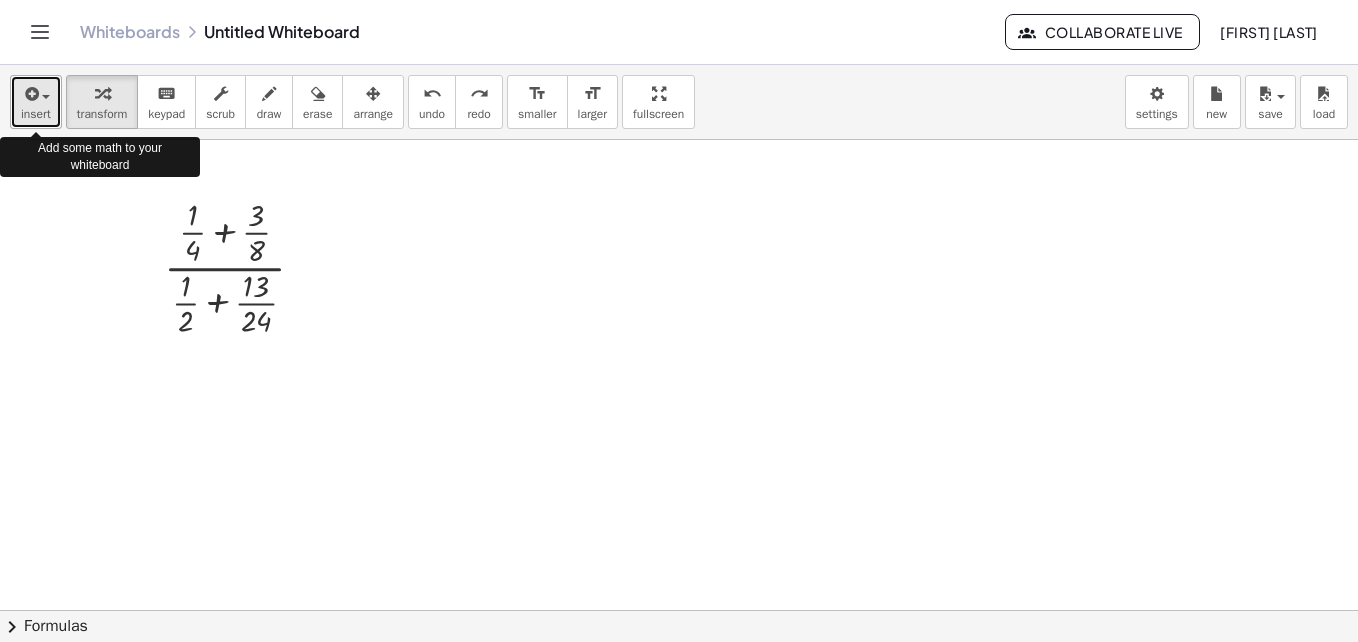 click at bounding box center (41, 96) 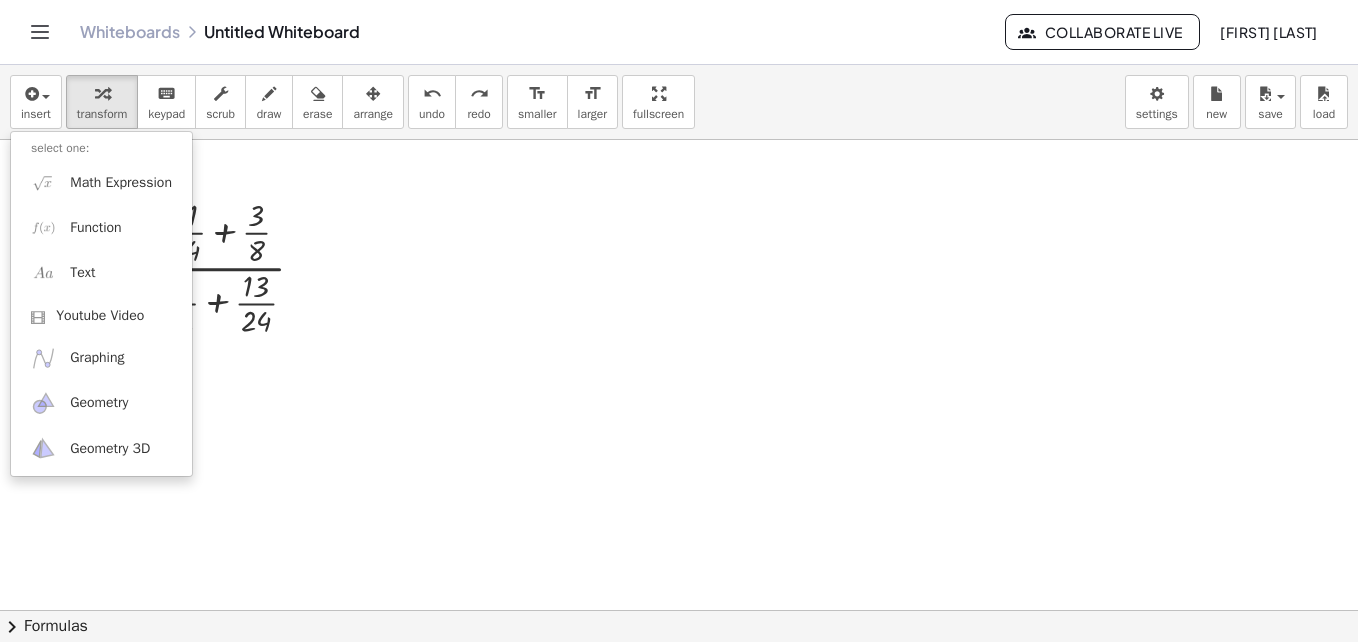 click on "insert select one: Math Expression Function Text Youtube Video Graphing Geometry Geometry 3D transform keyboard keypad scrub draw erase arrange undo undo redo redo format_size smaller format_size larger fullscreen load   save new settings" at bounding box center (679, 102) 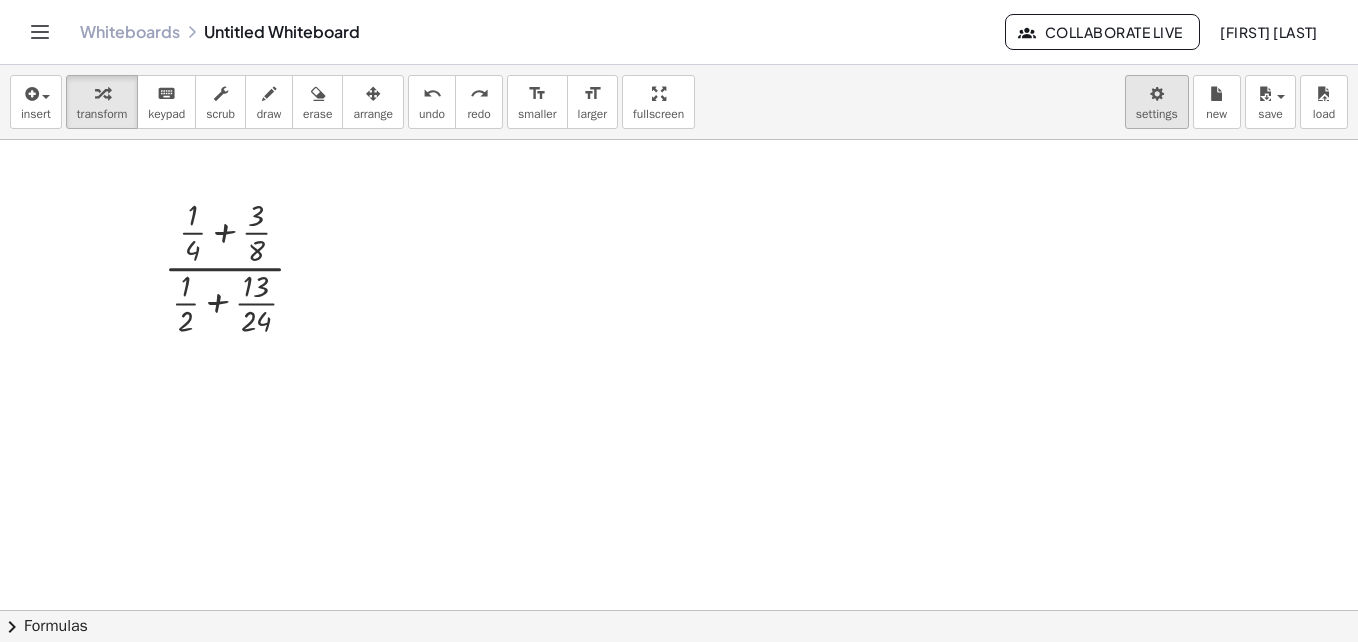 click on "Graspable Math Activities Whiteboards Classes Account v1.28.3 | Privacy policy © 2025 | Graspable, Inc. Whiteboards Untitled Whiteboard Collaborate Live  [FIRST] [LAST]   insert select one: Math Expression Function Text Youtube Video Graphing Geometry Geometry 3D transform keyboard keypad scrub draw erase arrange undo undo redo redo format_size smaller format_size larger fullscreen load   save new settings · ( + · 1 · 4 + · 3 · 8 ) · ( + · 1 · 2 + · 13 · 24 ) Try to double tap. × chevron_right  Formulas
Drag one side of a formula onto a highlighted expression on the canvas to apply it.
Quadratic Formula
+ · a · x 2 + · b · x + c = 0
⇔
x = · ( − b ± 2 √ ( + b 2 − · 4 · a · c ) ) · 2 · a
+ x 2 + · p · x + q = 0" at bounding box center (679, 321) 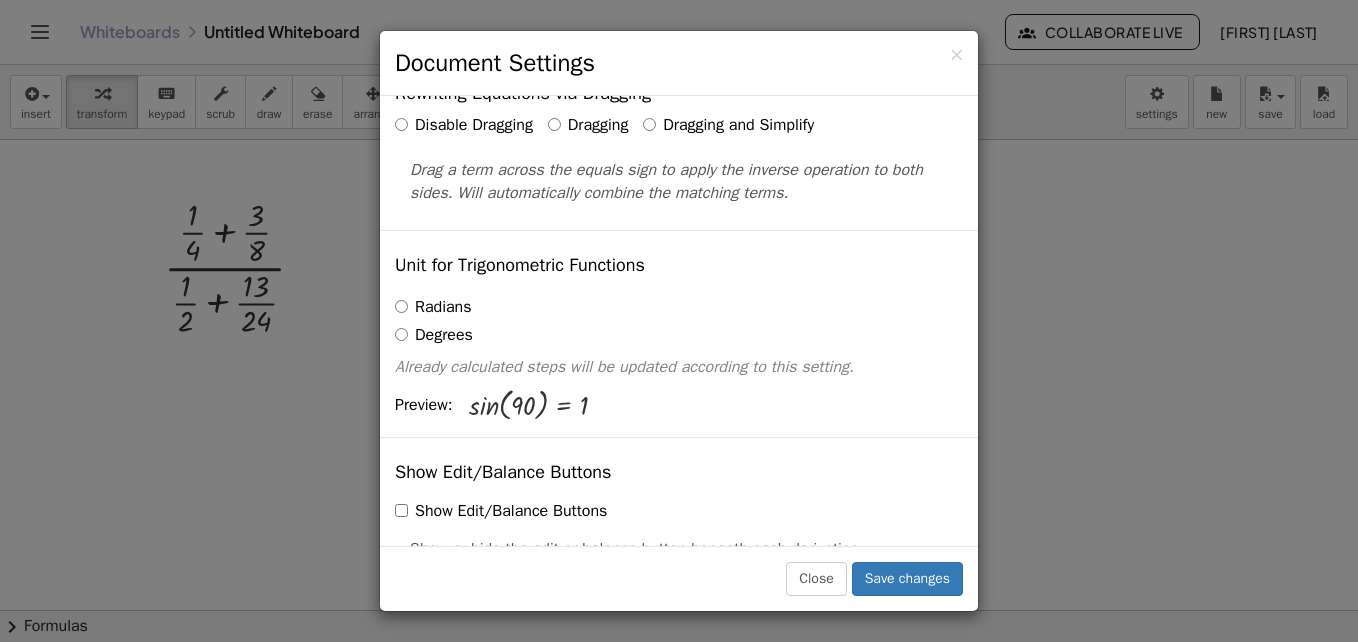 scroll, scrollTop: 0, scrollLeft: 0, axis: both 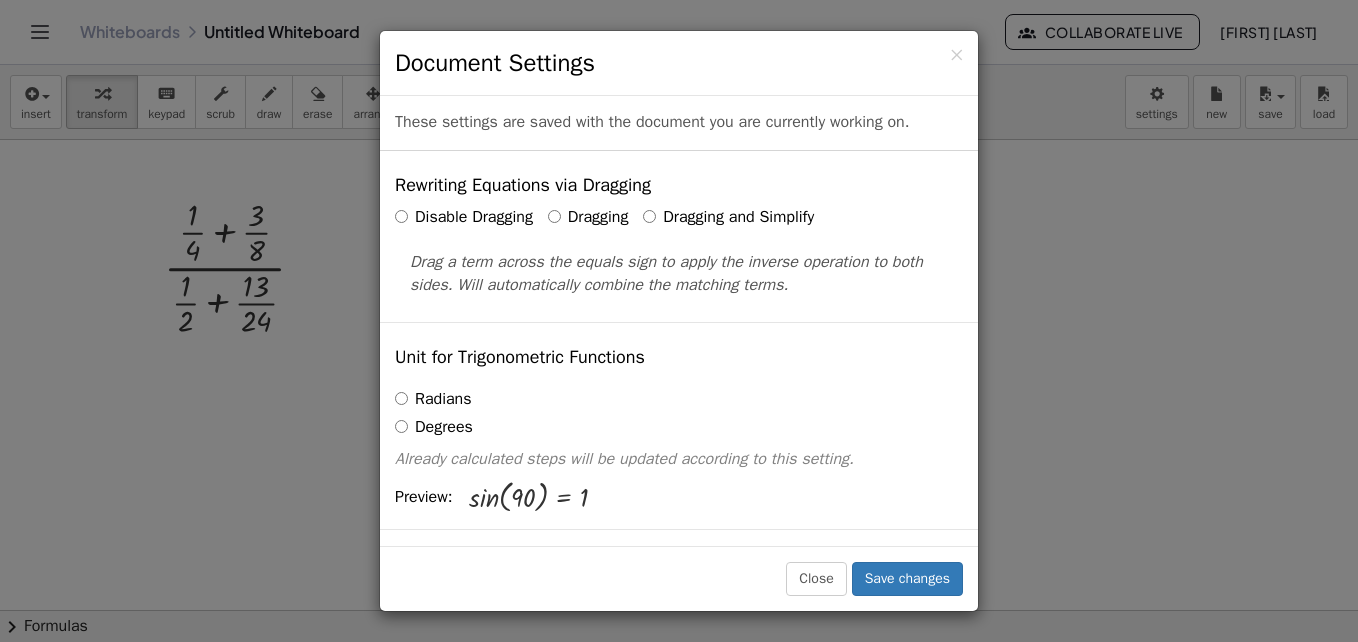click on "Disable Dragging" at bounding box center (464, 217) 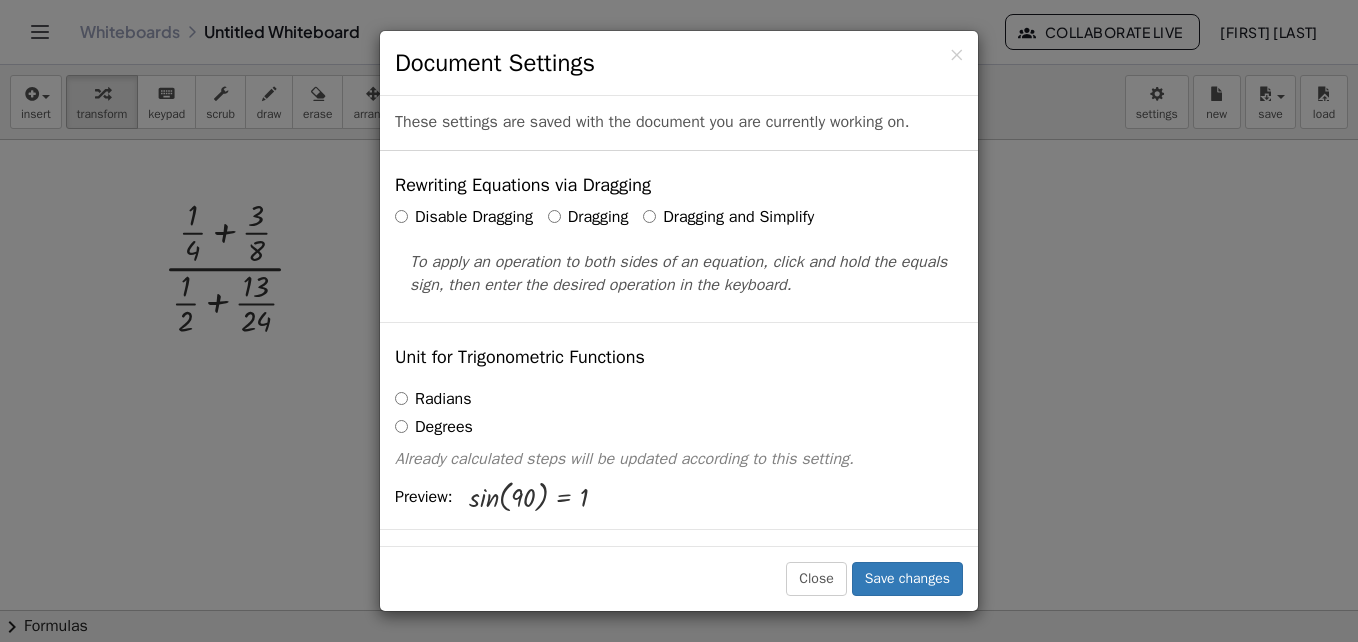 click on "Dragging" at bounding box center [588, 217] 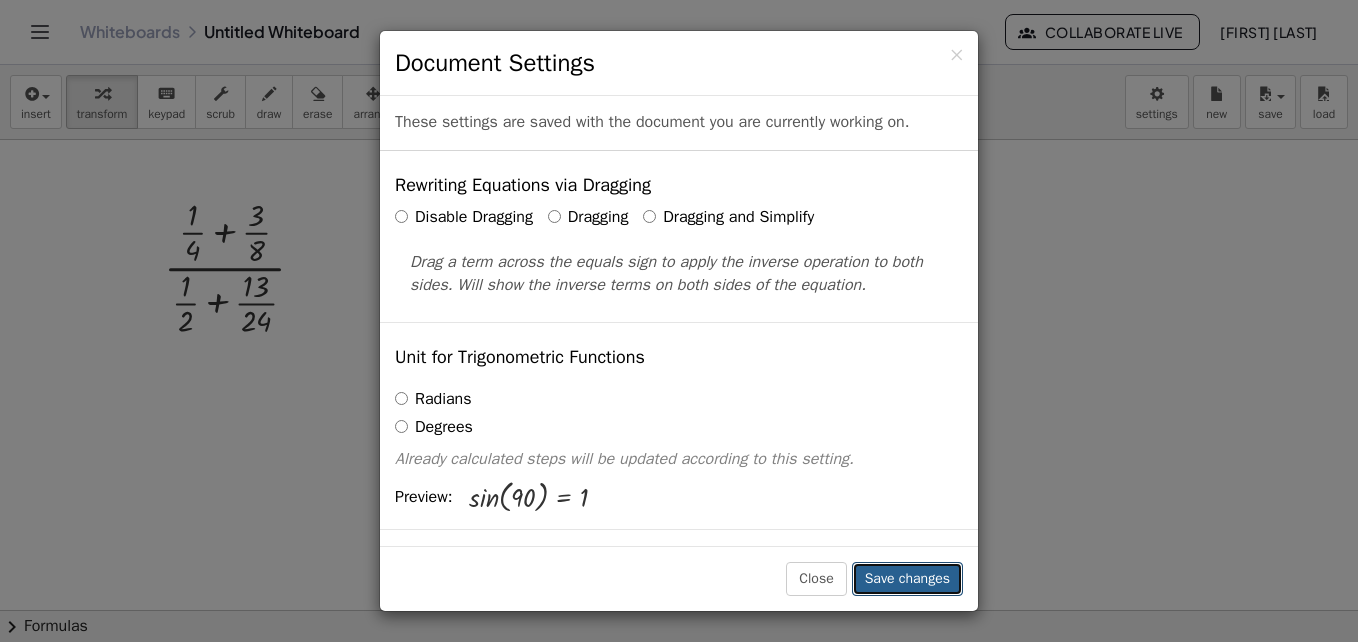 click on "Save changes" at bounding box center [907, 579] 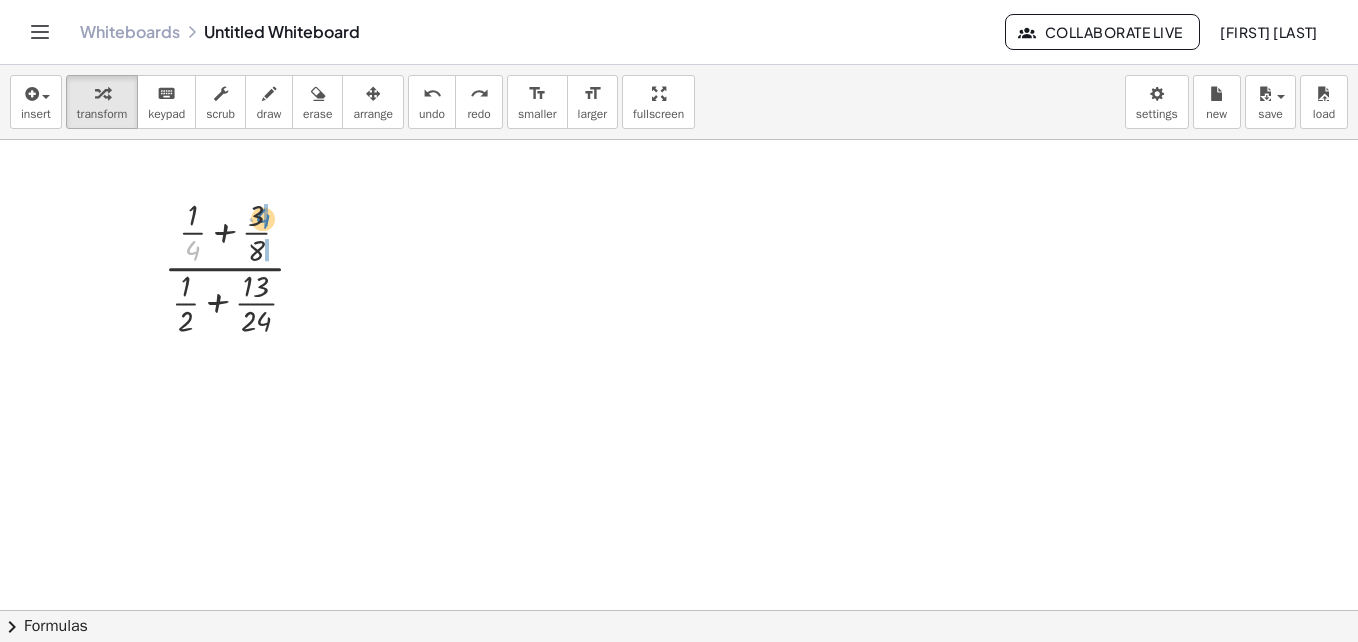 drag, startPoint x: 189, startPoint y: 244, endPoint x: 259, endPoint y: 212, distance: 76.96753 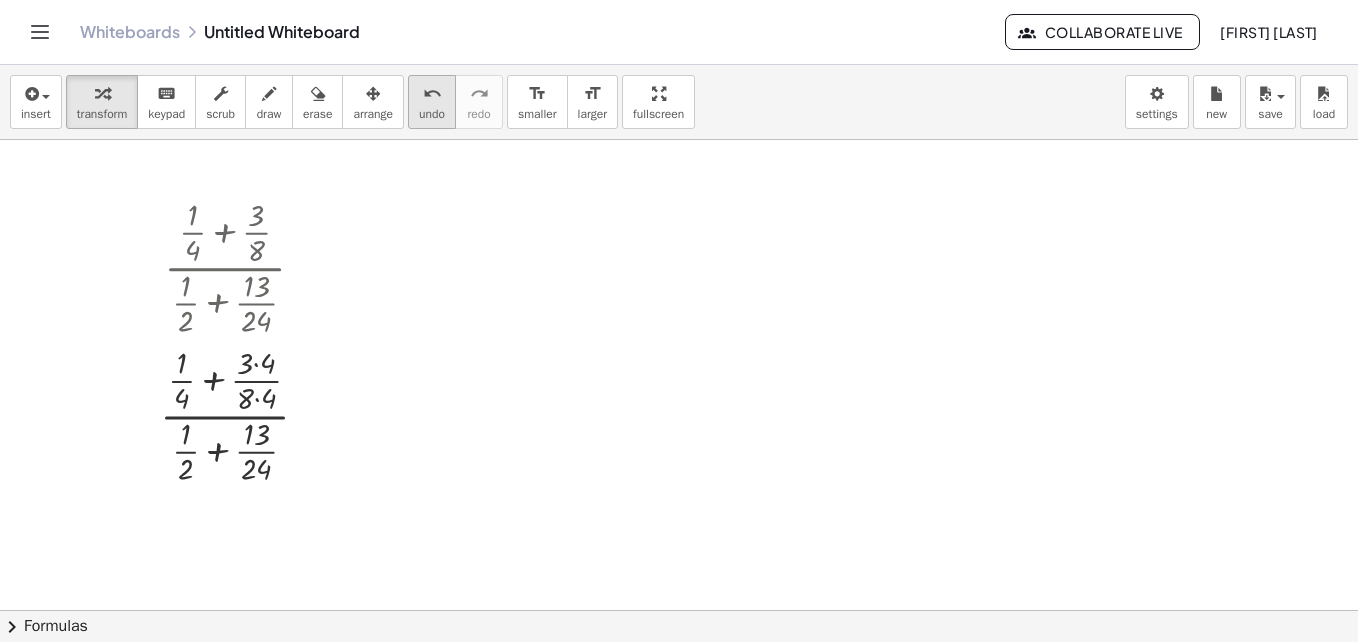 click on "undo" at bounding box center (432, 114) 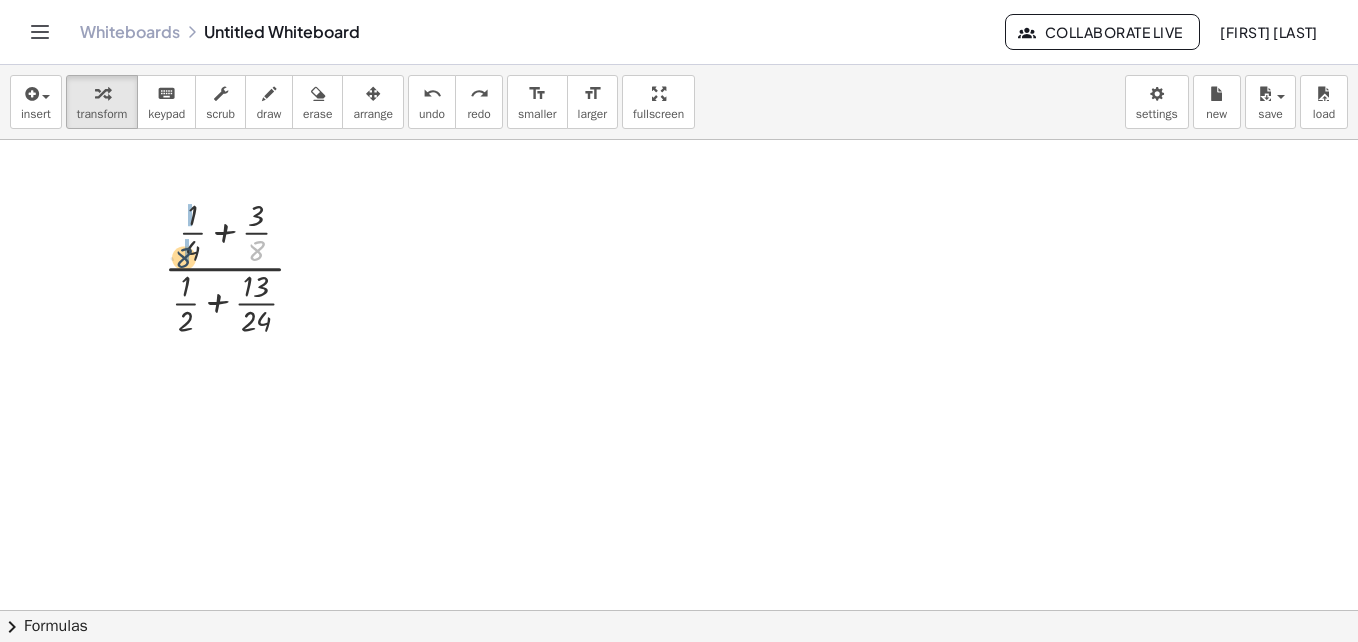 drag, startPoint x: 260, startPoint y: 248, endPoint x: 184, endPoint y: 252, distance: 76.105194 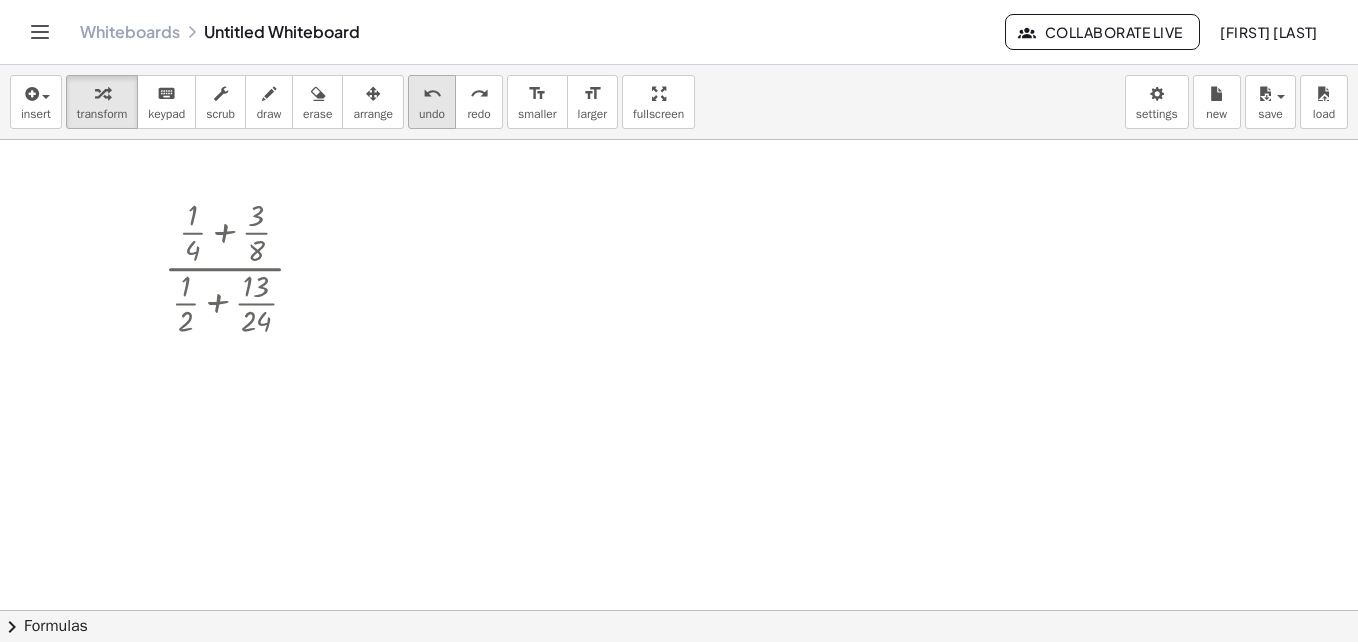 click on "undo undo" at bounding box center (432, 102) 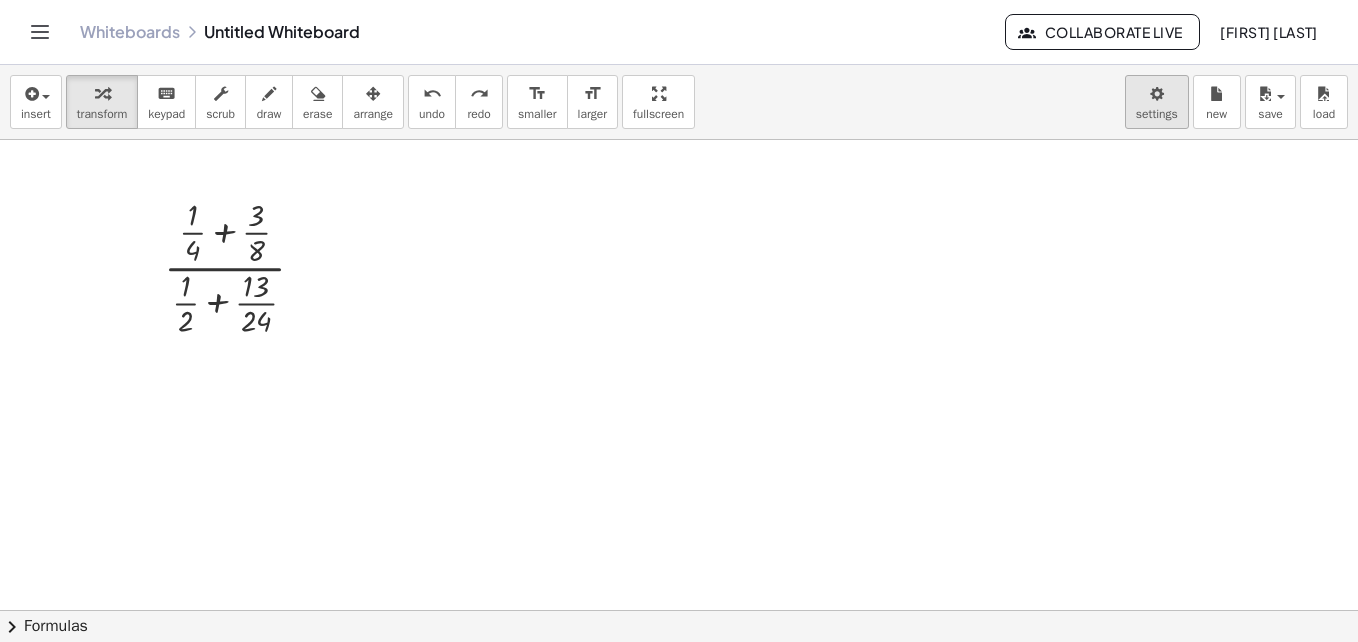 click on "Graspable Math Activities Whiteboards Classes Account v1.28.3 | Privacy policy © 2025 | Graspable, Inc. Whiteboards Untitled Whiteboard Collaborate Live  [FIRST] [LAST]   insert select one: Math Expression Function Text Youtube Video Graphing Geometry Geometry 3D transform keyboard keypad scrub draw erase arrange undo undo redo redo format_size smaller format_size larger fullscreen load   save new settings · ( + · 1 · 4 + · 3 · 8 ) · ( + · 1 · 2 + · 13 · 24 ) Try to double tap. × chevron_right  Formulas
Drag one side of a formula onto a highlighted expression on the canvas to apply it.
Quadratic Formula
+ · a · x 2 + · b · x + c = 0
⇔
x = · ( − b ± 2 √ ( + b 2 − · 4 · a · c ) ) · 2 · a
+ x 2 + · p · x + q = 0" at bounding box center [679, 321] 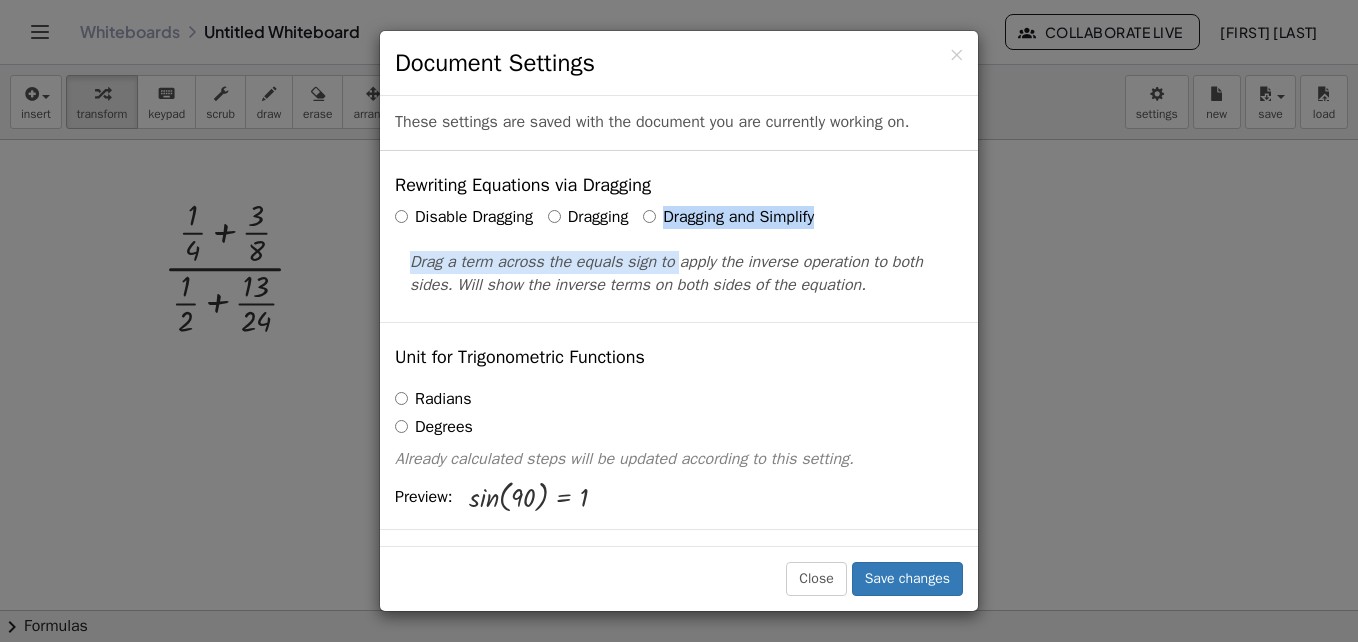 click on "Disable Dragging
Dragging
Dragging and Simplify
Drag a term across the equals sign to apply the inverse operation to both sides. Will show the inverse terms on both sides of the equation." at bounding box center [679, 251] 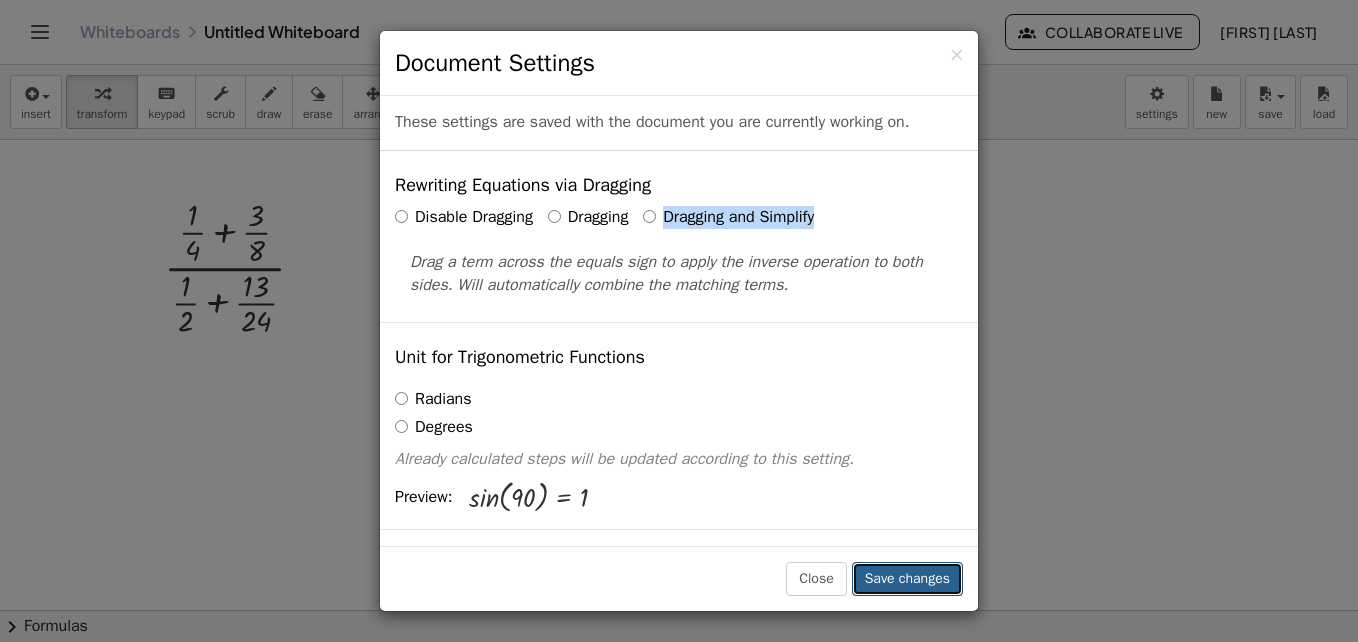 click on "Save changes" at bounding box center (907, 579) 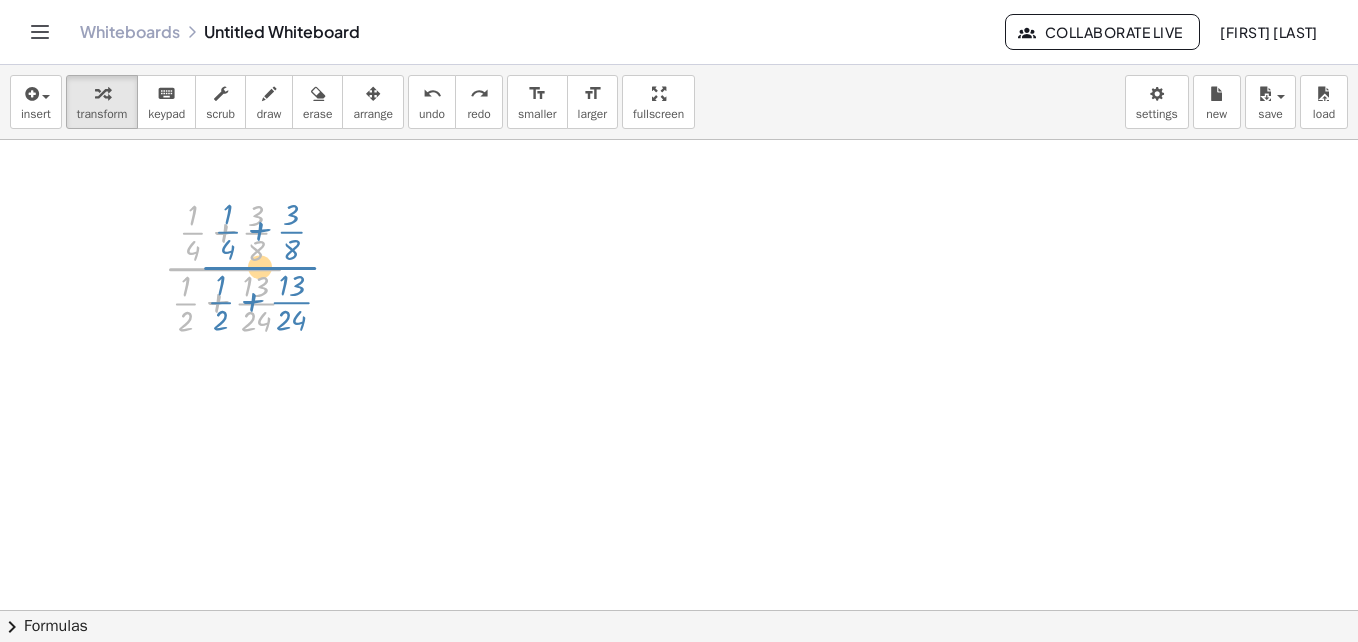 drag, startPoint x: 201, startPoint y: 259, endPoint x: 227, endPoint y: 260, distance: 26.019224 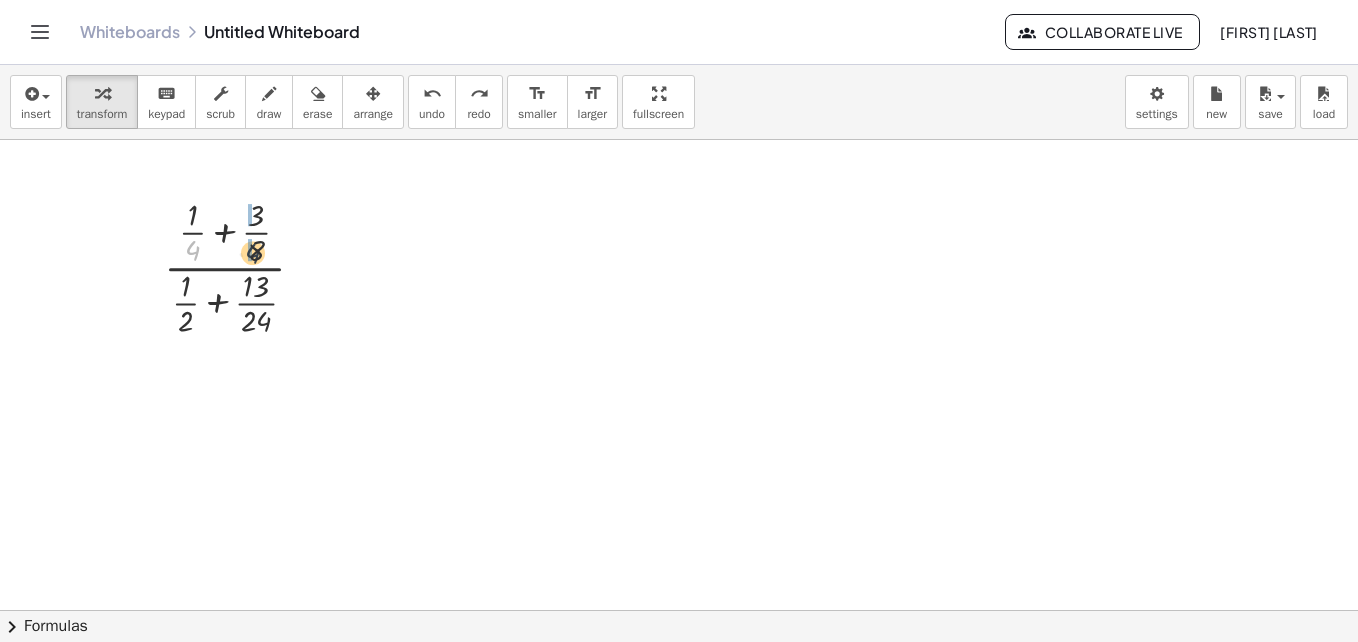 drag, startPoint x: 195, startPoint y: 248, endPoint x: 255, endPoint y: 252, distance: 60.133186 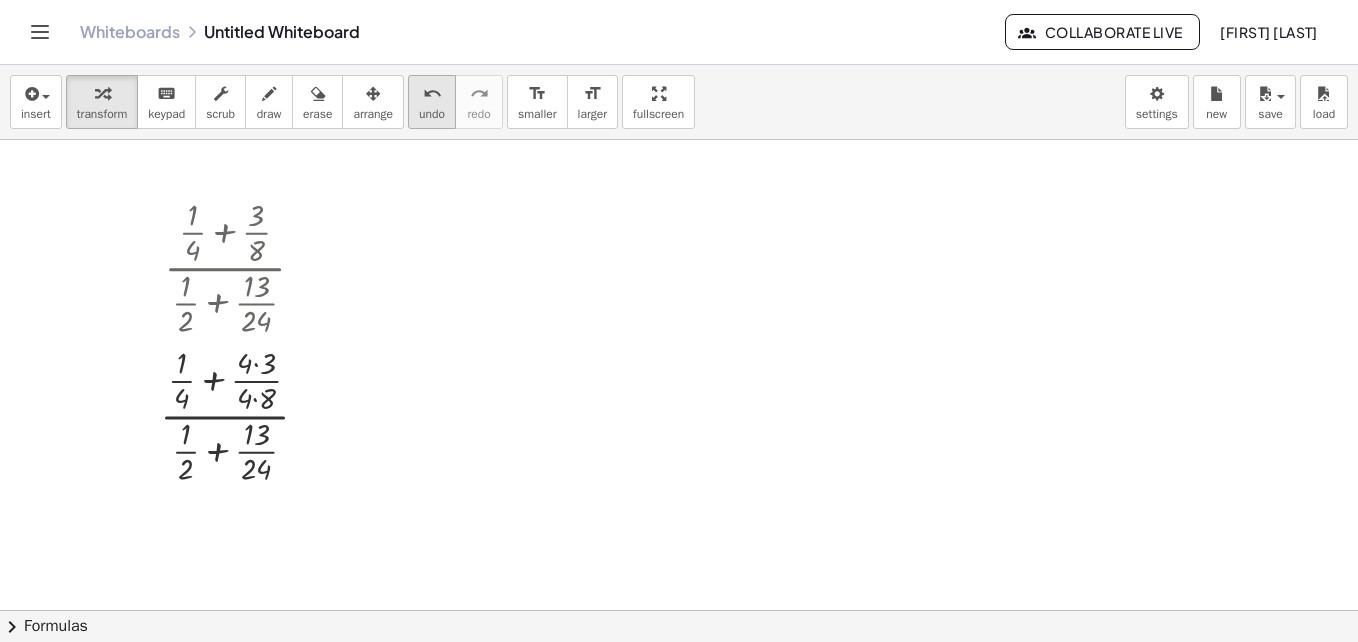 click on "undo" at bounding box center (432, 114) 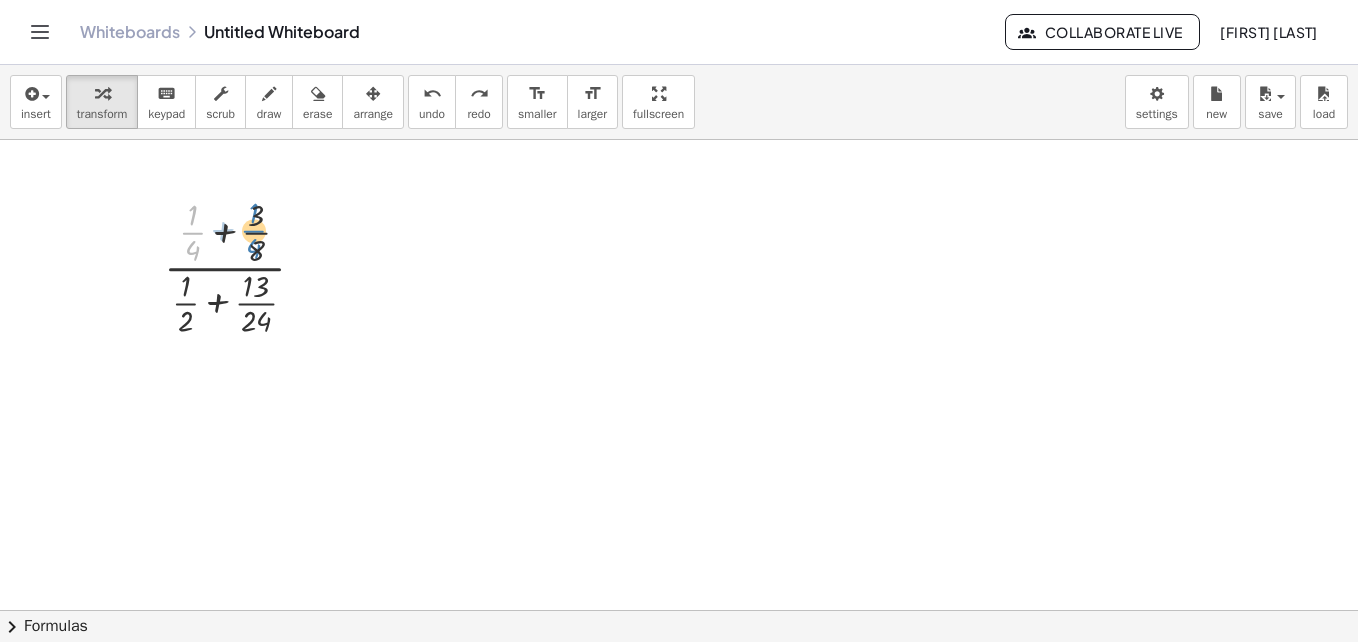 drag, startPoint x: 190, startPoint y: 229, endPoint x: 252, endPoint y: 227, distance: 62.03225 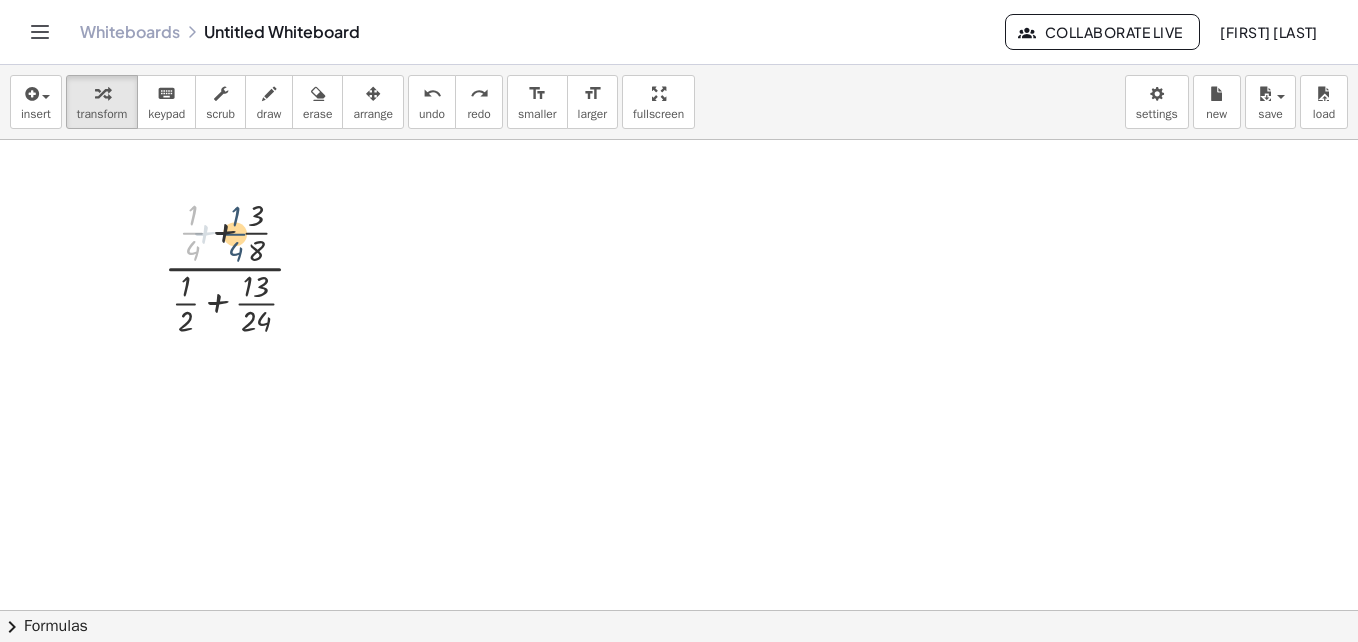 drag, startPoint x: 197, startPoint y: 231, endPoint x: 240, endPoint y: 232, distance: 43.011627 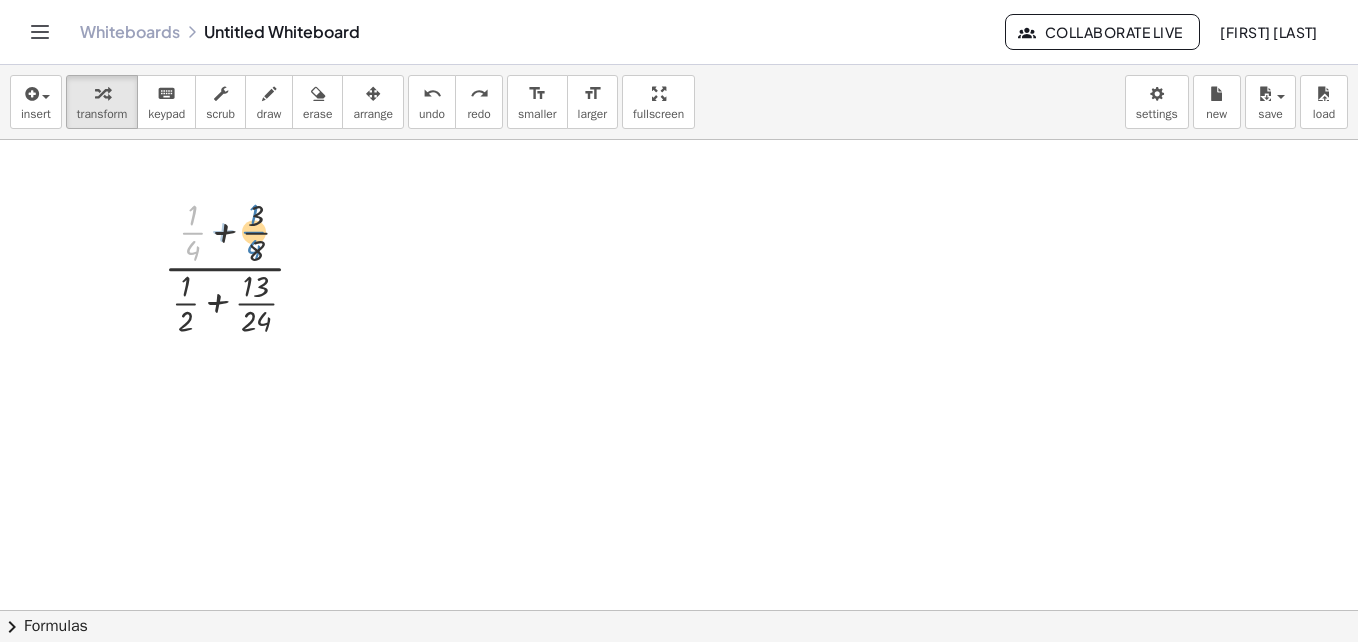 drag, startPoint x: 196, startPoint y: 233, endPoint x: 258, endPoint y: 232, distance: 62.008064 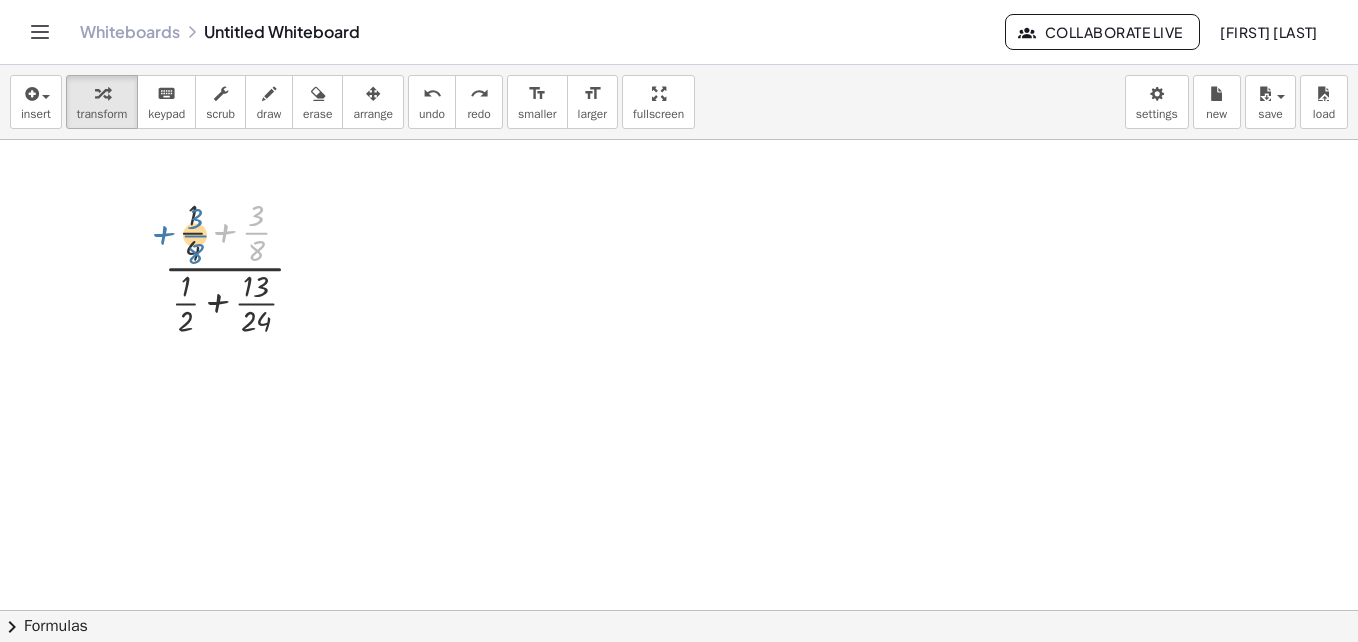 drag, startPoint x: 262, startPoint y: 232, endPoint x: 201, endPoint y: 233, distance: 61.008198 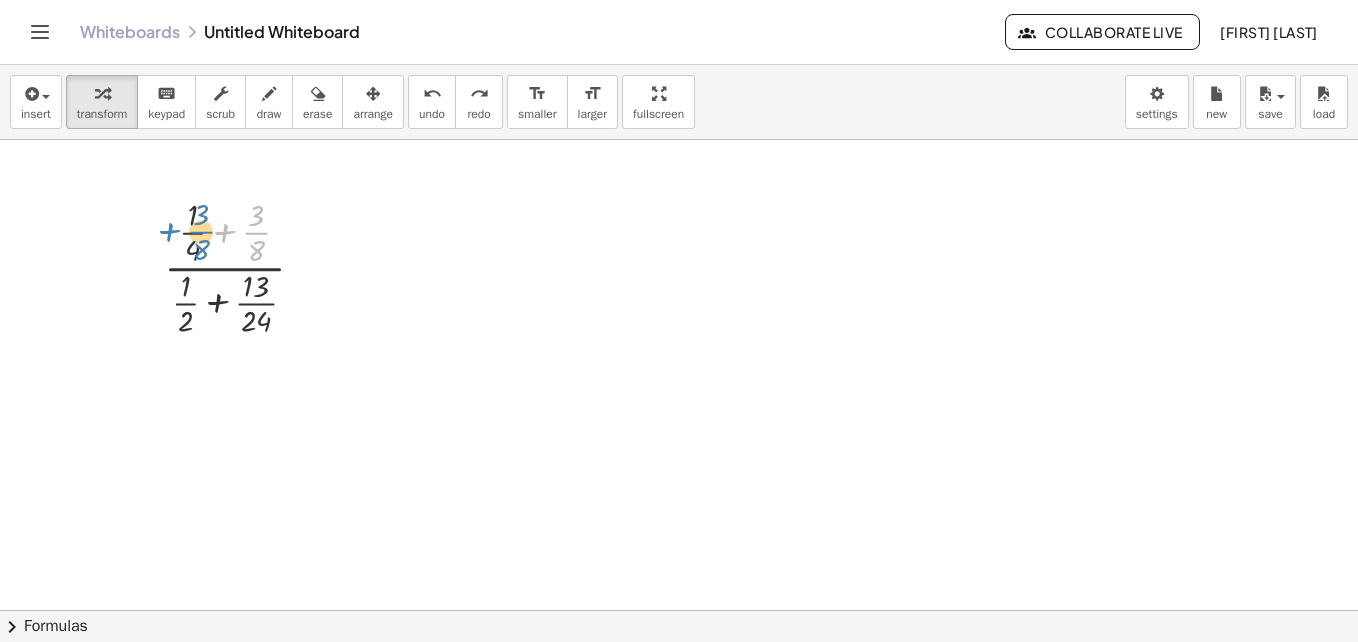 drag, startPoint x: 253, startPoint y: 230, endPoint x: 198, endPoint y: 229, distance: 55.00909 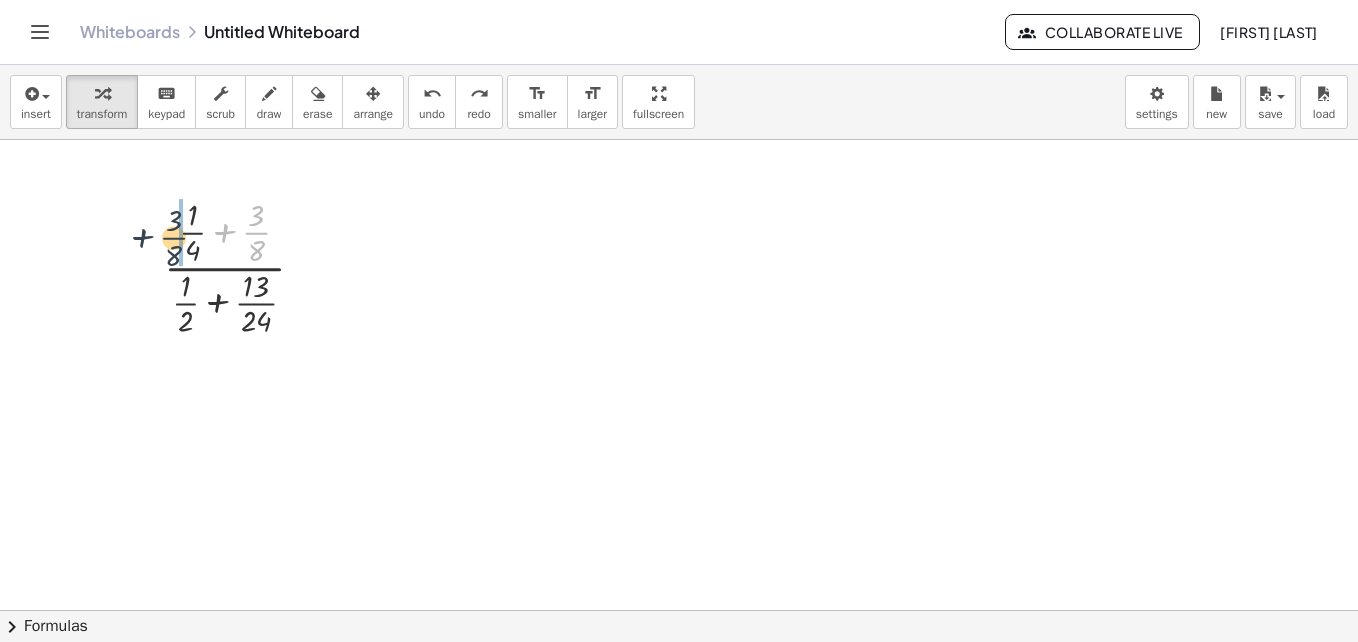 drag, startPoint x: 245, startPoint y: 231, endPoint x: 160, endPoint y: 236, distance: 85.146935 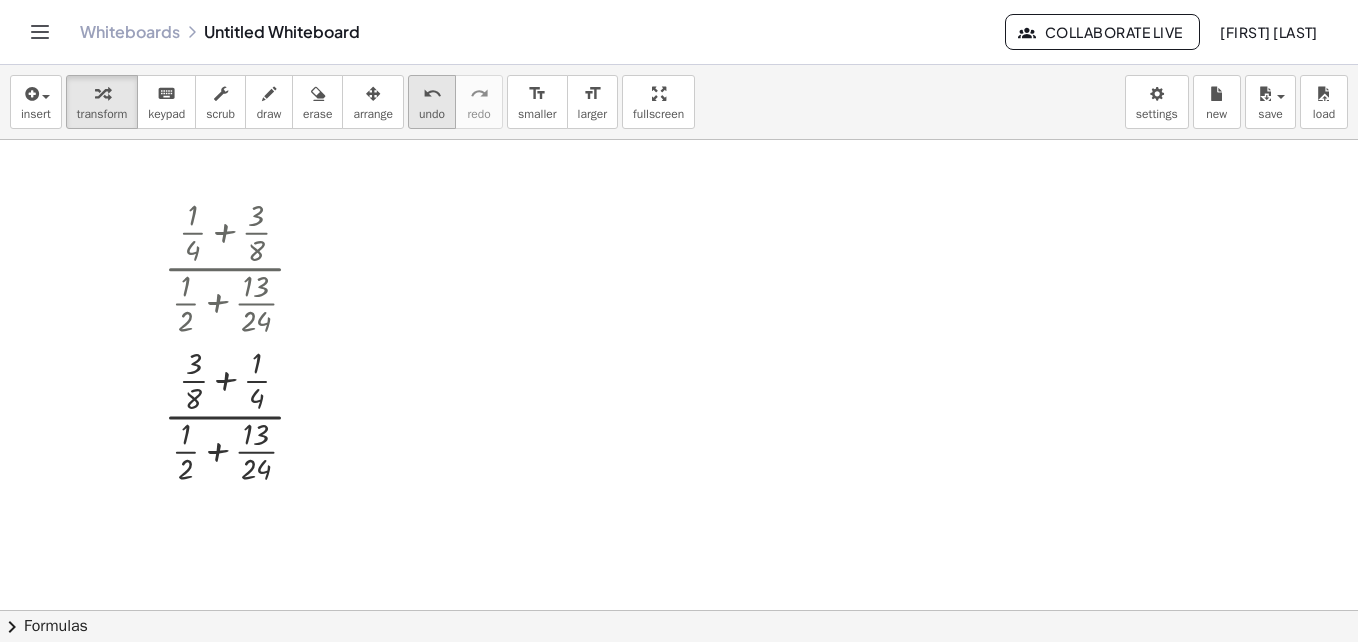 click on "undo" at bounding box center (432, 114) 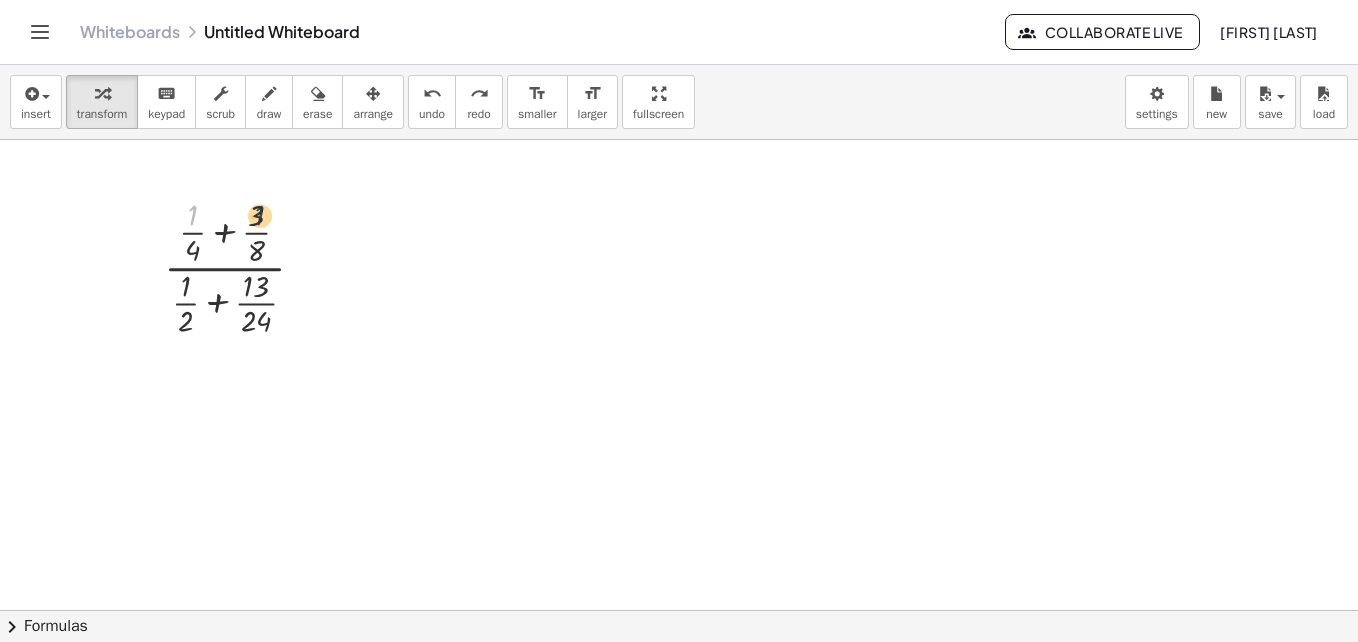 drag, startPoint x: 187, startPoint y: 220, endPoint x: 255, endPoint y: 220, distance: 68 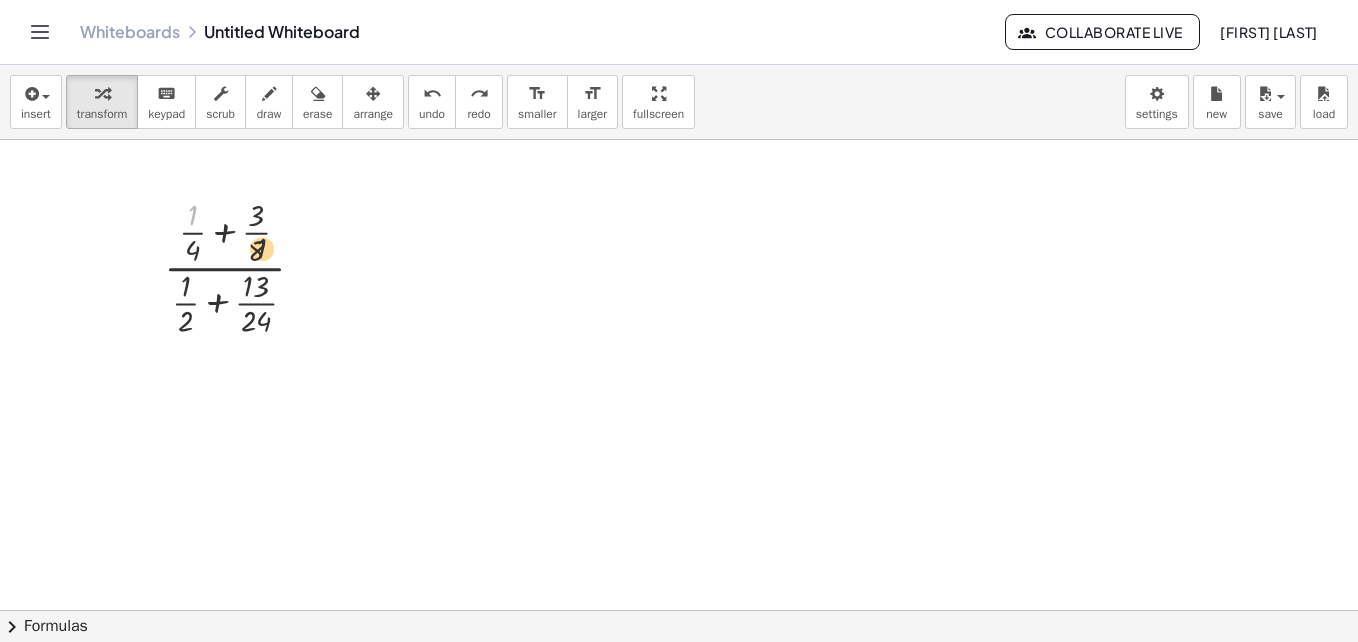 click at bounding box center [242, 266] 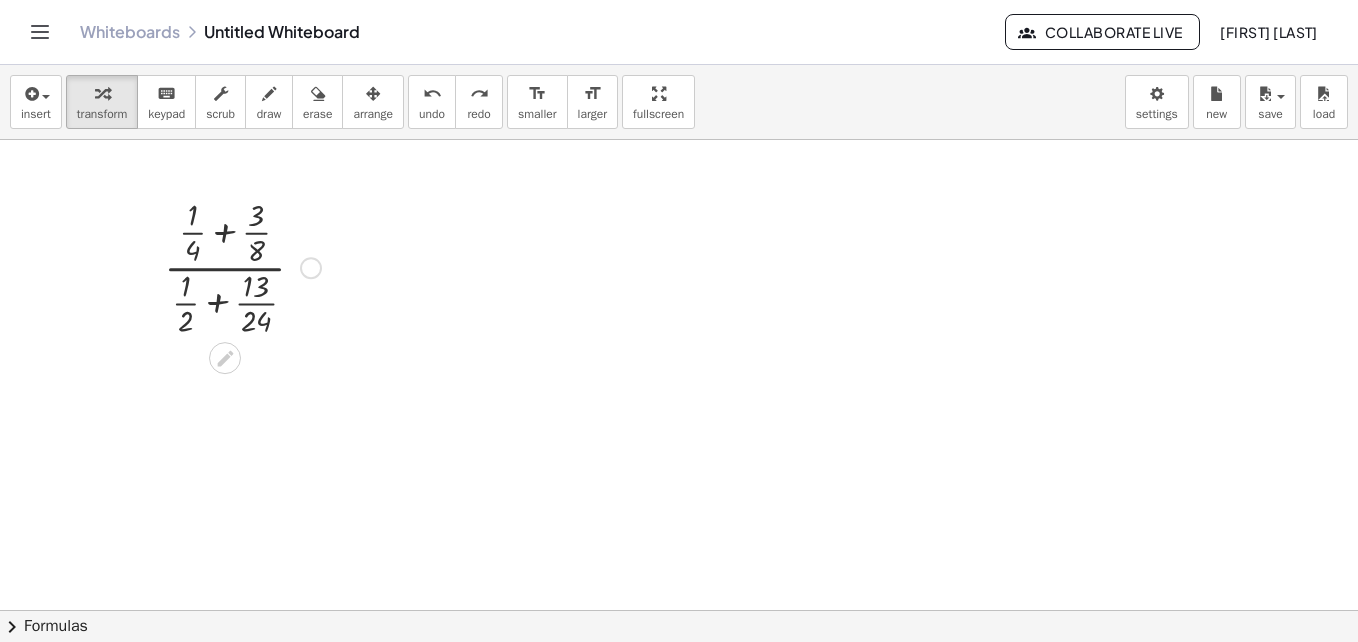 drag, startPoint x: 247, startPoint y: 225, endPoint x: 192, endPoint y: 252, distance: 61.269894 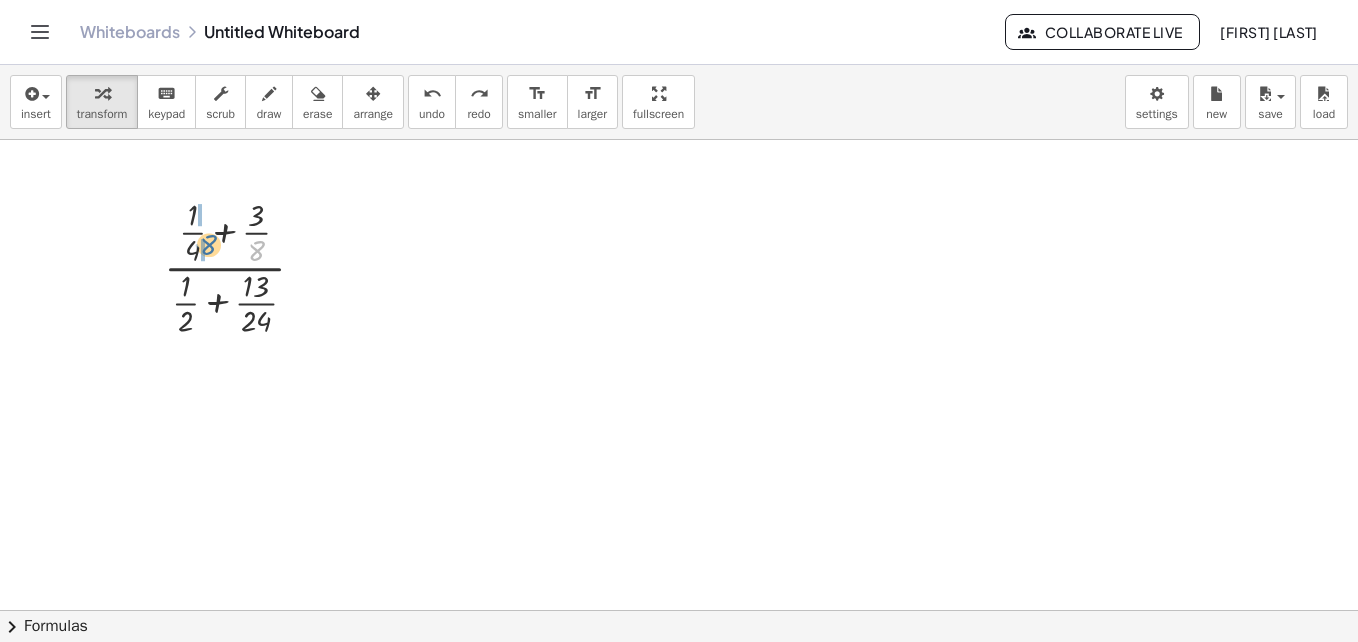 drag, startPoint x: 267, startPoint y: 248, endPoint x: 218, endPoint y: 242, distance: 49.365982 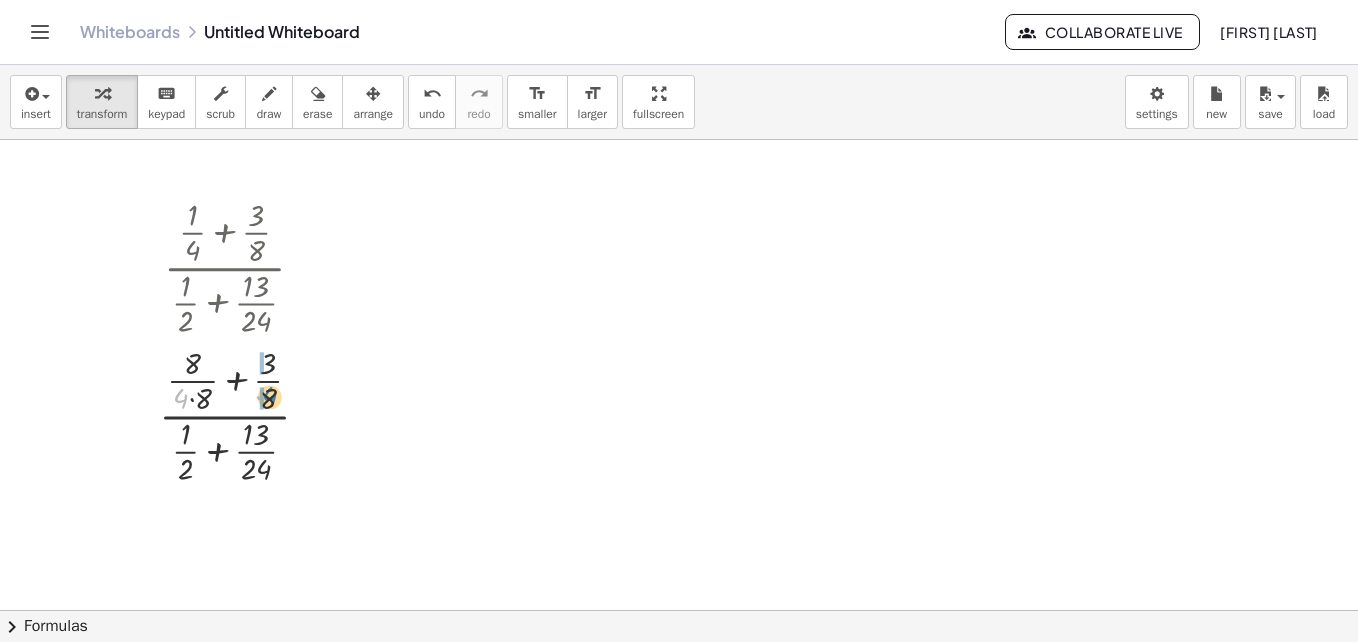 drag, startPoint x: 187, startPoint y: 395, endPoint x: 273, endPoint y: 392, distance: 86.05231 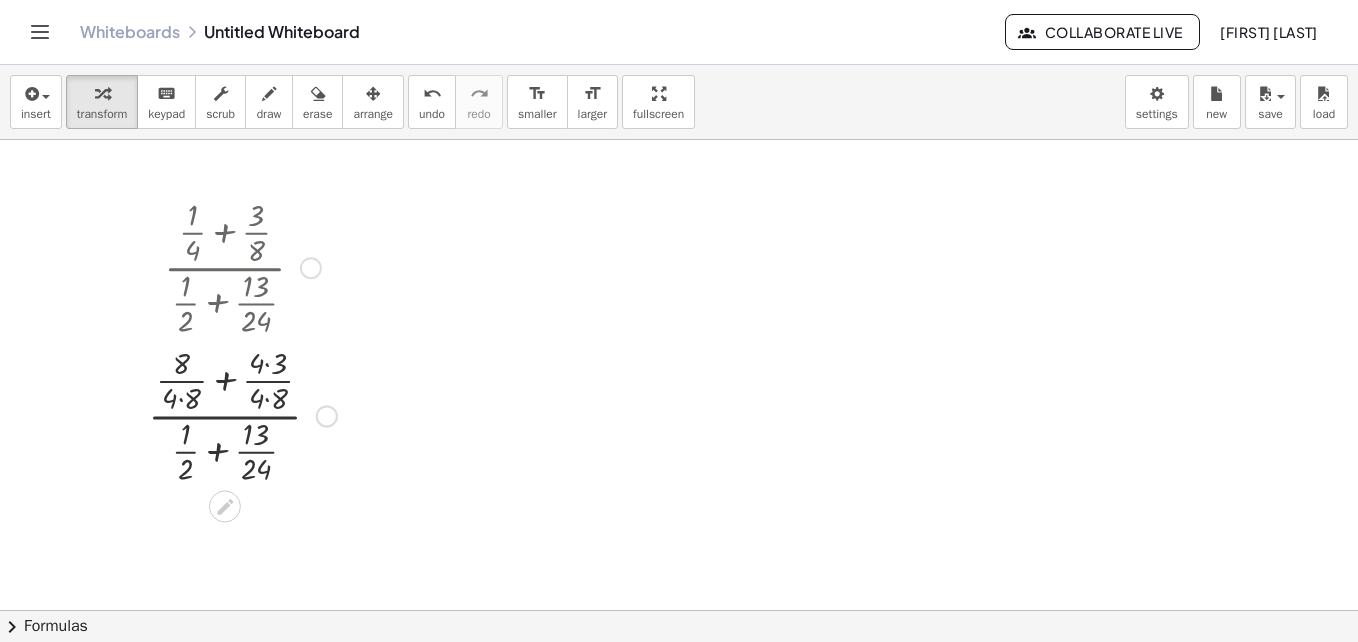 click at bounding box center [242, 414] 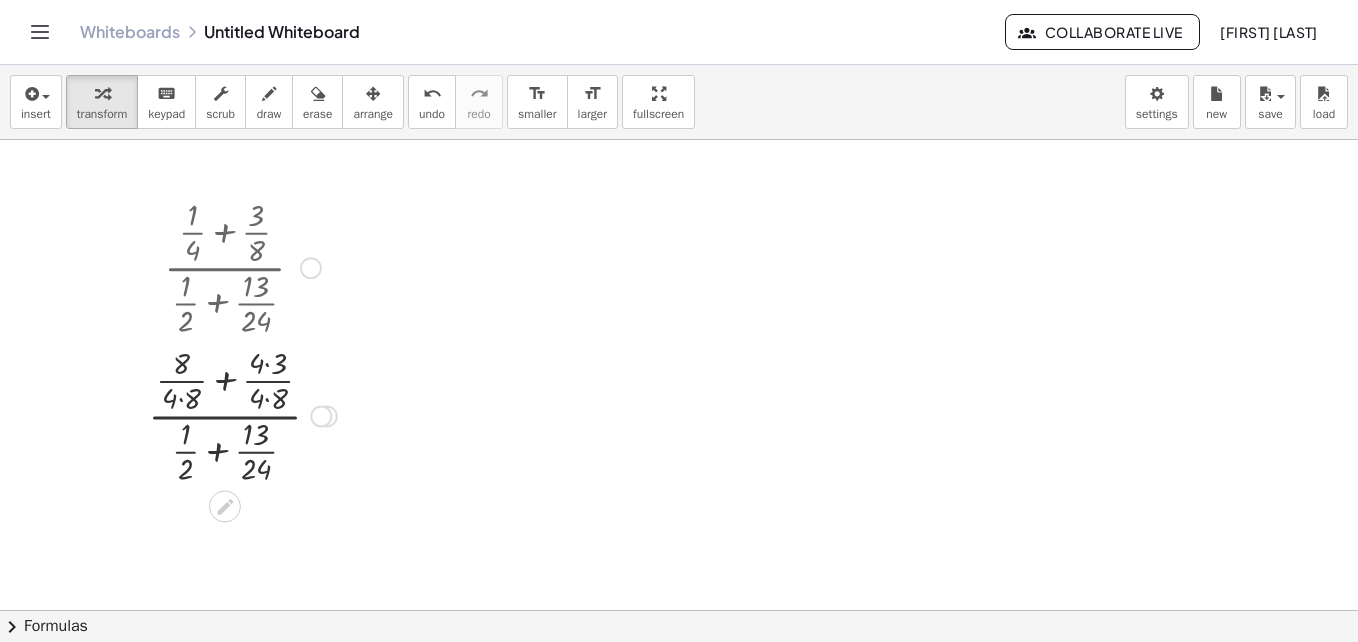click at bounding box center [242, 414] 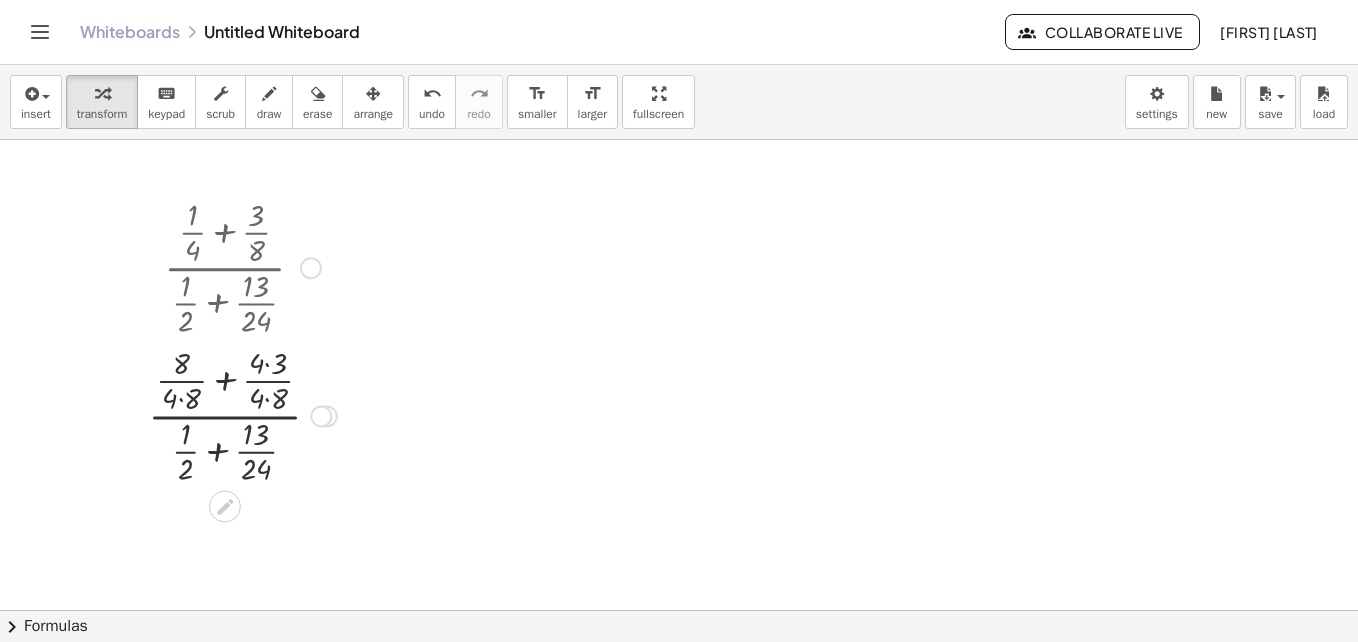 click at bounding box center (242, 414) 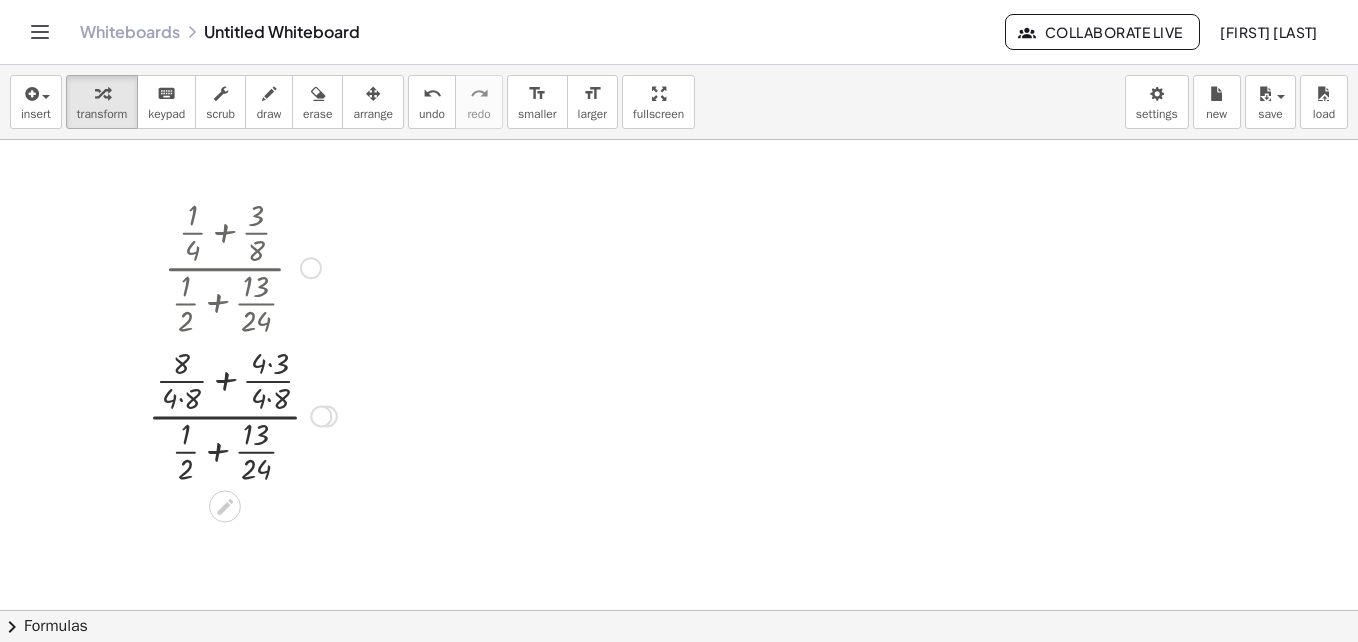 click at bounding box center (242, 414) 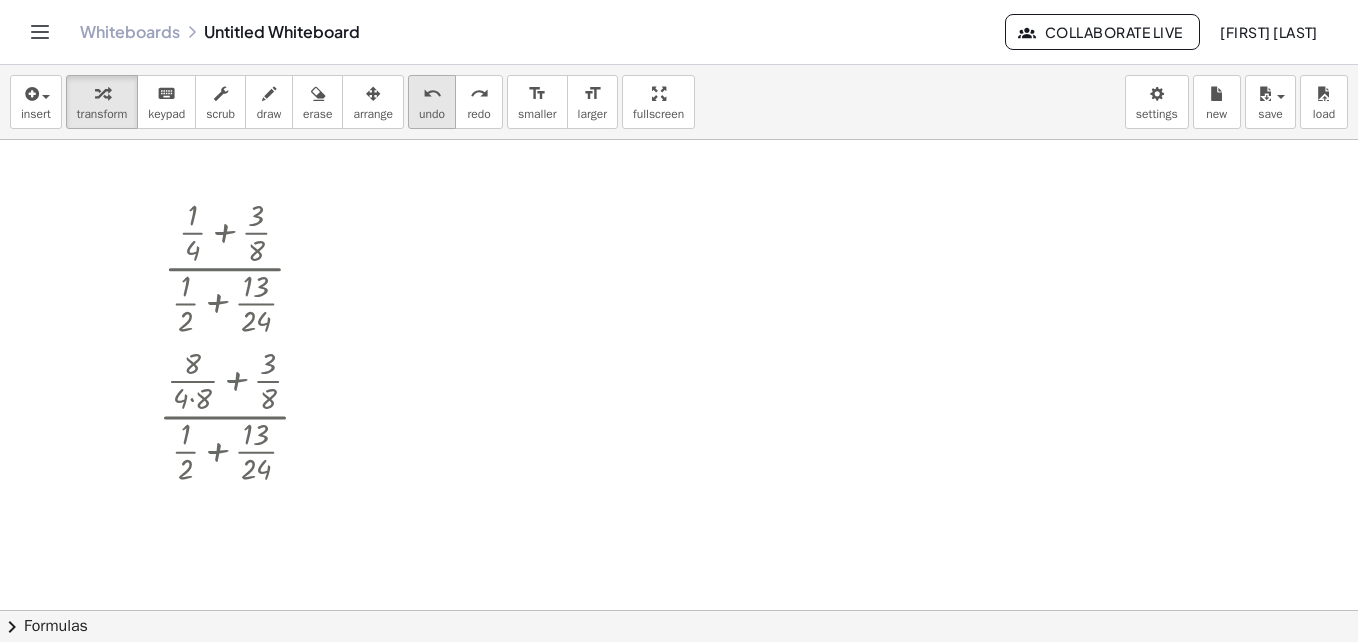 click on "undo" at bounding box center [432, 114] 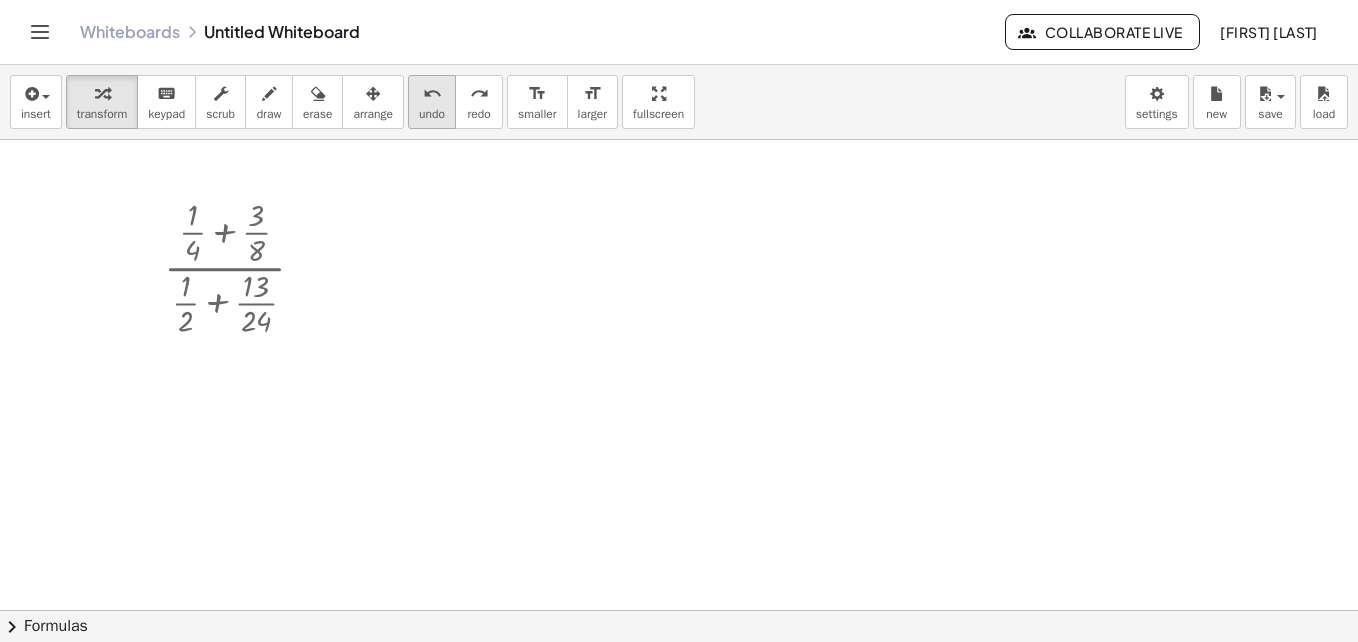 click on "undo" at bounding box center [432, 114] 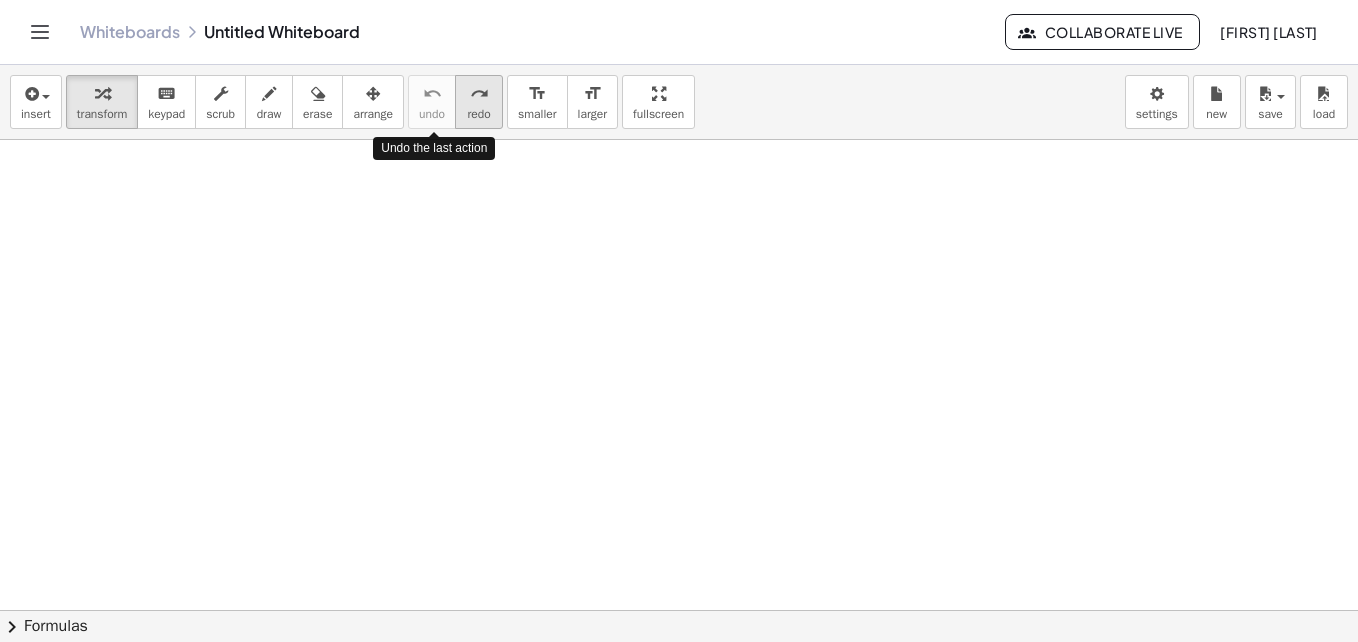 click on "redo" at bounding box center (478, 114) 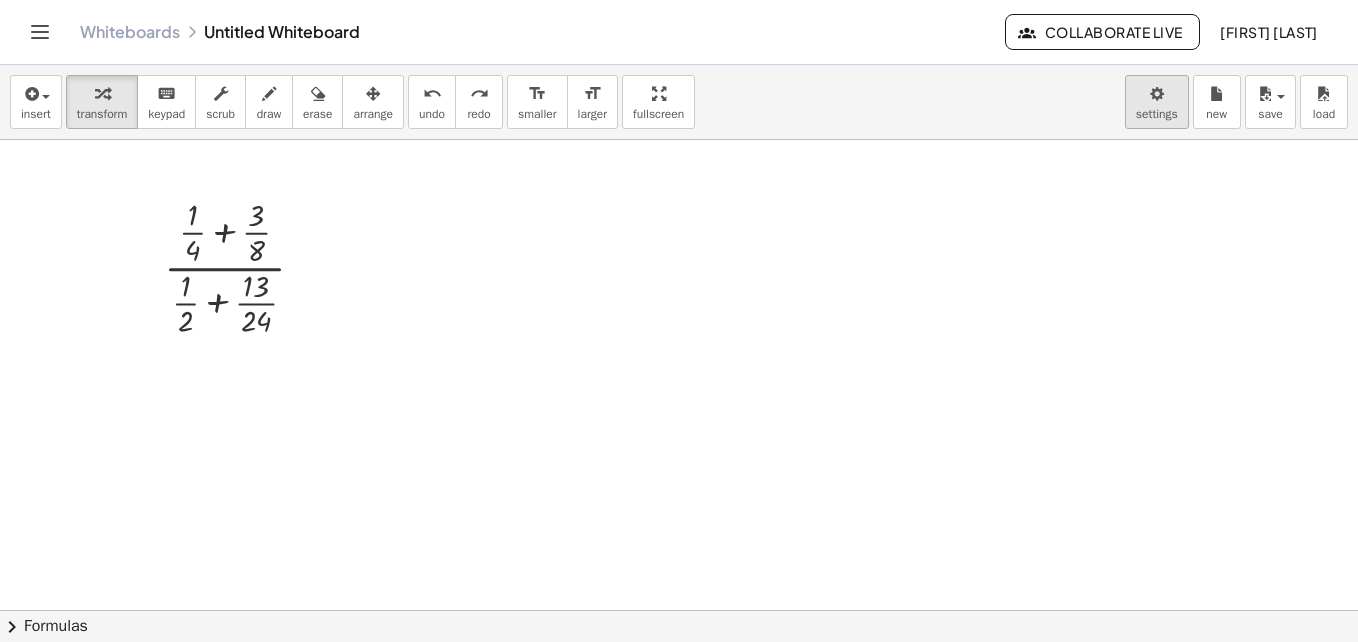 click on "Graspable Math Activities Whiteboards Classes Account v1.28.3 | Privacy policy © 2025 | Graspable, Inc. Whiteboards Untitled Whiteboard Collaborate Live  [FIRST] [LAST]   insert select one: Math Expression Function Text Youtube Video Graphing Geometry Geometry 3D transform keyboard keypad scrub draw erase arrange undo undo redo redo format_size smaller format_size larger fullscreen load   save new settings · ( + · 1 · 4 + · 3 · 8 ) · ( + · 1 · 2 + · 13 · 24 ) Try to double tap. × chevron_right  Formulas
Drag one side of a formula onto a highlighted expression on the canvas to apply it.
Quadratic Formula
+ · a · x 2 + · b · x + c = 0
⇔
x = · ( − b ± 2 √ ( + b 2 − · 4 · a · c ) ) · 2 · a
+ x 2 + · p · x + q = 0" at bounding box center (679, 321) 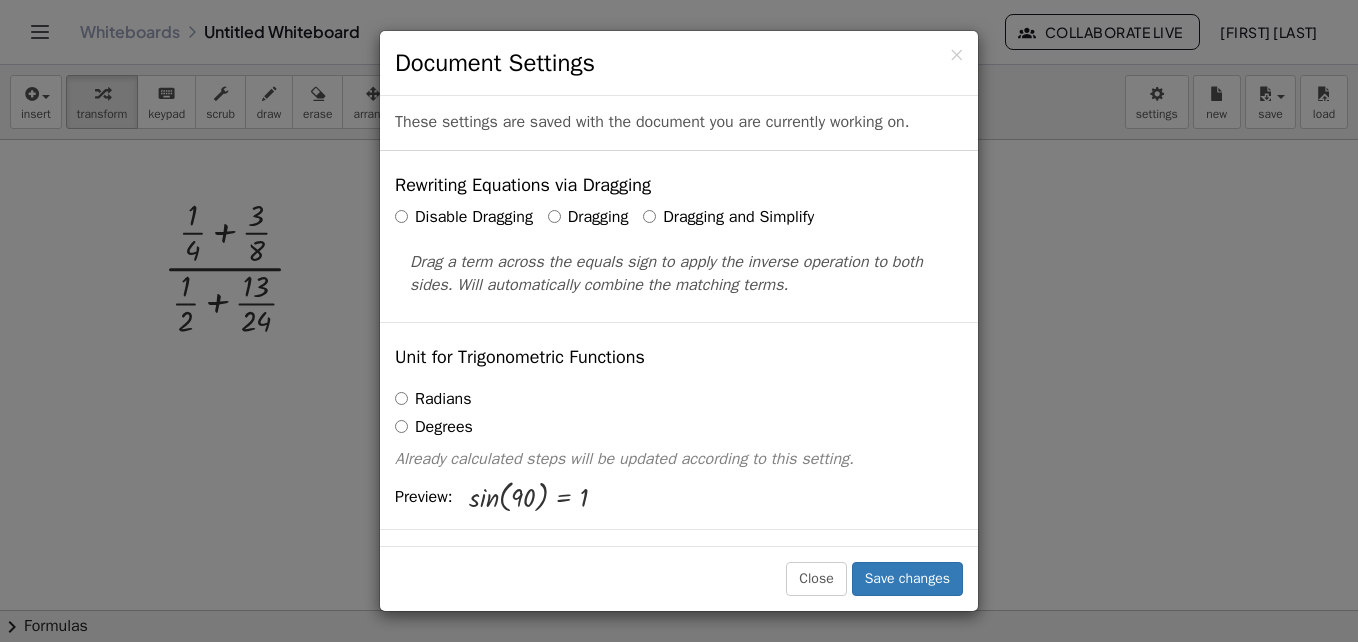 click on "Dragging" at bounding box center [588, 217] 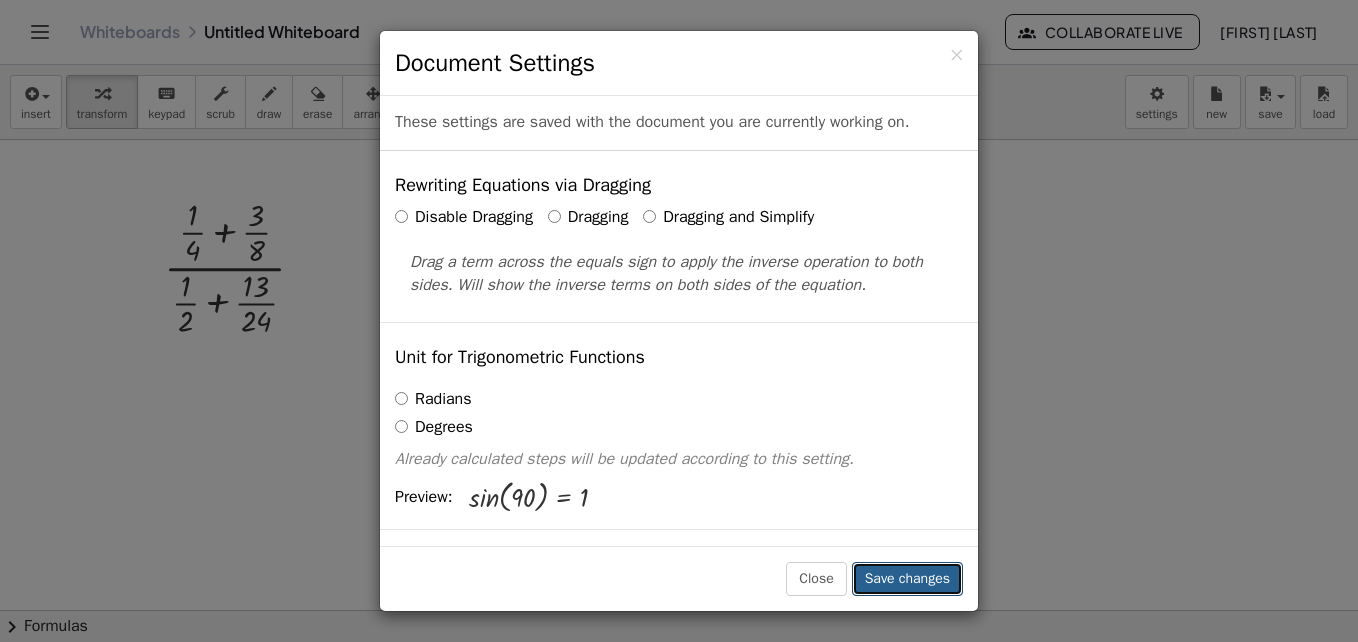 click on "Save changes" at bounding box center [907, 579] 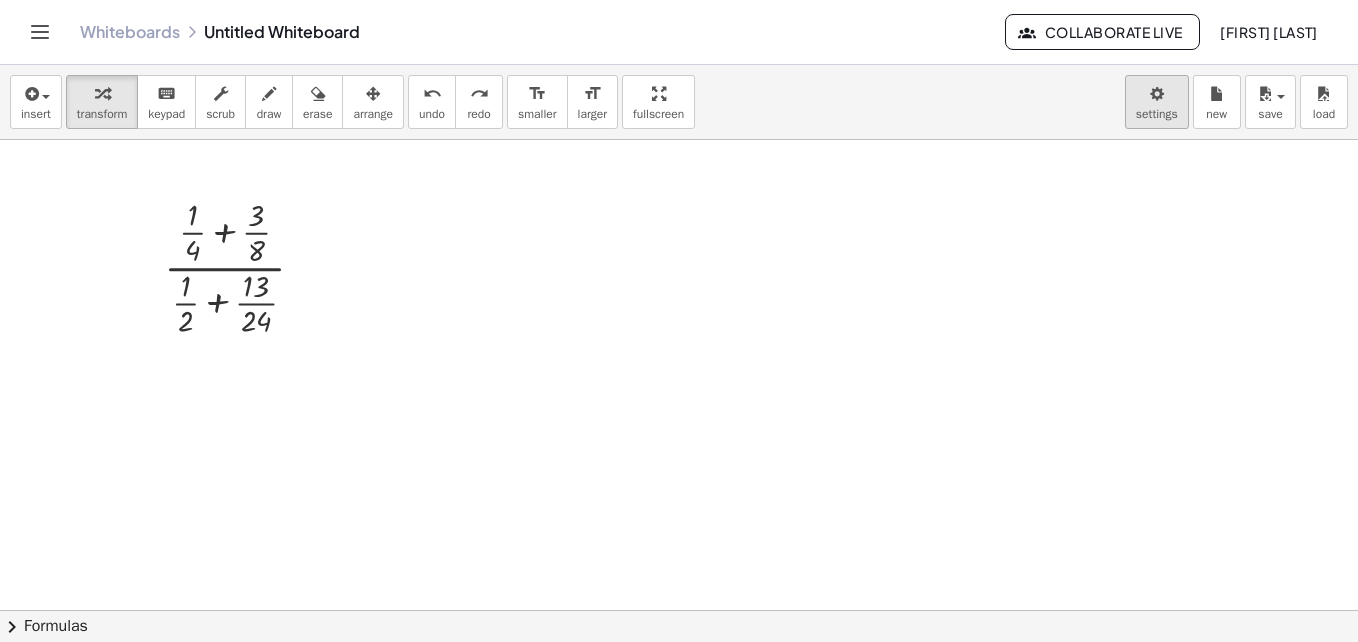 click on "Graspable Math Activities Whiteboards Classes Account v1.28.3 | Privacy policy © 2025 | Graspable, Inc. Whiteboards Untitled Whiteboard Collaborate Live  [FIRST] [LAST]   insert select one: Math Expression Function Text Youtube Video Graphing Geometry Geometry 3D transform keyboard keypad scrub draw erase arrange undo undo redo redo format_size smaller format_size larger fullscreen load   save new settings · ( + · 1 · 4 + · 3 · 8 ) · ( + · 1 · 2 + · 13 · 24 ) Try to double tap. × chevron_right  Formulas
Drag one side of a formula onto a highlighted expression on the canvas to apply it.
Quadratic Formula
+ · a · x 2 + · b · x + c = 0
⇔
x = · ( − b ± 2 √ ( + b 2 − · 4 · a · c ) ) · 2 · a
+ x 2 + · p · x + q = 0" at bounding box center [679, 321] 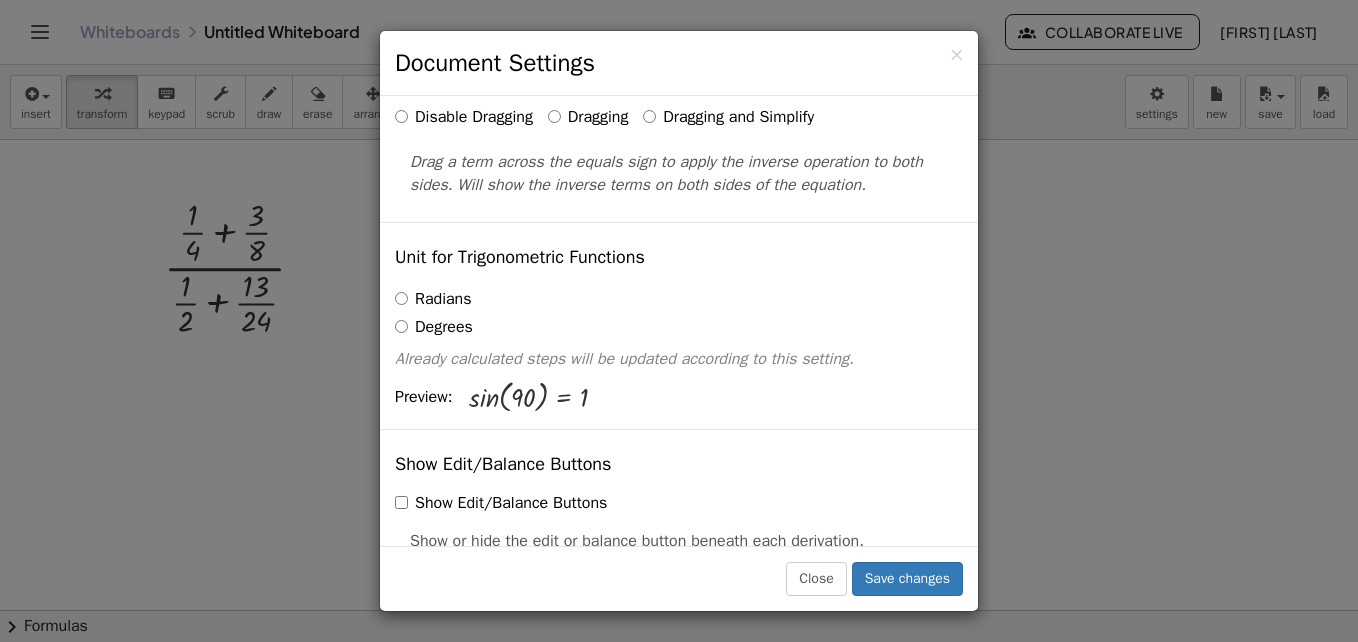 scroll, scrollTop: 300, scrollLeft: 0, axis: vertical 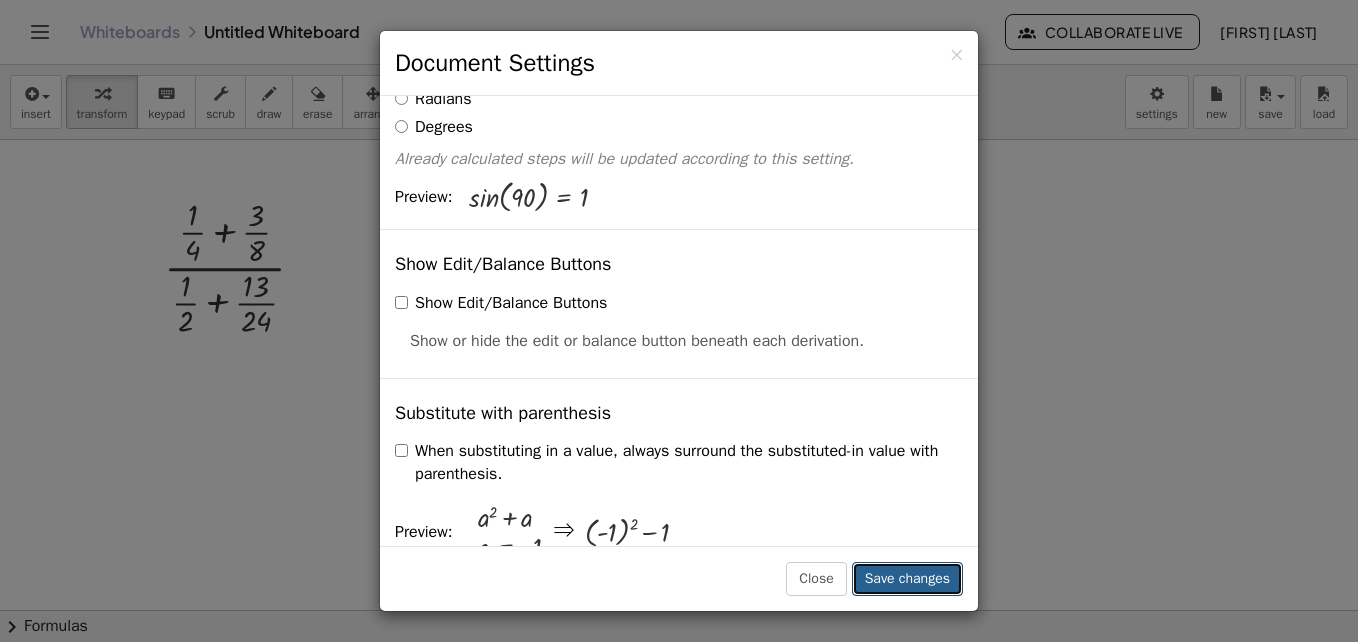 click on "Save changes" at bounding box center [907, 579] 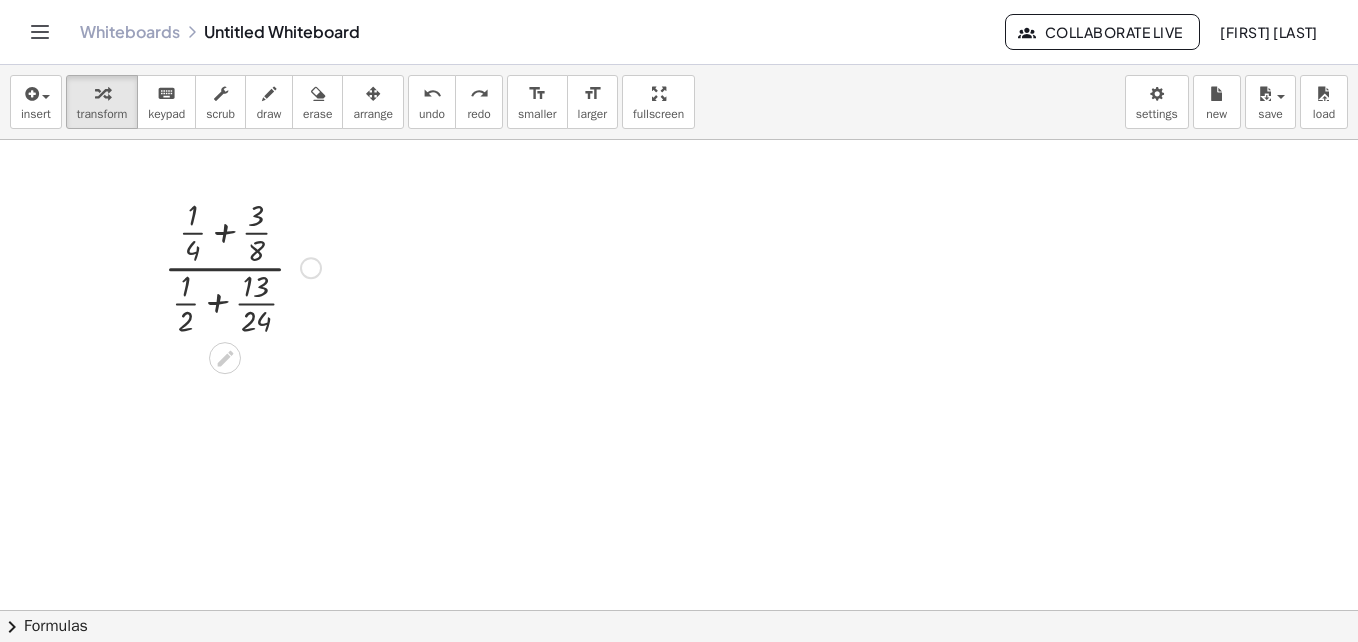 click at bounding box center (242, 266) 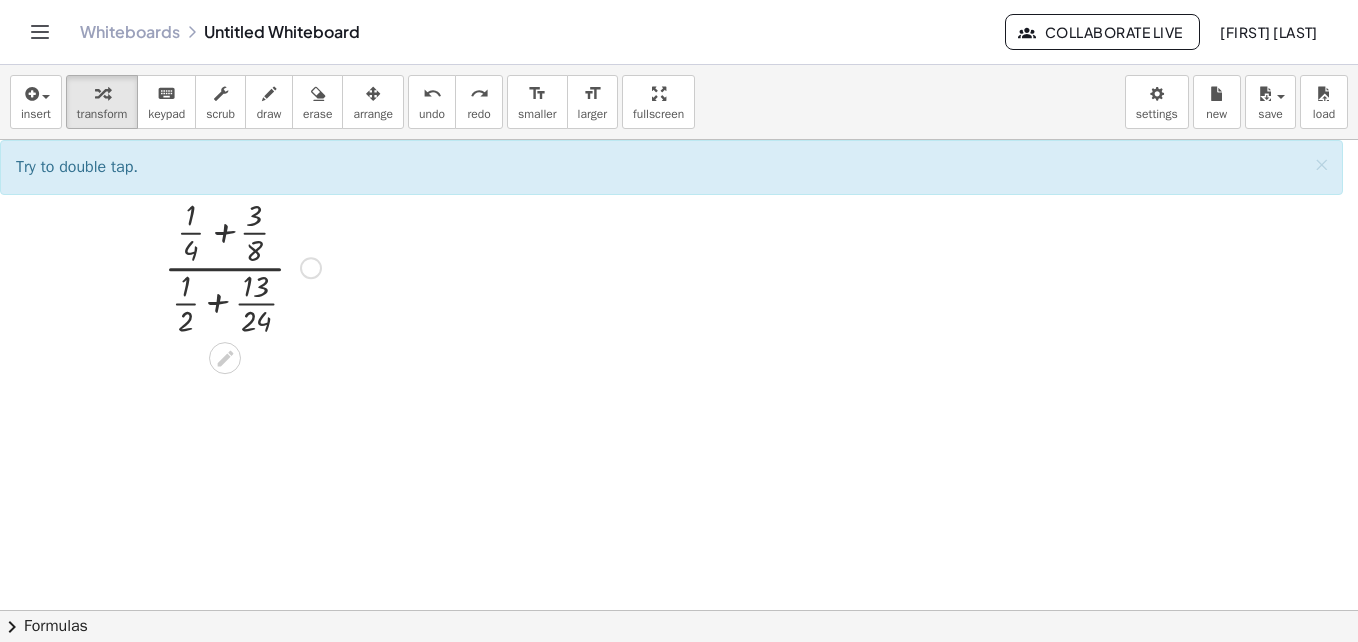 click at bounding box center [242, 266] 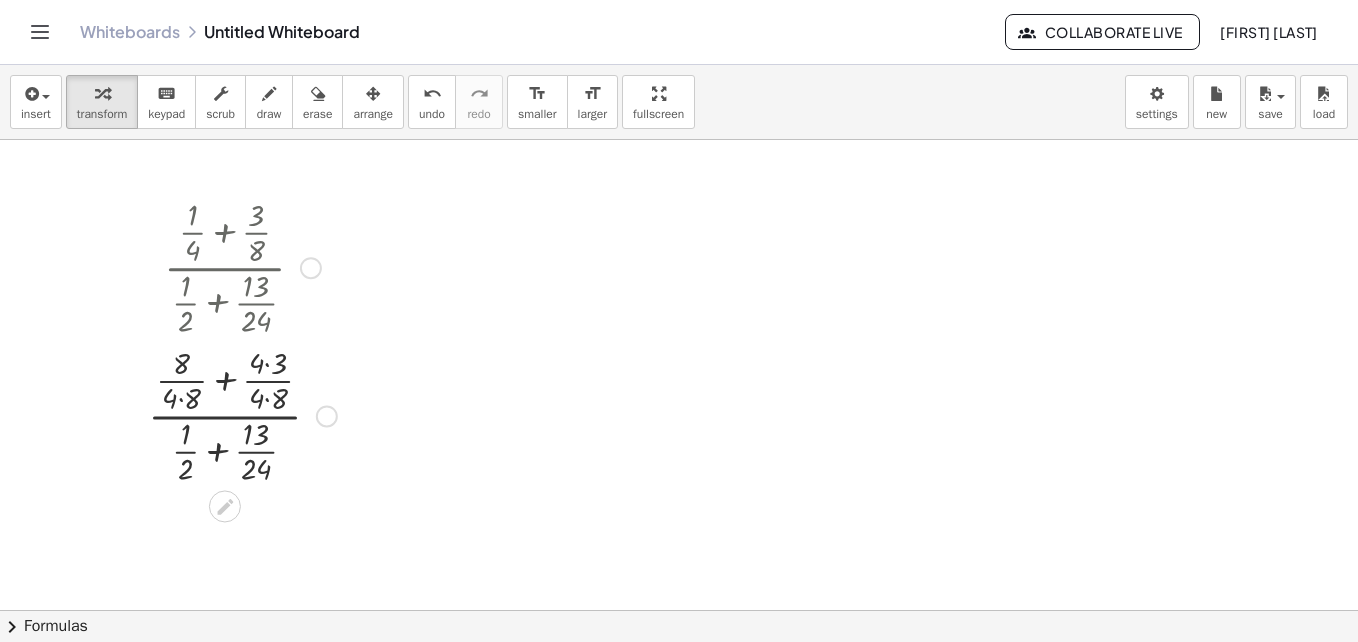 click at bounding box center (327, 416) 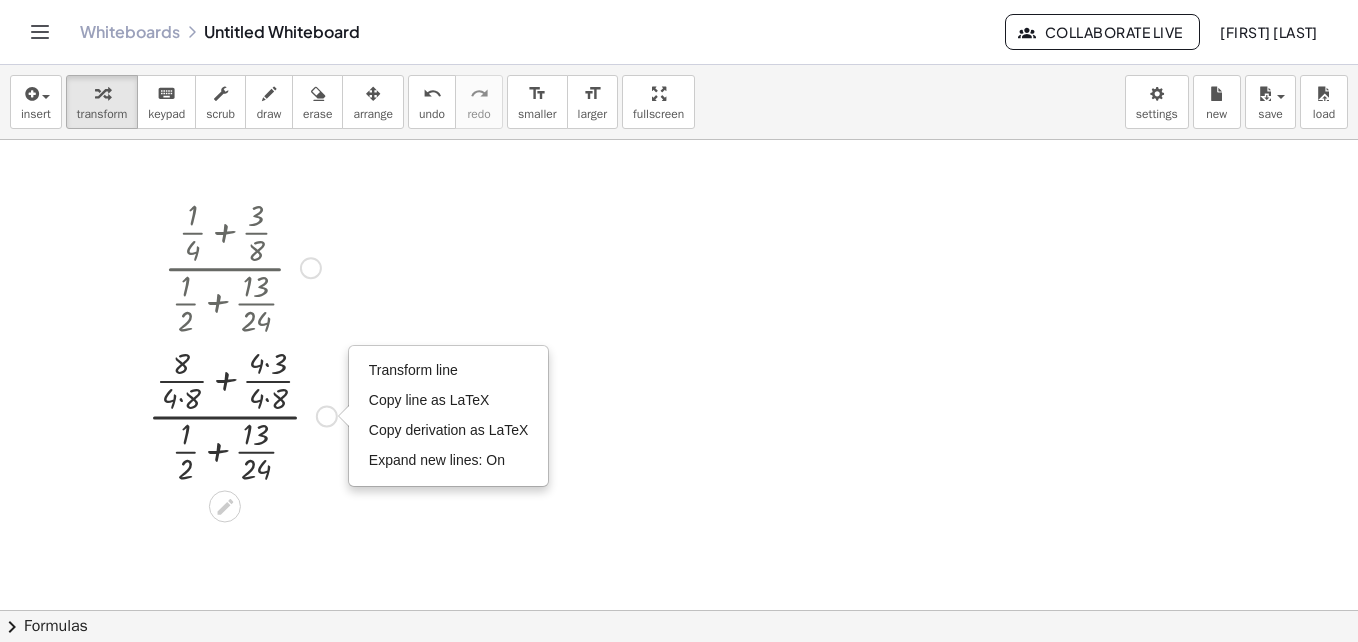 click at bounding box center [242, 414] 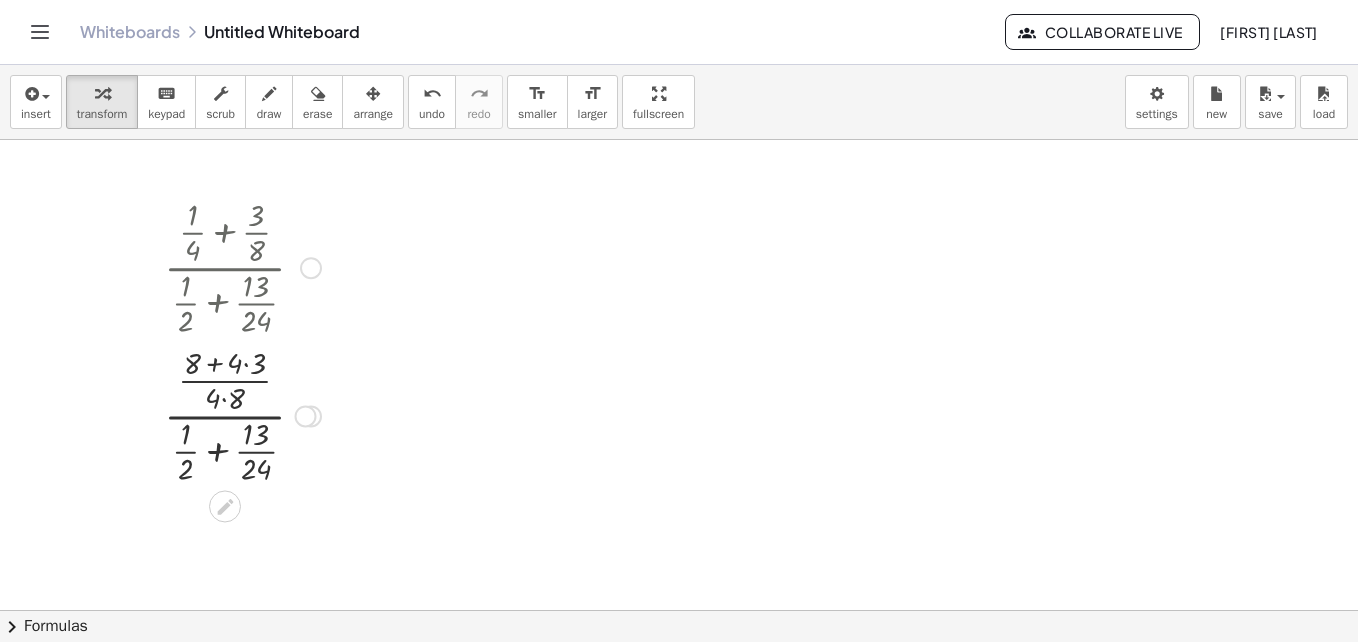 click at bounding box center [242, 414] 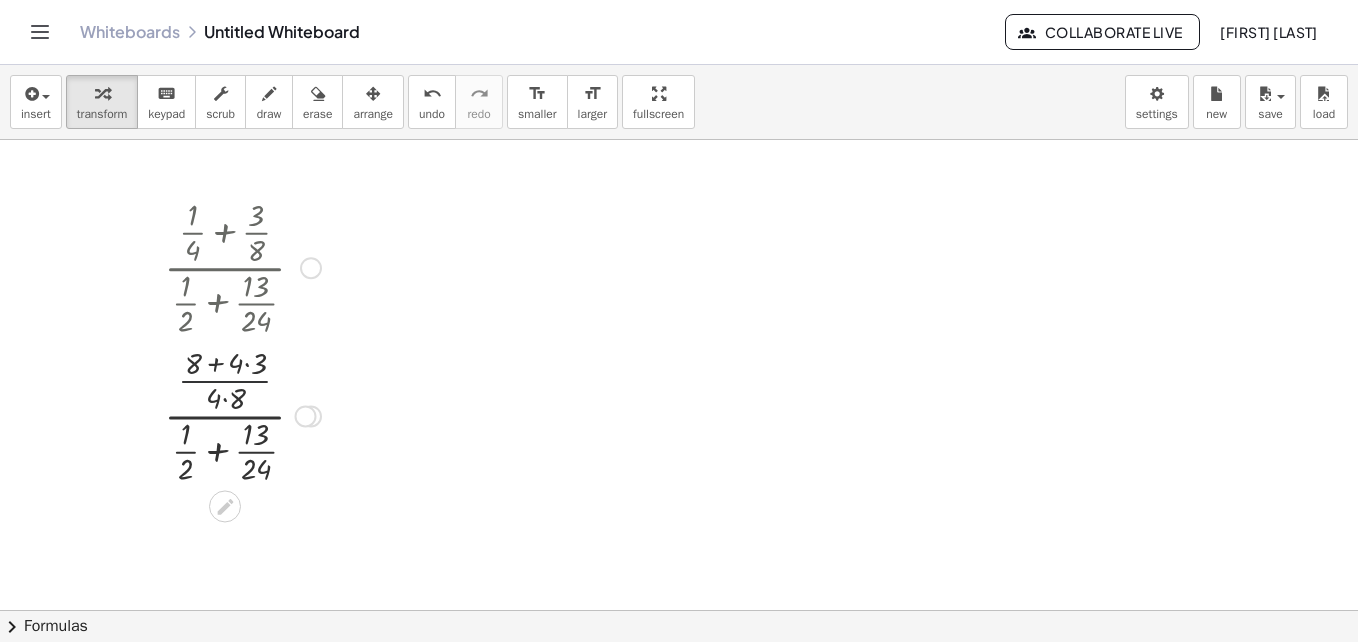 click at bounding box center [242, 414] 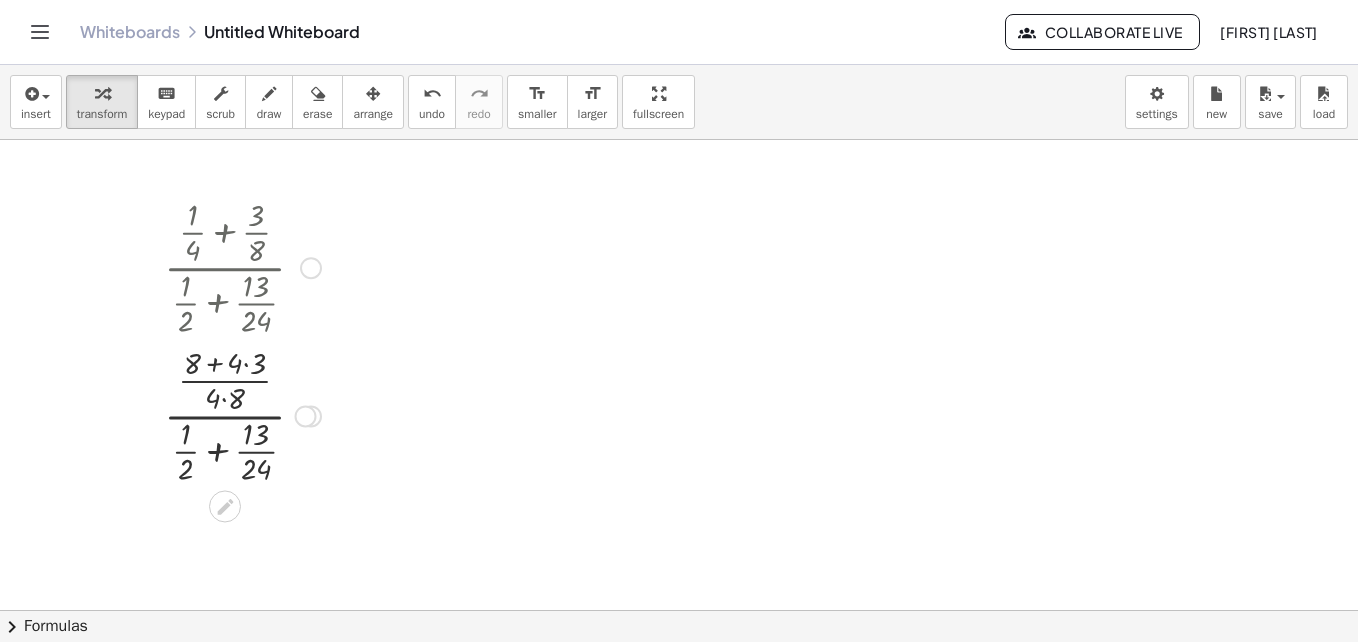 click at bounding box center [242, 414] 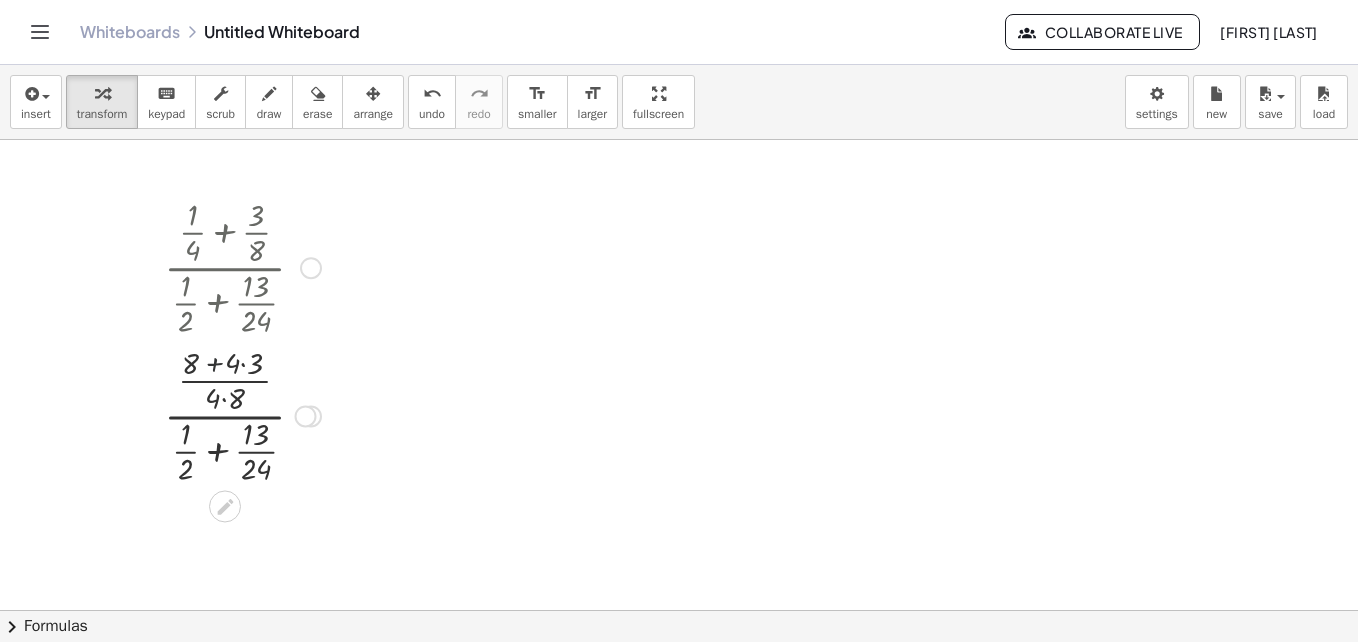 click at bounding box center [242, 414] 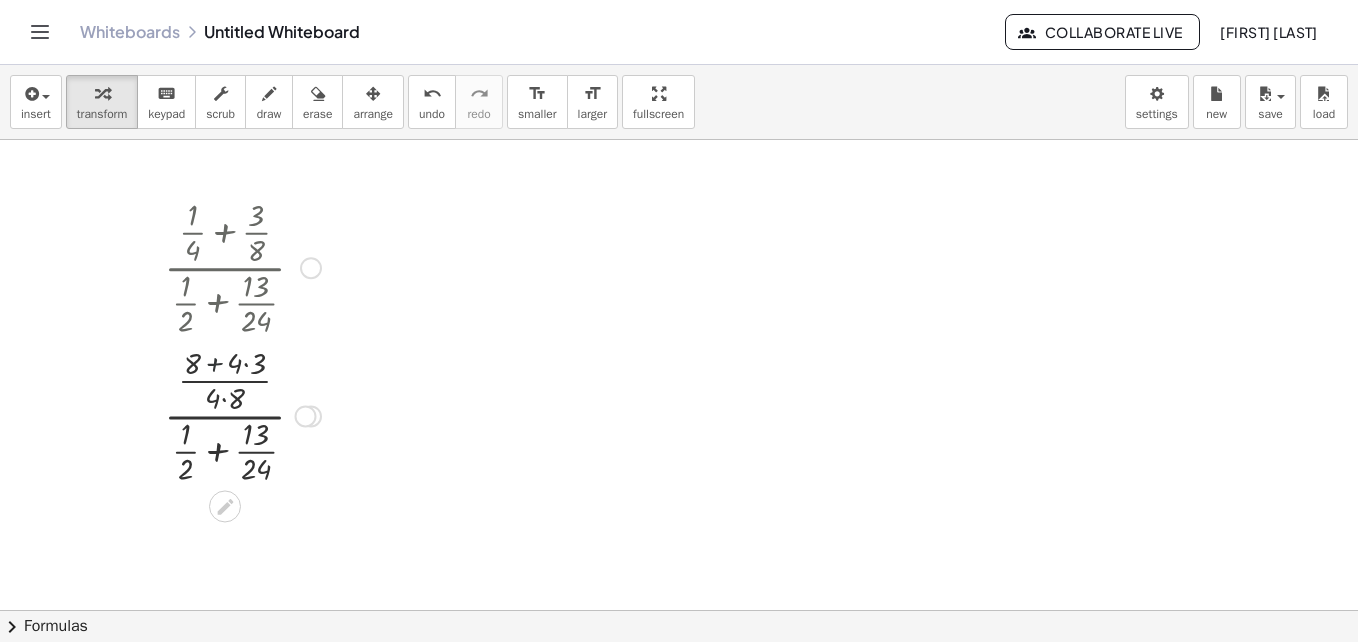 click at bounding box center [242, 414] 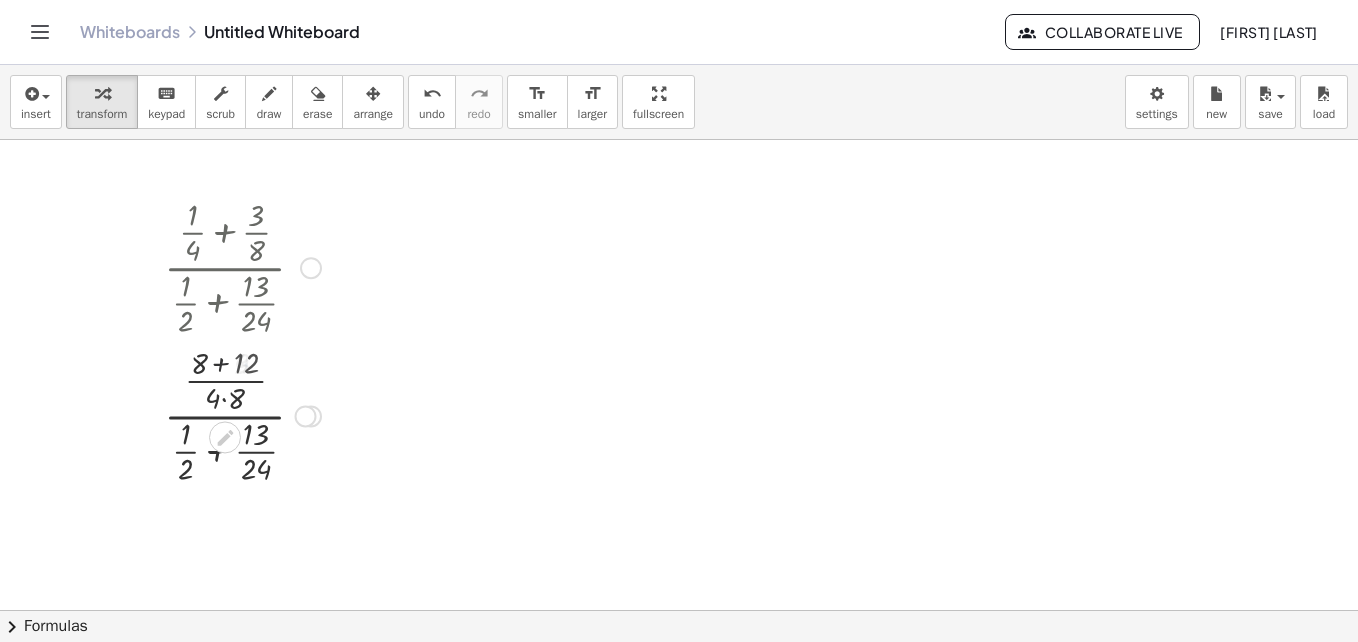 click at bounding box center [242, 414] 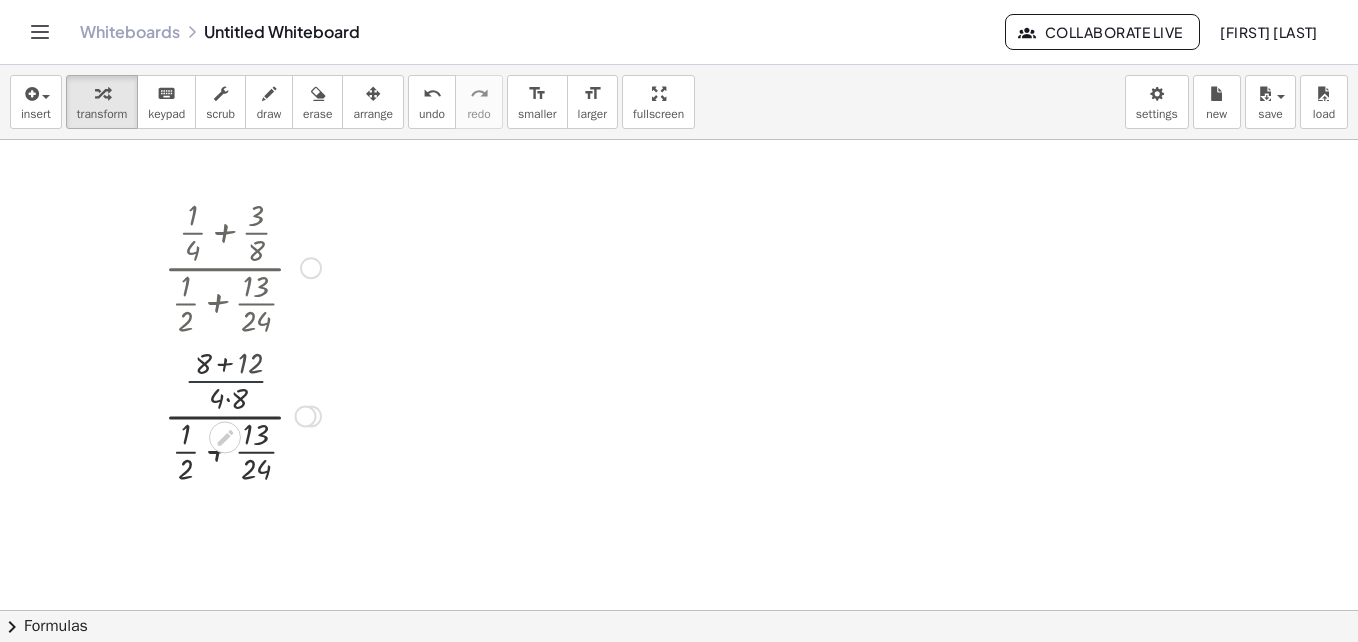 click at bounding box center (242, 414) 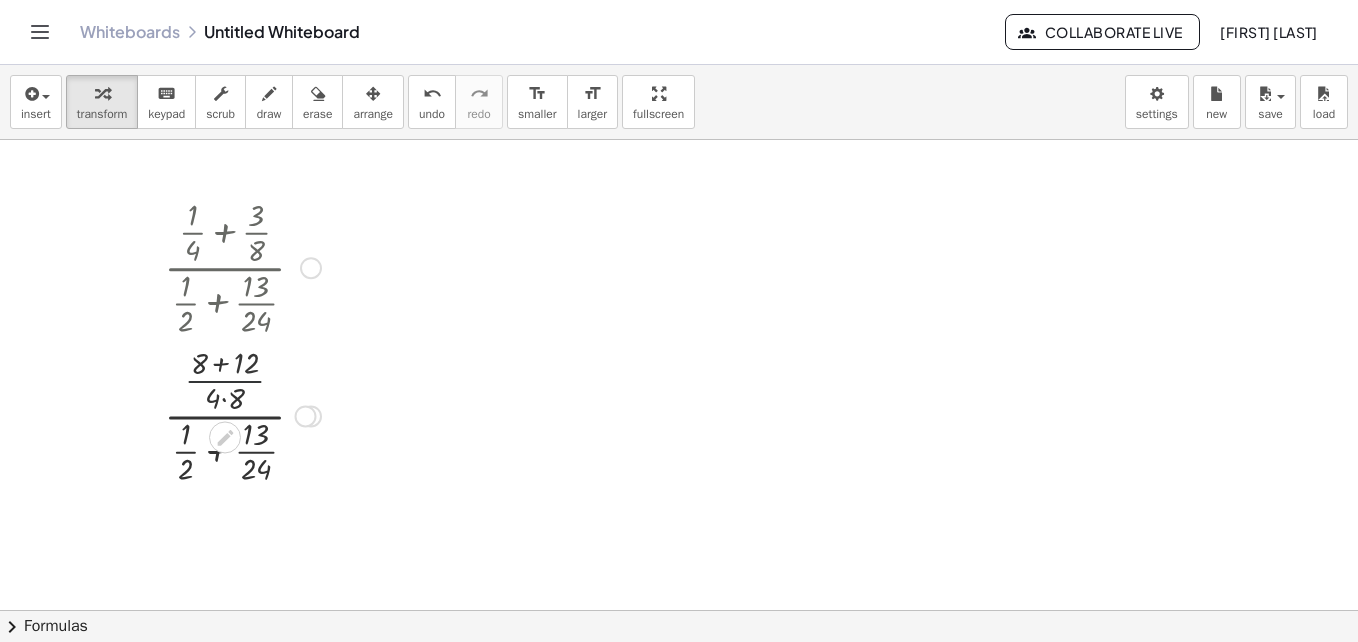 click at bounding box center [242, 414] 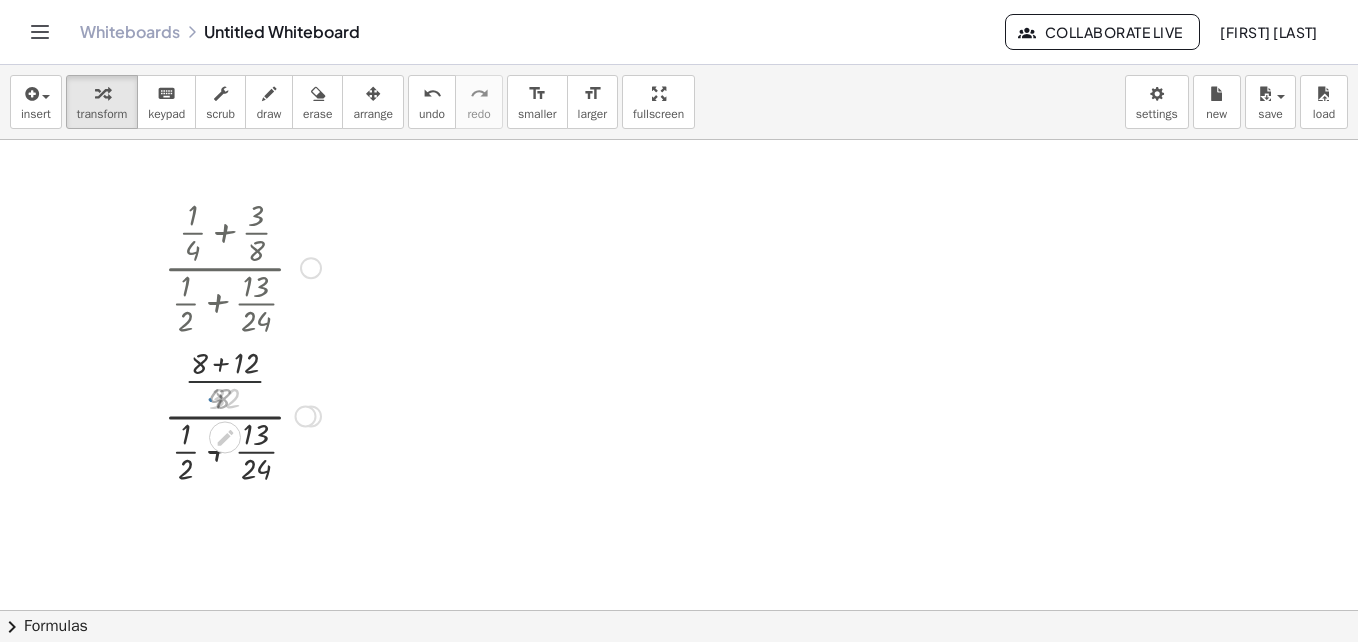 click at bounding box center (242, 414) 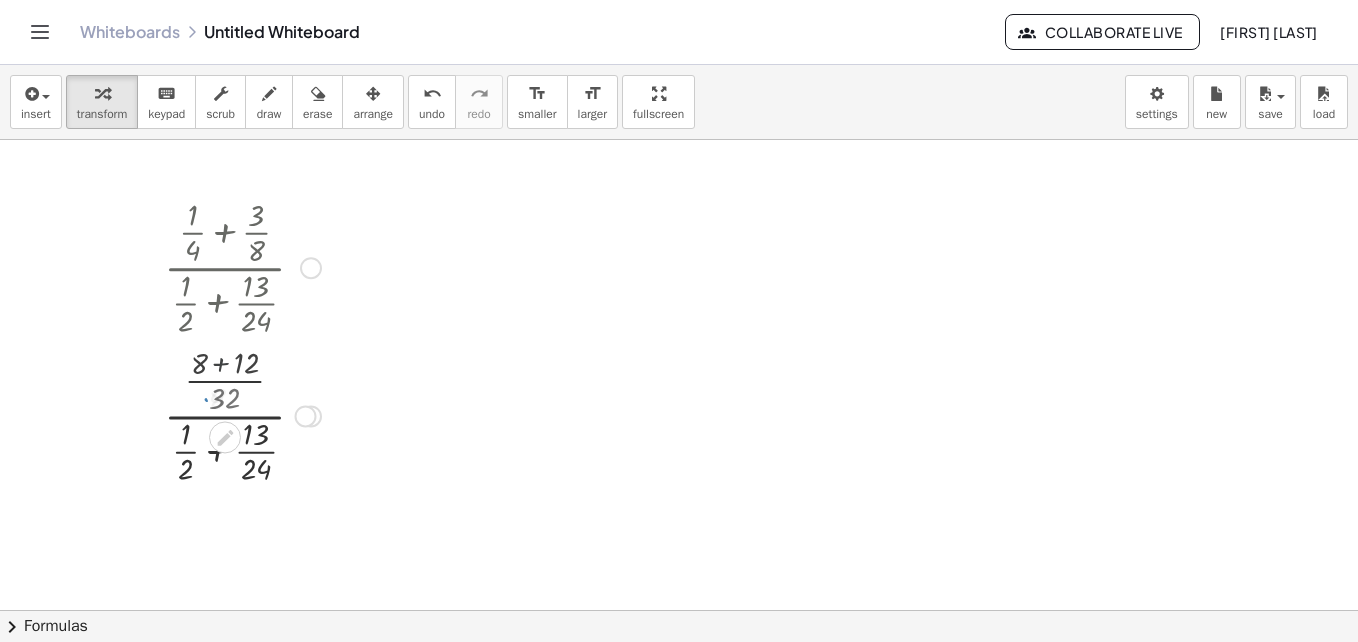 click at bounding box center (242, 414) 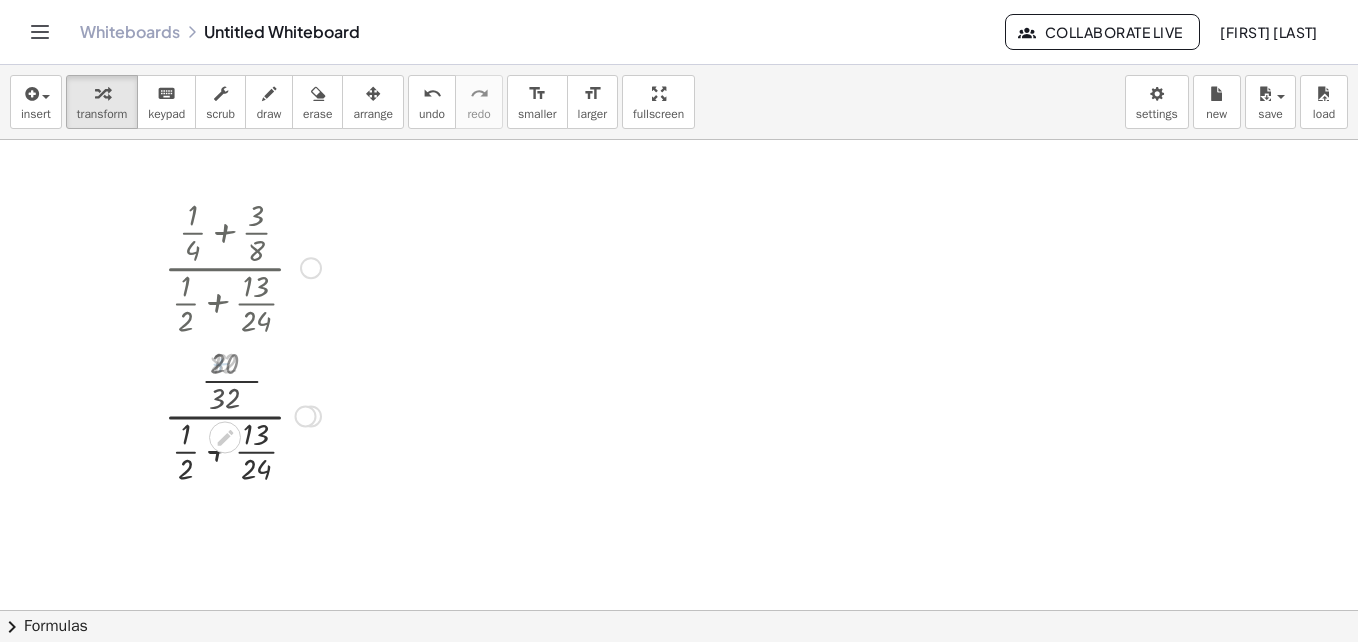 click at bounding box center [242, 414] 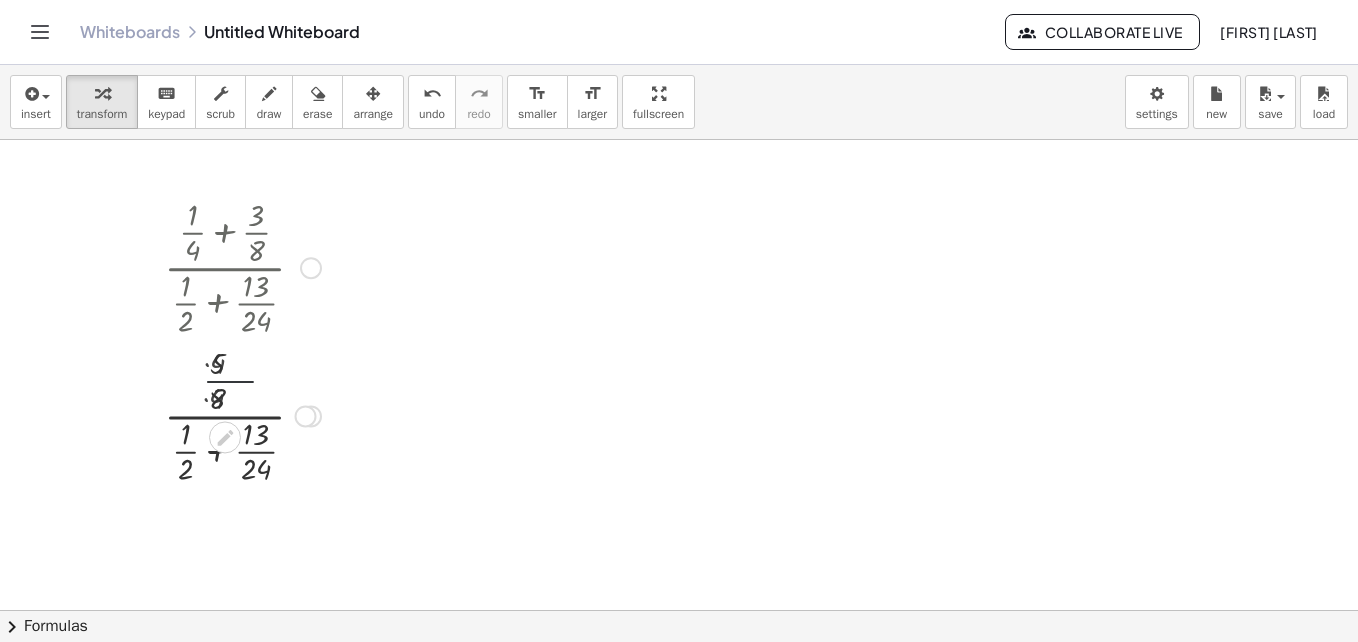 click at bounding box center (242, 414) 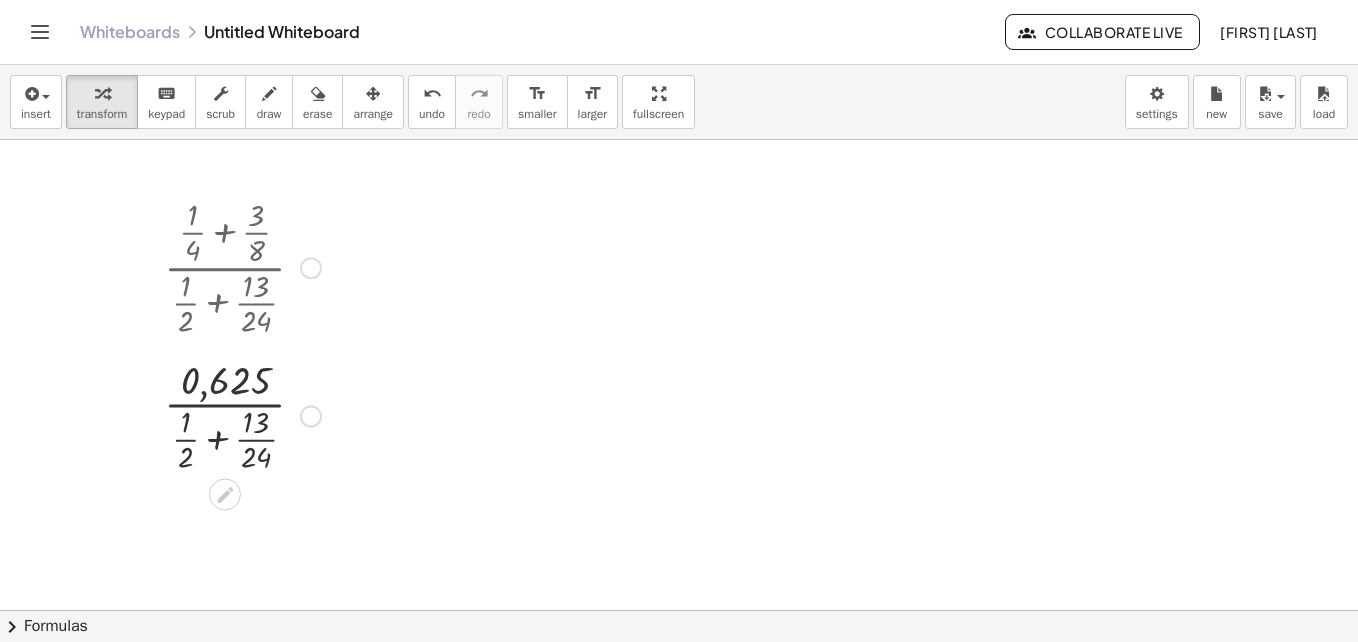 drag, startPoint x: 224, startPoint y: 380, endPoint x: 176, endPoint y: 399, distance: 51.62364 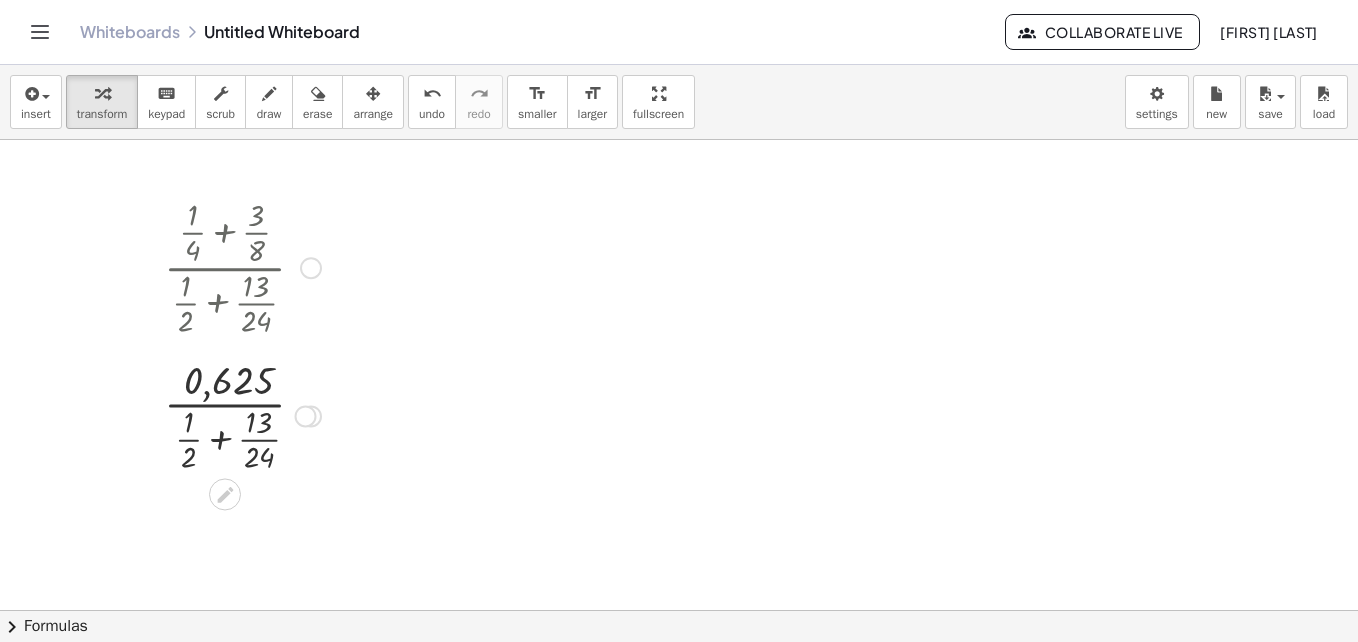click at bounding box center (306, 416) 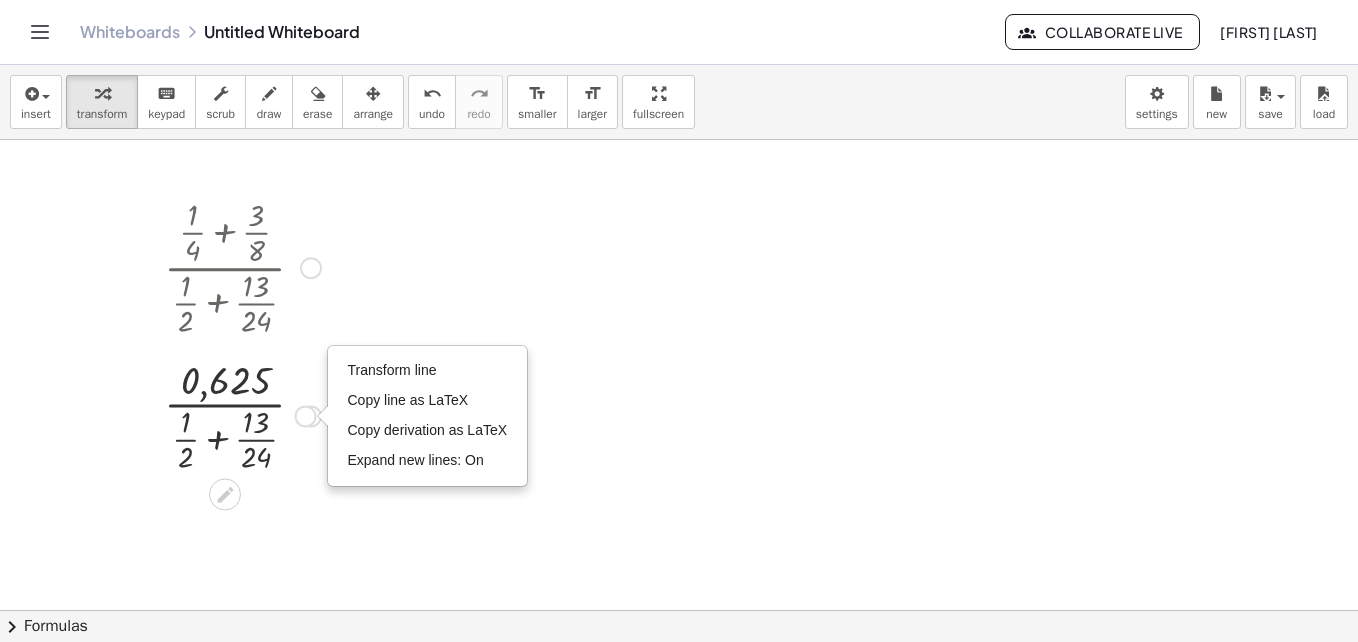 click at bounding box center [322, 416] 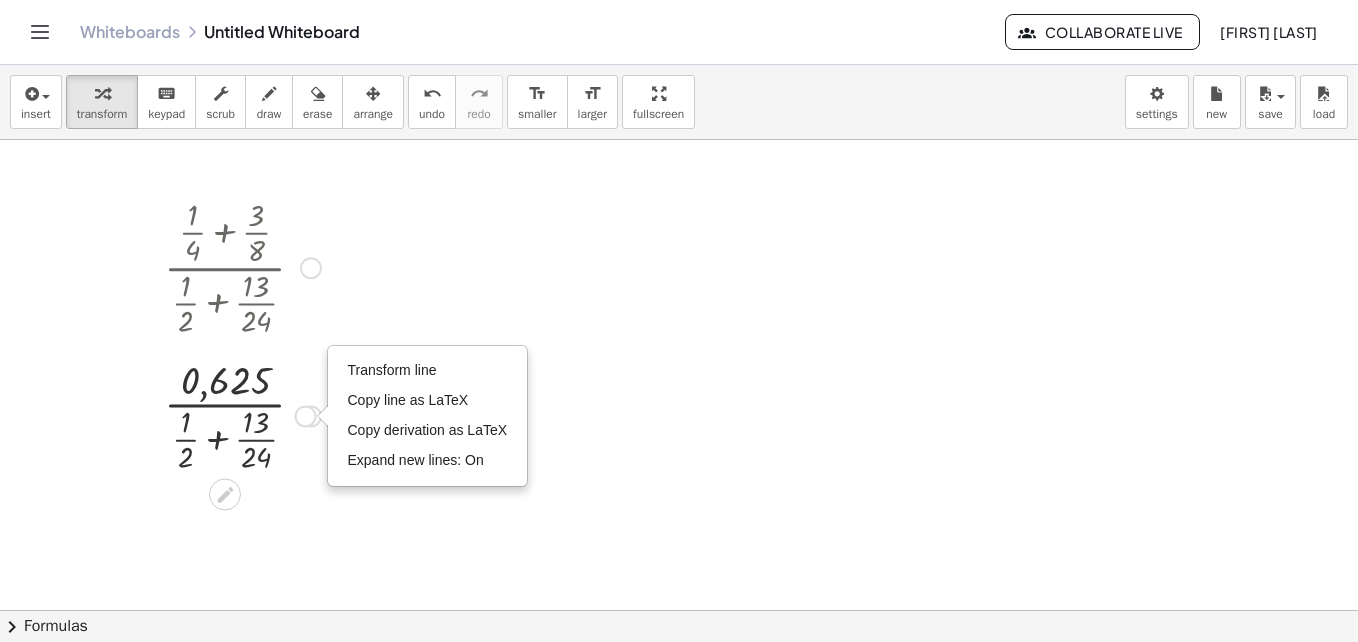 drag, startPoint x: 315, startPoint y: 414, endPoint x: 310, endPoint y: 424, distance: 11.18034 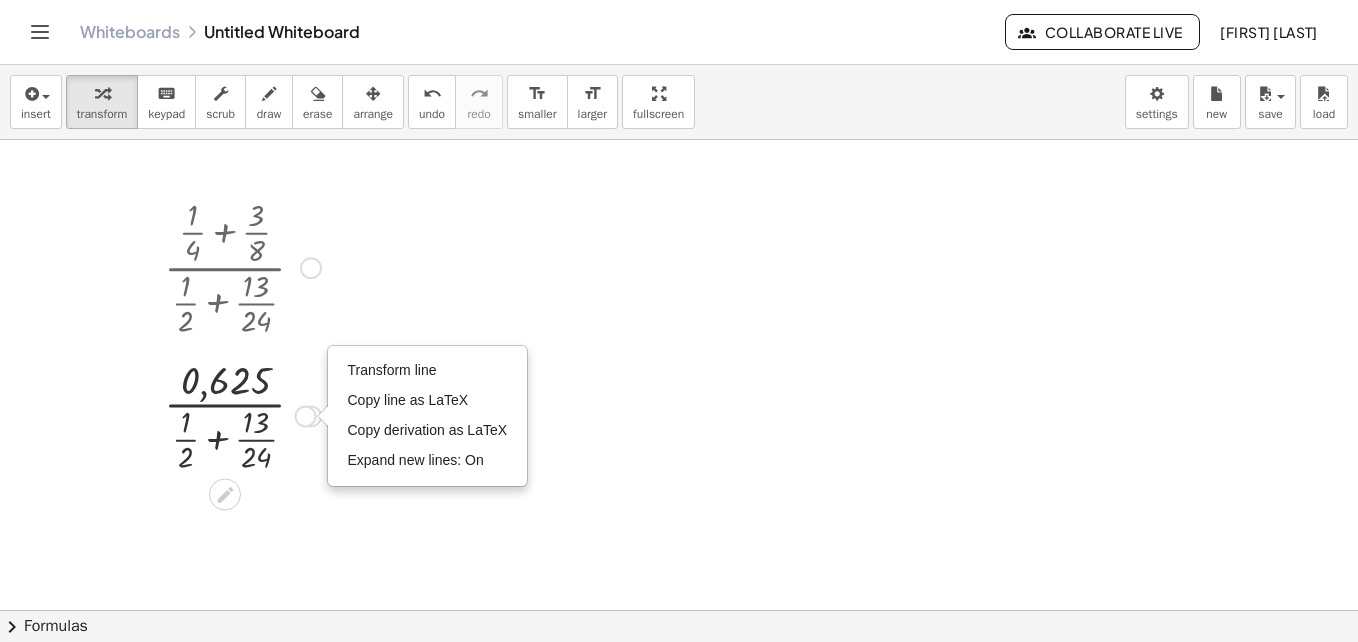 click at bounding box center (242, 414) 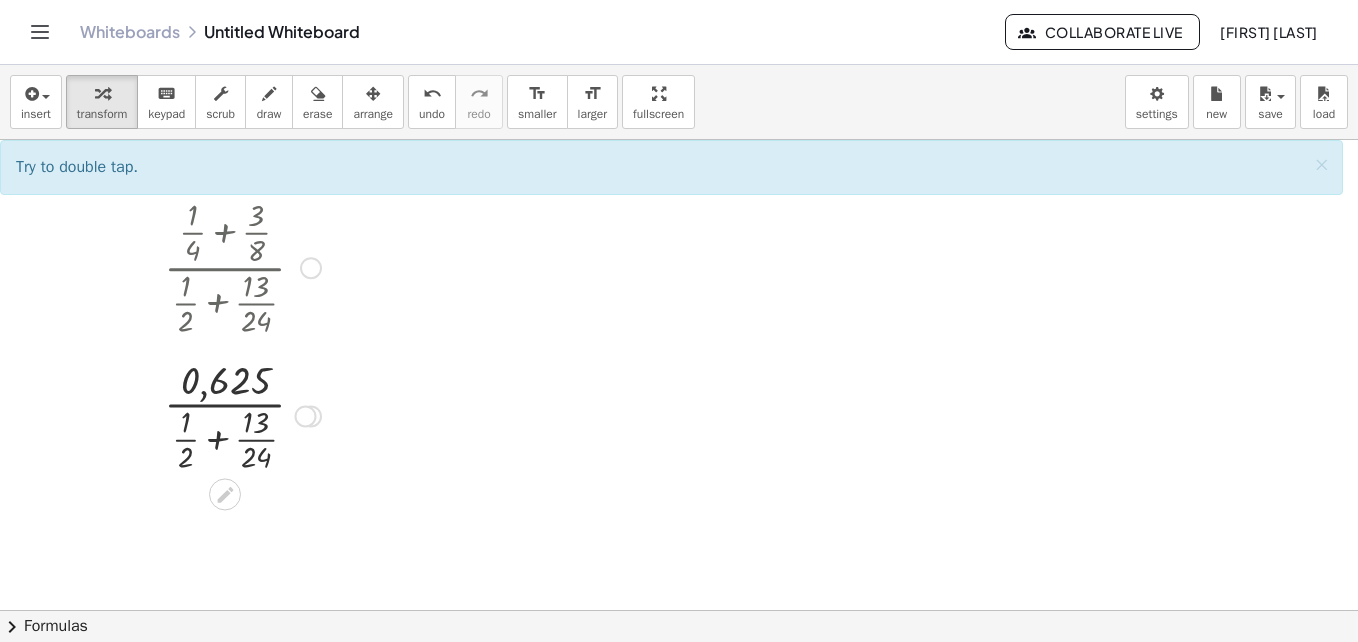 click on "Transform line Copy line as LaTeX Copy derivation as LaTeX Expand new lines: On" at bounding box center [311, 416] 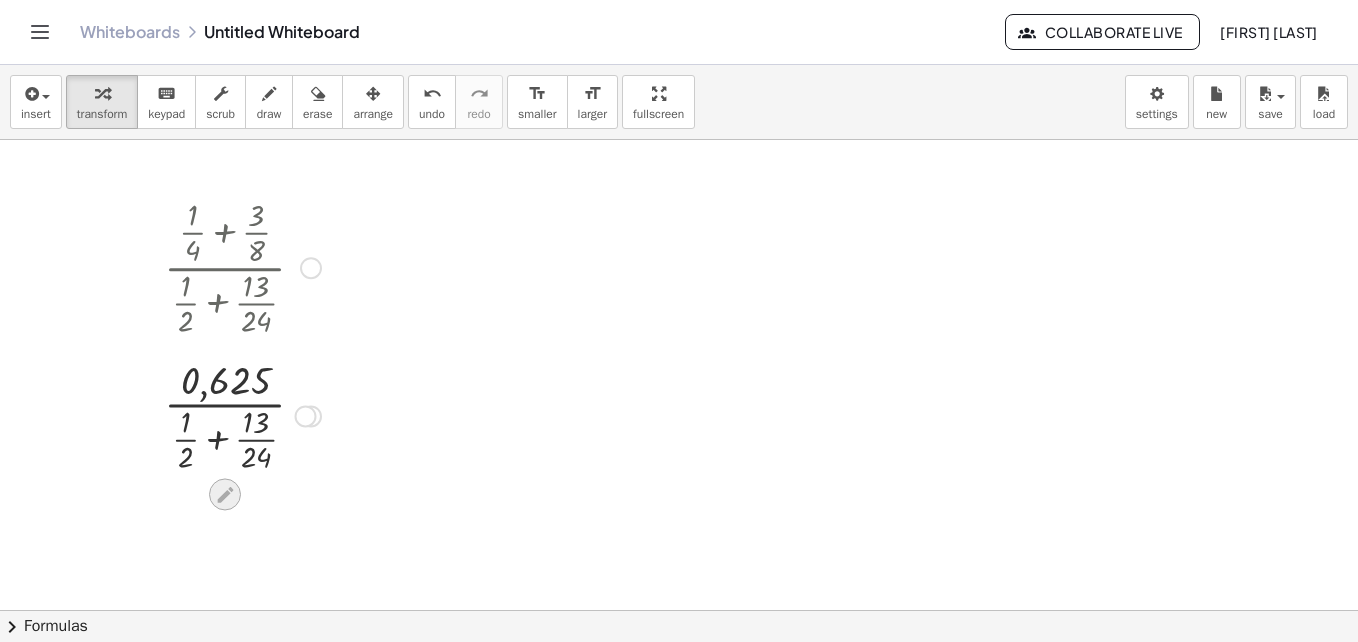 click 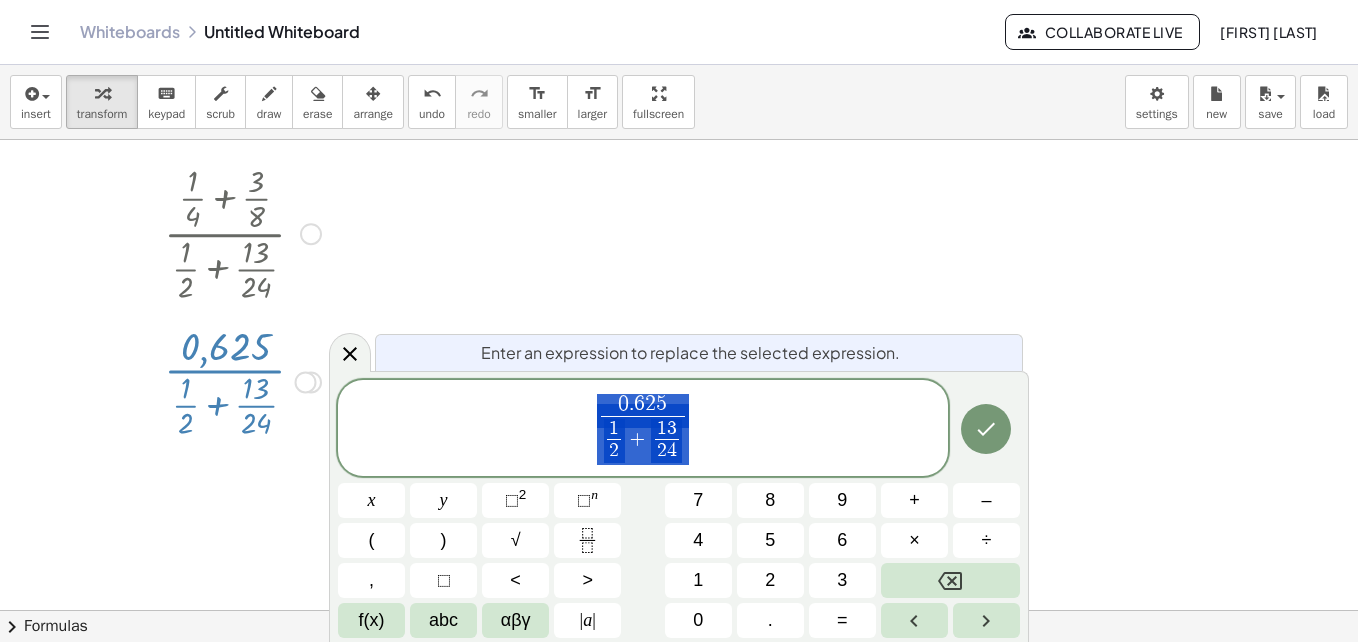 scroll, scrollTop: 37, scrollLeft: 0, axis: vertical 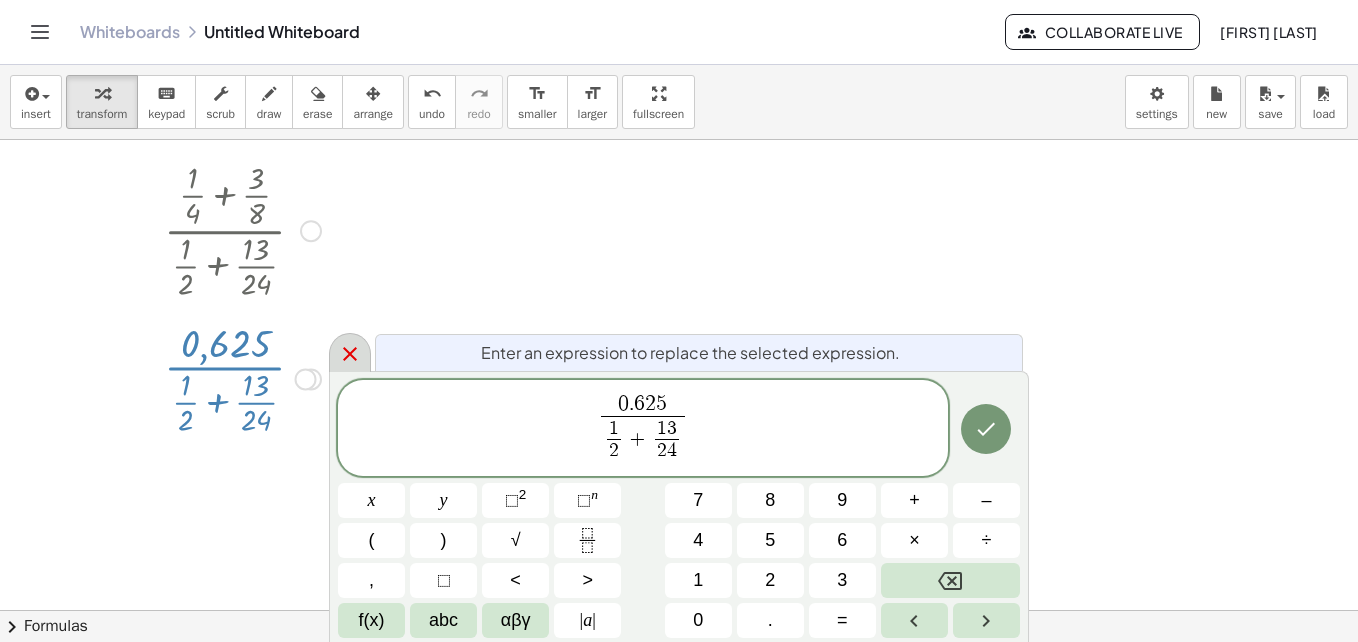 click 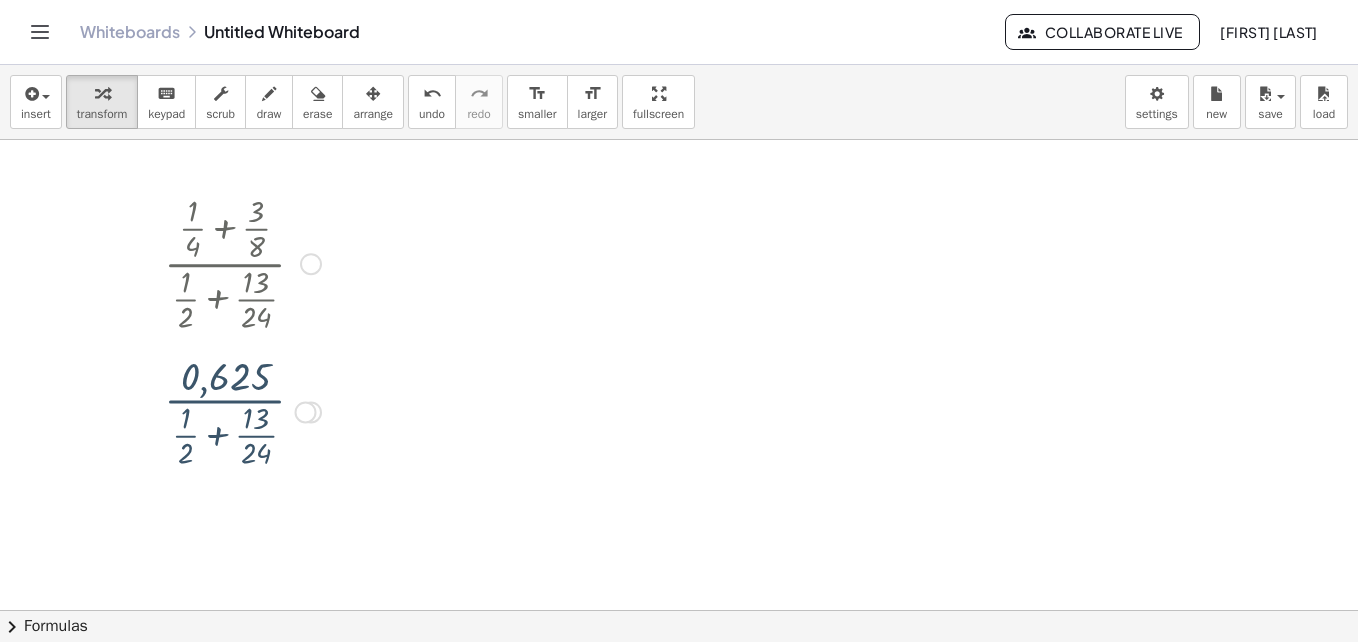 scroll, scrollTop: 0, scrollLeft: 0, axis: both 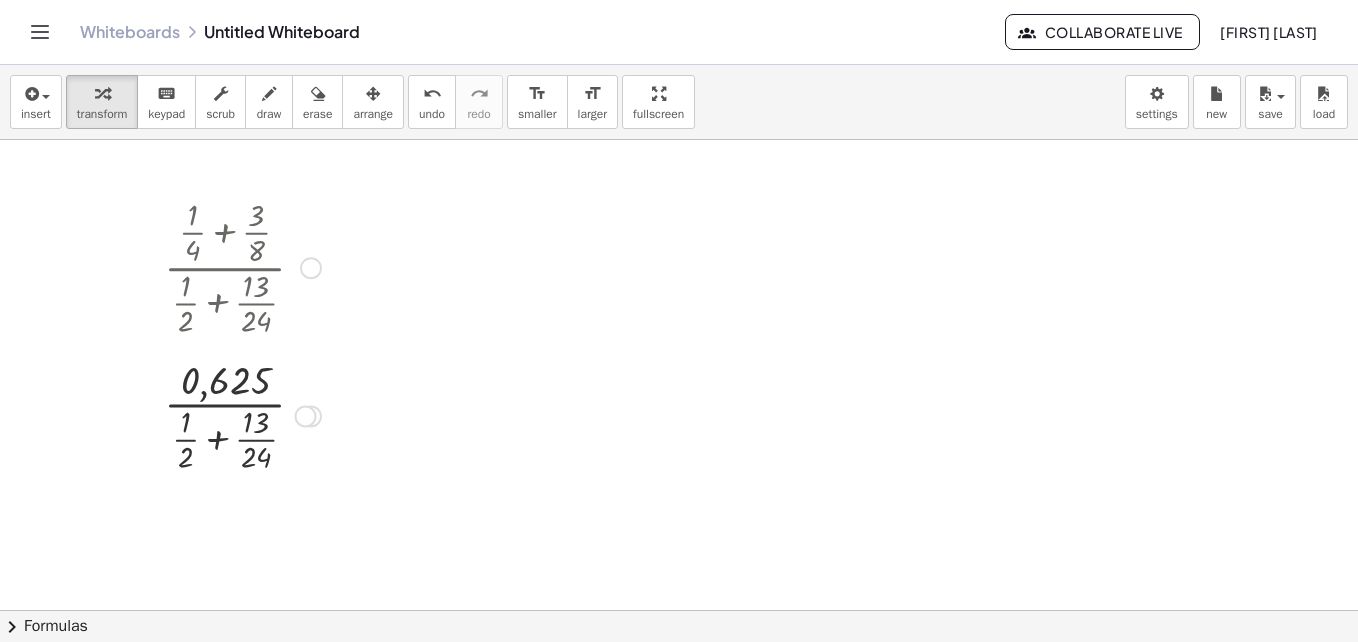 click at bounding box center [242, 266] 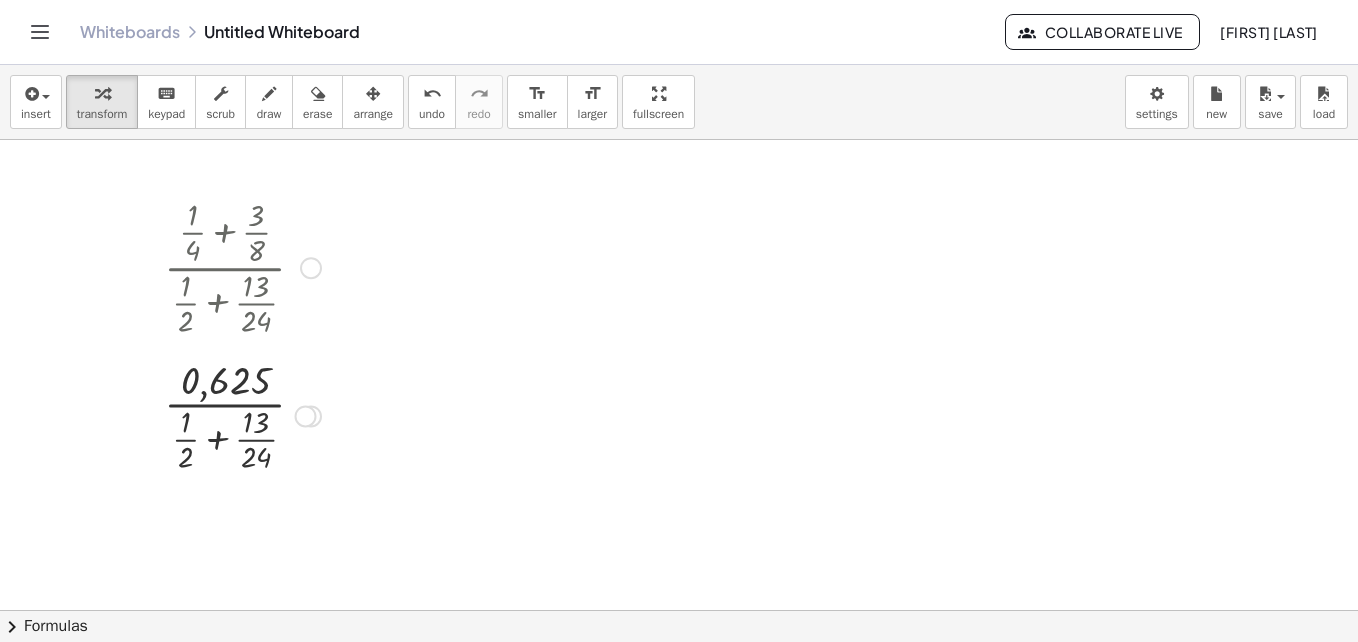 click at bounding box center [242, 266] 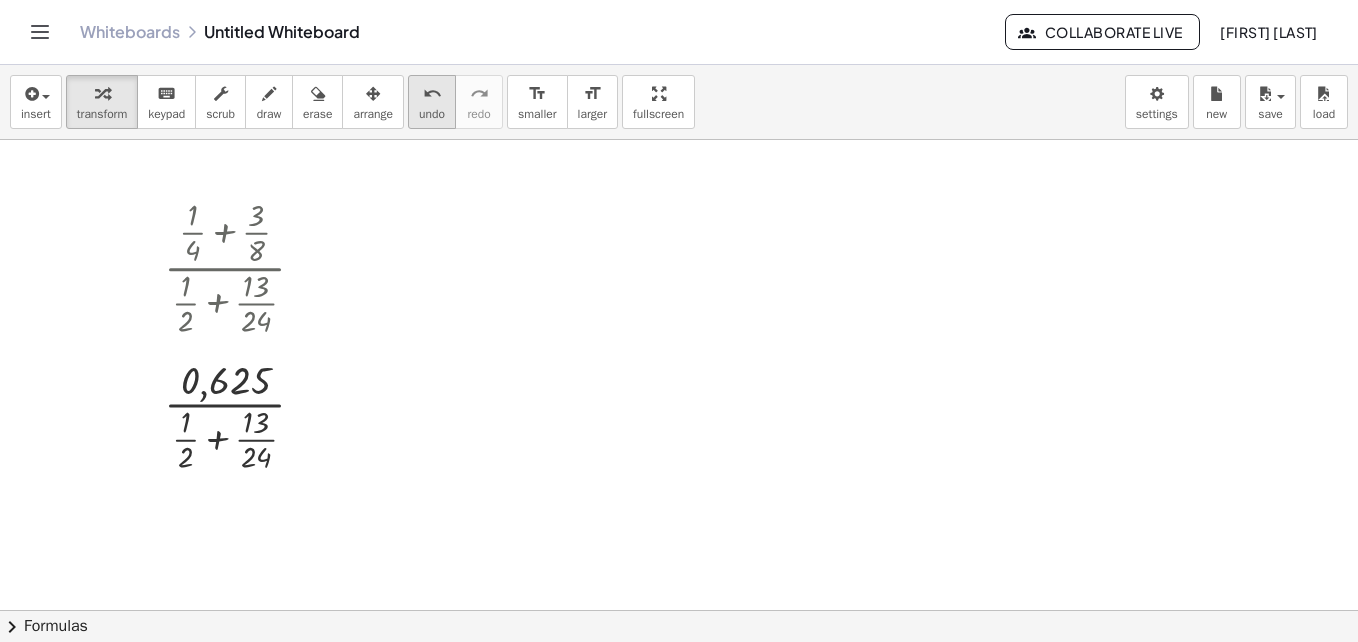 click on "undo" at bounding box center (432, 114) 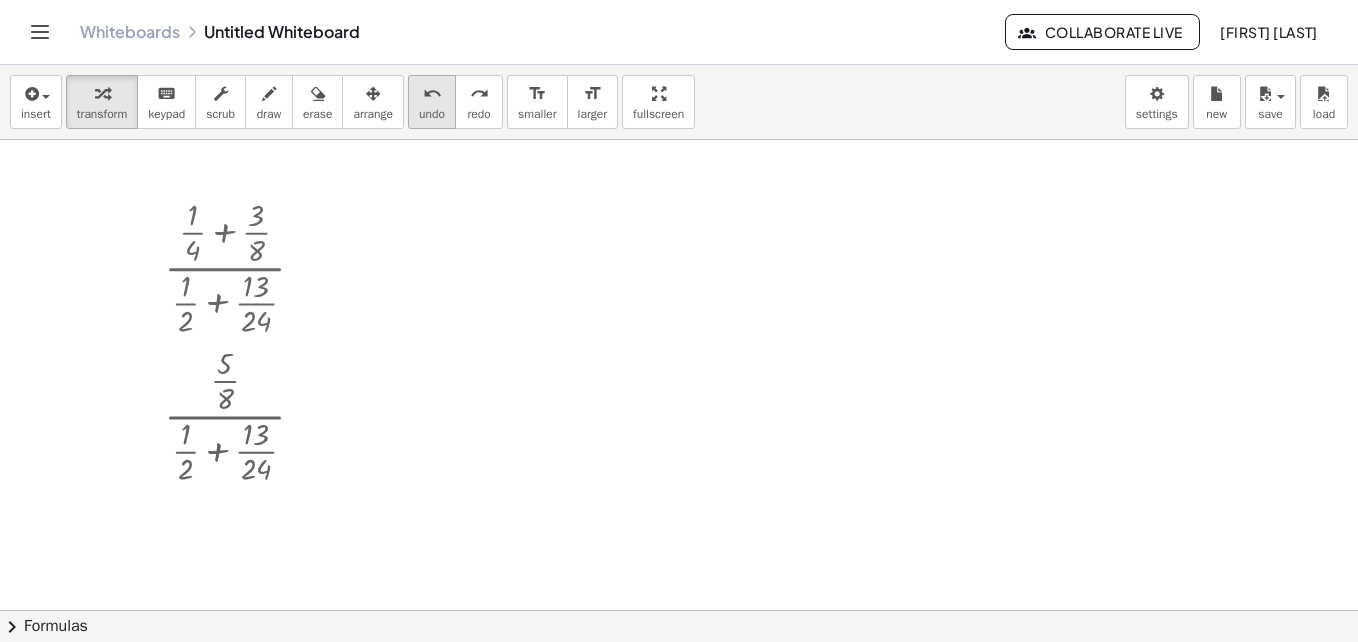 click on "undo" at bounding box center (432, 114) 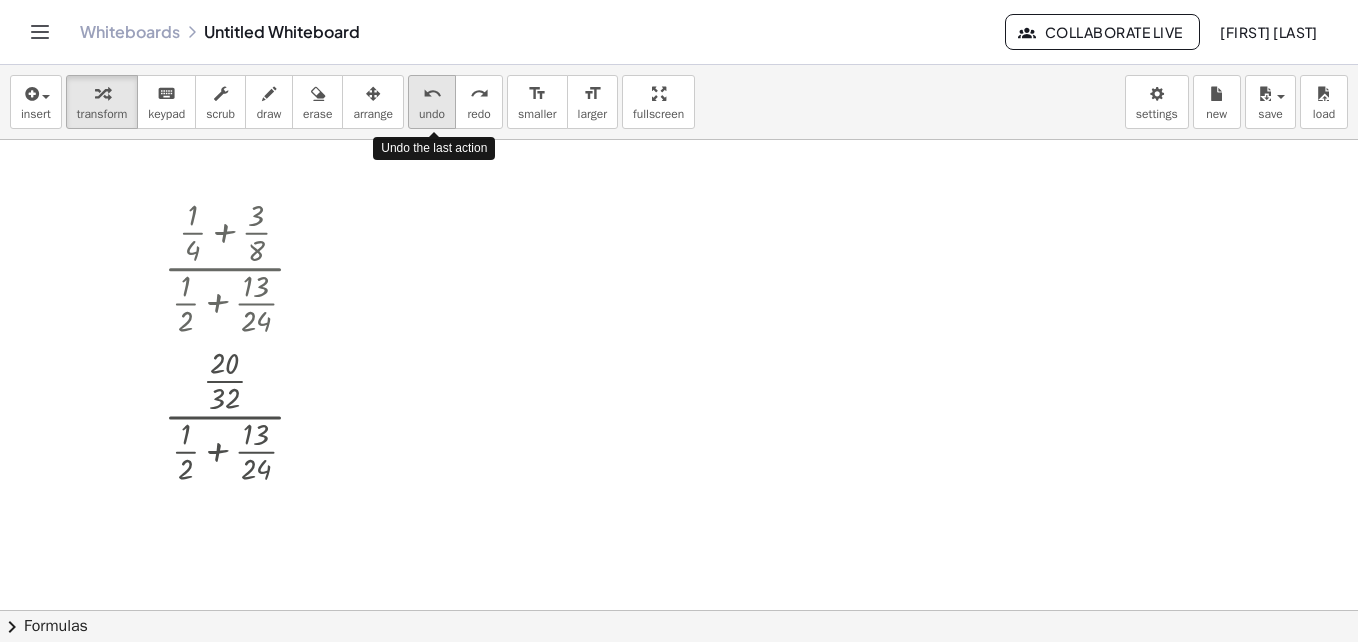 click on "undo" at bounding box center [432, 114] 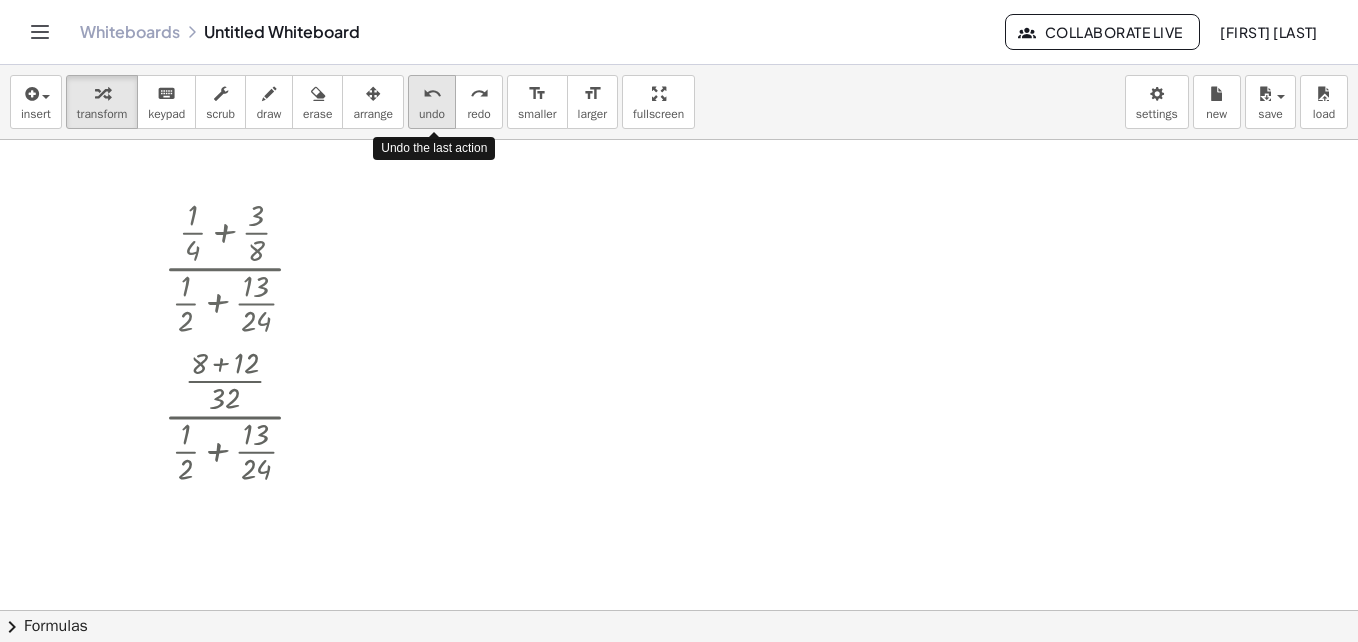 click on "undo undo" at bounding box center (432, 102) 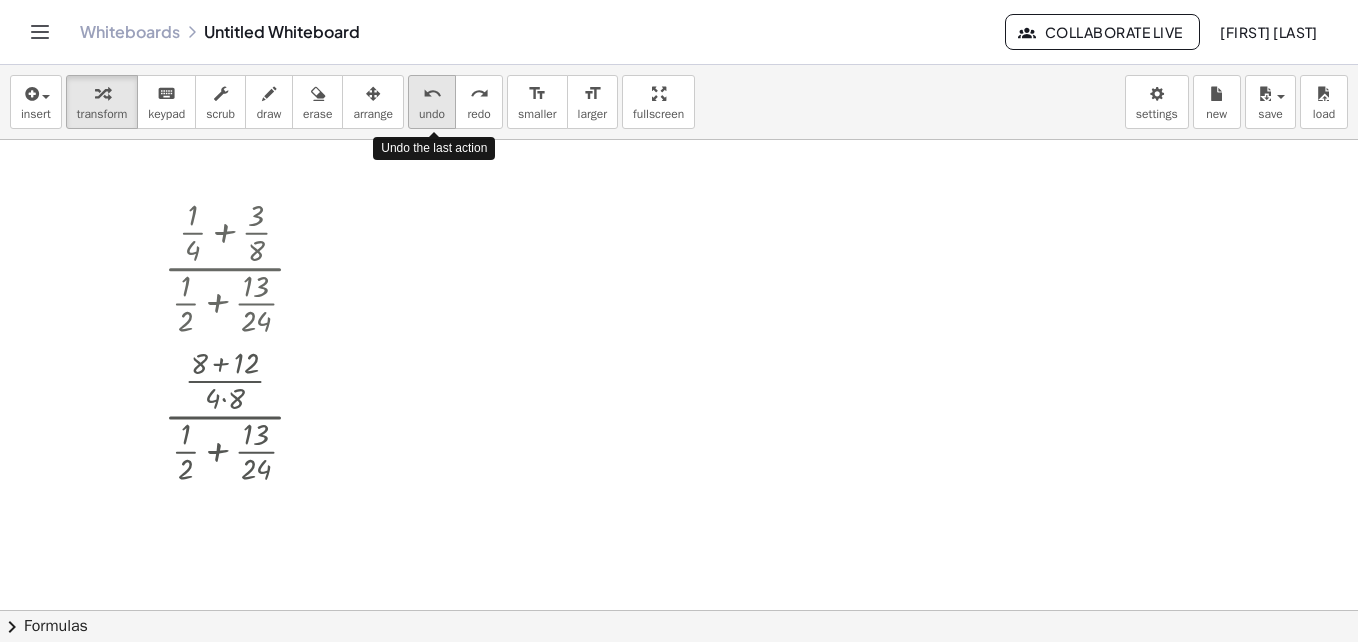 click on "undo undo" at bounding box center (432, 102) 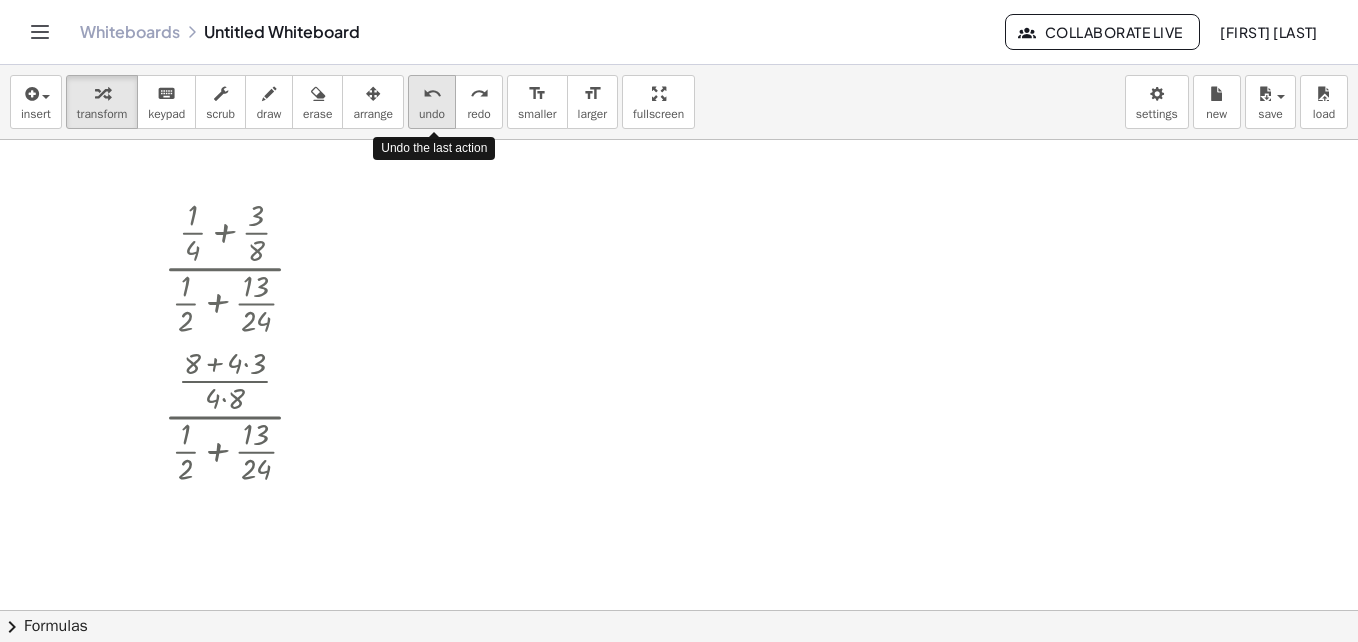 click on "undo undo" at bounding box center [432, 102] 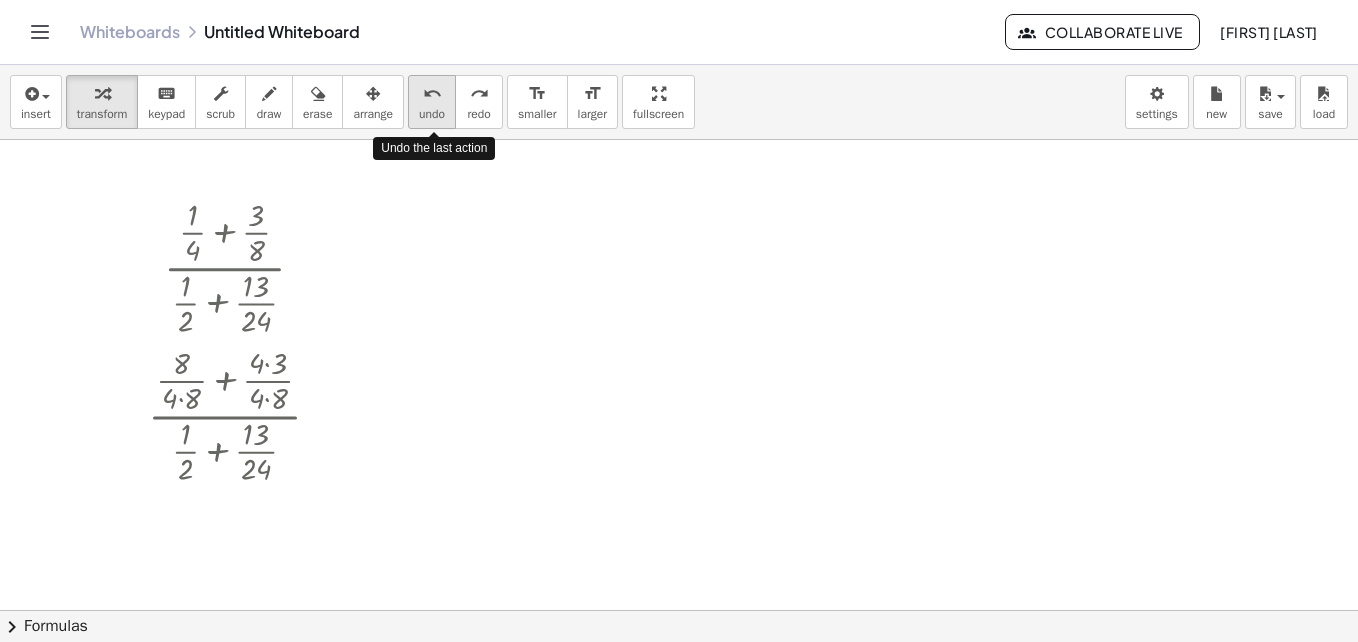 click on "undo undo" at bounding box center [432, 102] 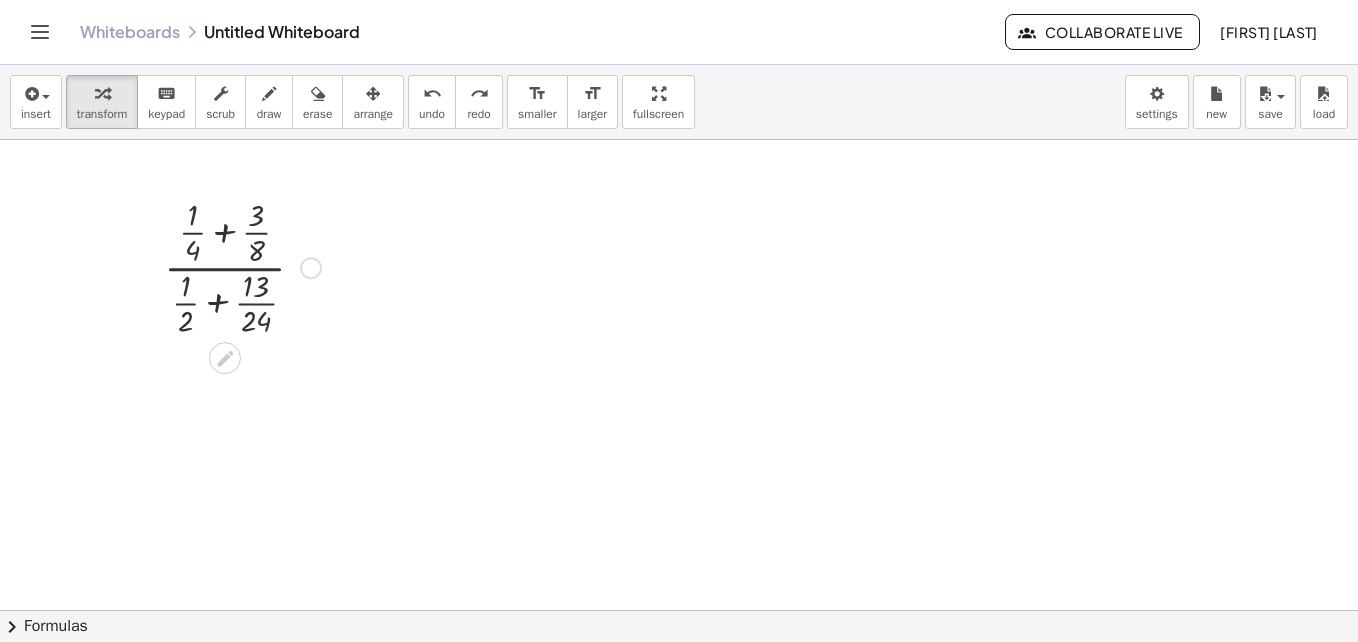 click at bounding box center [242, 266] 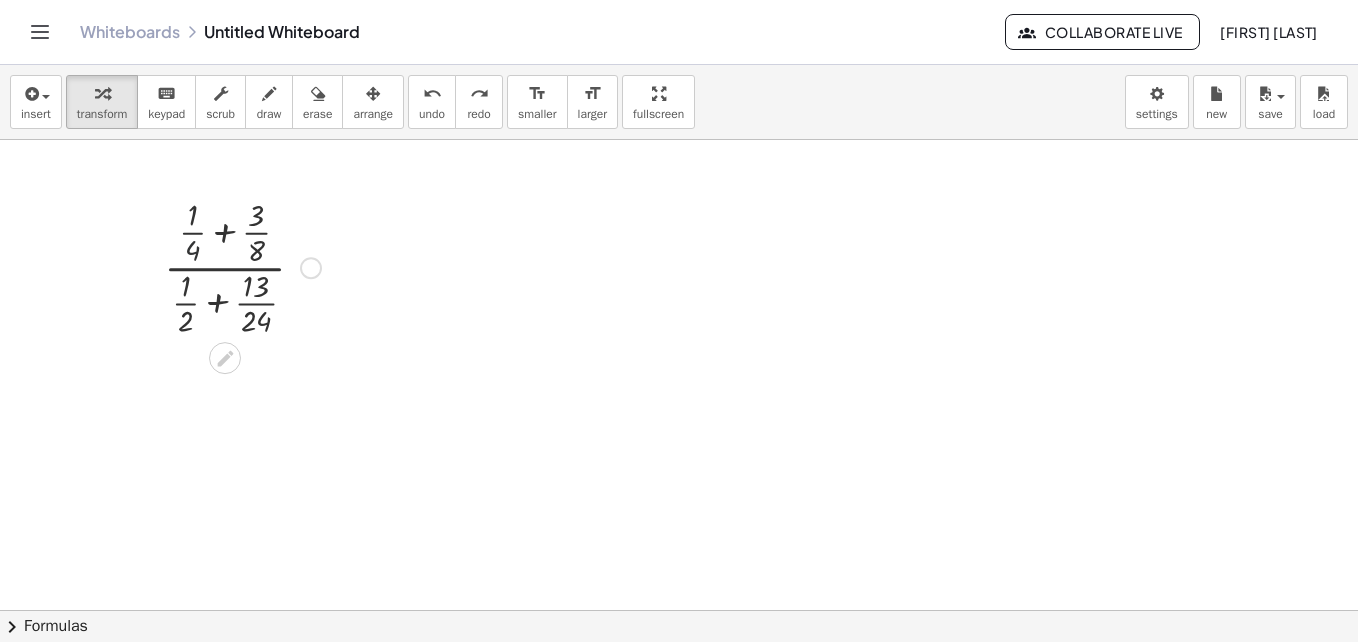 click at bounding box center [242, 266] 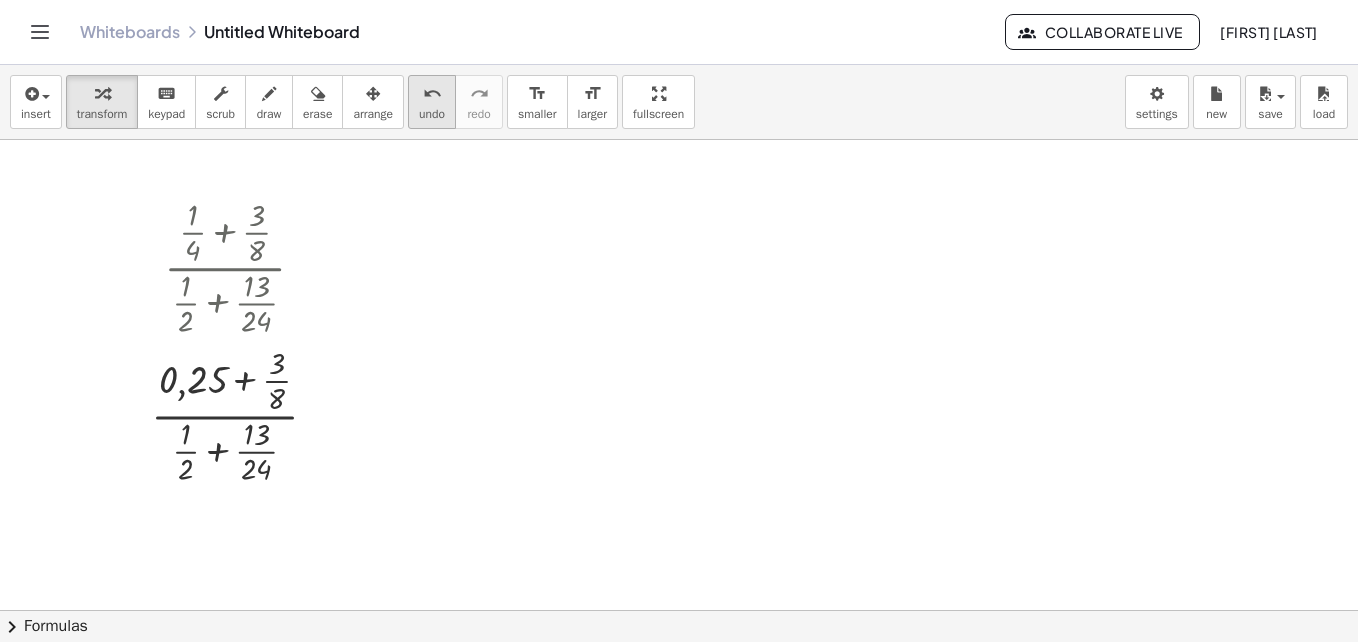 click on "undo undo" at bounding box center (432, 102) 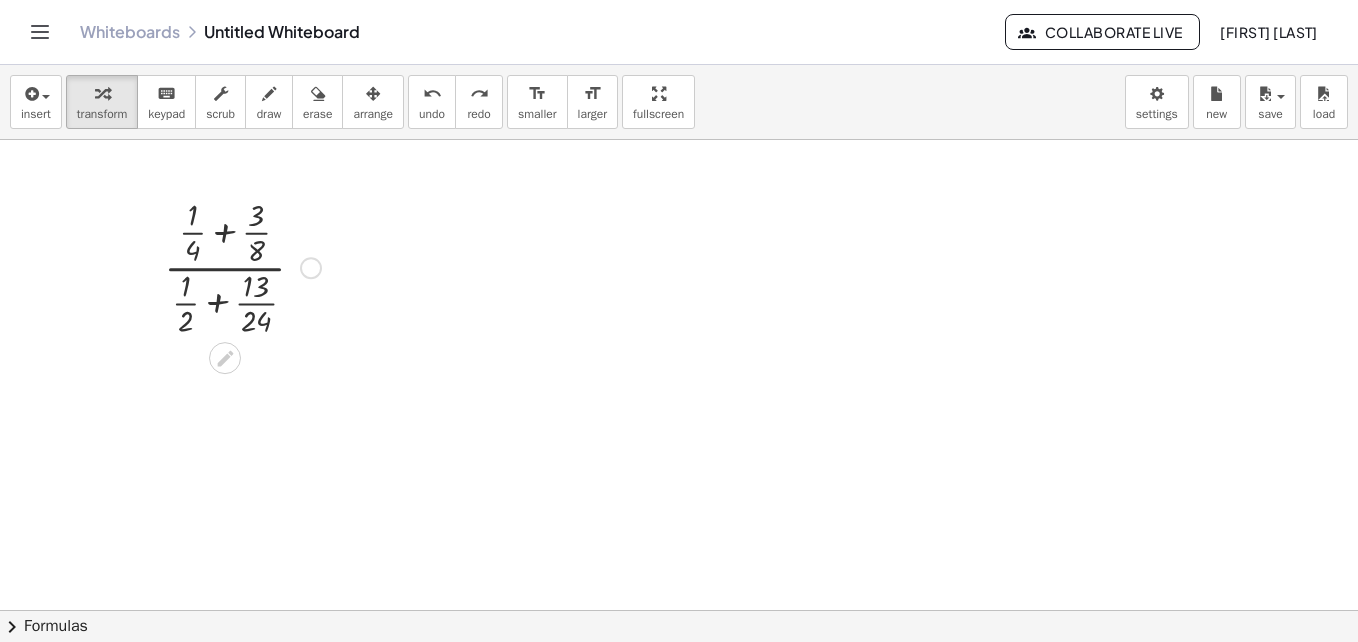 click at bounding box center (242, 266) 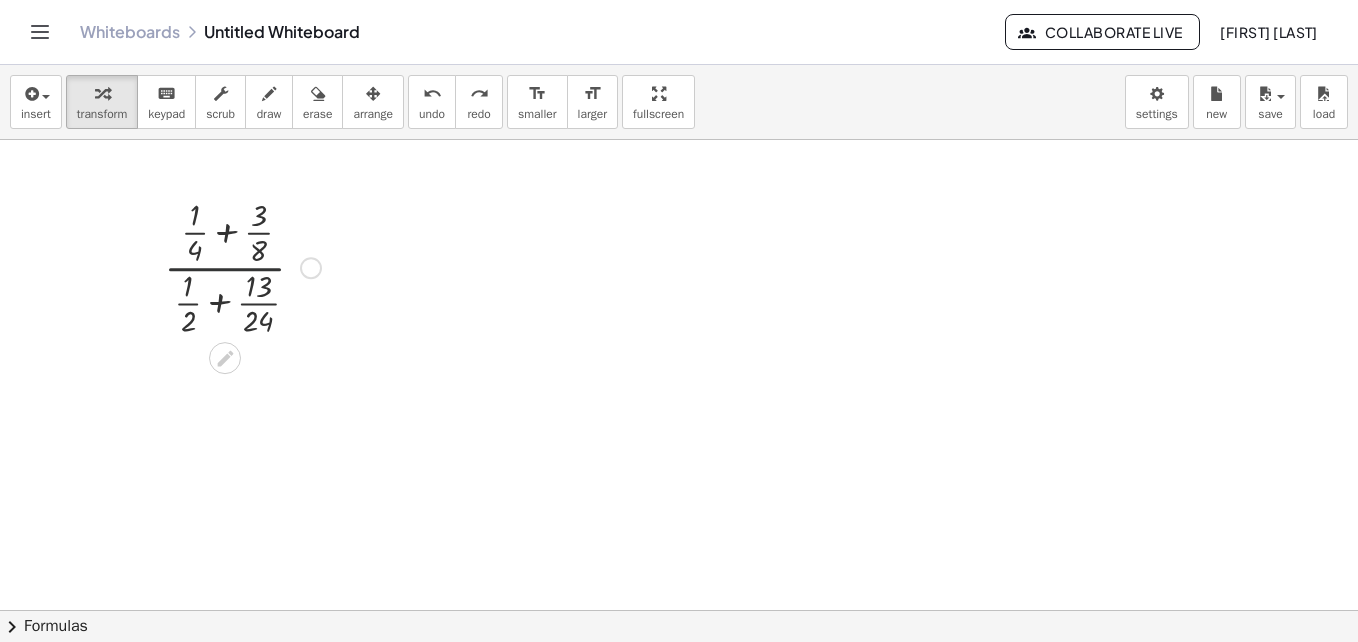 drag, startPoint x: 220, startPoint y: 264, endPoint x: 221, endPoint y: 275, distance: 11.045361 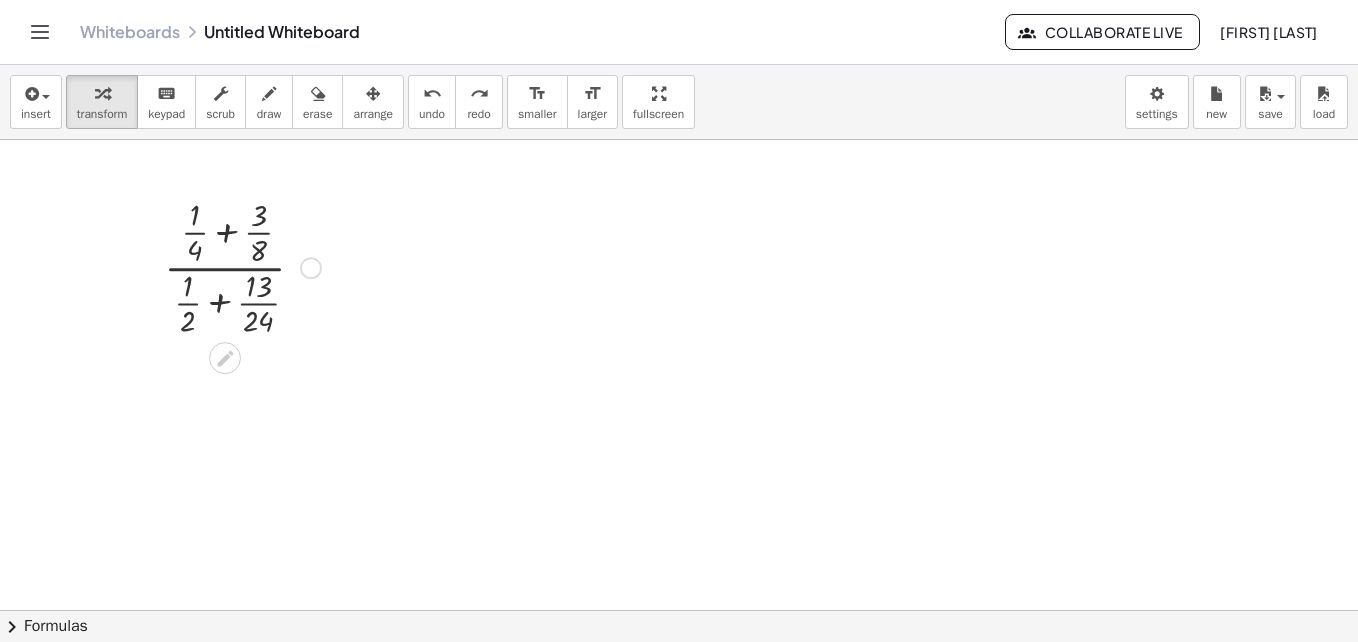 click at bounding box center [242, 266] 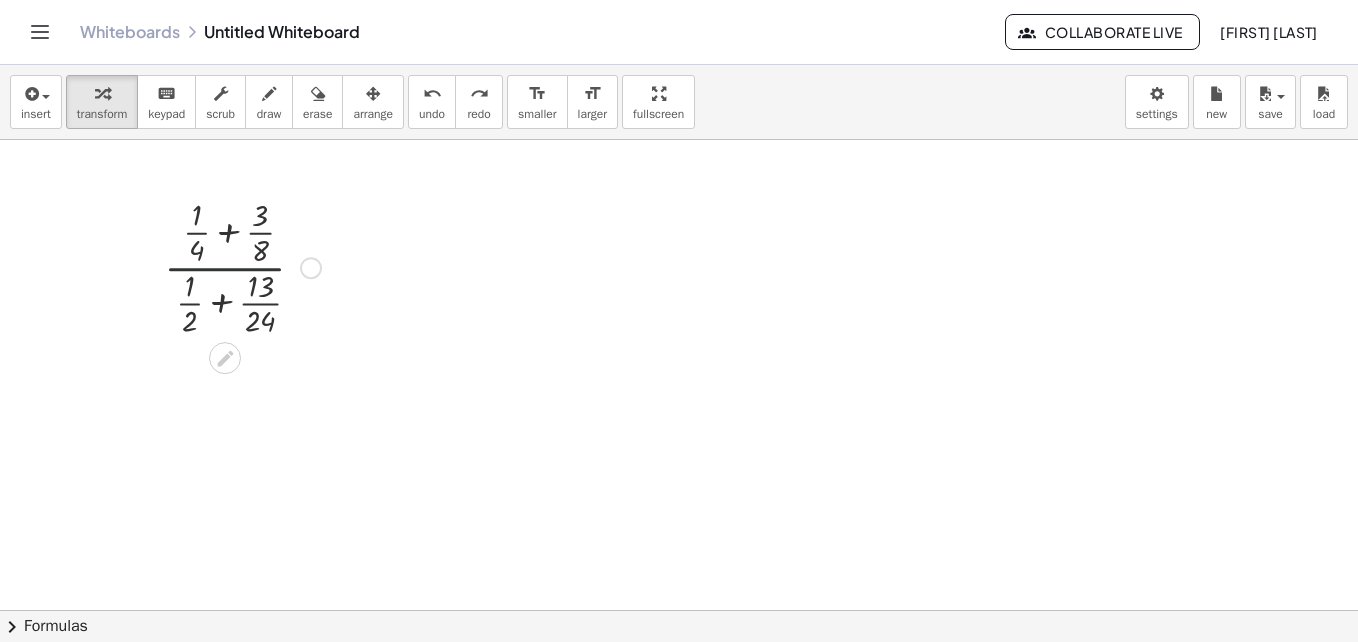 click at bounding box center [242, 266] 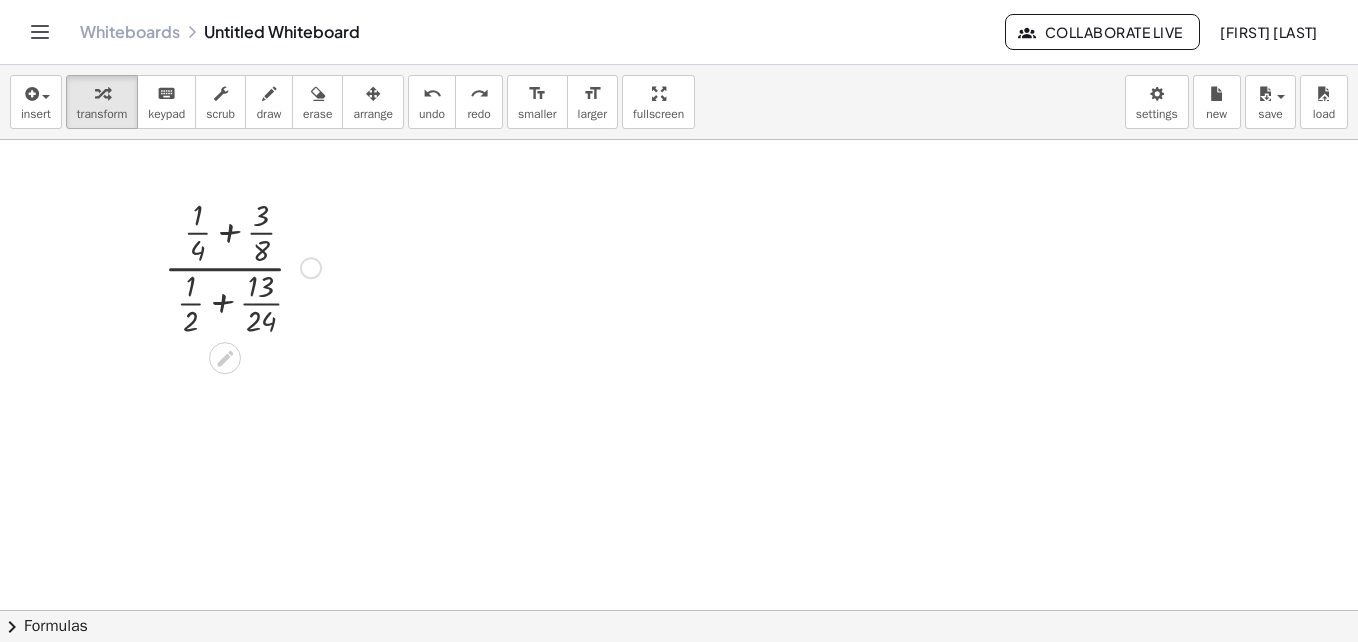 click at bounding box center [242, 266] 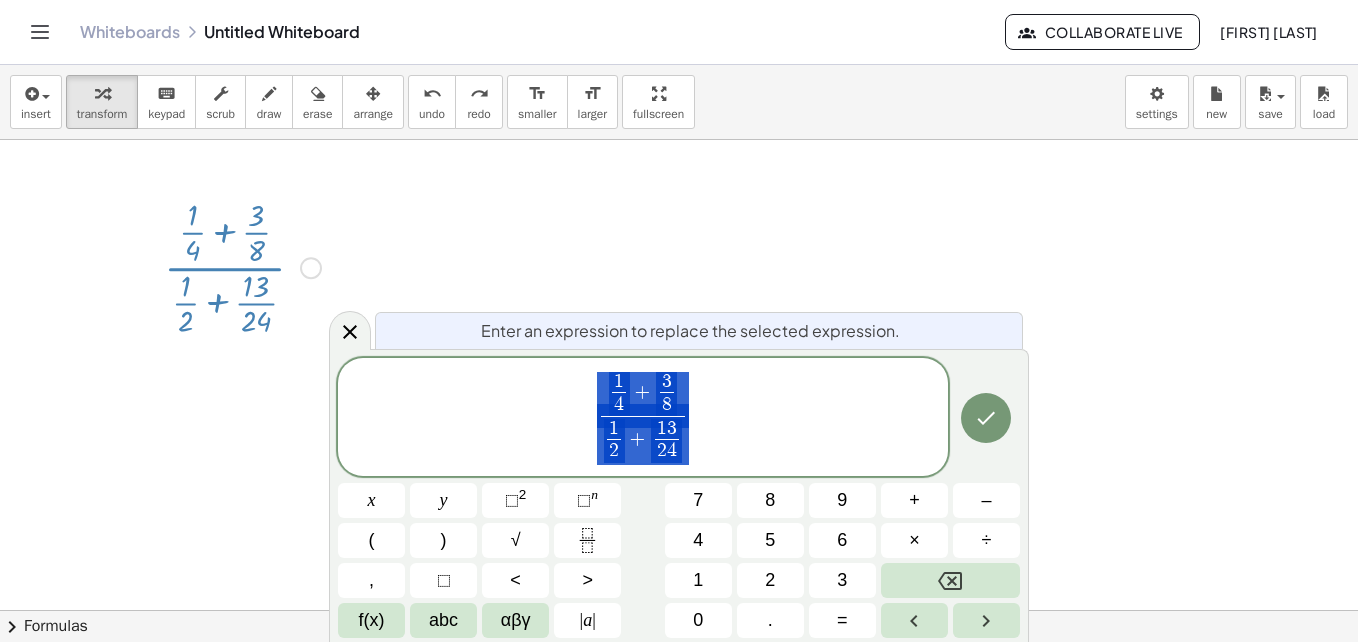 click 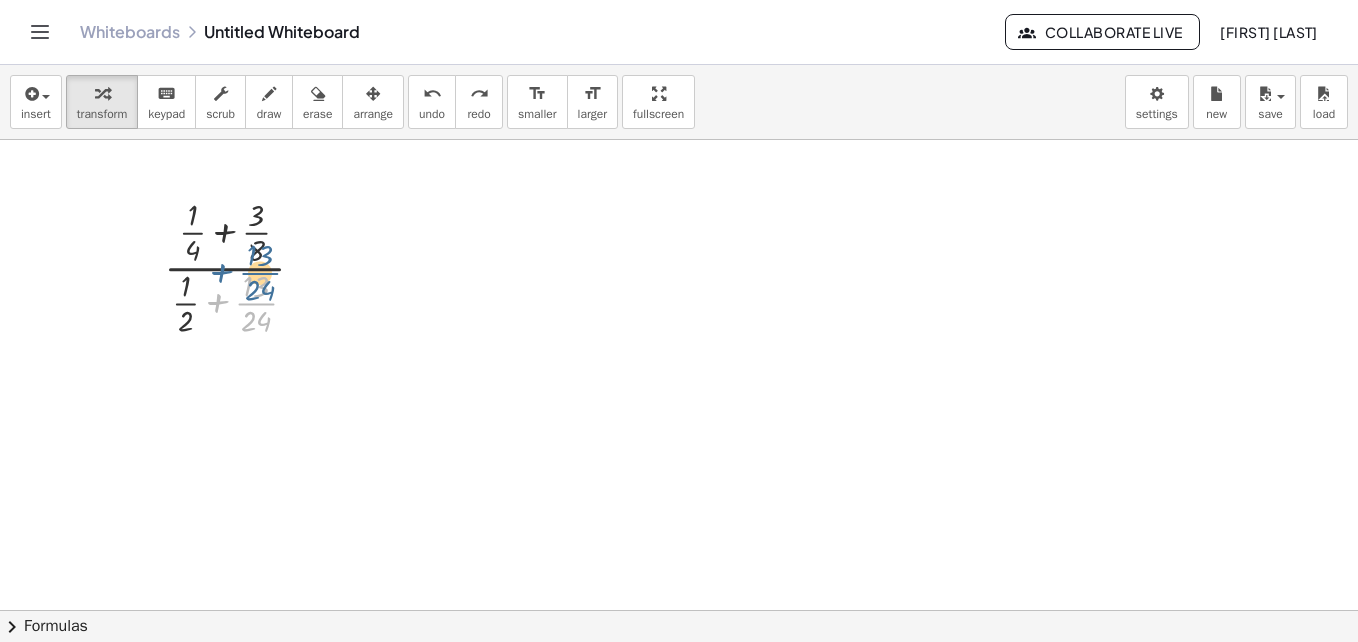 drag, startPoint x: 219, startPoint y: 304, endPoint x: 207, endPoint y: 313, distance: 15 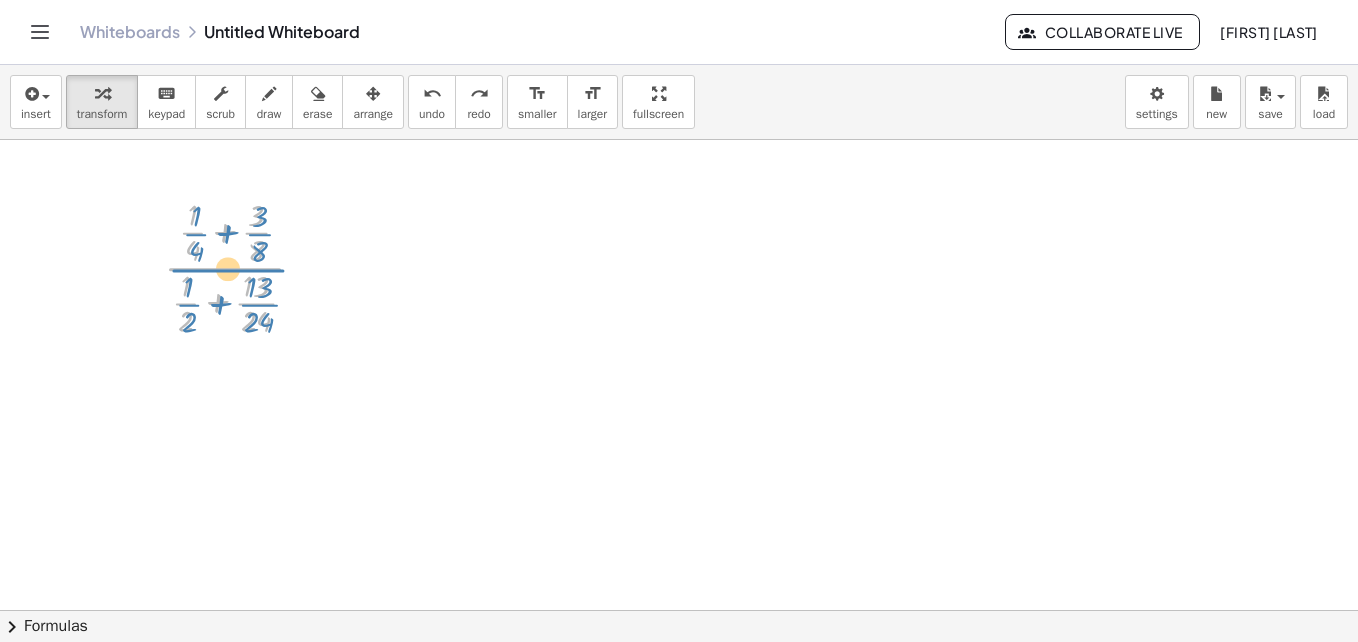 click at bounding box center (242, 266) 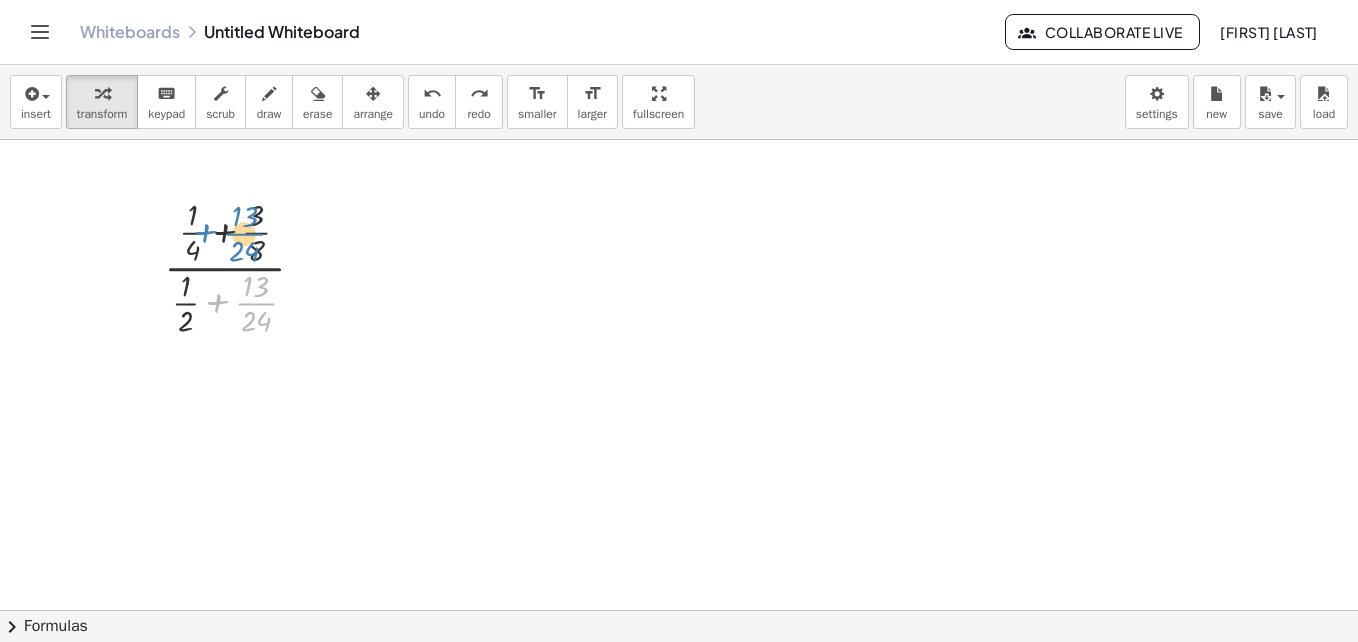 drag, startPoint x: 218, startPoint y: 293, endPoint x: 206, endPoint y: 223, distance: 71.021126 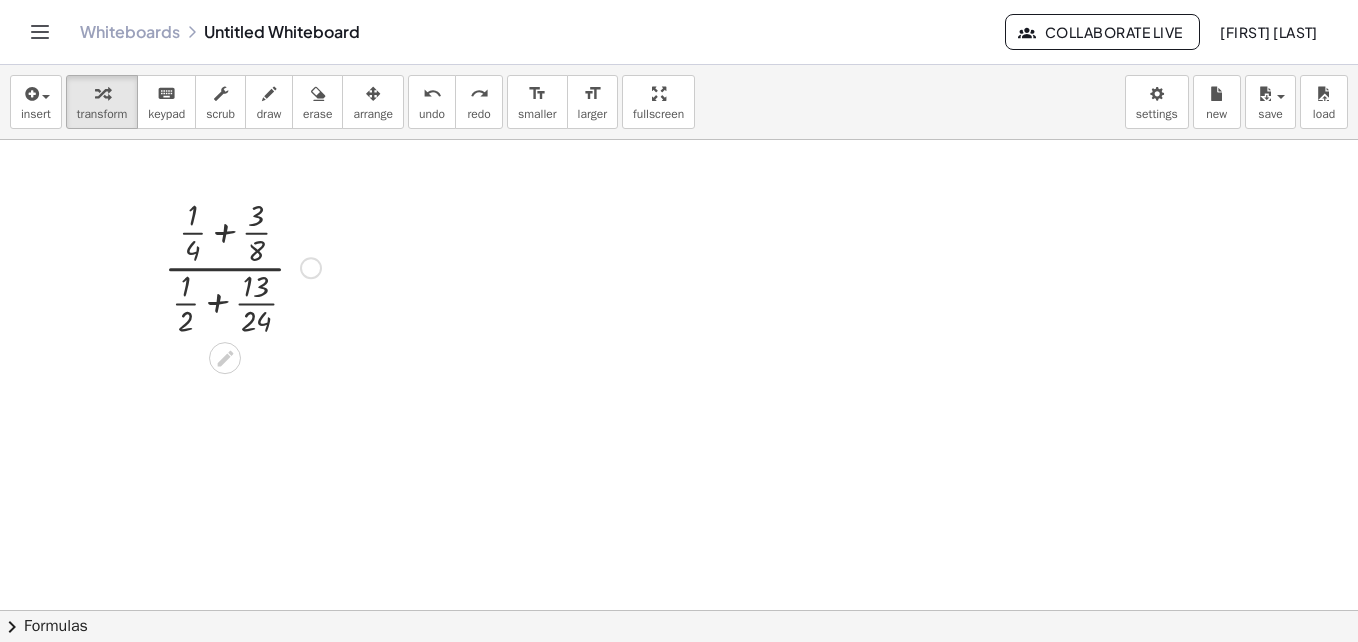 click at bounding box center (242, 266) 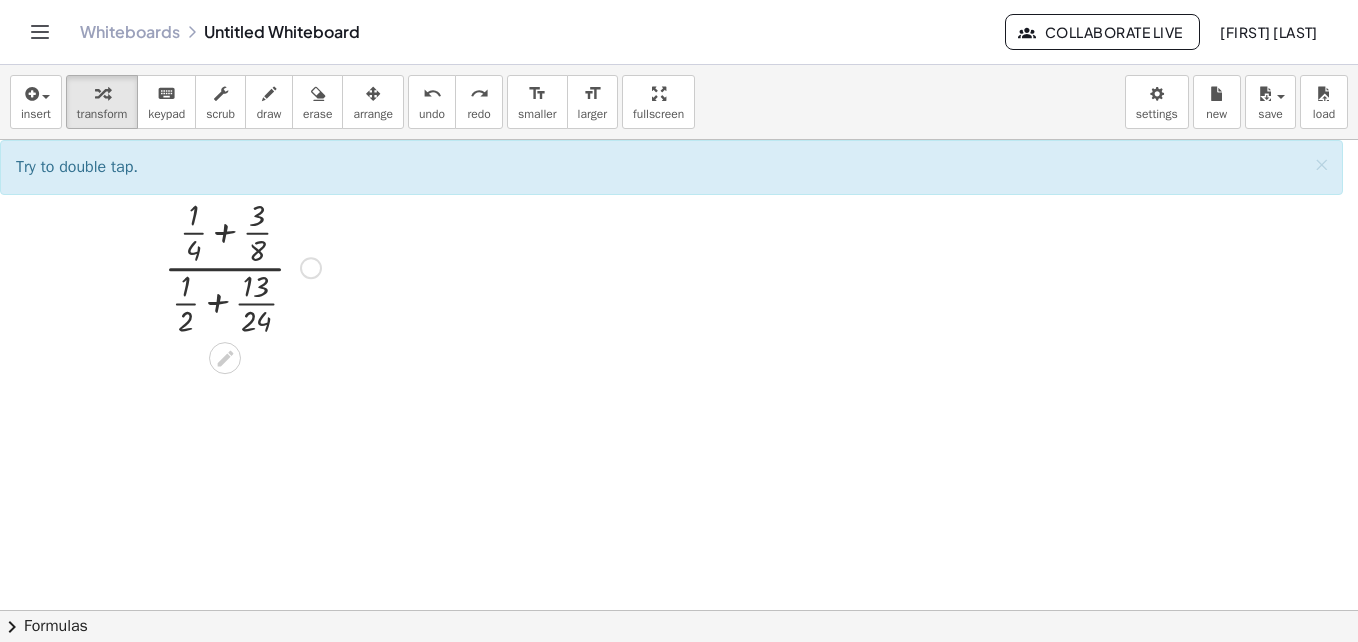 click at bounding box center [242, 266] 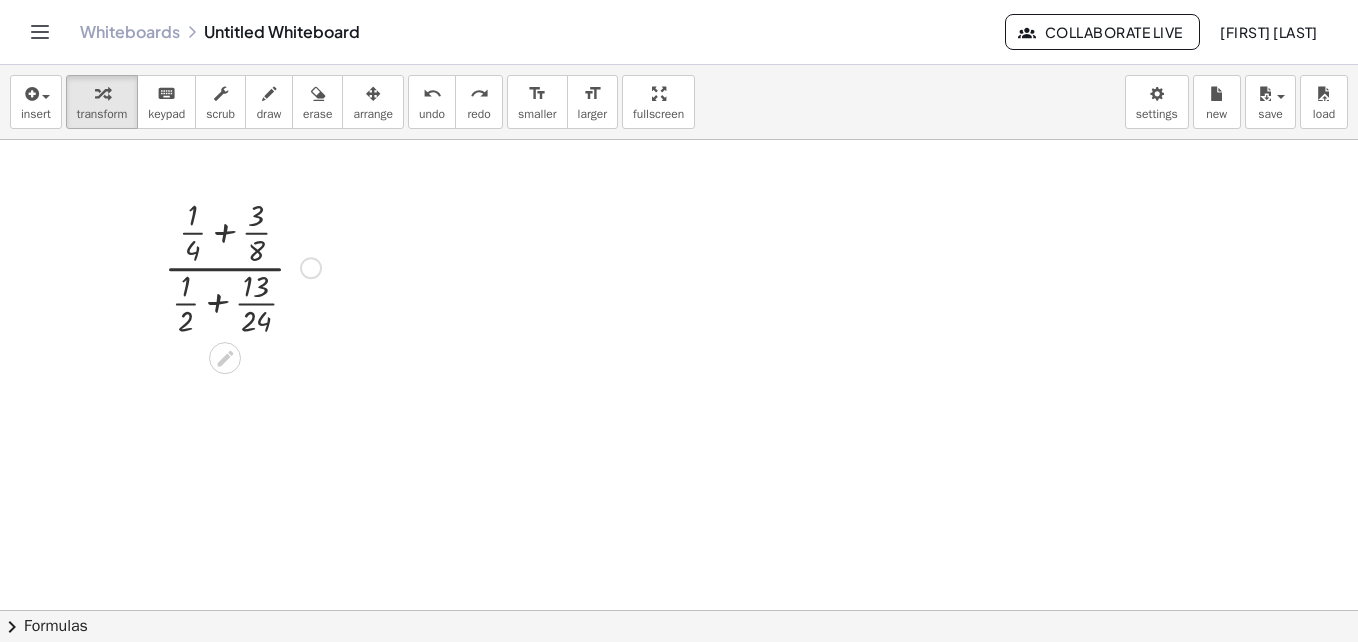 click at bounding box center (242, 266) 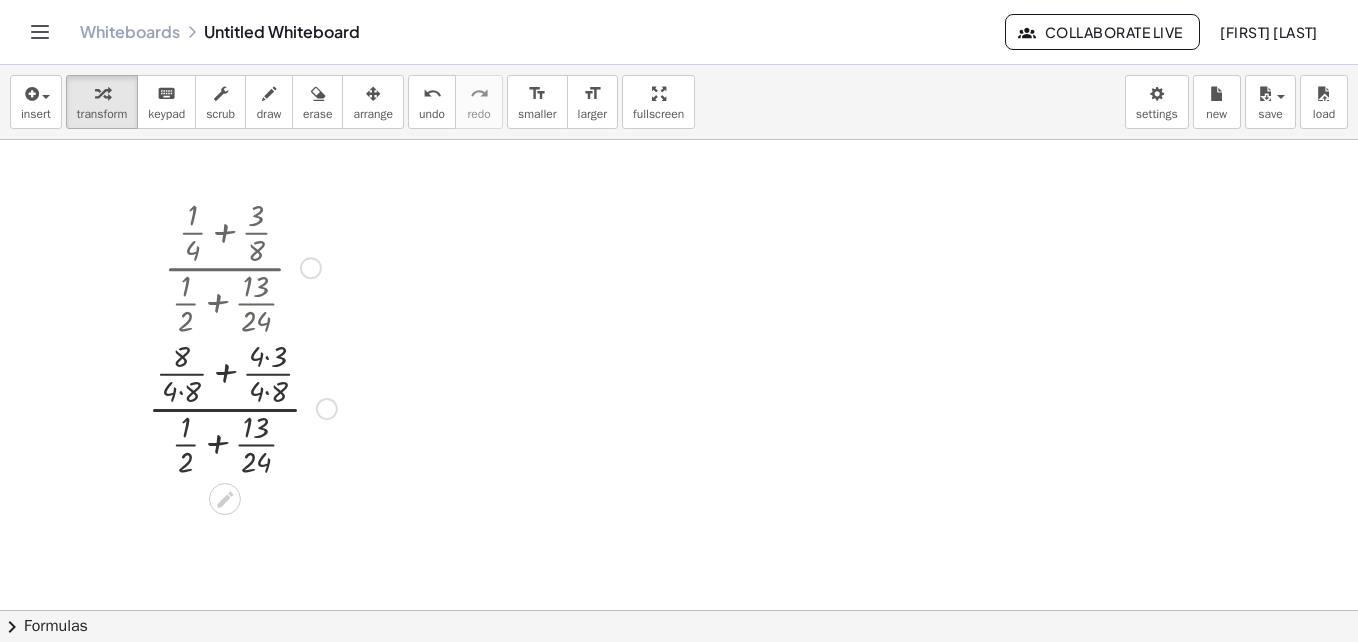 click at bounding box center (242, 266) 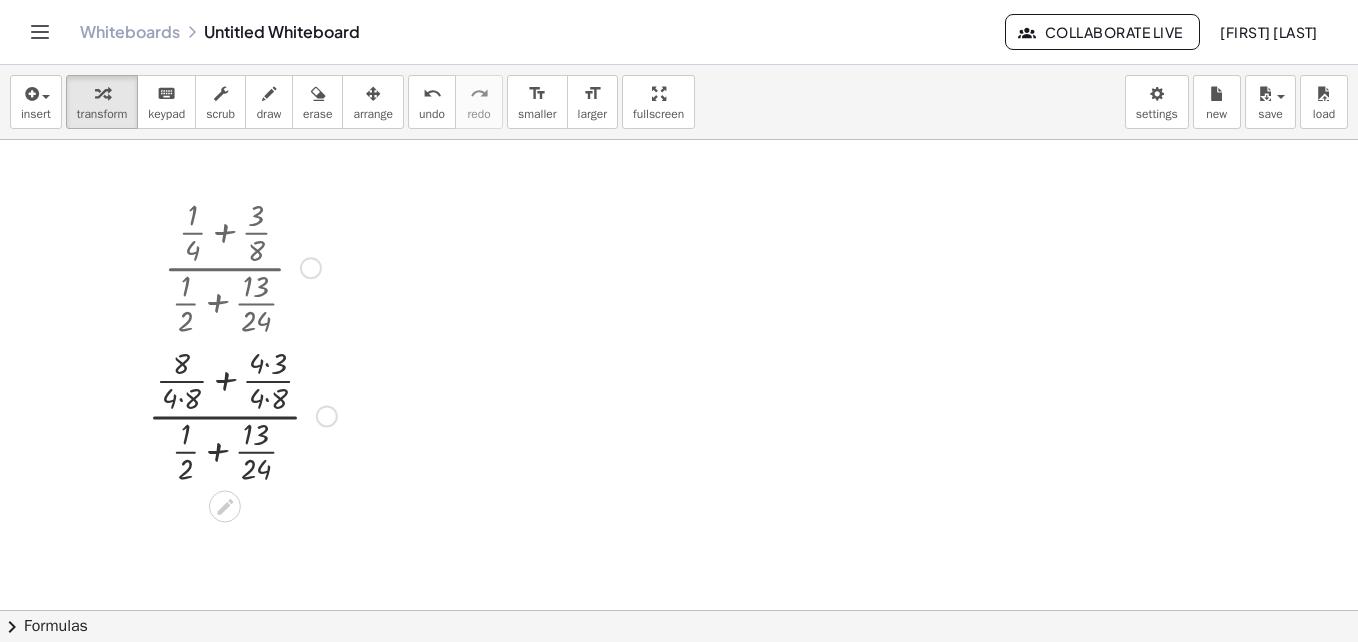 scroll, scrollTop: 100, scrollLeft: 0, axis: vertical 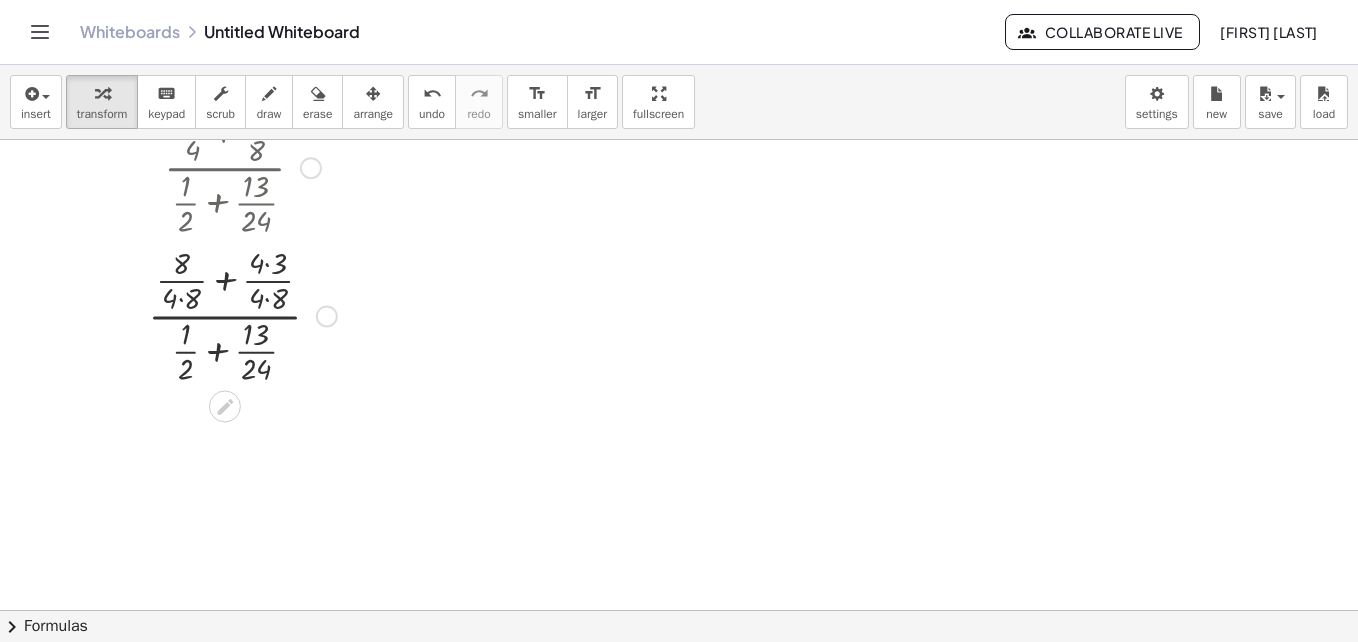 click at bounding box center [242, 314] 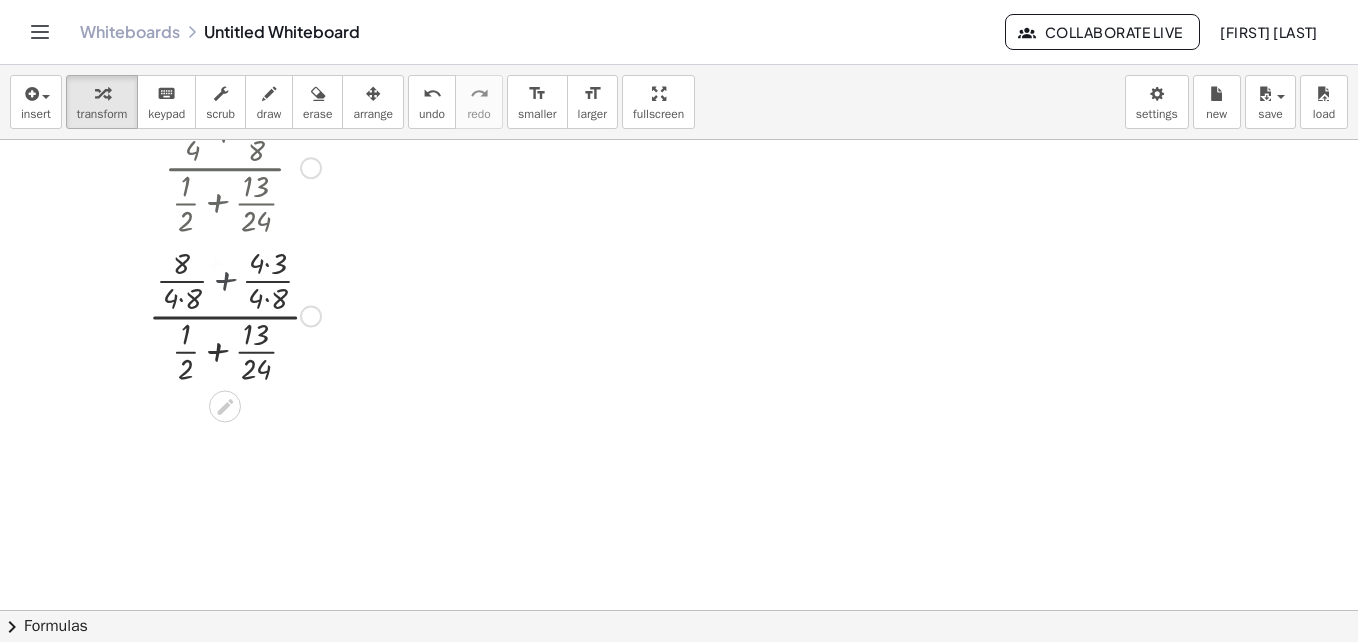 click at bounding box center (242, 314) 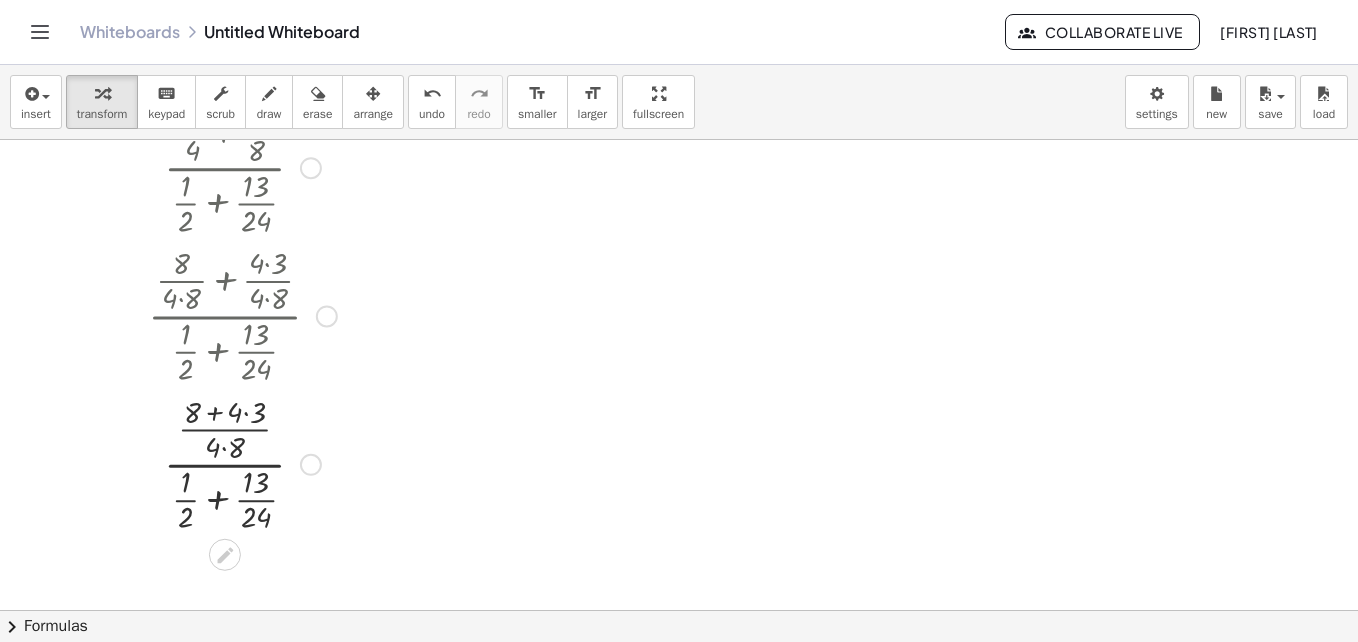 scroll, scrollTop: 200, scrollLeft: 0, axis: vertical 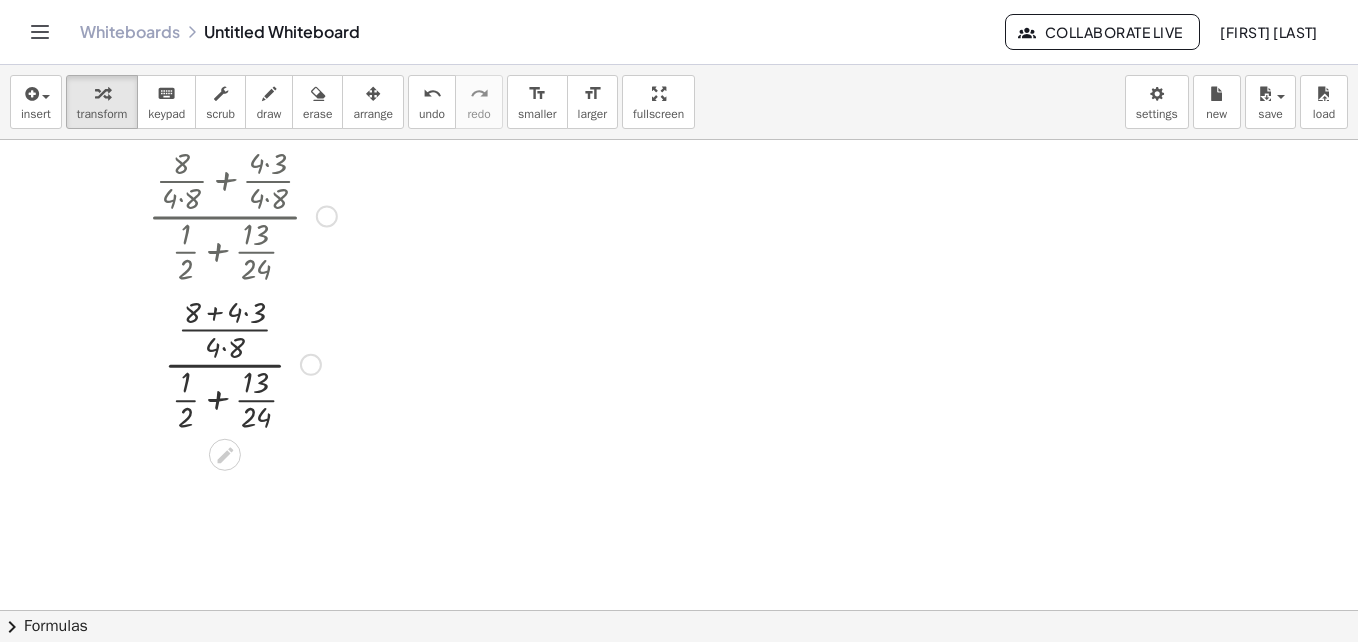 click at bounding box center [242, 363] 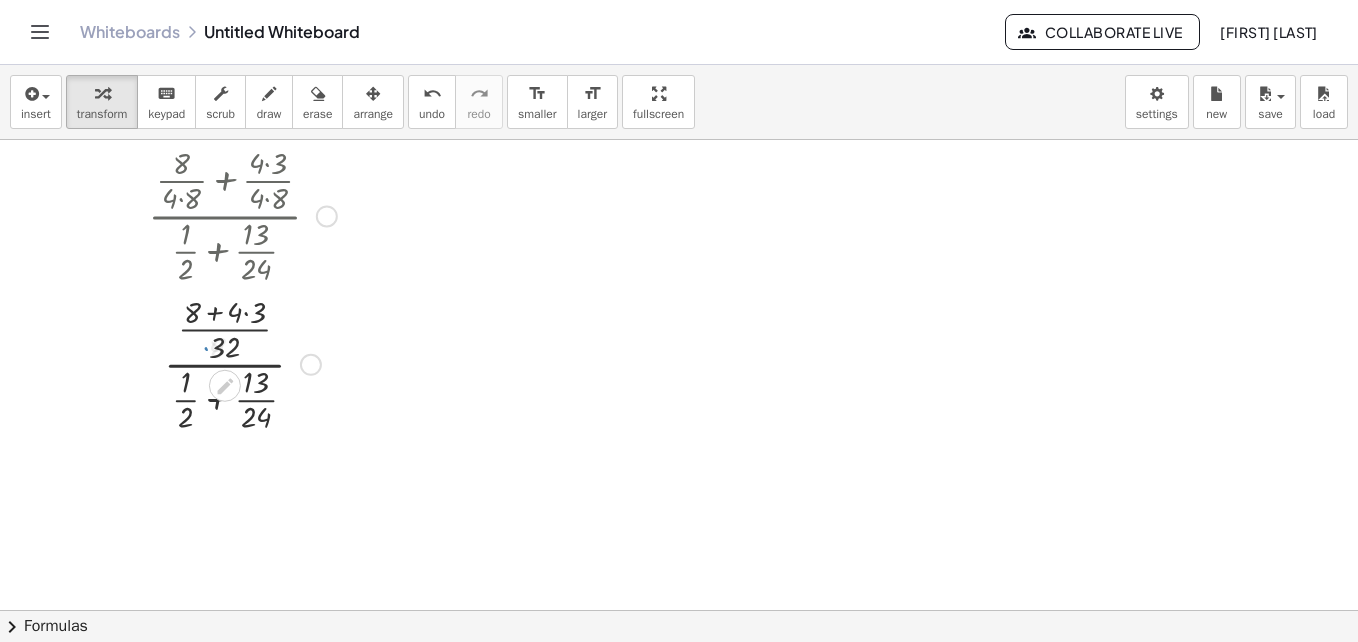 click at bounding box center [242, 363] 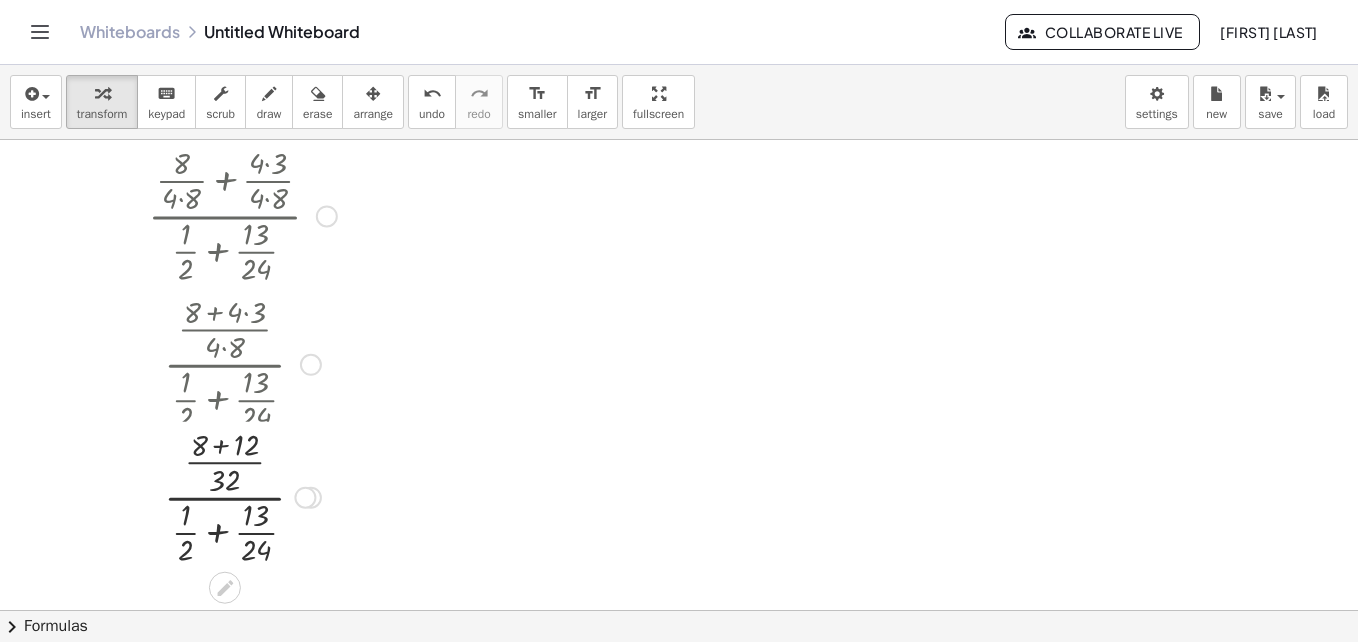 click at bounding box center [242, 363] 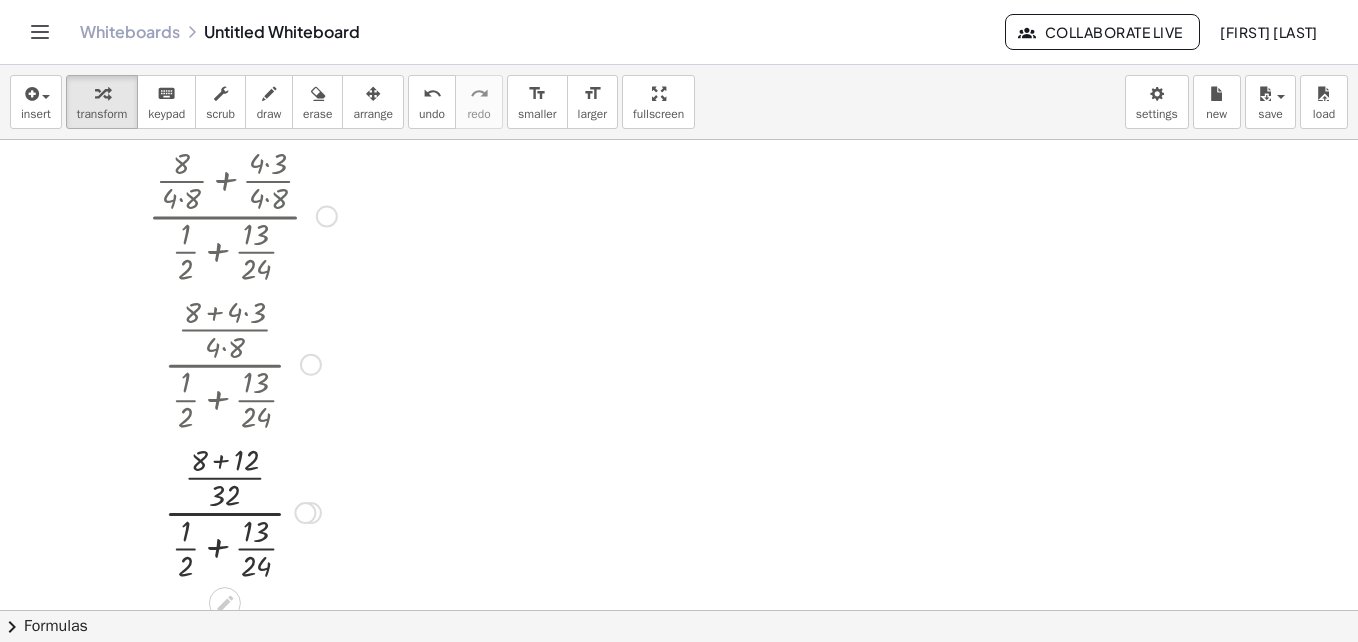 scroll, scrollTop: 300, scrollLeft: 0, axis: vertical 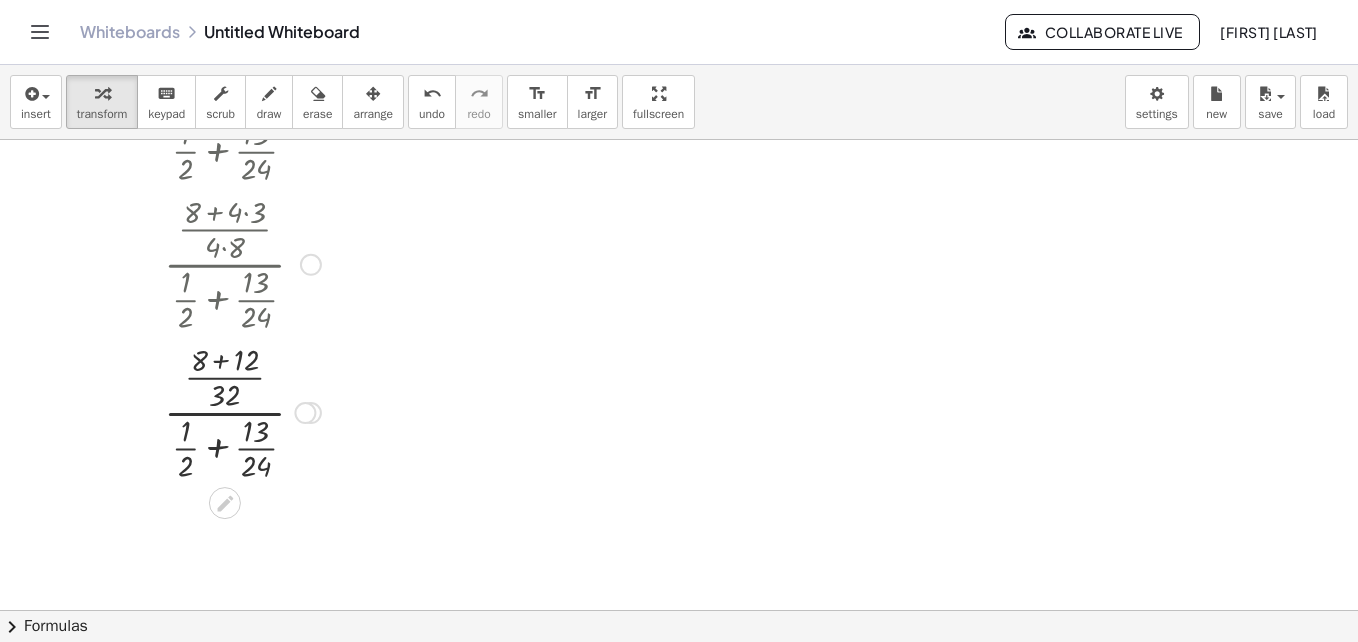 click at bounding box center (242, 411) 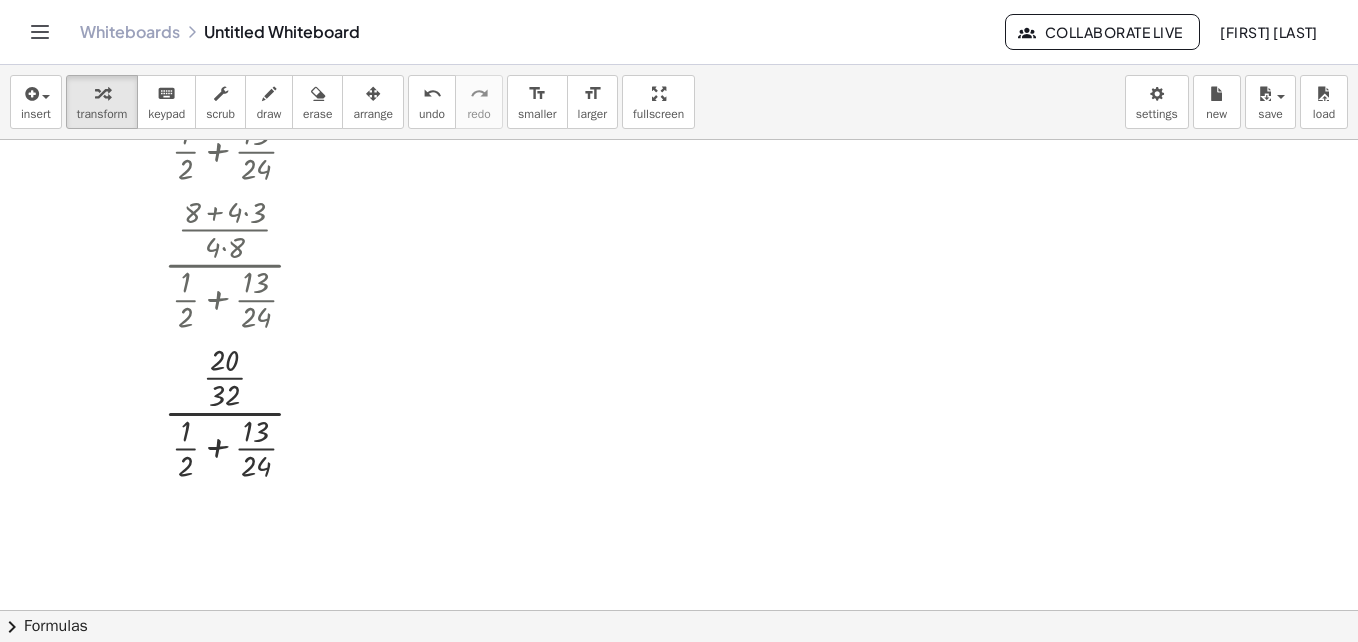 scroll, scrollTop: 400, scrollLeft: 0, axis: vertical 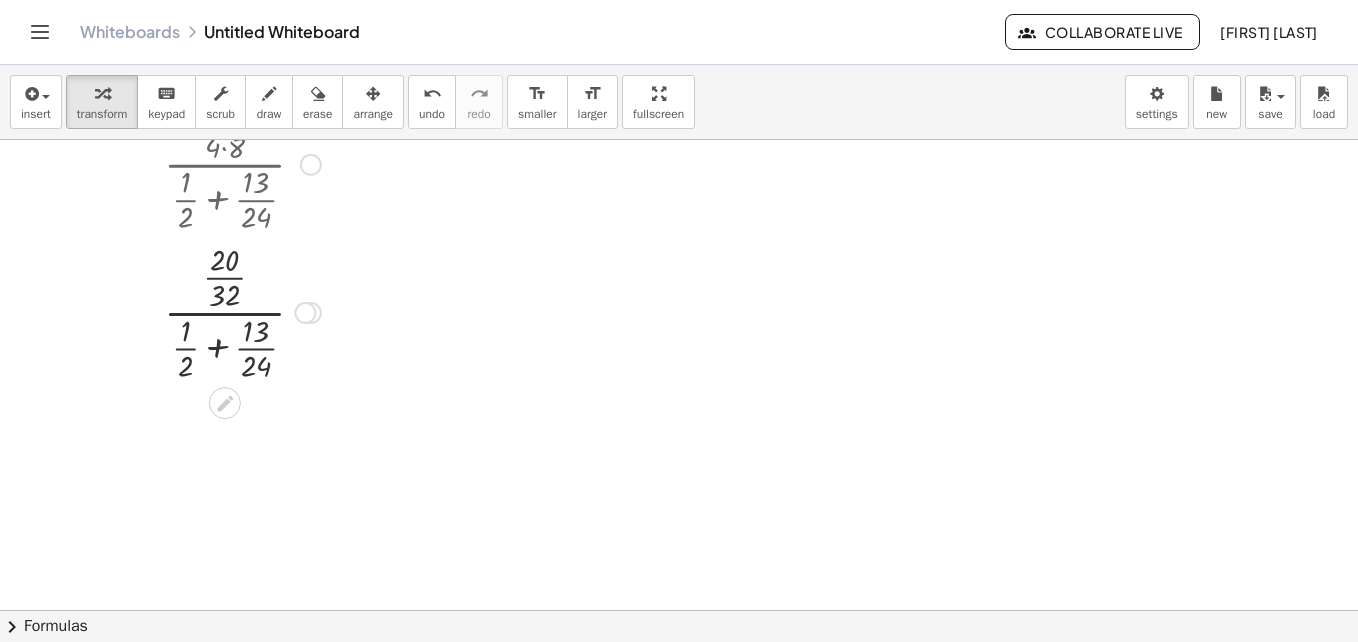 click at bounding box center (242, 311) 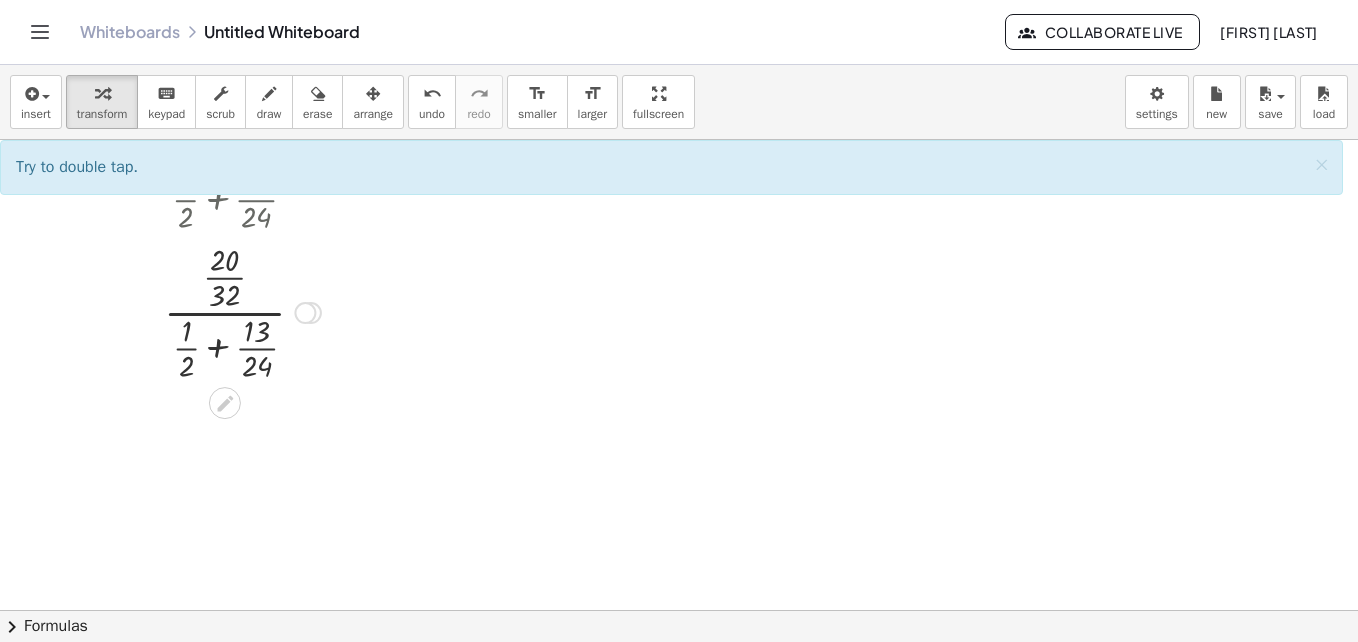 click at bounding box center [242, 311] 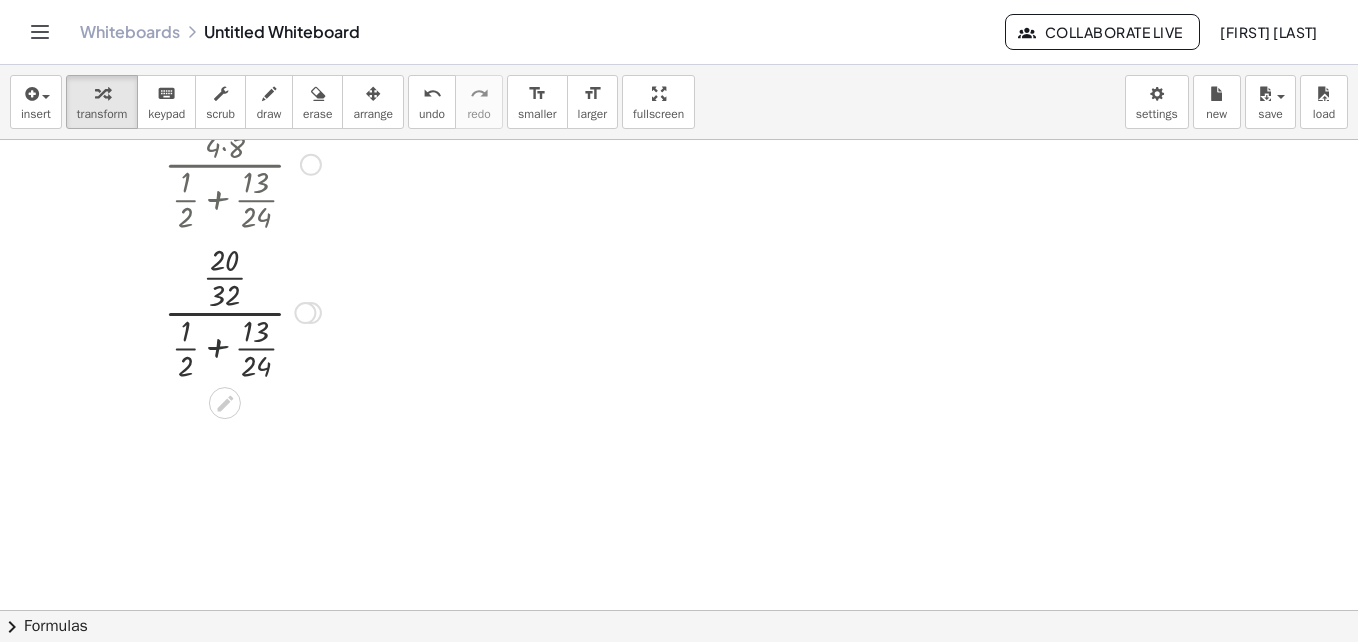 click at bounding box center [242, 311] 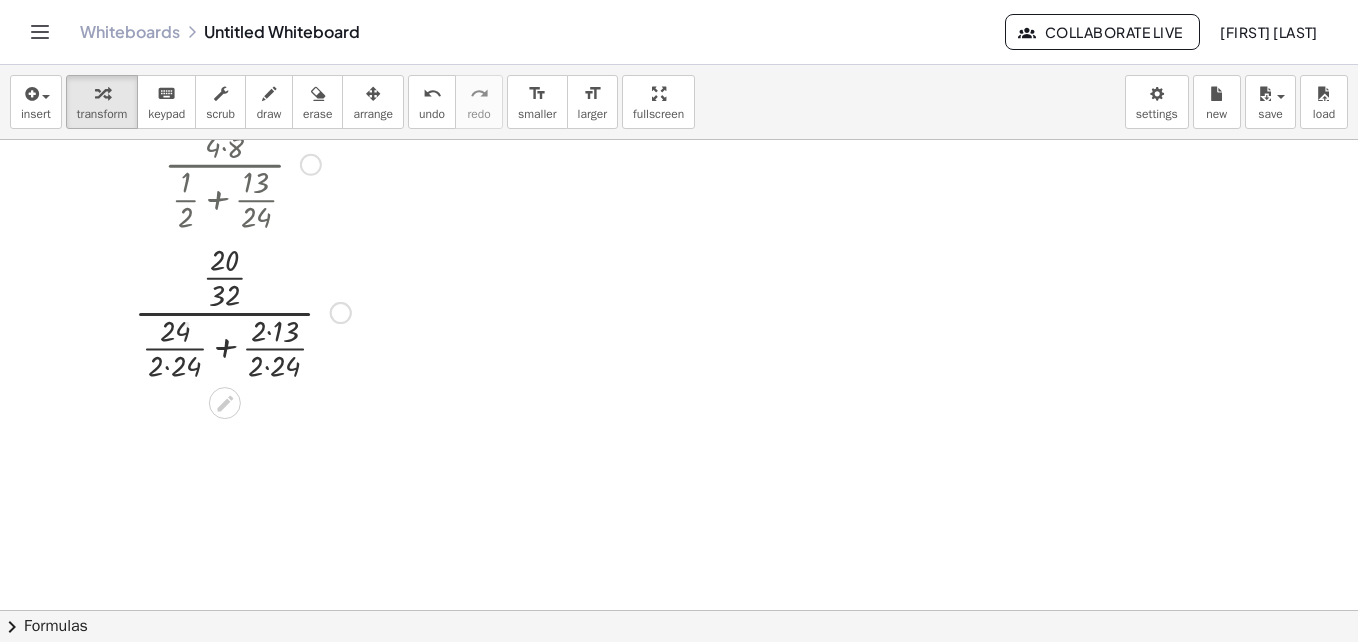 click on "· ( + · 1 · 4 + · 3 · 8 ) · ( + · 1 · 2 + · 13 · 24 ) · ( + · 8 · 4 · 8 + · 4 · 3 · 4 · 8 ) · ( + · 1 · 2 + · 13 · 24 ) · · ( + 8 + · 4 · 3 ) · 4 · 8 · ( + · 1 · 2 + · 13 · 24 ) · · ( + 8 + · 4 · 3 ) · 32 · ( + · 1 · 2 + · 13 · 24 ) · · ( + 8 + 12 ) · 32 · ( + · 1 · 2 + · 13 · 24 ) · · ( + · 1 · 2 + · 13 · 24 ) · · 32 20 · 24 · 2 · 24 · 2 · 2 · 24 · · 20 · 32 · ( + · 1 · 2 + · 13 · 24 )" at bounding box center (225, -132) 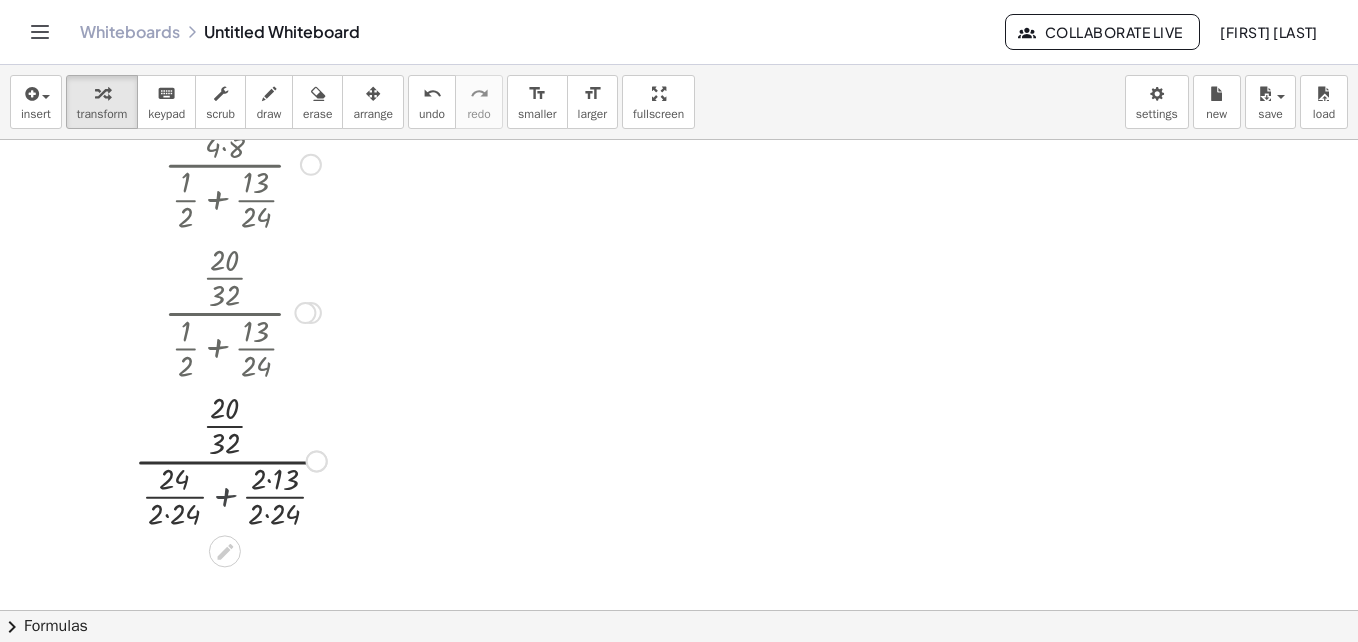 click at bounding box center [242, 311] 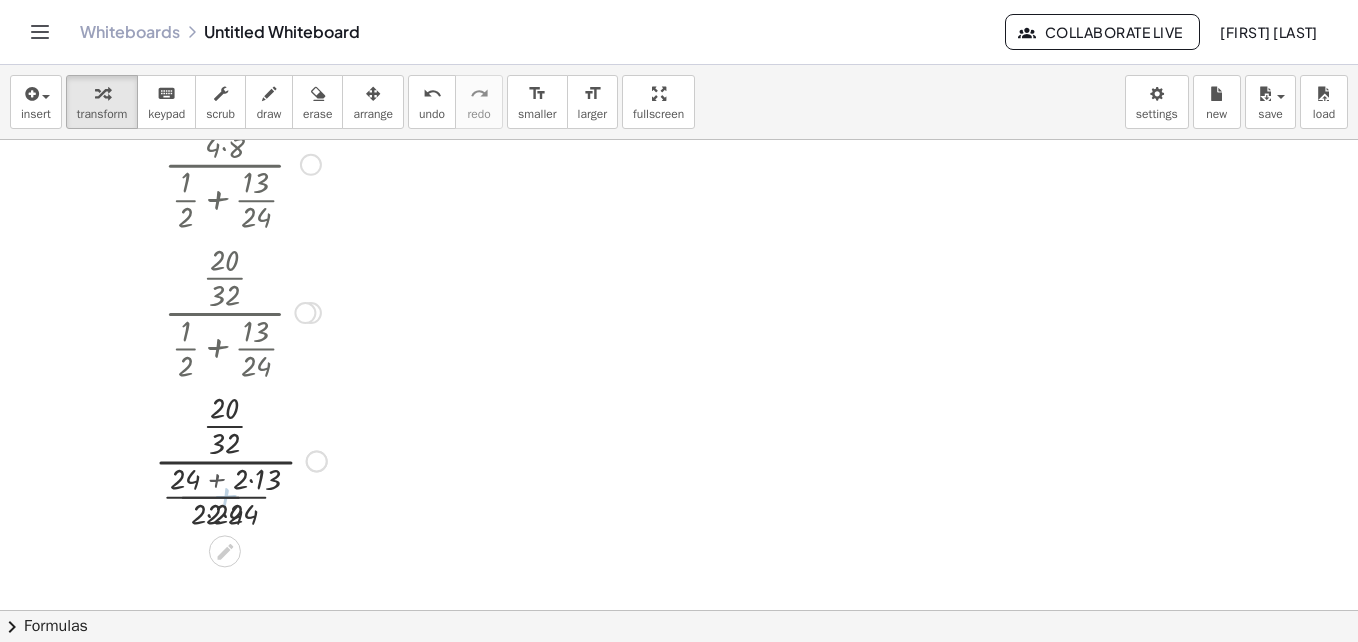 scroll, scrollTop: 470, scrollLeft: 0, axis: vertical 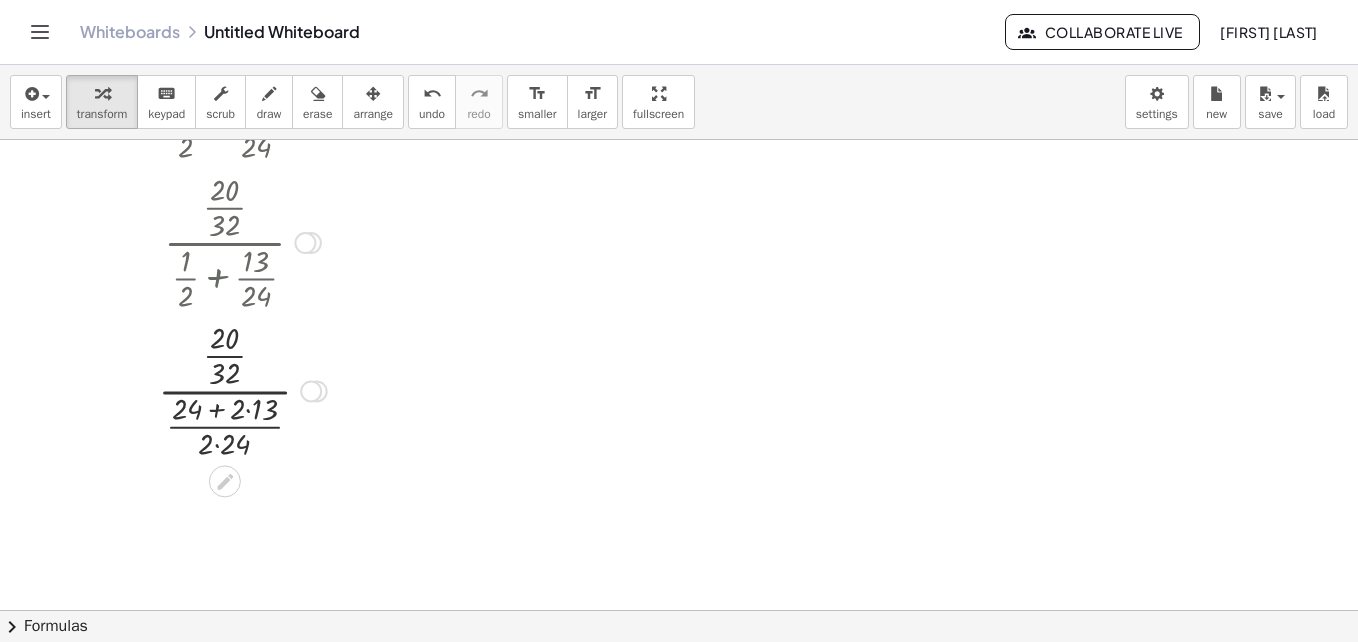click at bounding box center (242, 389) 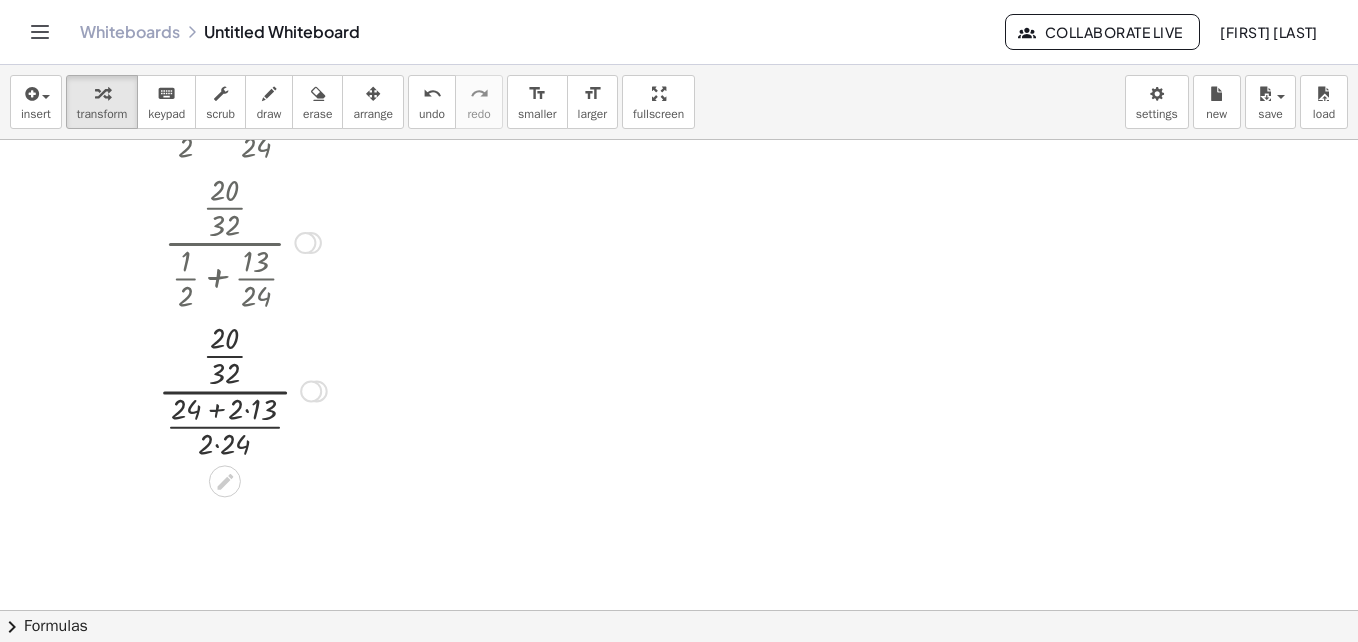 click at bounding box center [242, 389] 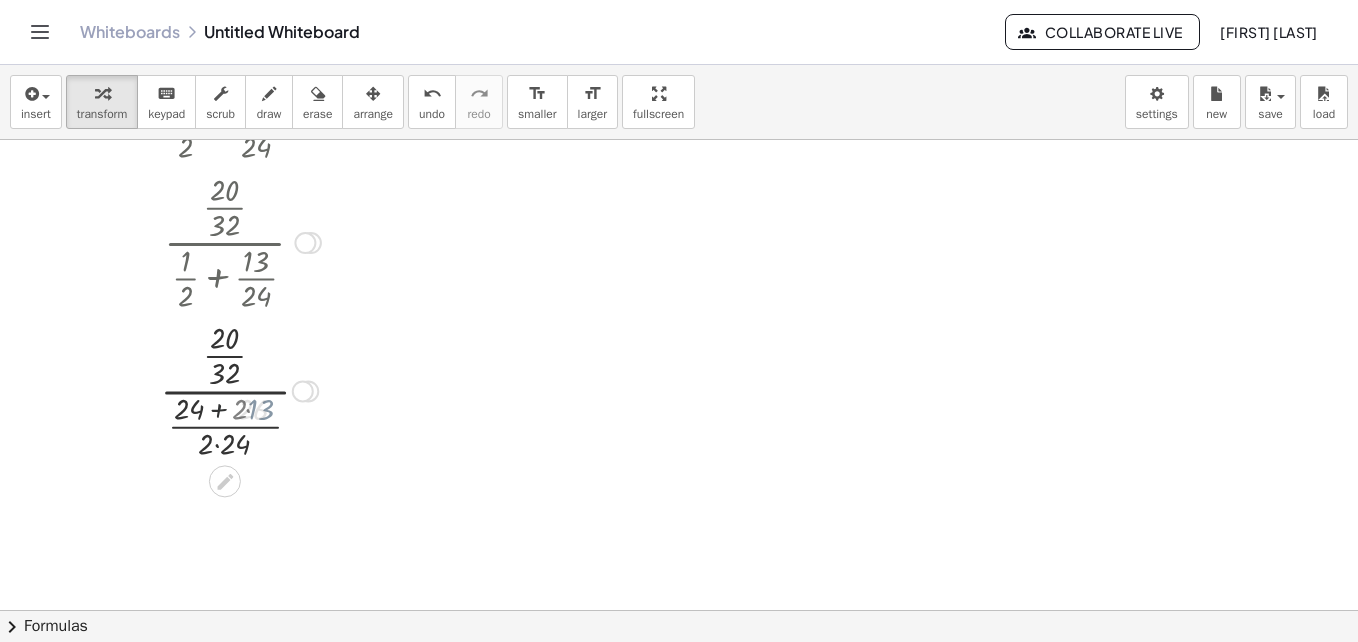 click at bounding box center (242, 389) 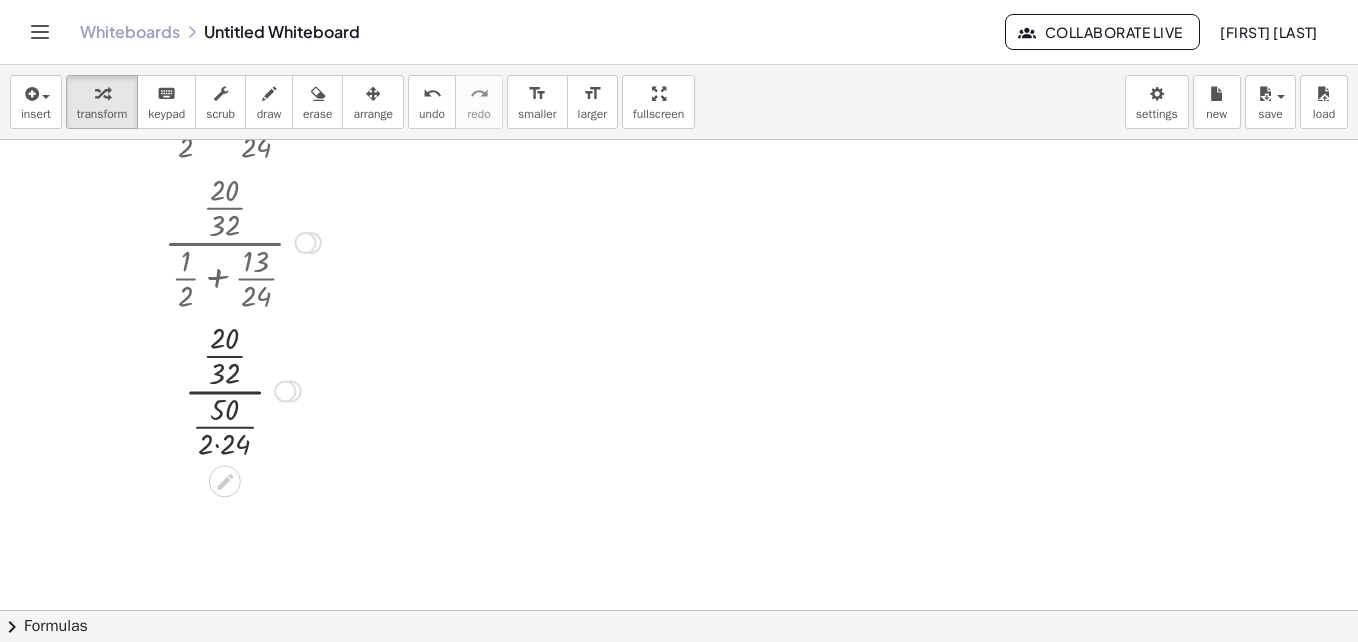 click at bounding box center [242, 389] 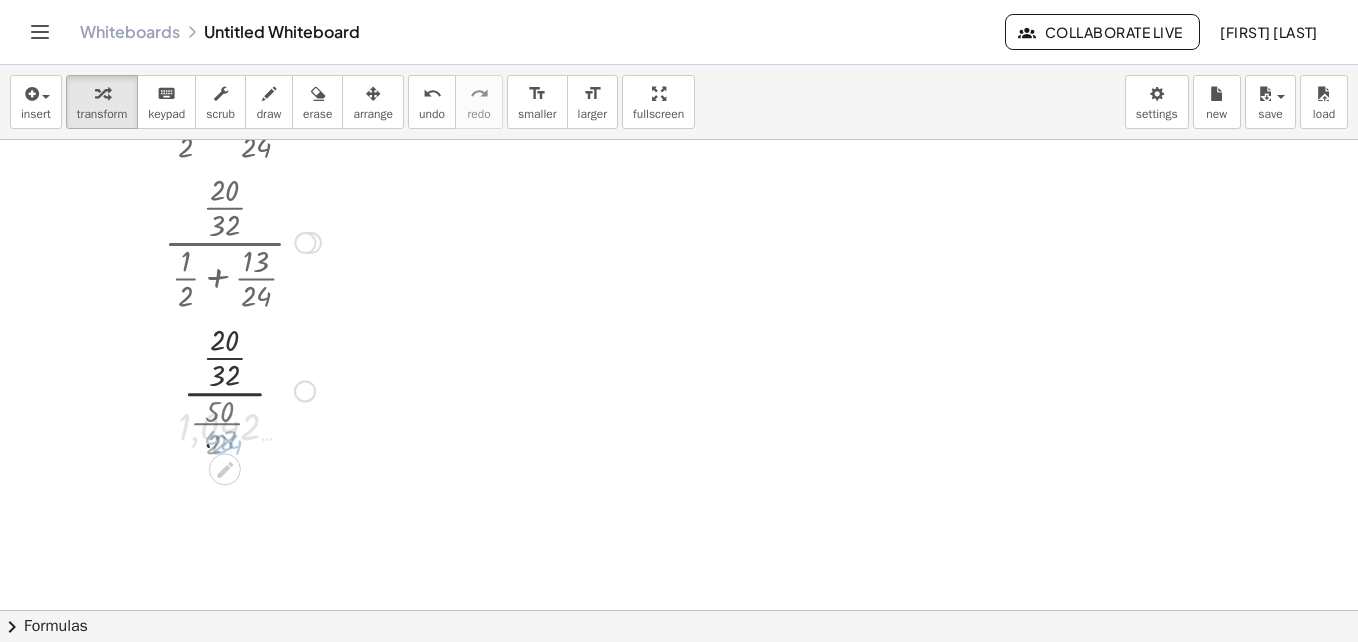 click at bounding box center (242, 389) 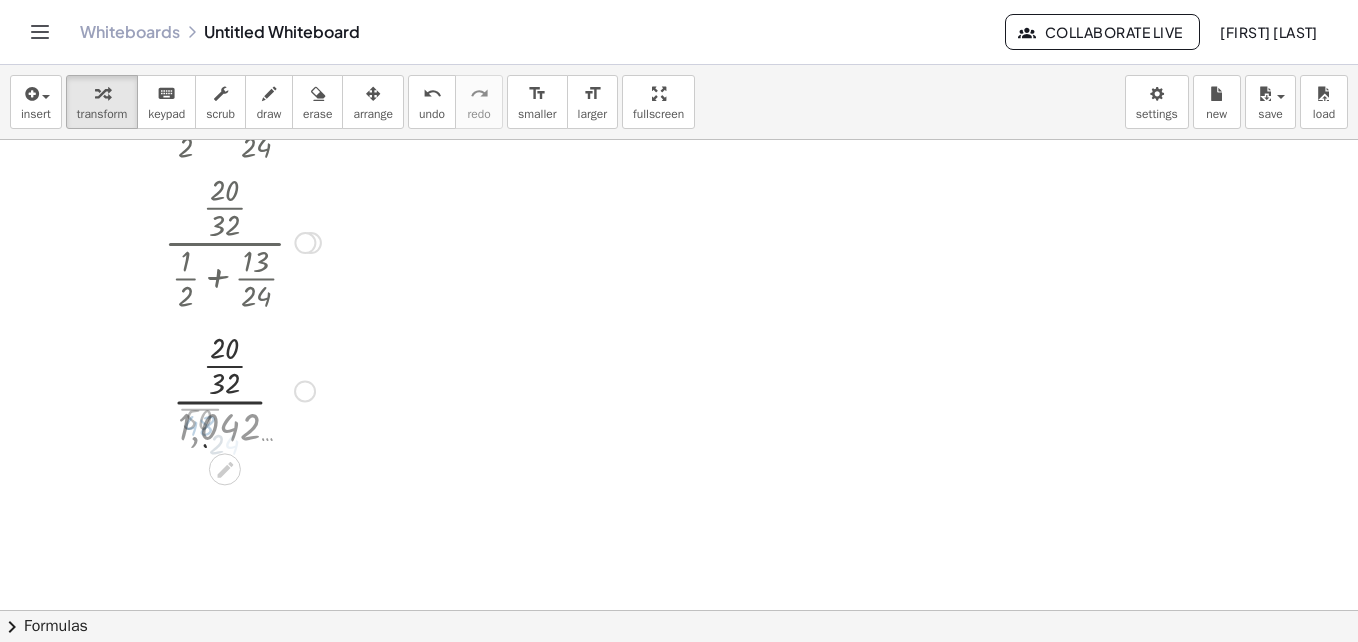 click at bounding box center (242, 389) 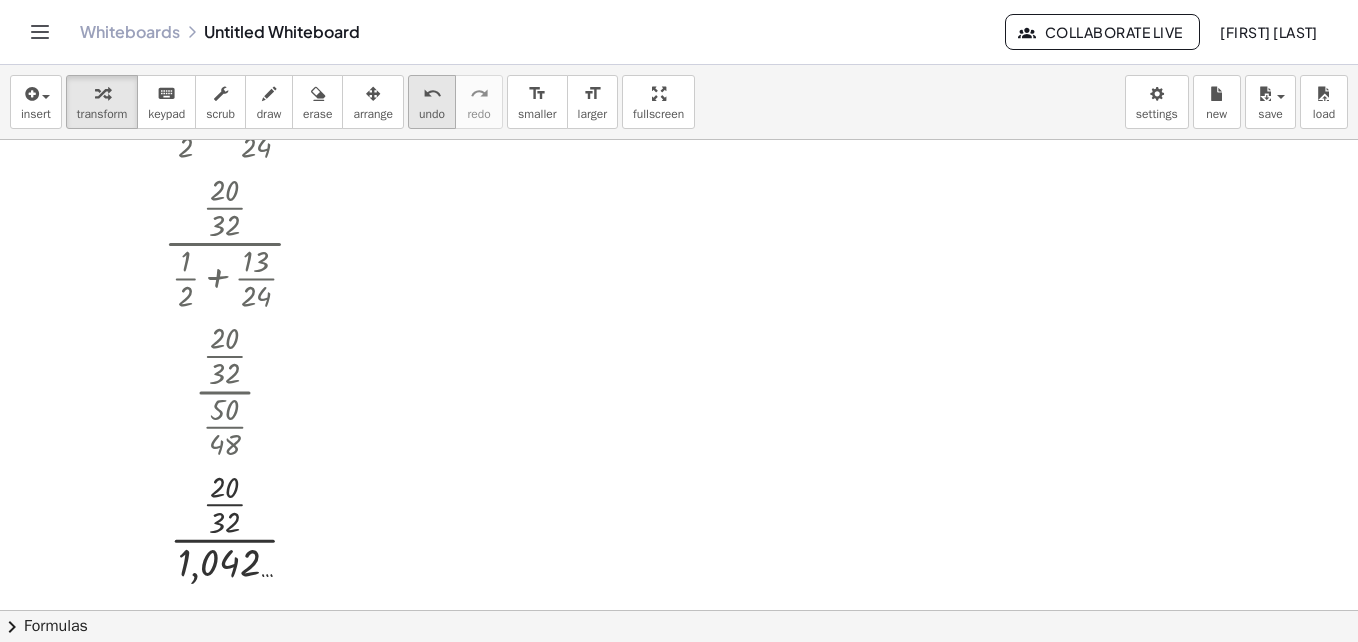 click on "undo undo" at bounding box center (432, 102) 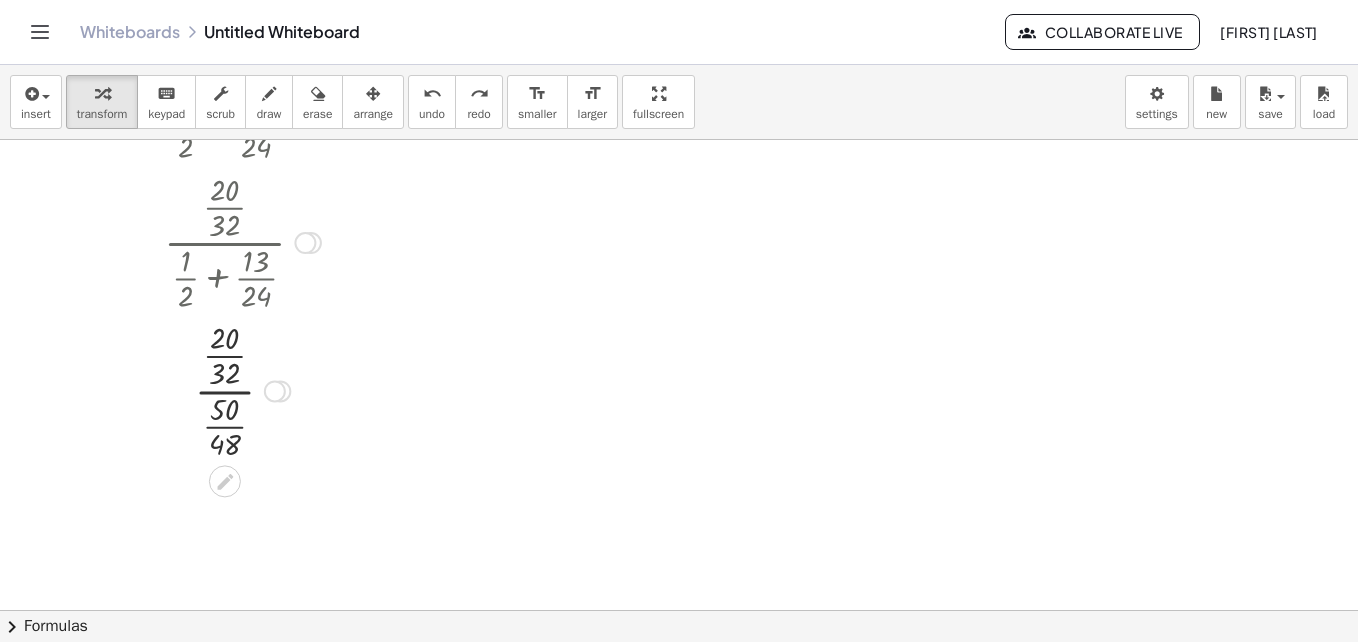scroll, scrollTop: 570, scrollLeft: 0, axis: vertical 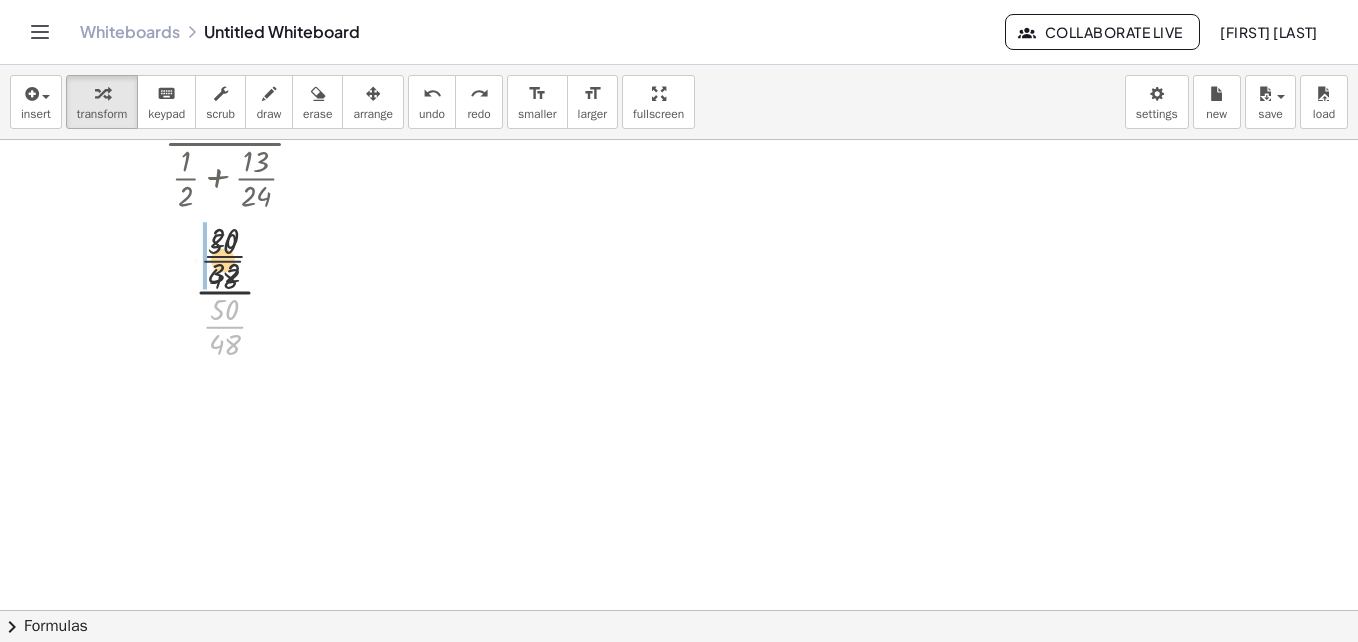 drag, startPoint x: 233, startPoint y: 332, endPoint x: 231, endPoint y: 259, distance: 73.02739 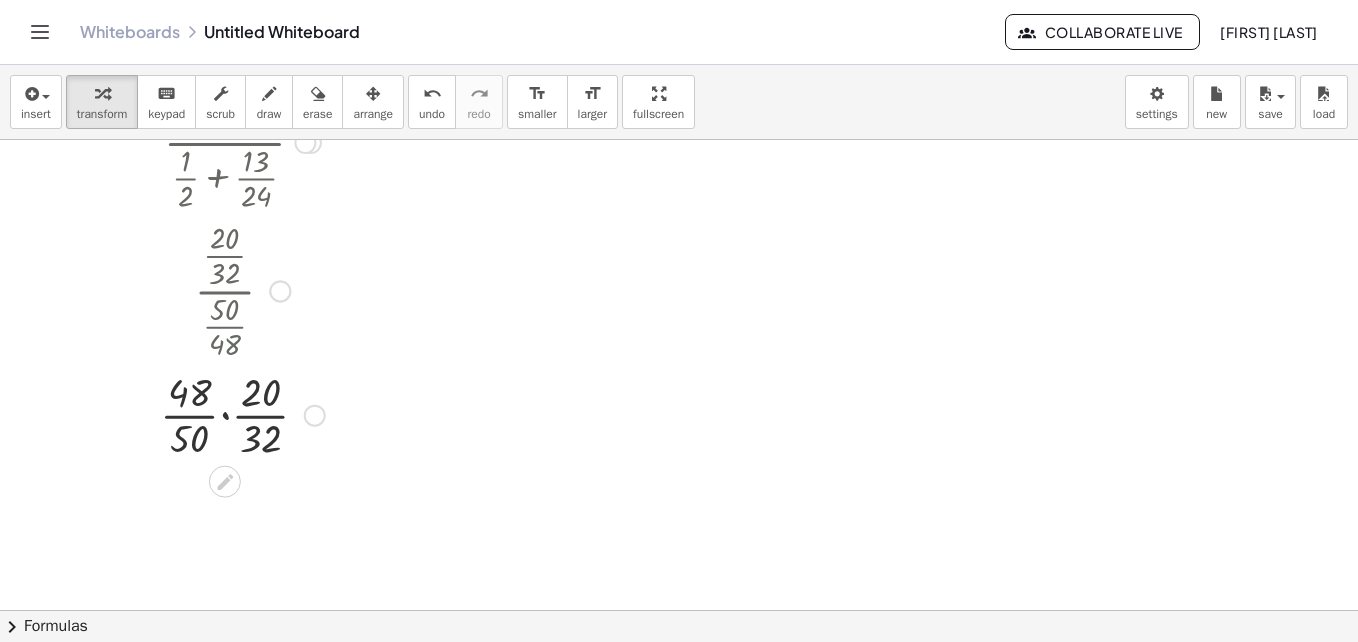 scroll, scrollTop: 670, scrollLeft: 0, axis: vertical 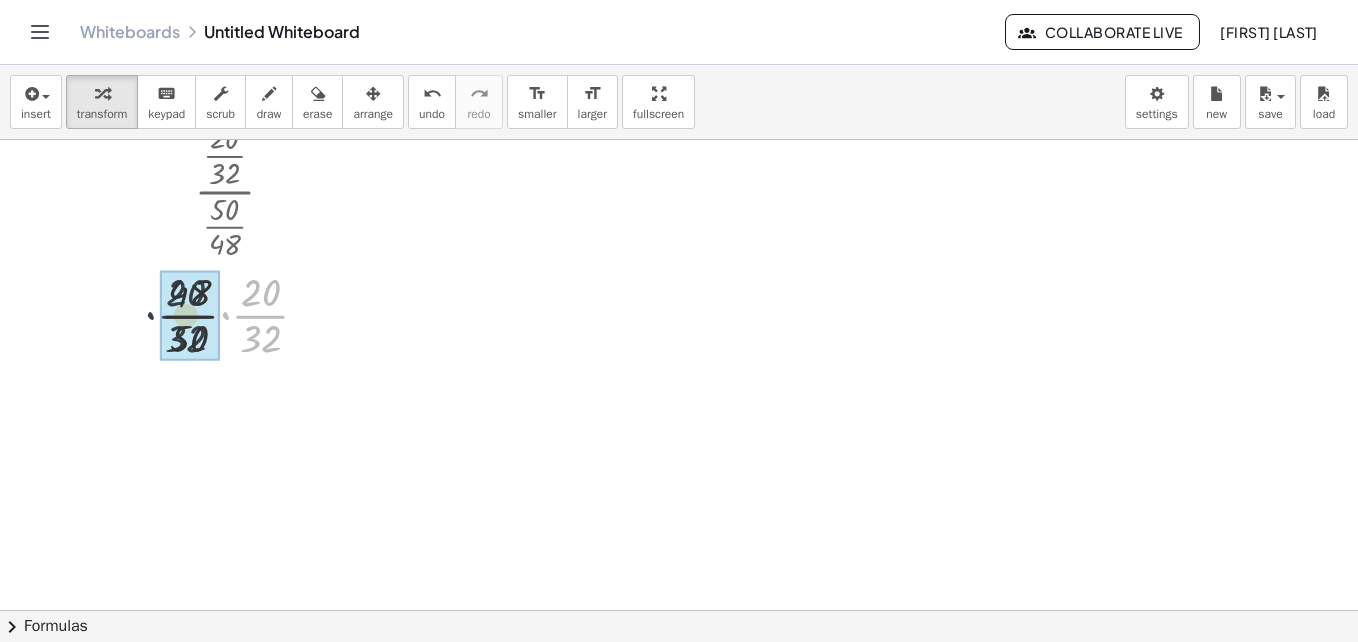 drag, startPoint x: 245, startPoint y: 313, endPoint x: 225, endPoint y: 313, distance: 20 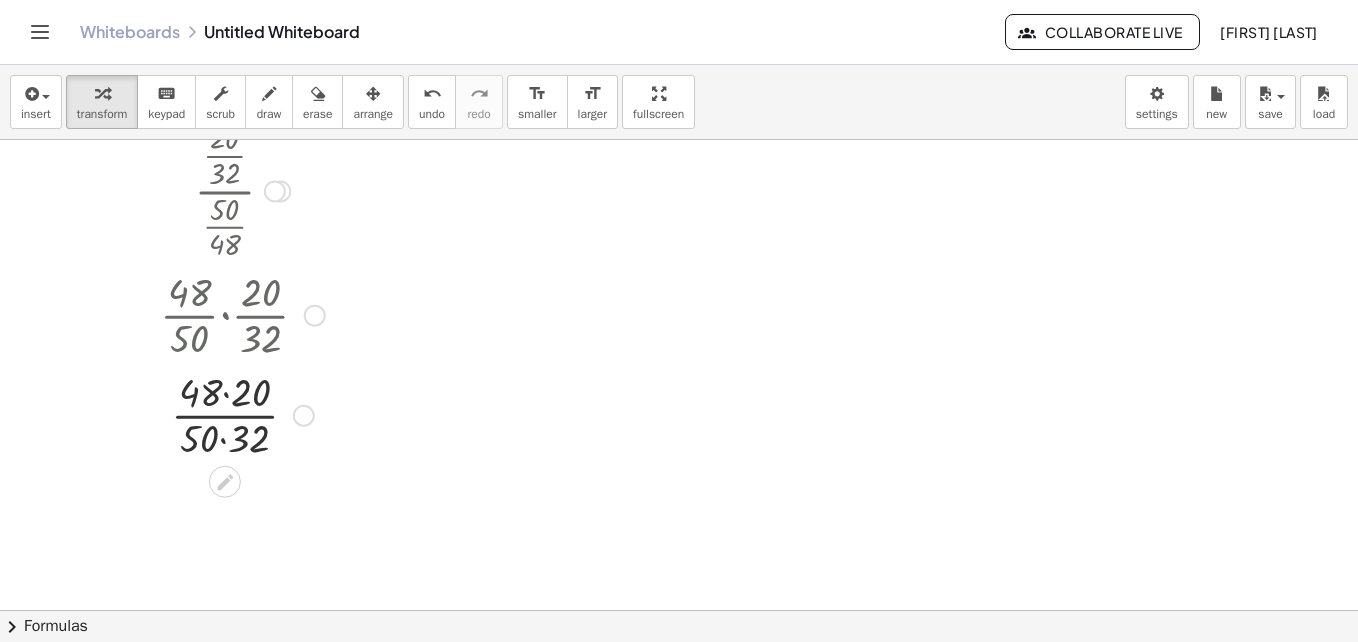 click at bounding box center [242, 414] 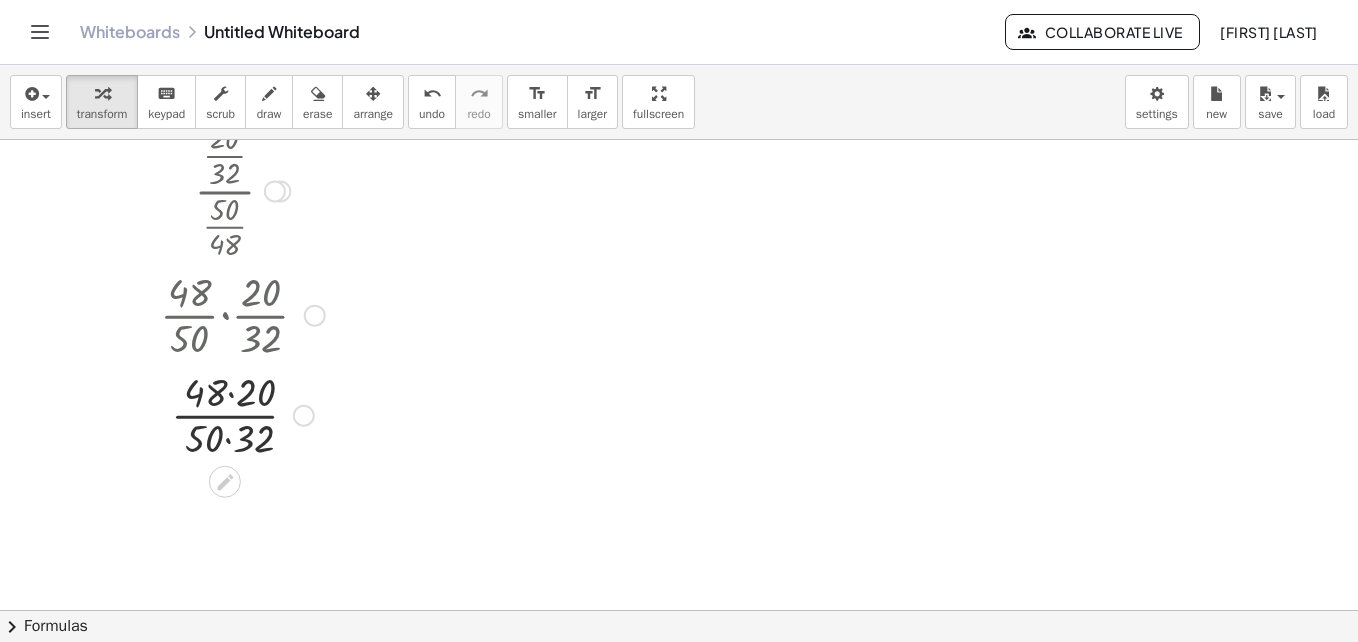 click at bounding box center [242, 414] 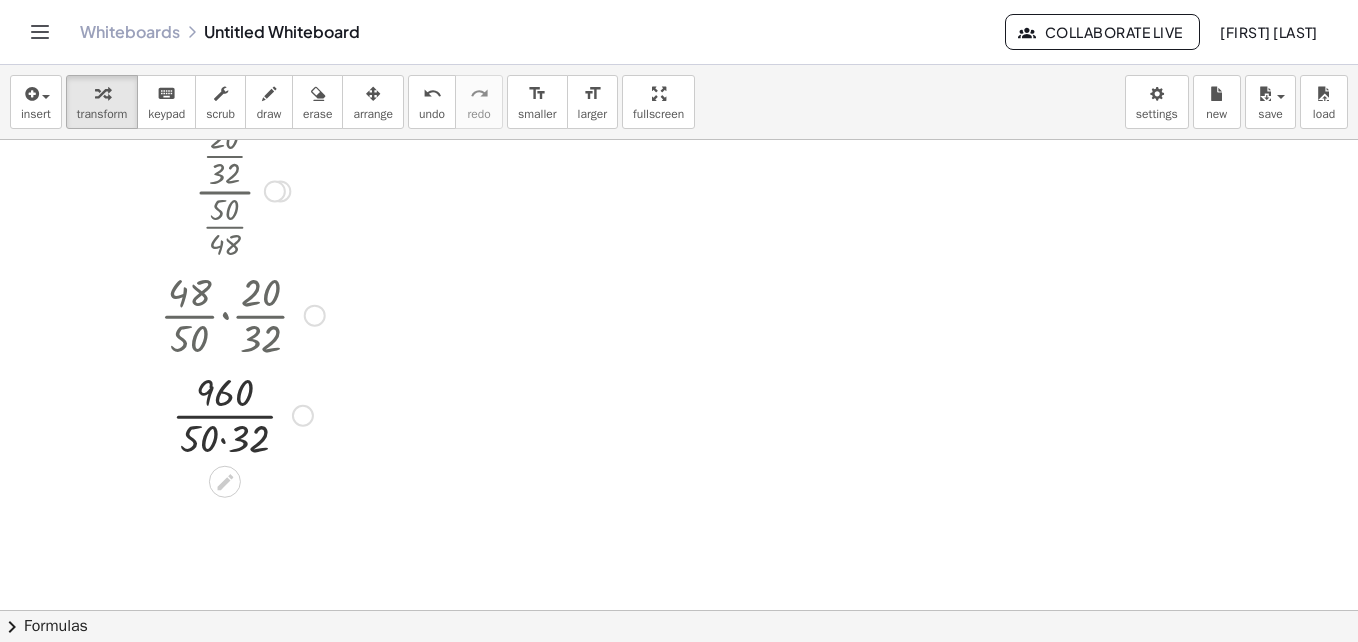 click on "· ( + · 1 · 4 + · 3 · 8 ) · ( + · 1 · 2 + · 13 · 24 ) · ( + · 8 · 4 · 8 + · 4 · 3 · 4 · 8 ) · ( + · 1 · 2 + · 13 · 24 ) · · ( + 8 + · 4 · 3 ) · 4 · 8 · ( + · 1 · 2 + · 13 · 24 ) · · ( + 8 + · 4 · 3 ) · 32 · ( + · 1 · 2 + · 13 · 24 ) · · ( + 8 + 12 ) · 32 · ( + · 1 · 2 + · 13 · 24 ) · · 20 · 32 · ( + · 1 · 2 + · 13 · 24 ) · · 20 · 32 · ( + · 24 · 2 · 24 + · 2 · 13 · 2 · 24 ) · · 20 · 32 · · ( + 24 + · 2 · 13 ) · 2 · 24 · · 20 · 32 · · ( + 24 + 26 ) · 2 · 24 · · 20 · 32 · · 50 · 2 · 24 · · 20 · 32 · · 50 · 48 · · 48 · 50 · · 20 · 32 · 48 · 20 · 50 · 32 · 32 · 50 · 960" at bounding box center [225, -402] 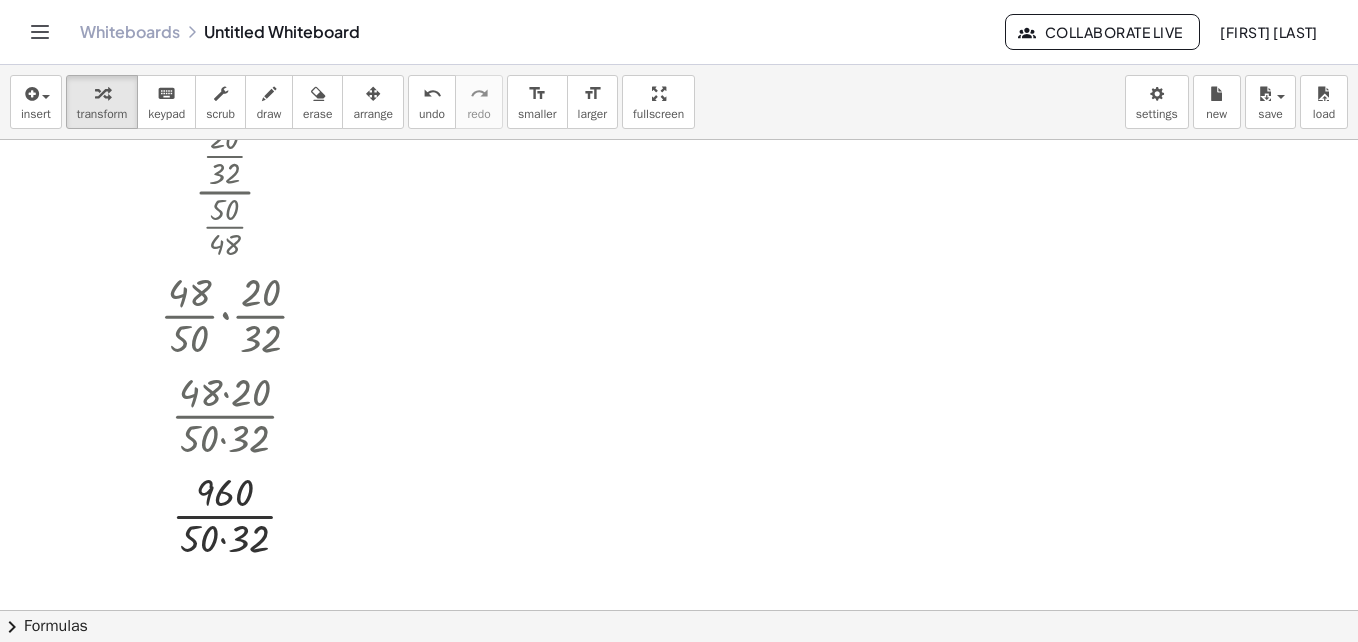 scroll, scrollTop: 870, scrollLeft: 0, axis: vertical 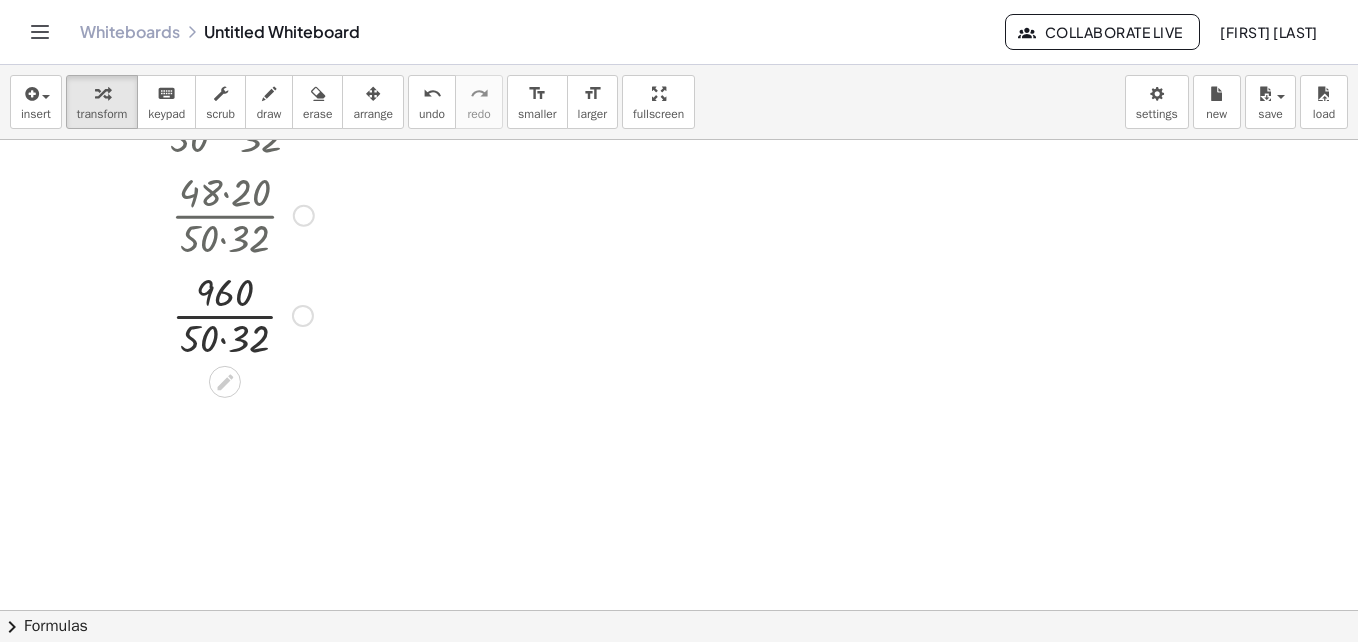 click at bounding box center [242, 314] 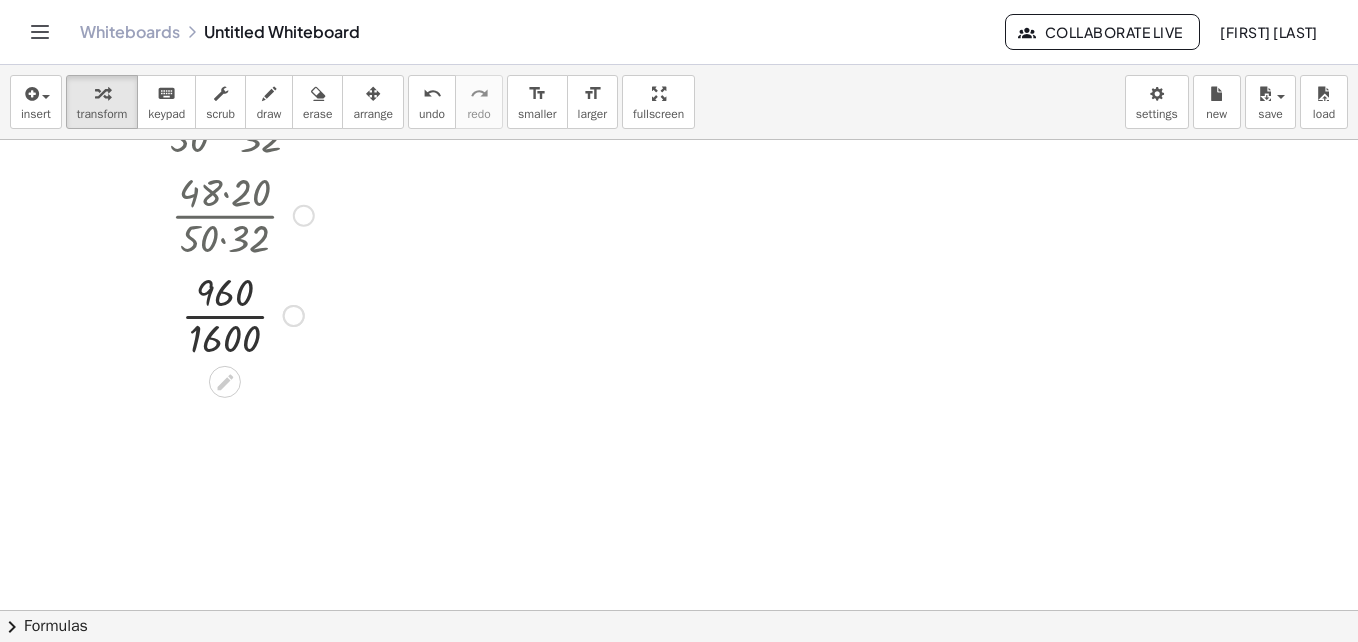 click at bounding box center [242, 314] 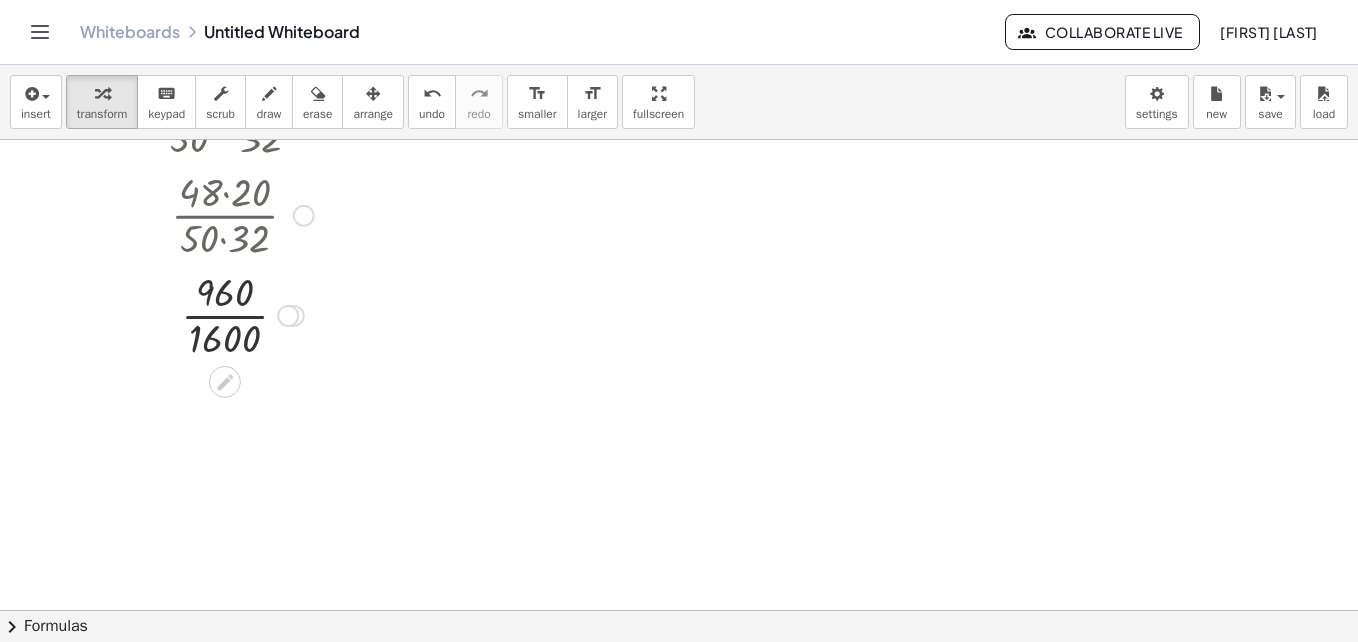 click at bounding box center (242, 314) 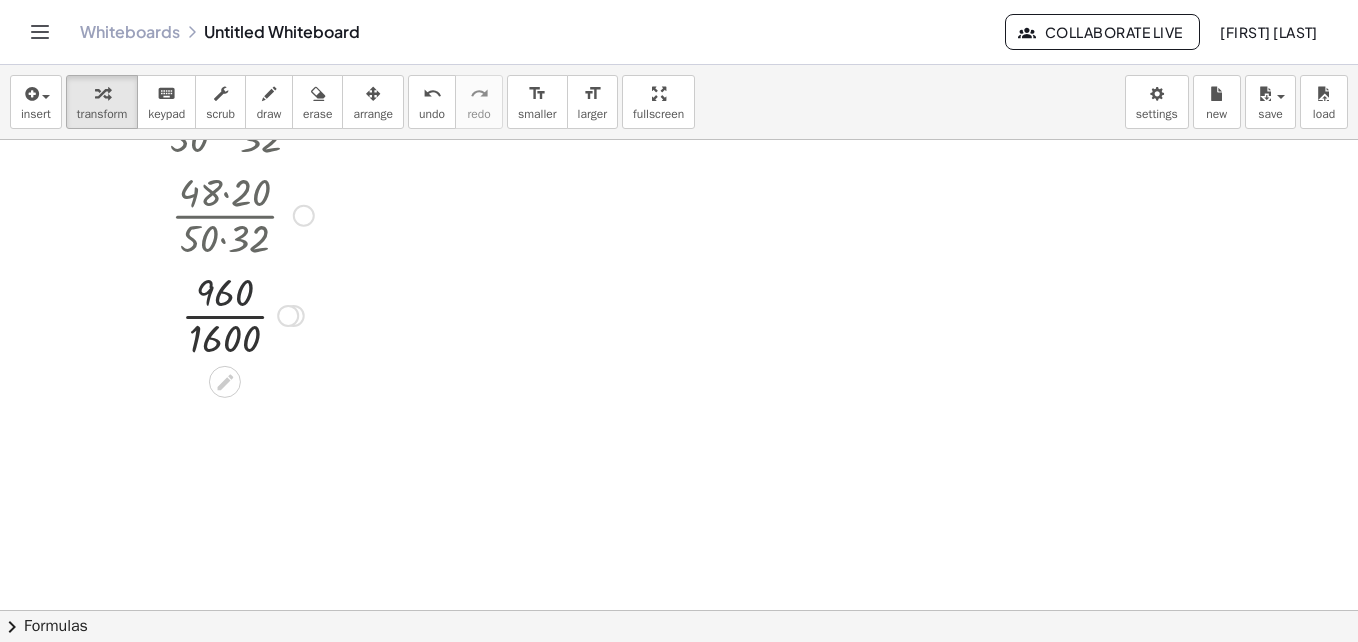 click at bounding box center [242, 314] 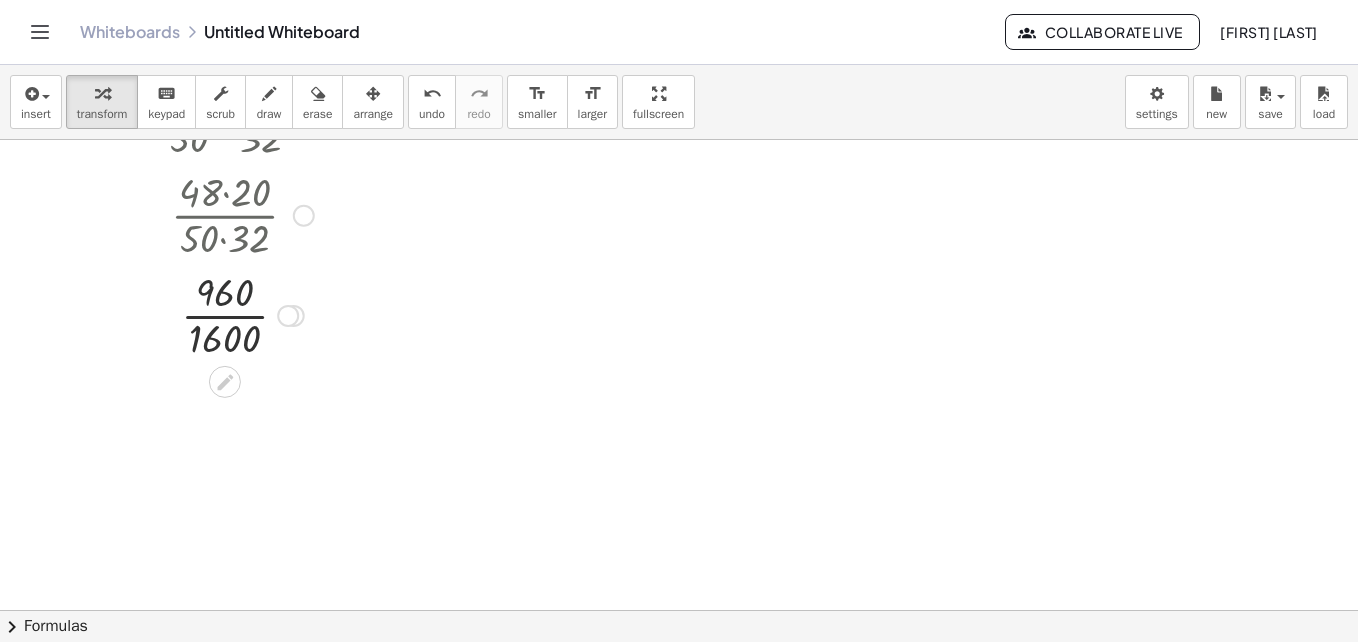 click at bounding box center [242, 314] 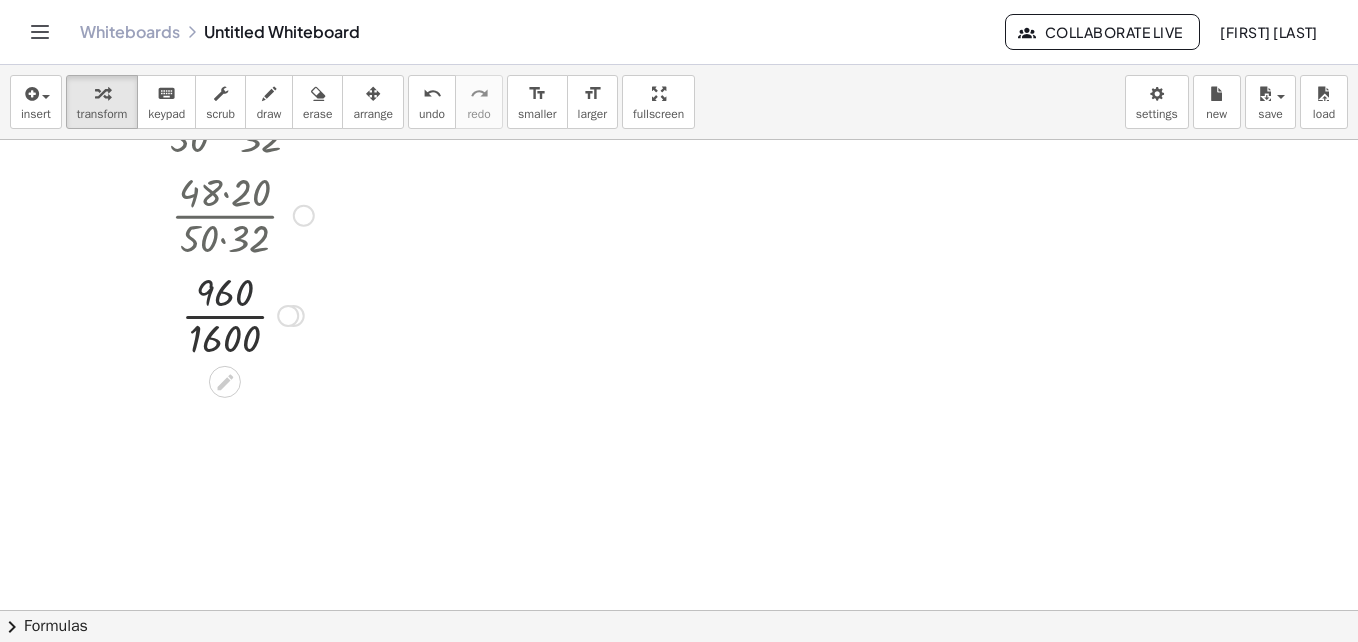 drag, startPoint x: 232, startPoint y: 291, endPoint x: 230, endPoint y: 322, distance: 31.06445 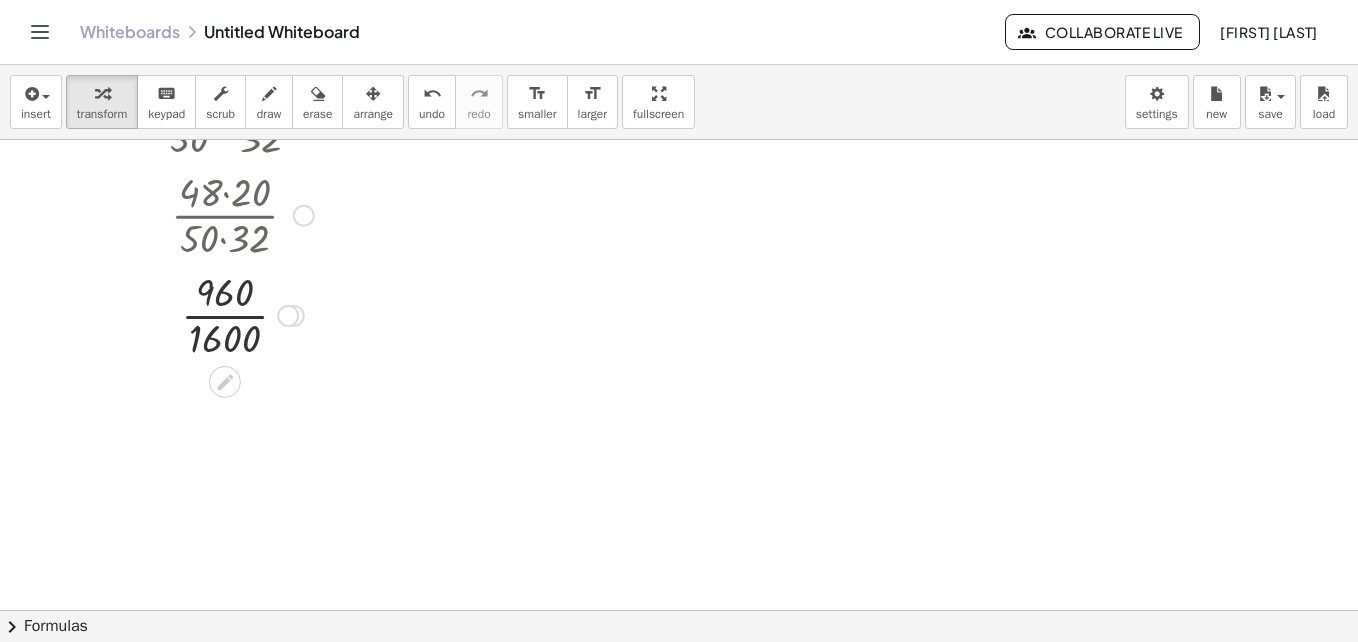 click at bounding box center [242, 314] 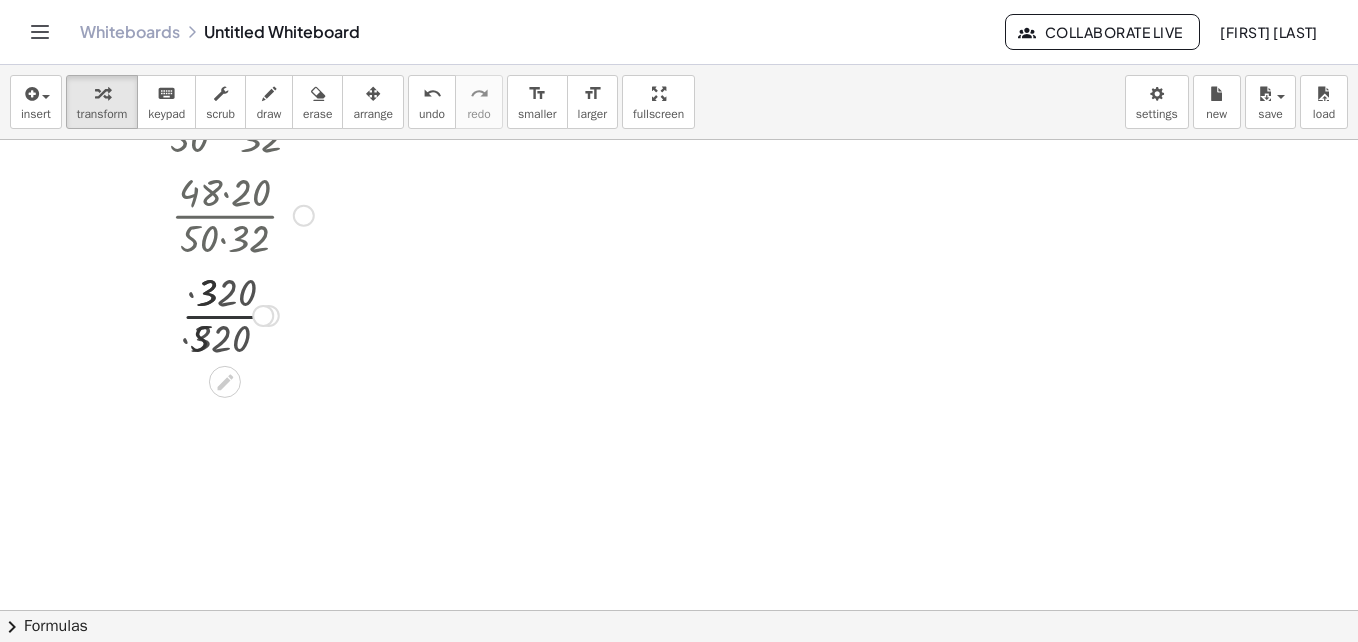 click at bounding box center [242, 314] 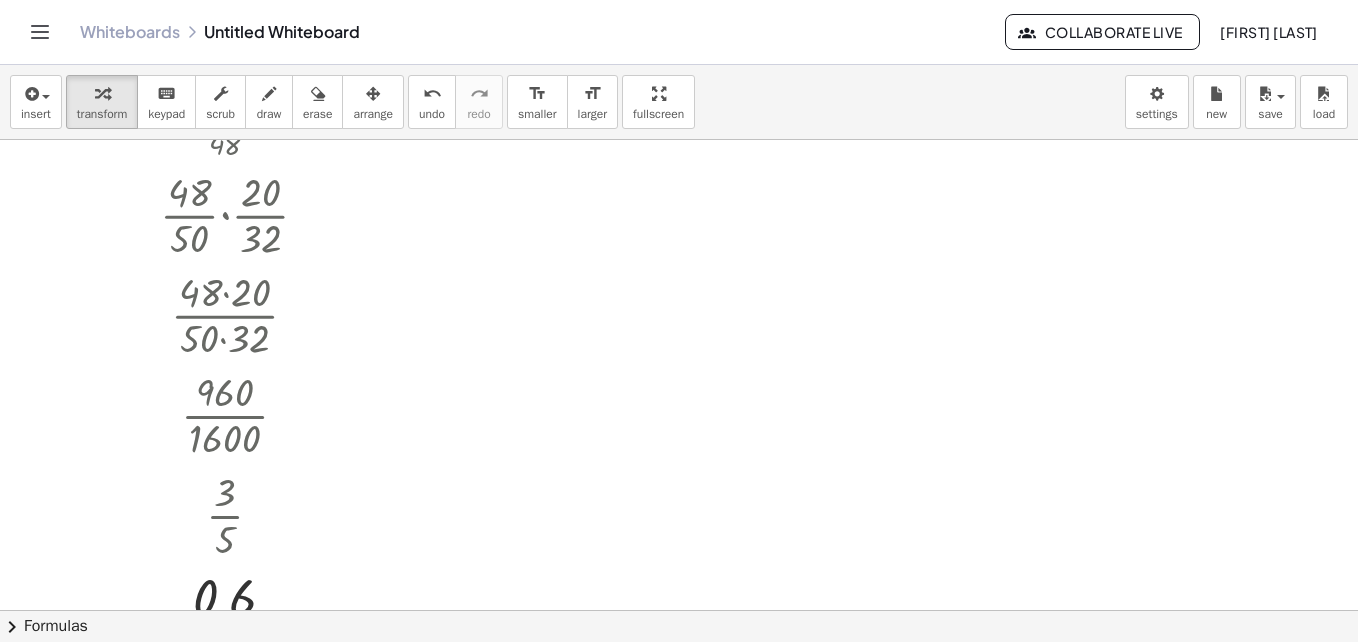 scroll, scrollTop: 870, scrollLeft: 0, axis: vertical 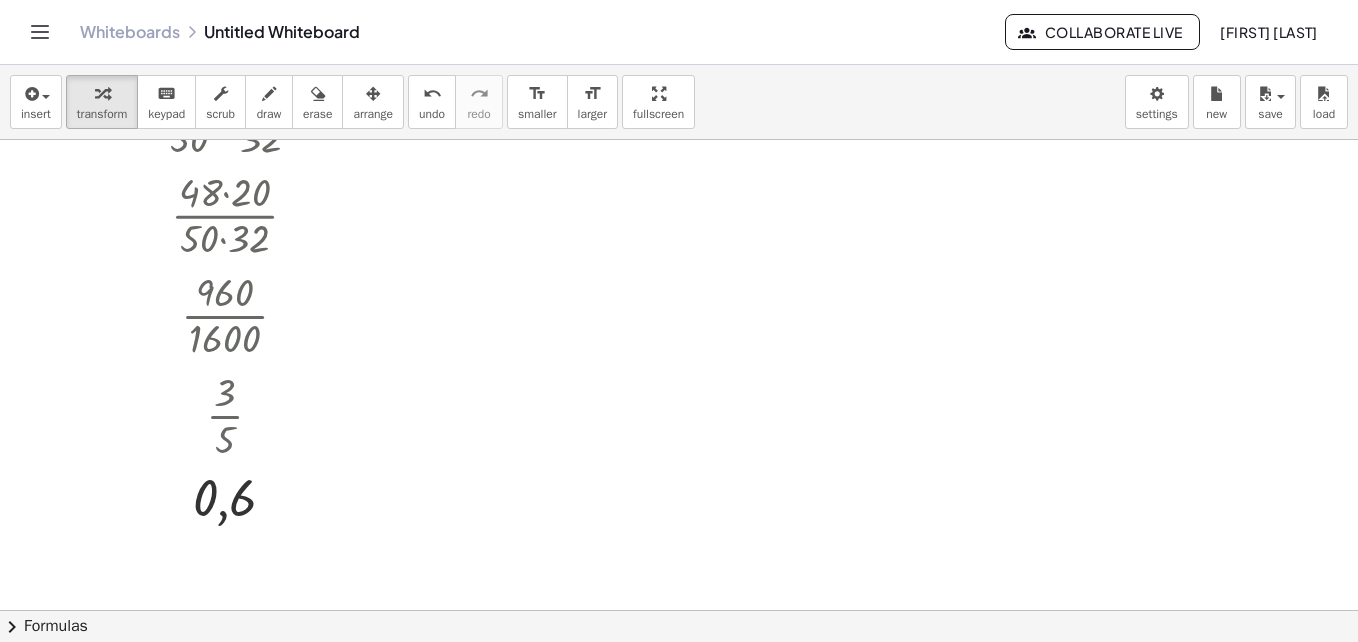 click at bounding box center [679, -25] 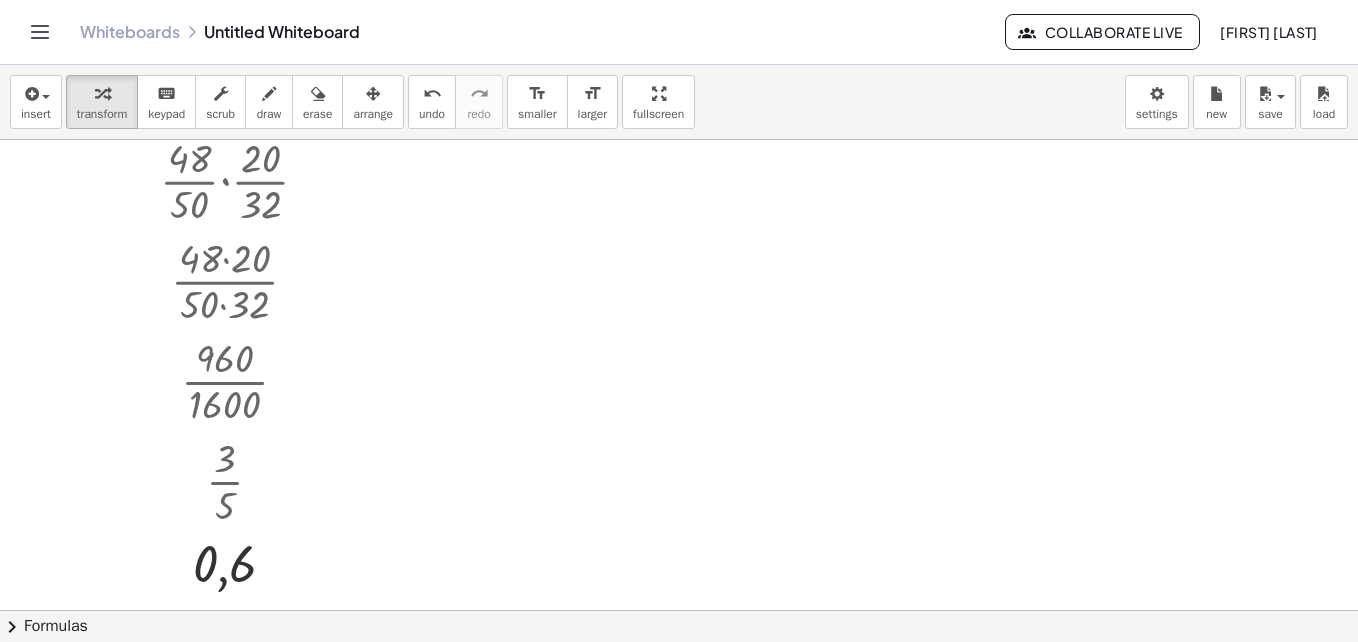 click at bounding box center [679, -194] 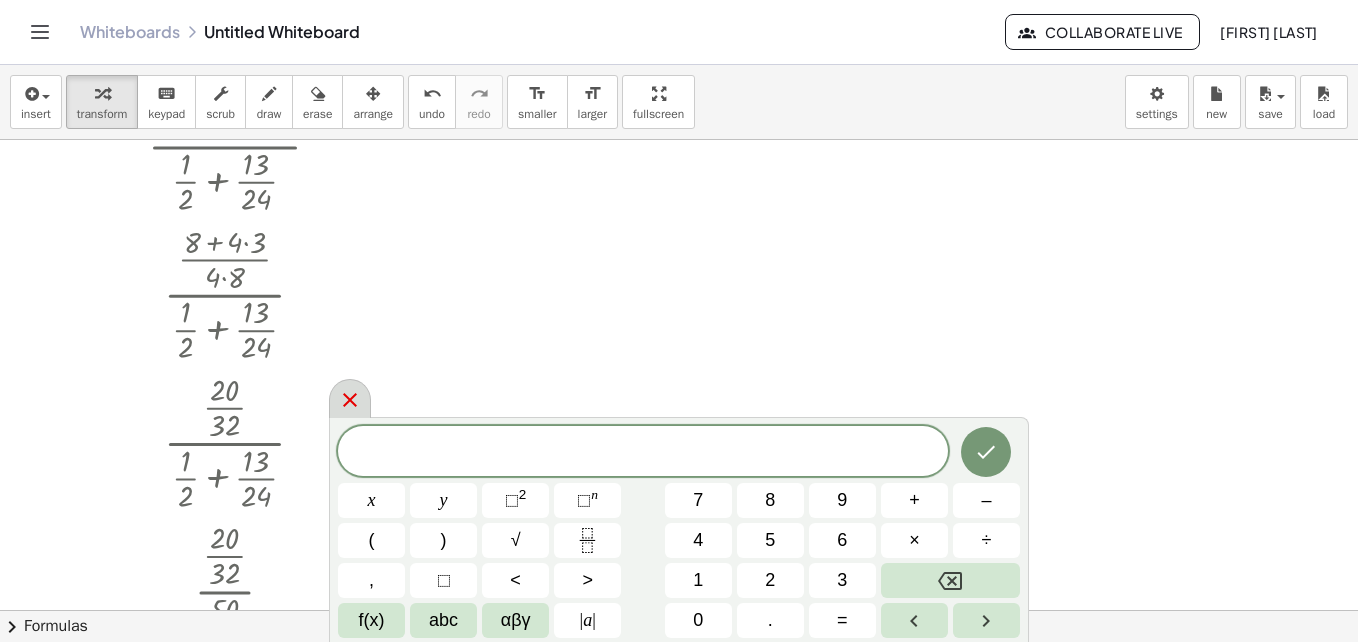click 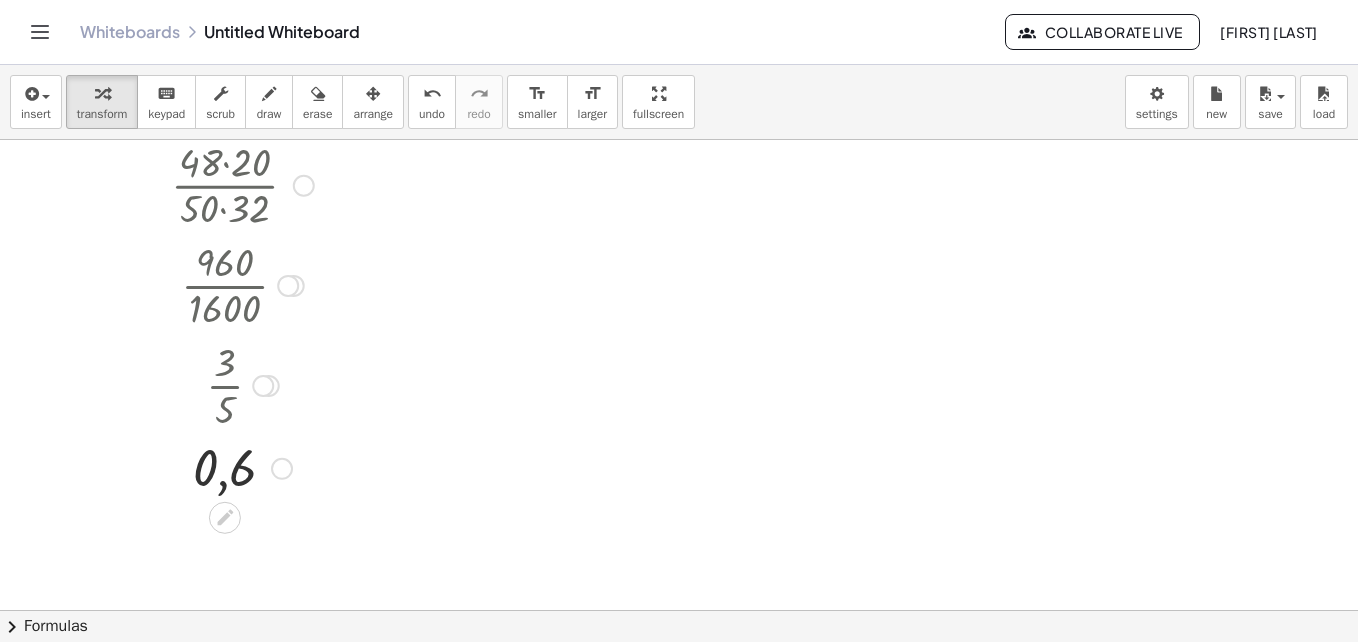 scroll, scrollTop: 940, scrollLeft: 0, axis: vertical 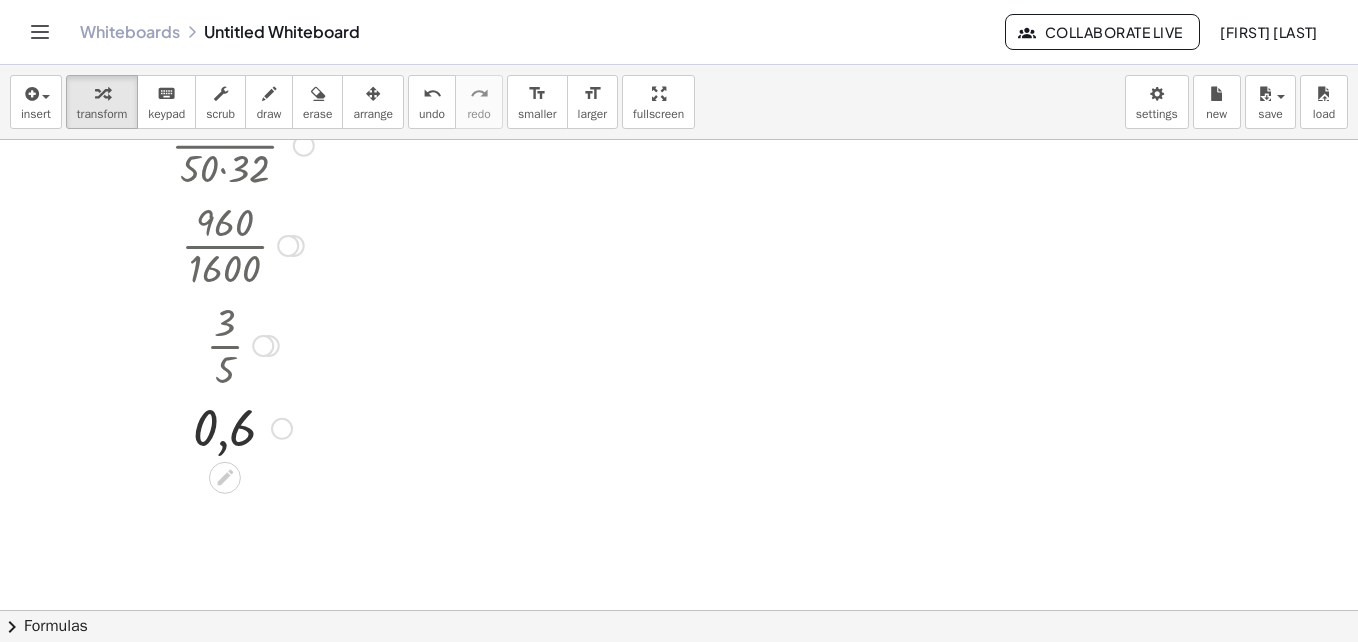click at bounding box center (242, 427) 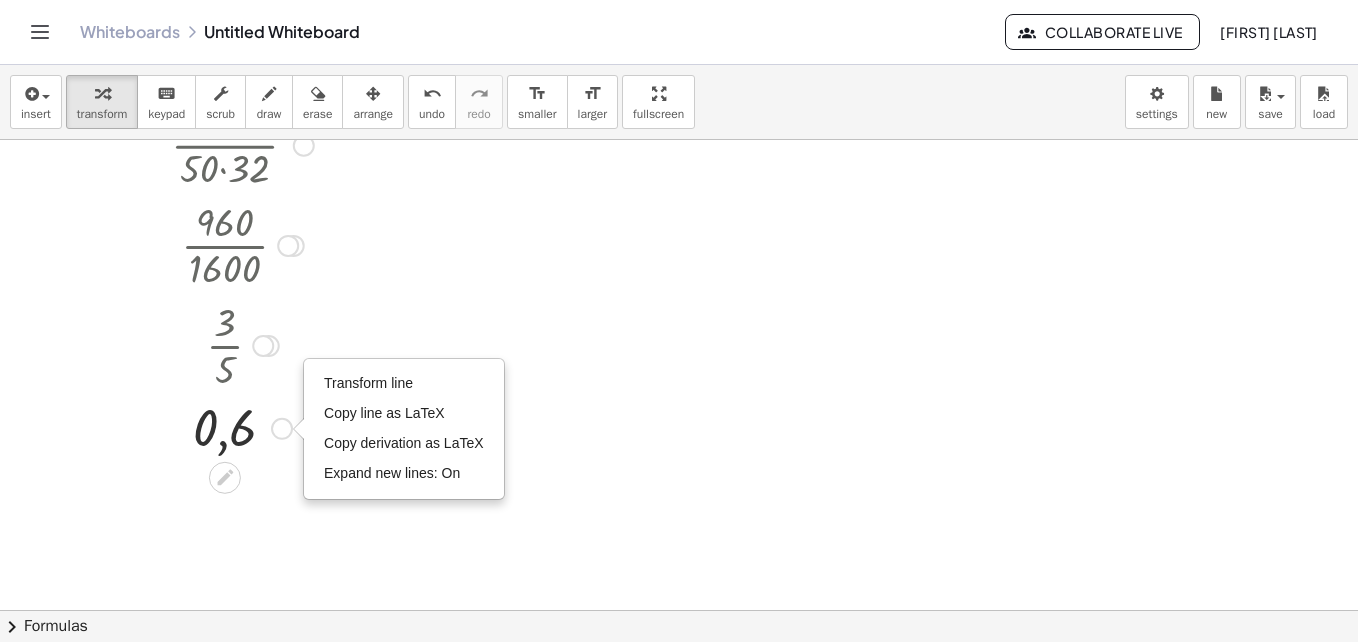 drag, startPoint x: 249, startPoint y: 445, endPoint x: 219, endPoint y: 451, distance: 30.594116 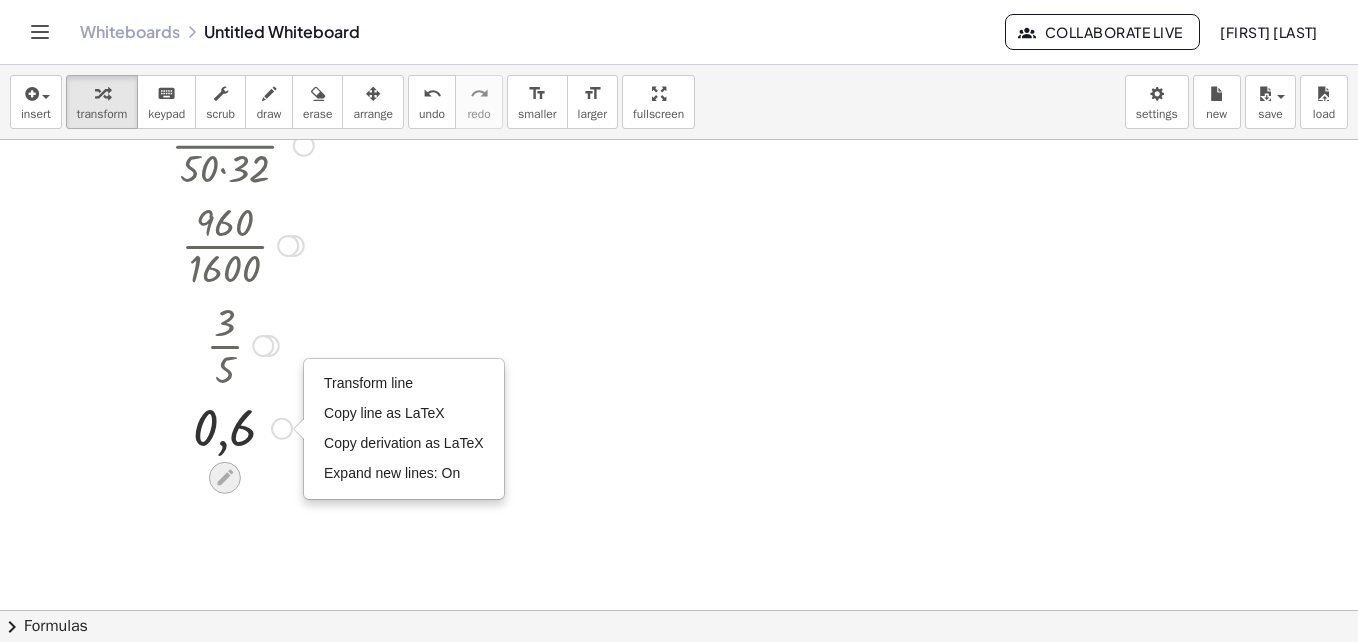 drag, startPoint x: 219, startPoint y: 451, endPoint x: 218, endPoint y: 478, distance: 27.018513 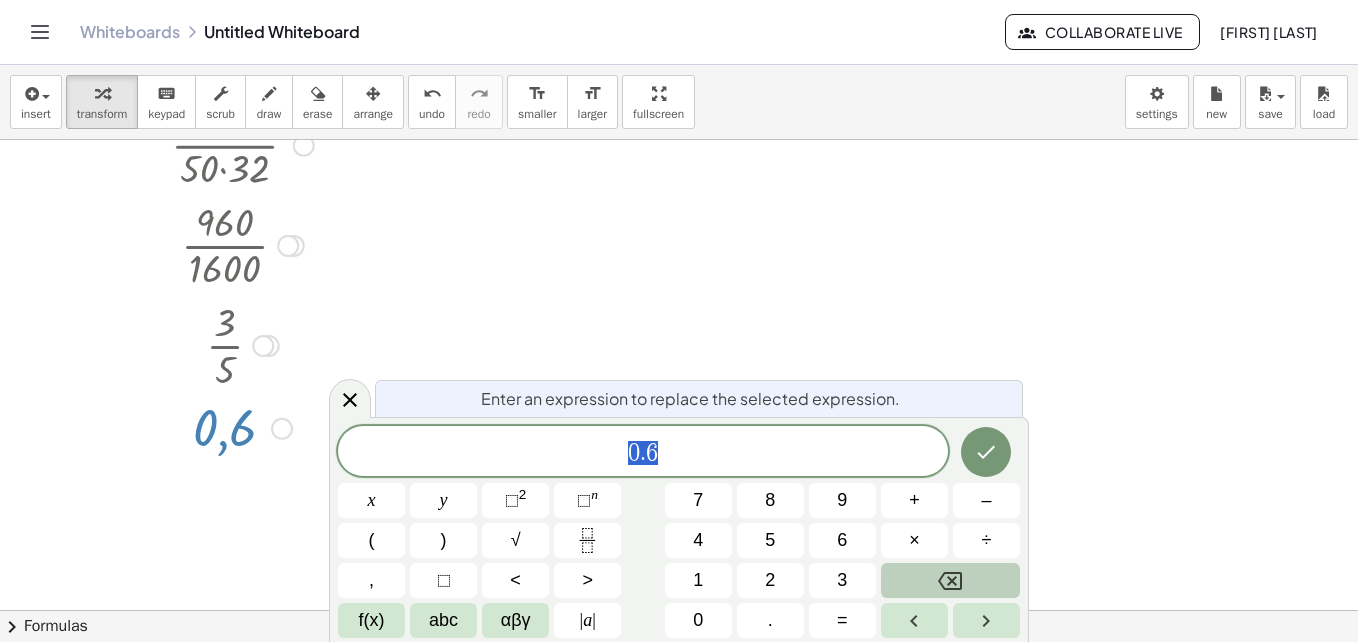 click 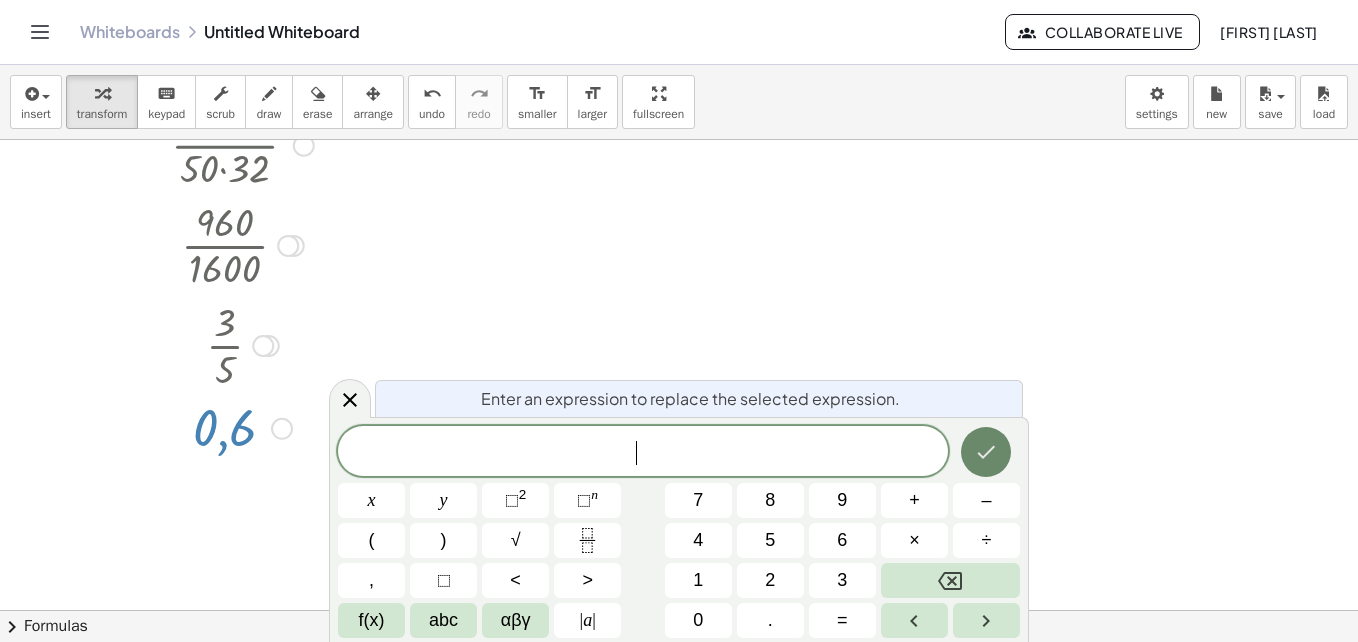 drag, startPoint x: 983, startPoint y: 406, endPoint x: 983, endPoint y: 461, distance: 55 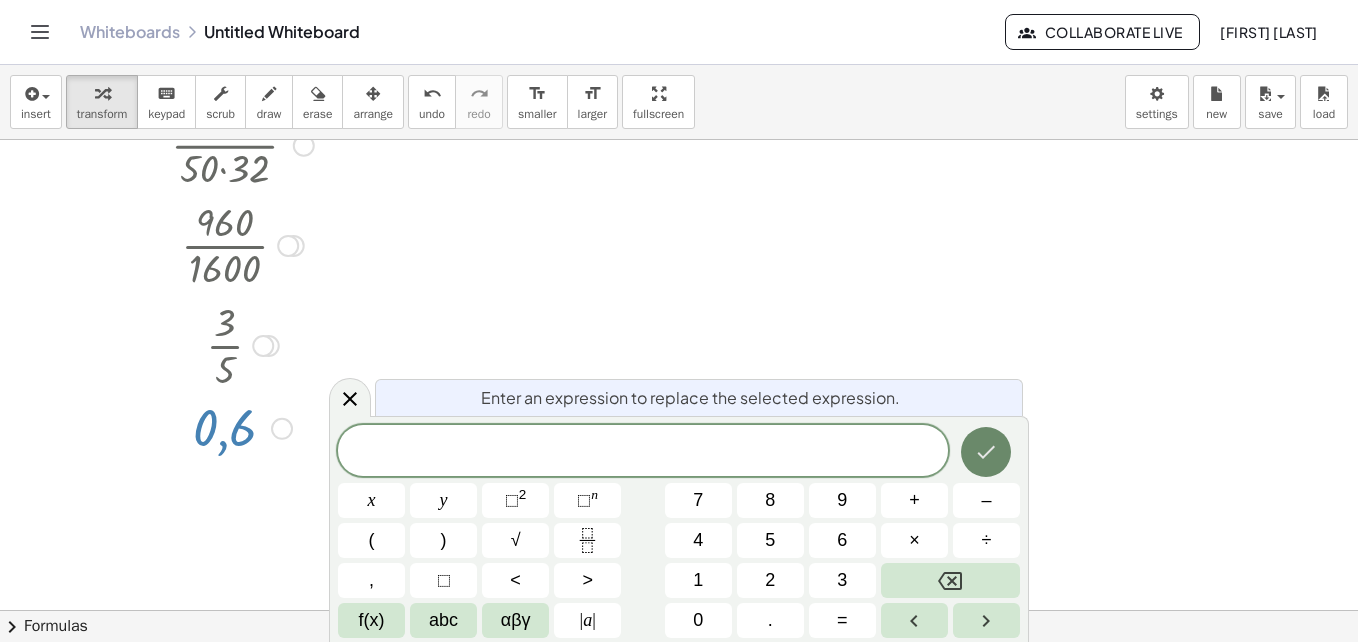 click 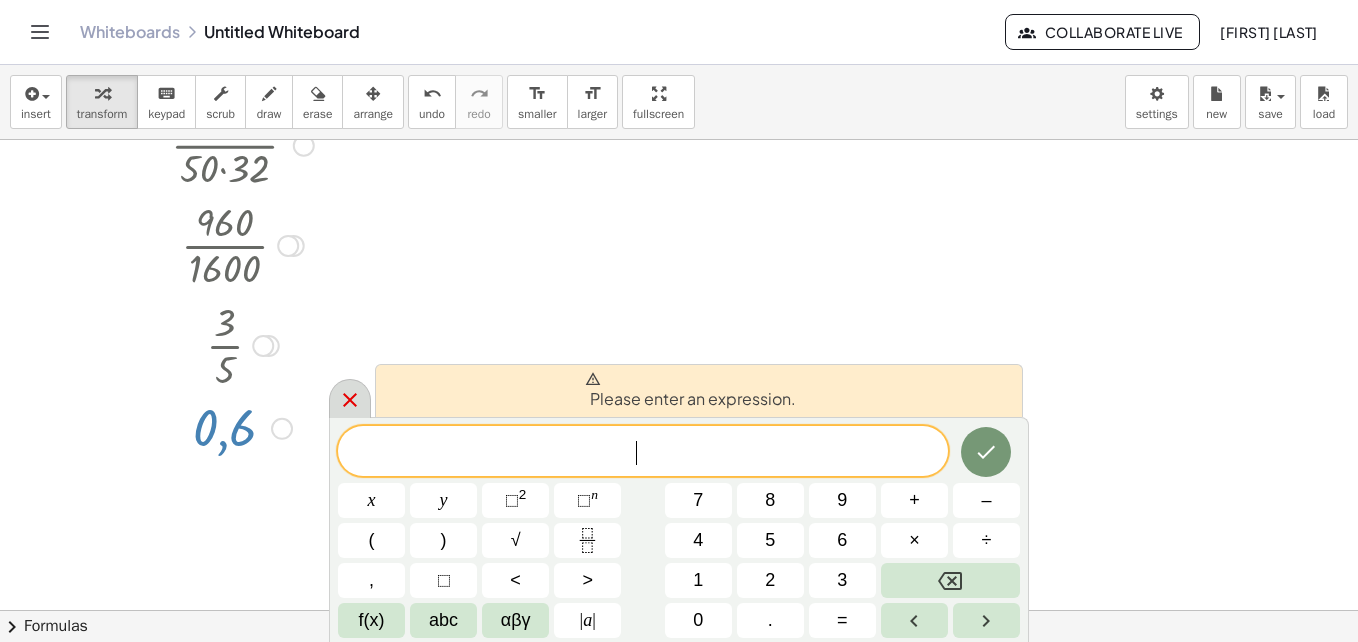 click 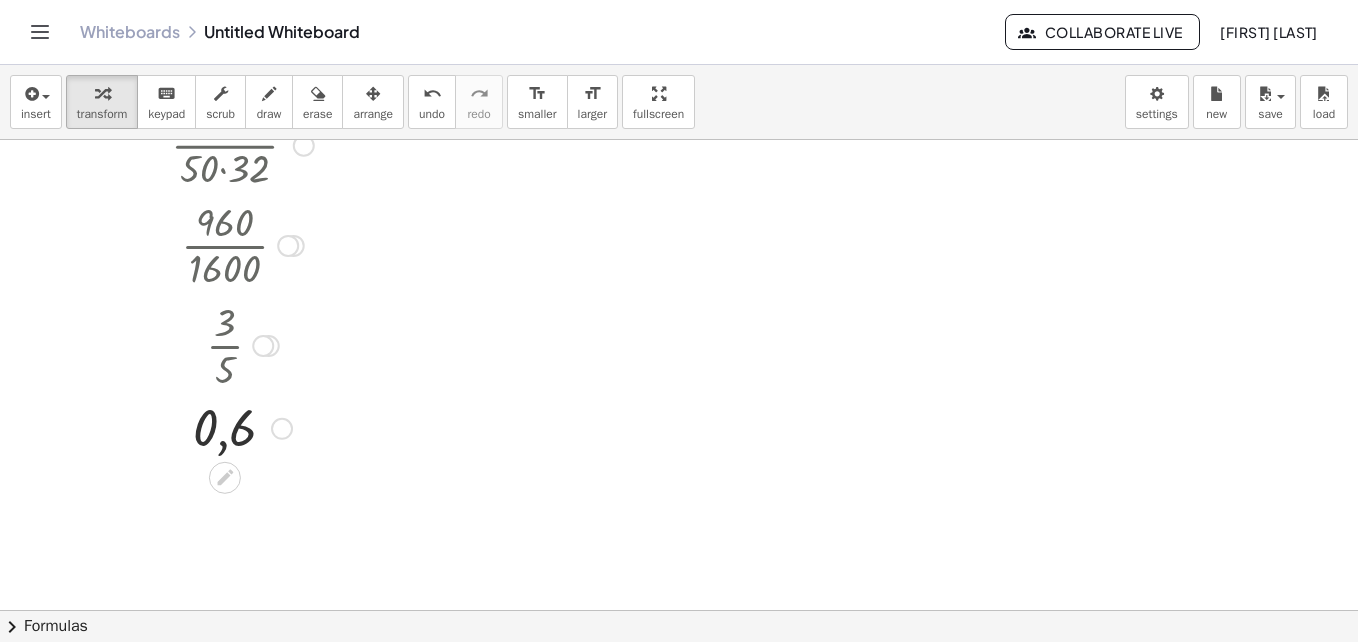 click on "Transform line Copy line as LaTeX Copy derivation as LaTeX Expand new lines: On" at bounding box center (282, 429) 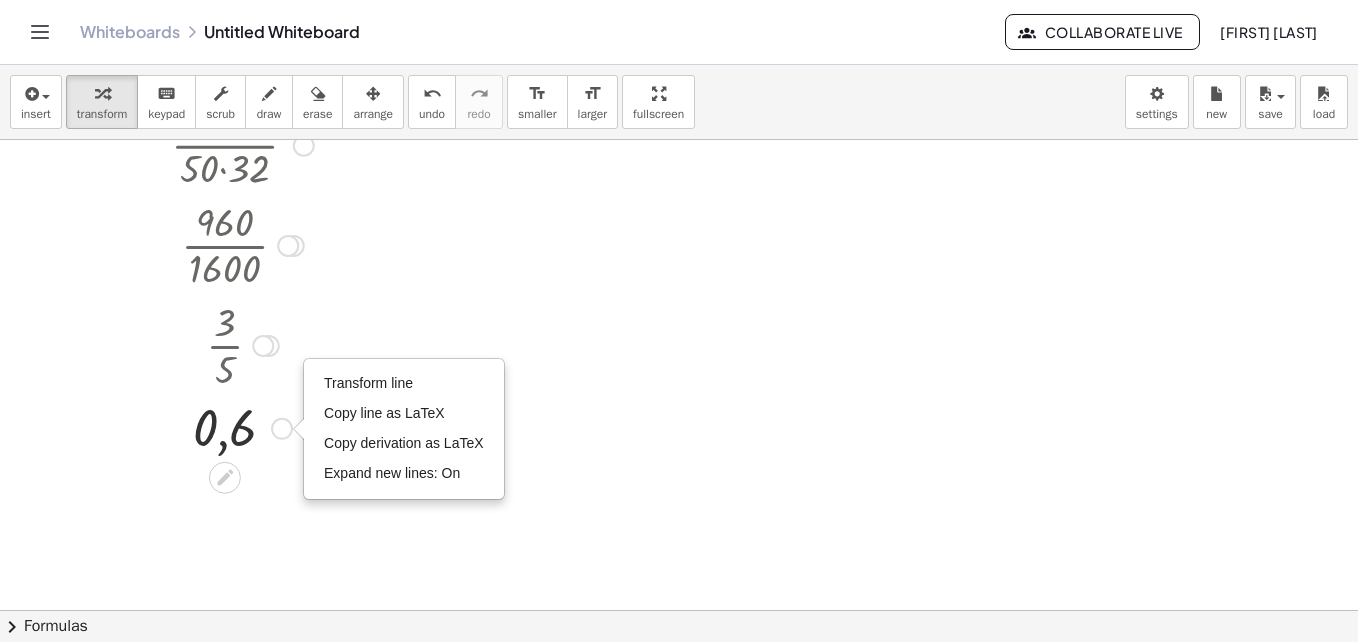 click on "Transform line Copy line as LaTeX Copy derivation as LaTeX Expand new lines: On" at bounding box center (282, 429) 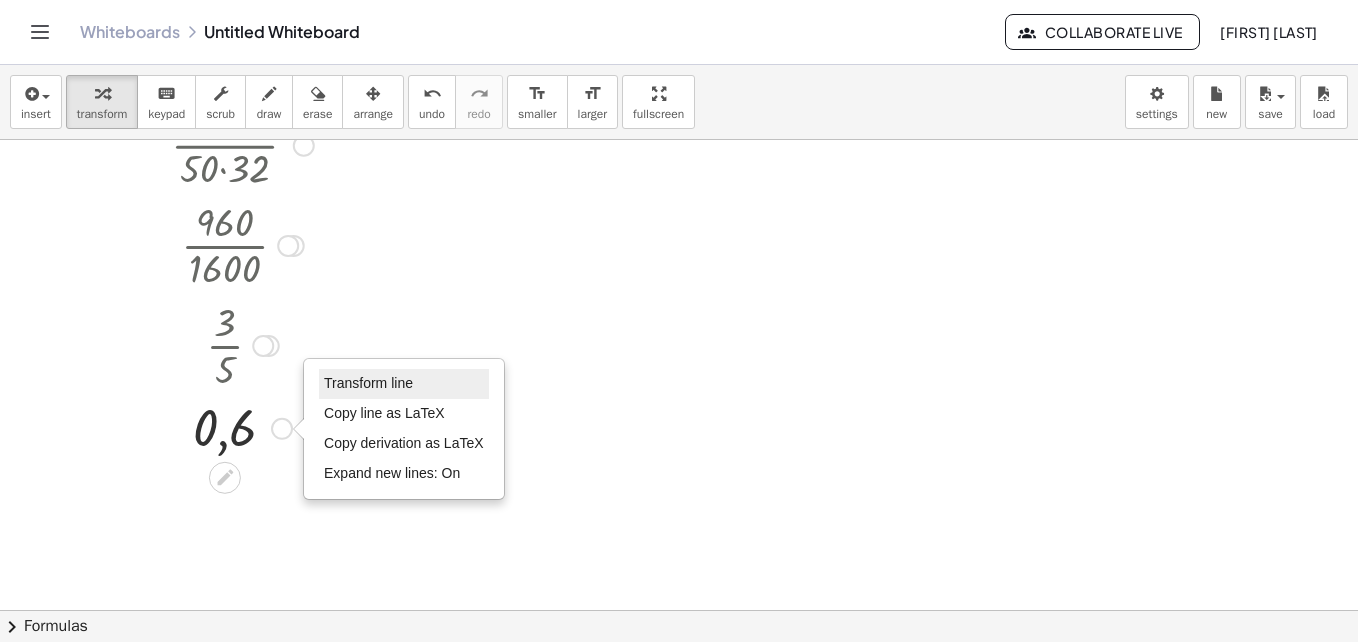 click on "Transform line" at bounding box center (404, 384) 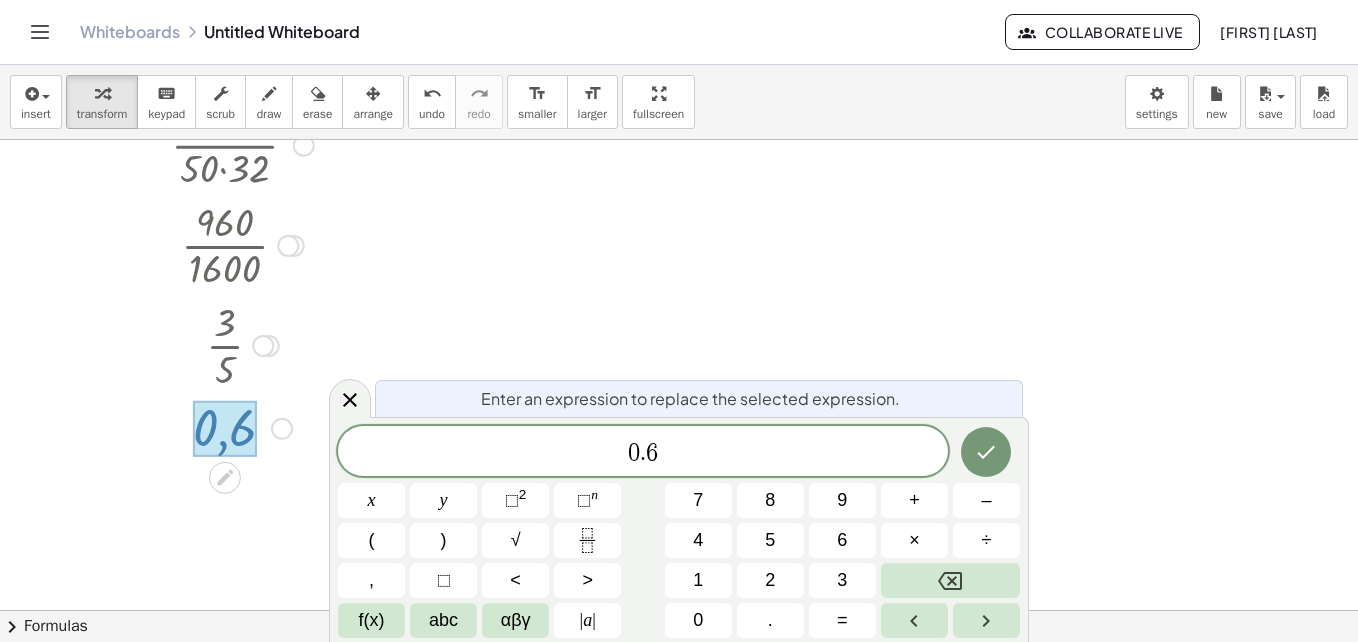 drag, startPoint x: 570, startPoint y: 322, endPoint x: 342, endPoint y: 389, distance: 237.64049 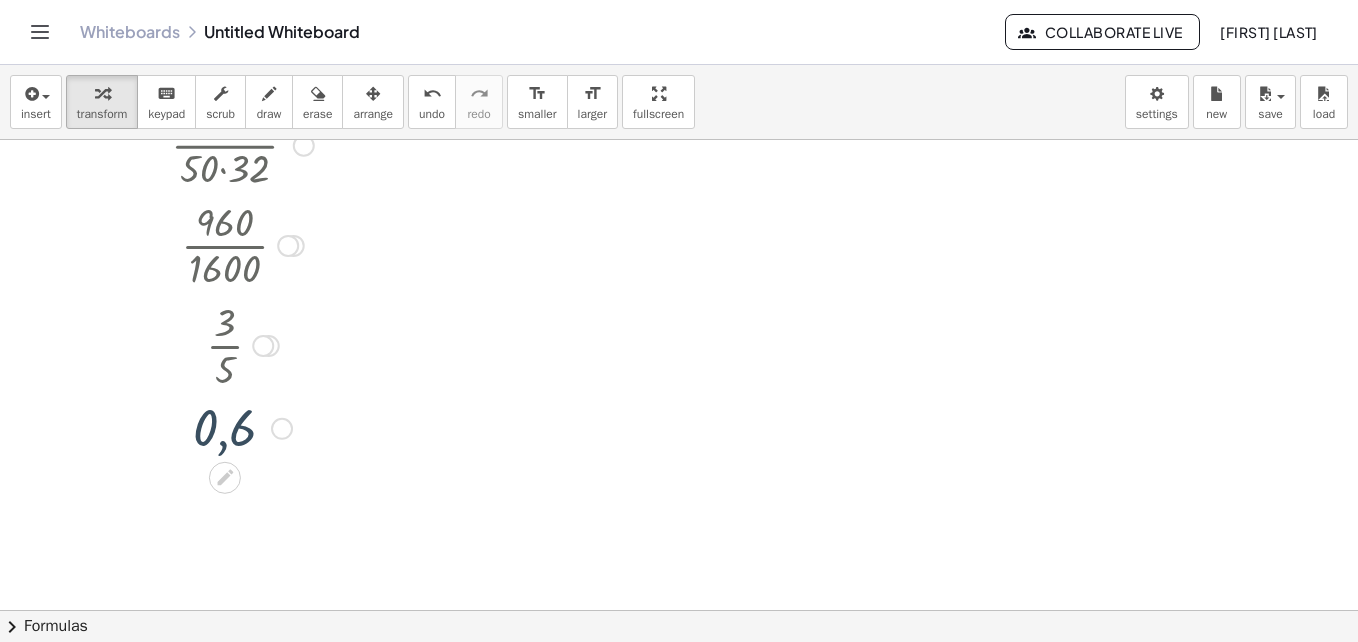 click at bounding box center (242, 427) 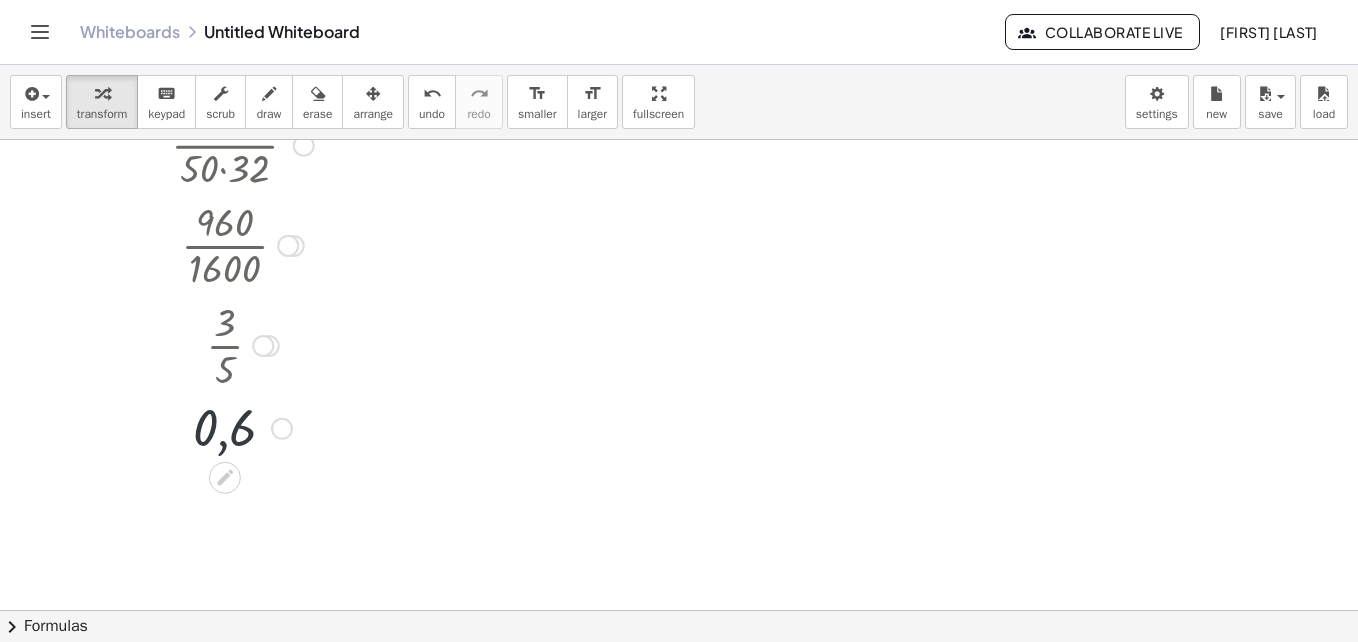 click on "Transform line Copy line as LaTeX Copy derivation as LaTeX Expand new lines: On" at bounding box center [282, 429] 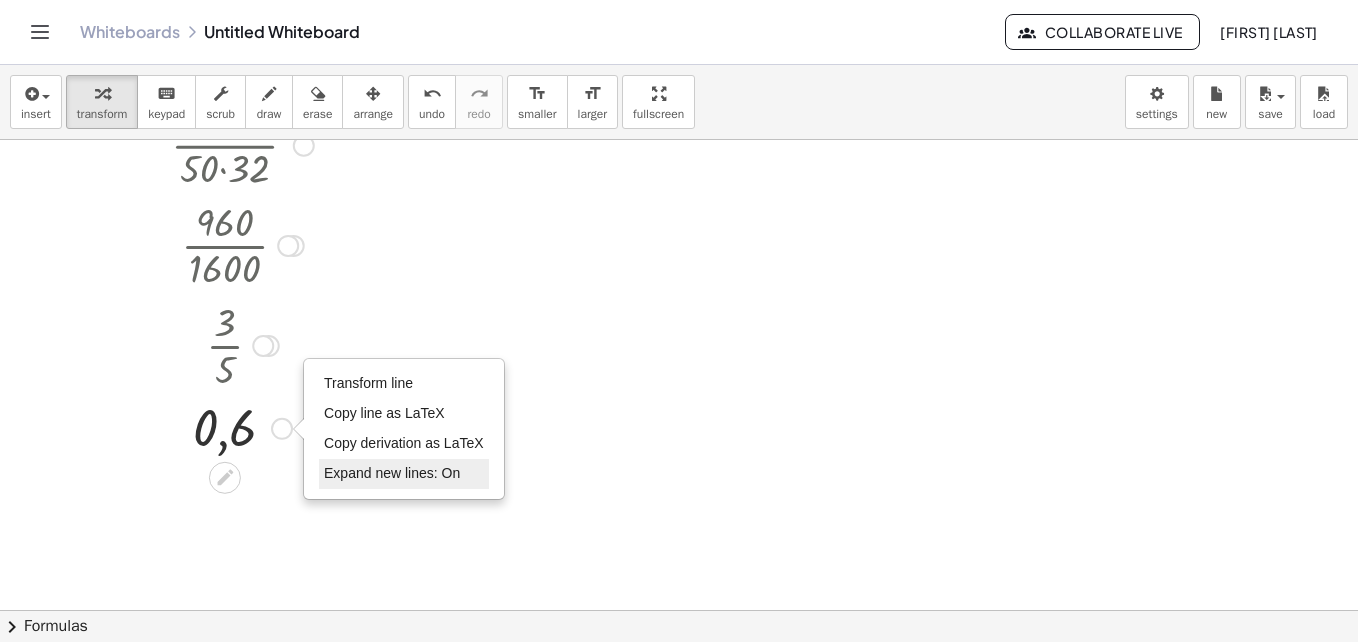 click on "Expand new lines: On" at bounding box center [392, 473] 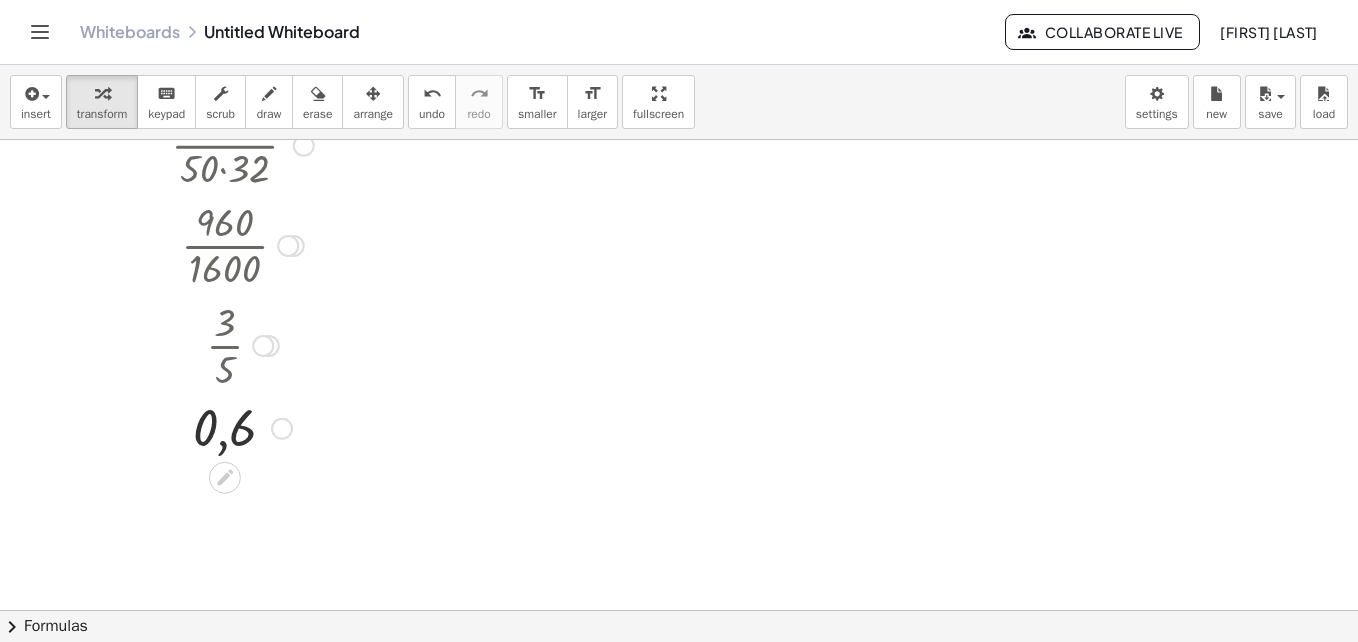 click at bounding box center [242, 427] 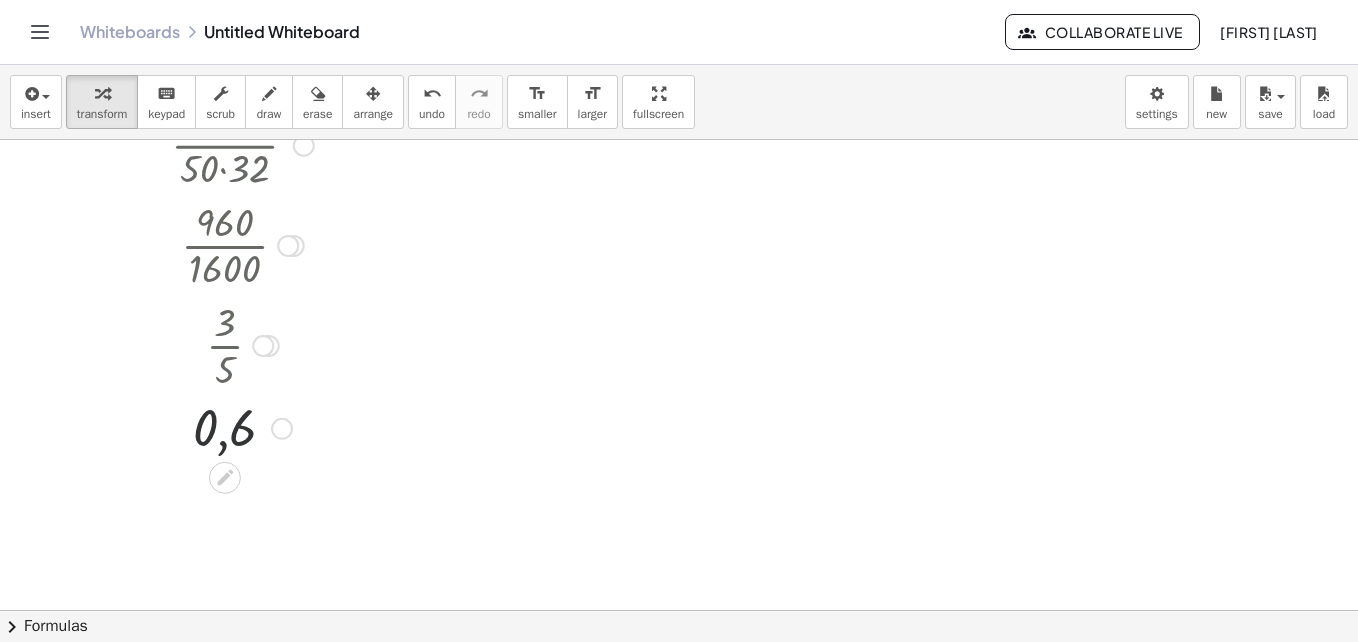 click on "Transform line Copy line as LaTeX Copy derivation as LaTeX Expand new lines: On" at bounding box center [282, 429] 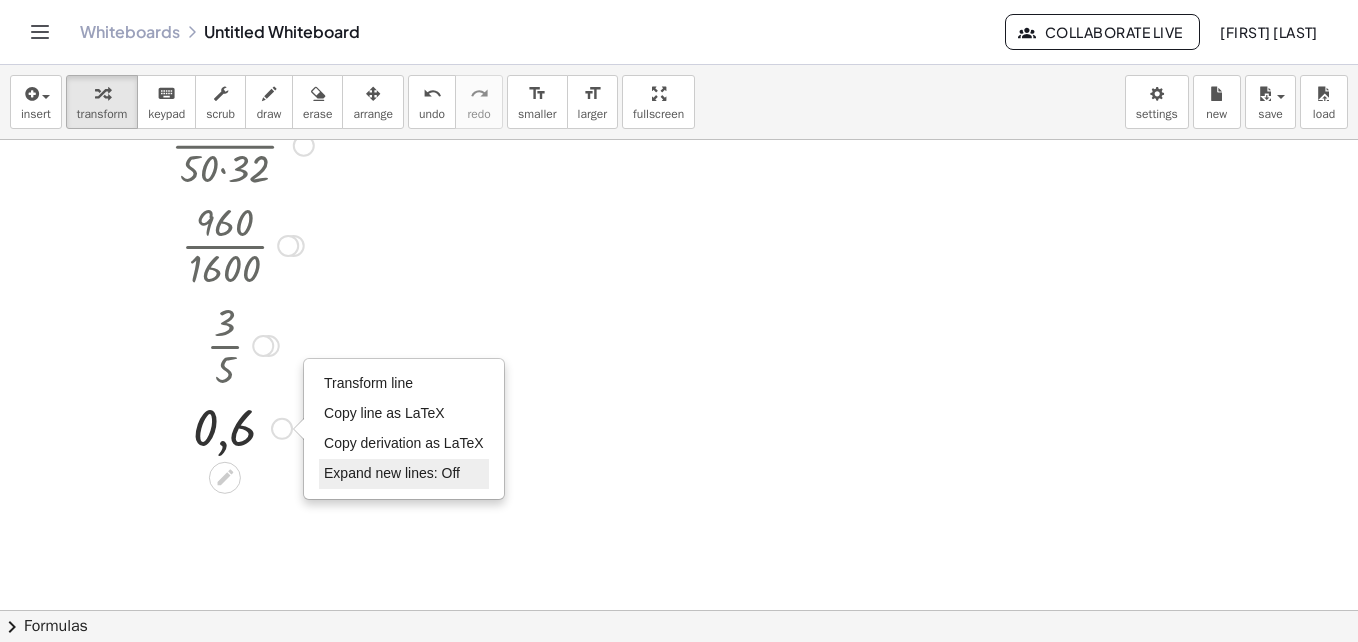 click on "Expand new lines: Off" at bounding box center [404, 474] 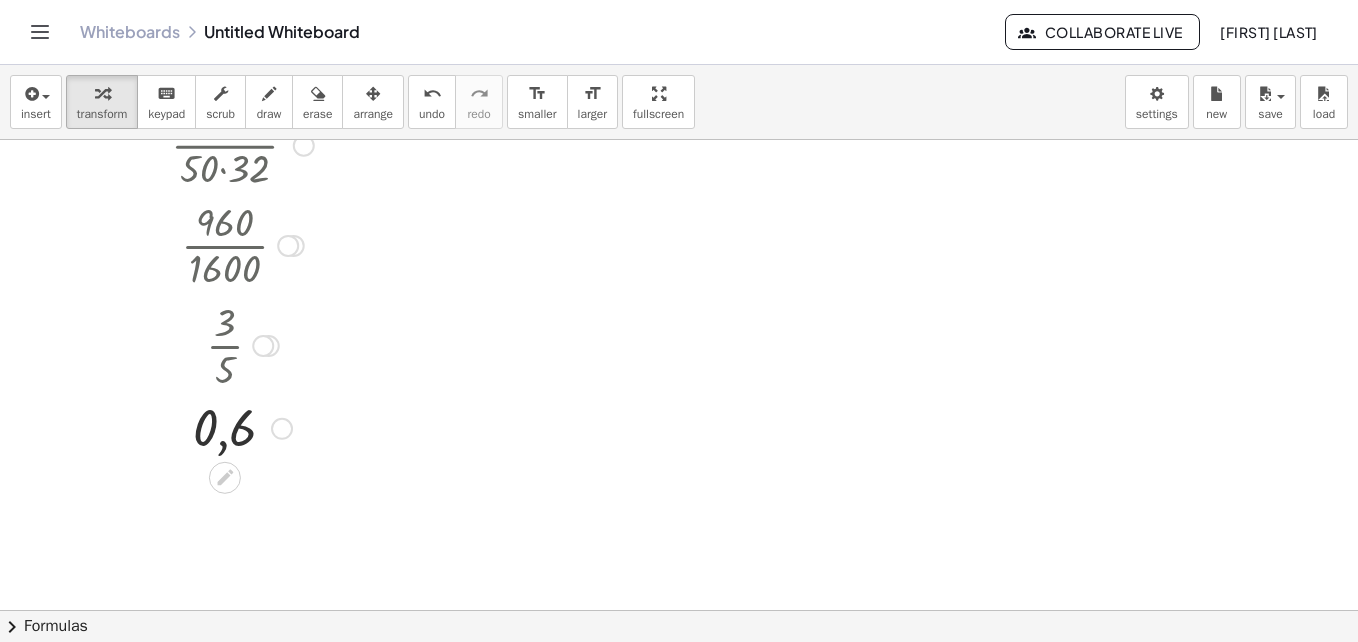click at bounding box center [263, 346] 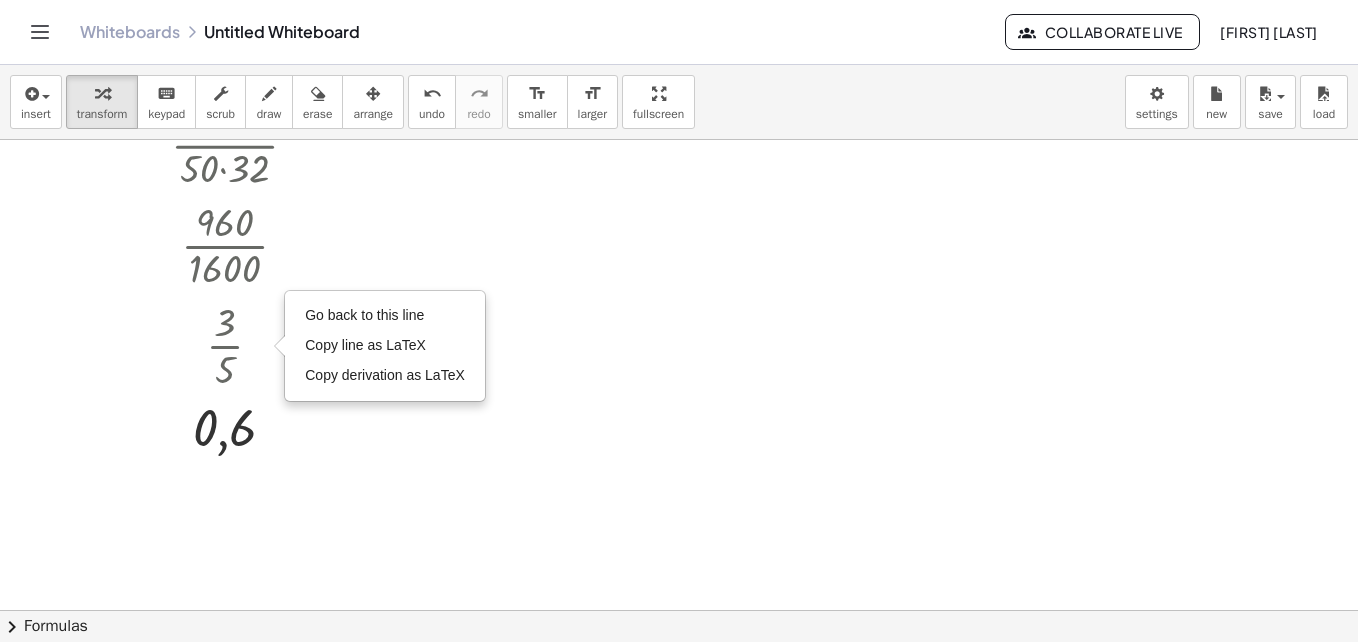click at bounding box center (679, 140) 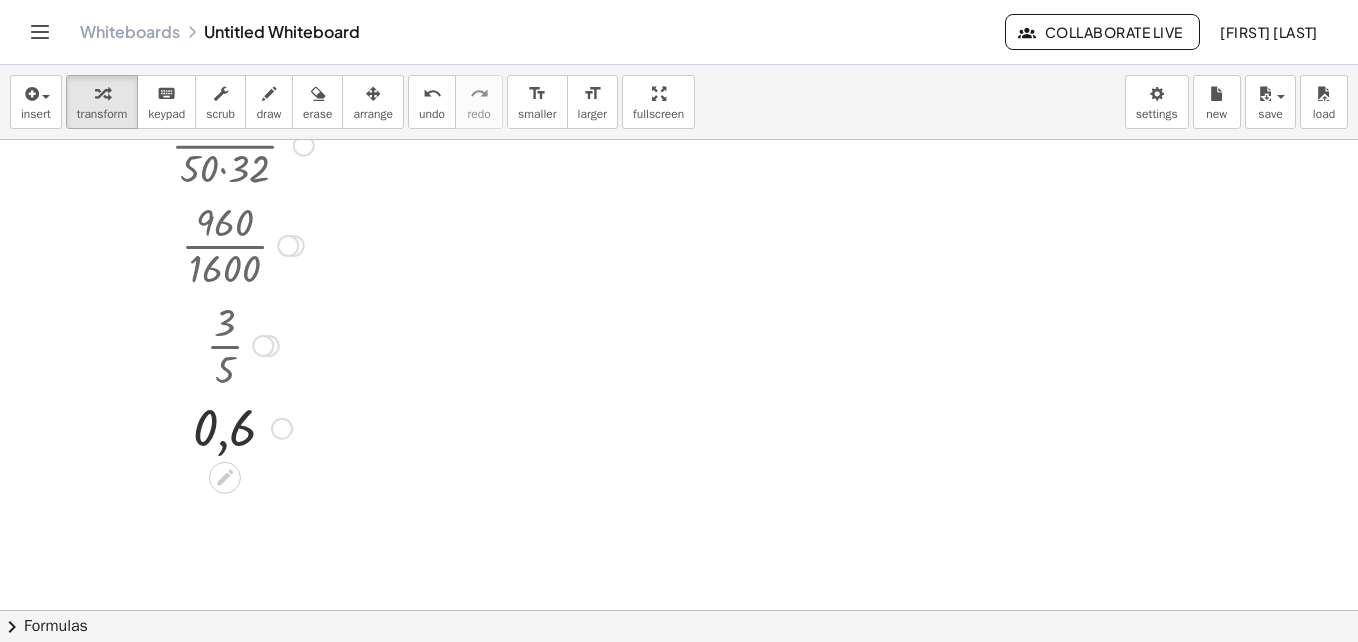 click on "Transform line Copy line as LaTeX Copy derivation as LaTeX Expand new lines: Off" at bounding box center [282, 429] 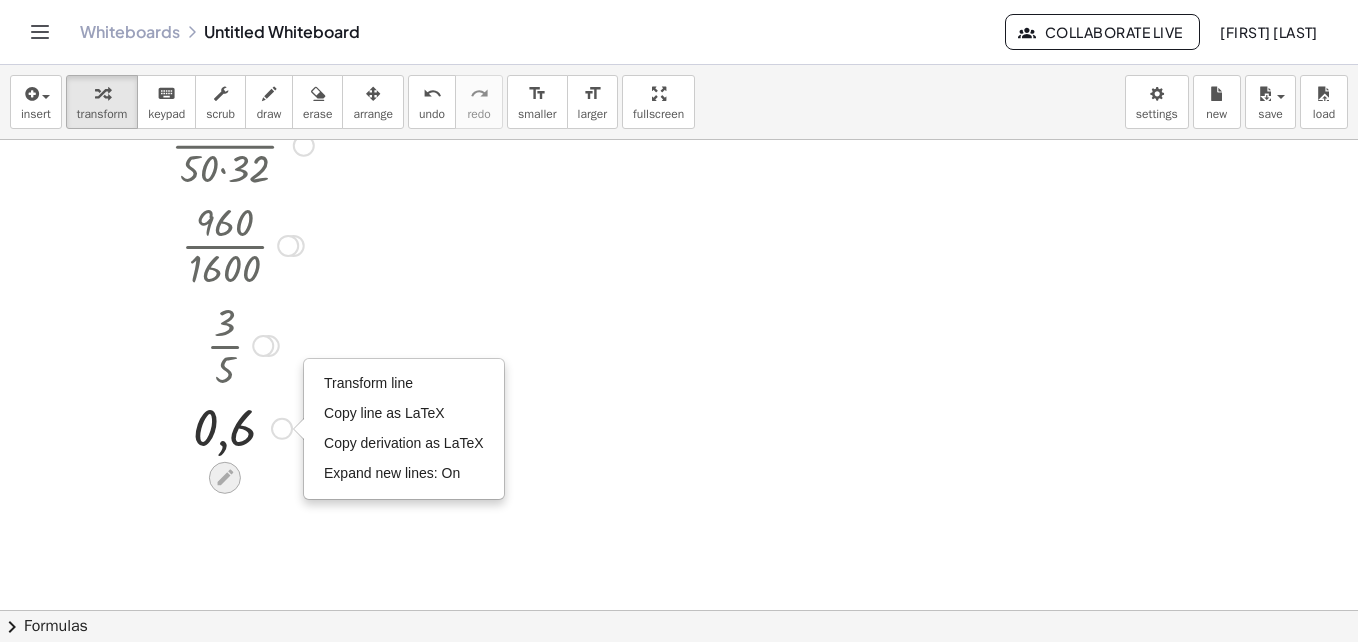 click at bounding box center [225, 478] 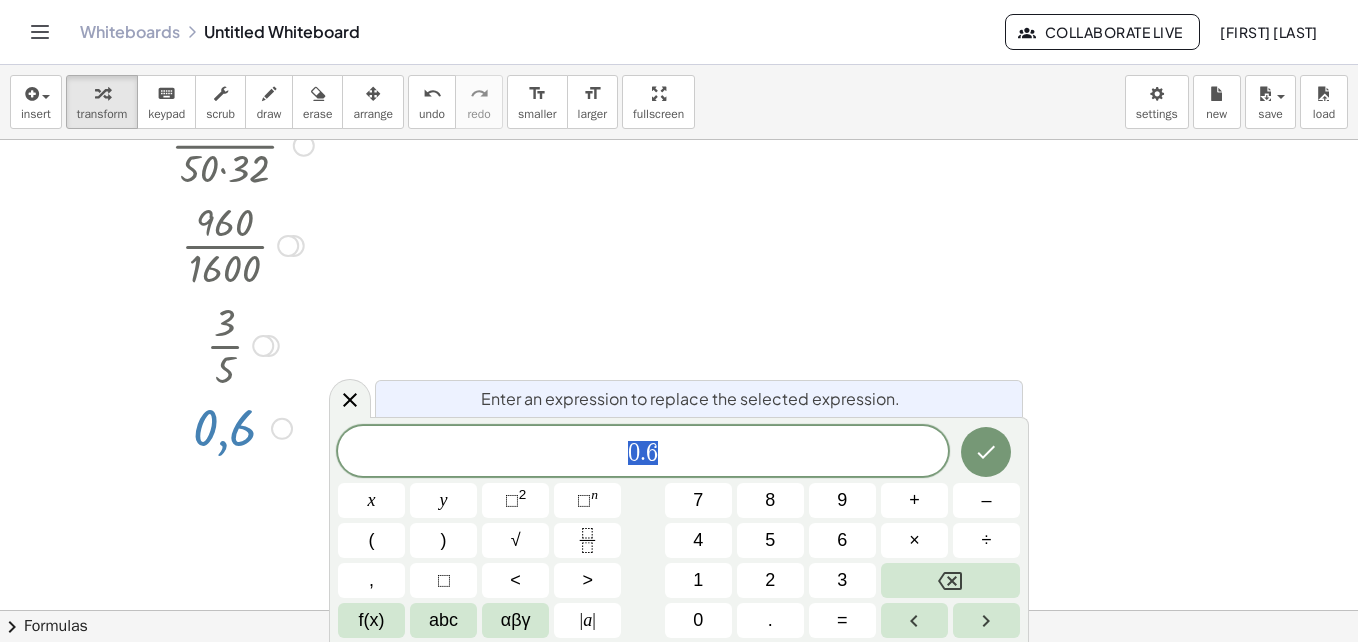 drag, startPoint x: 526, startPoint y: 323, endPoint x: 445, endPoint y: 368, distance: 92.660675 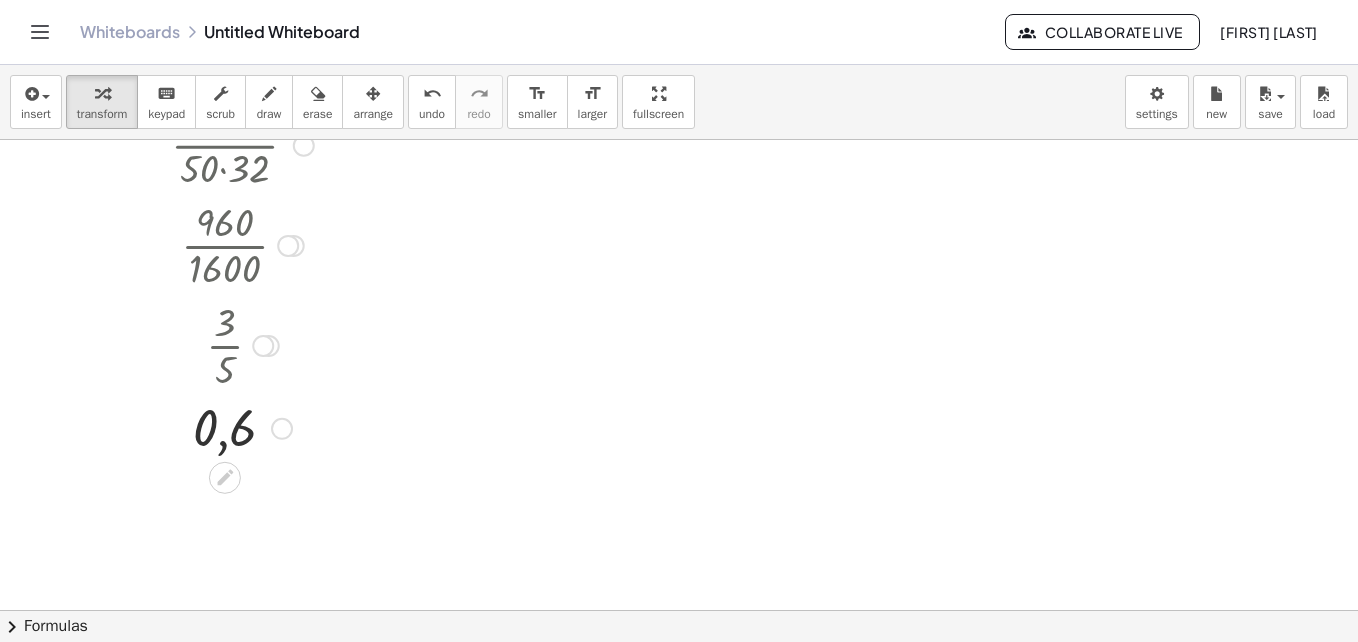 click on "Transform line Copy line as LaTeX Copy derivation as LaTeX Expand new lines: On" at bounding box center [282, 429] 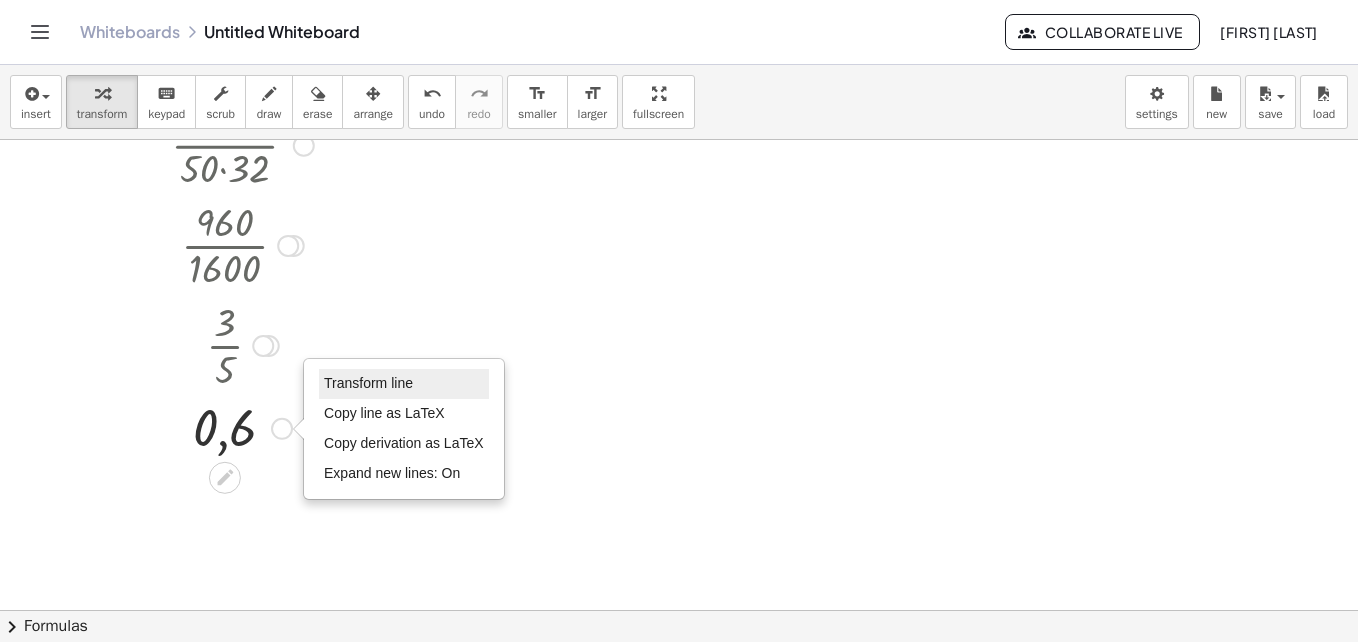 click on "Transform line" at bounding box center [368, 383] 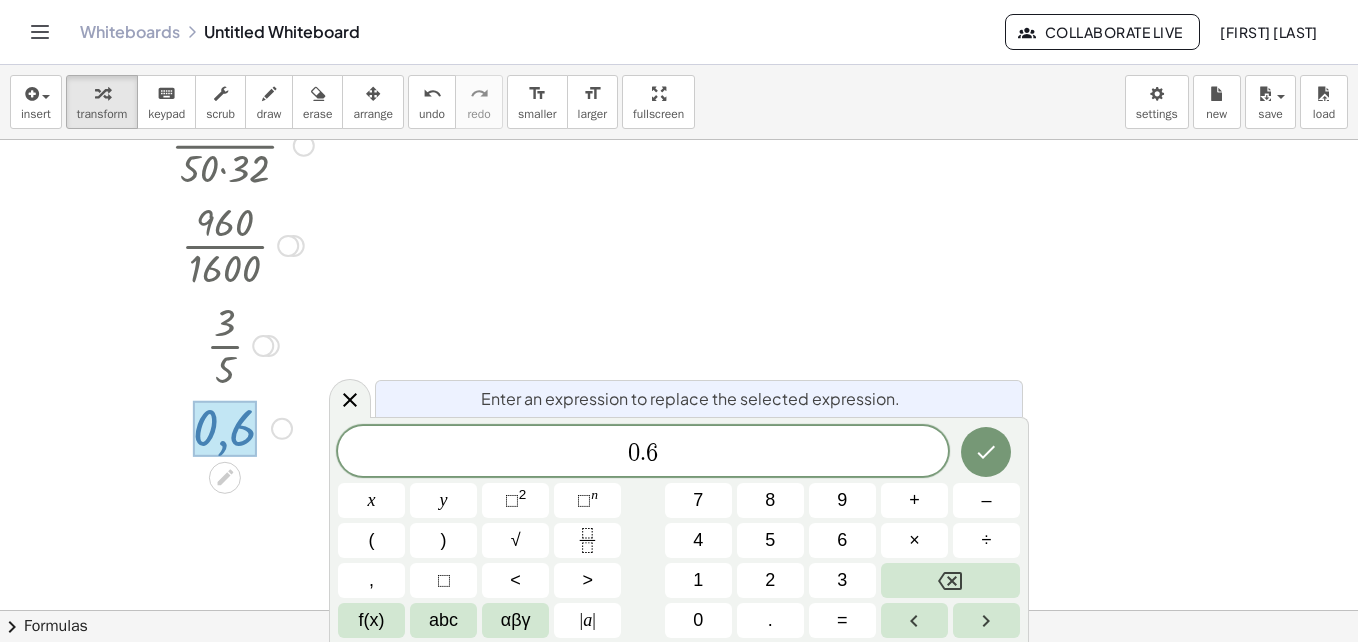 click 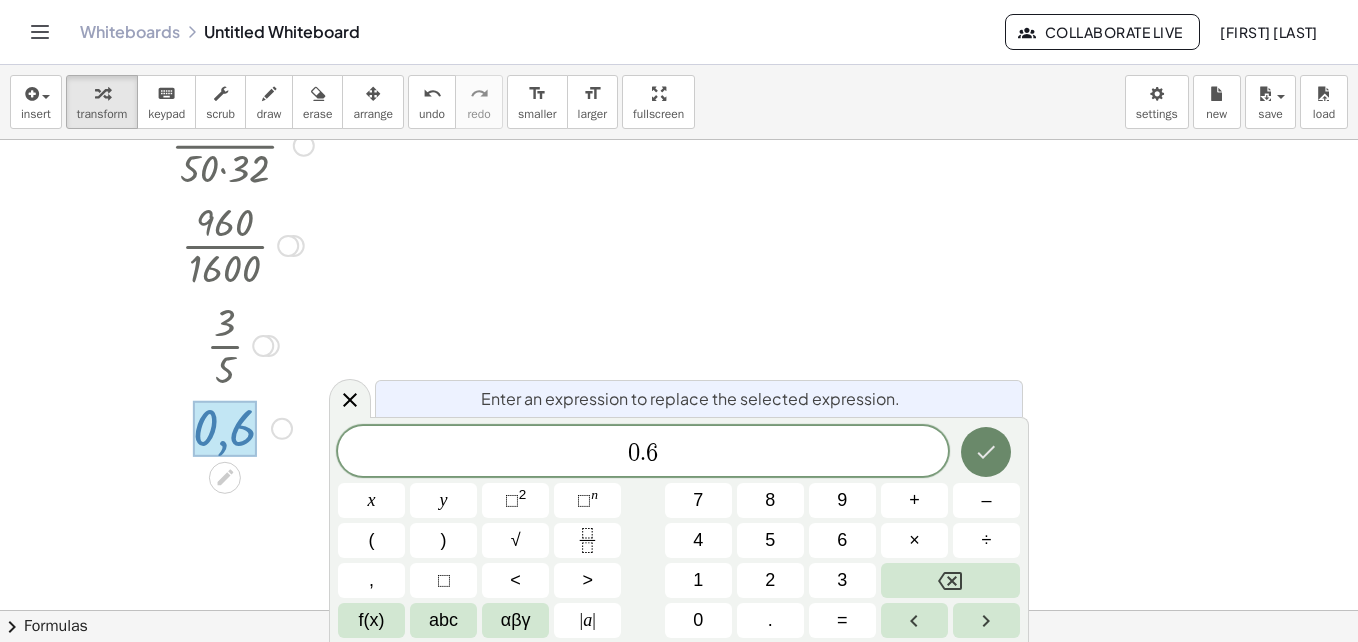 click 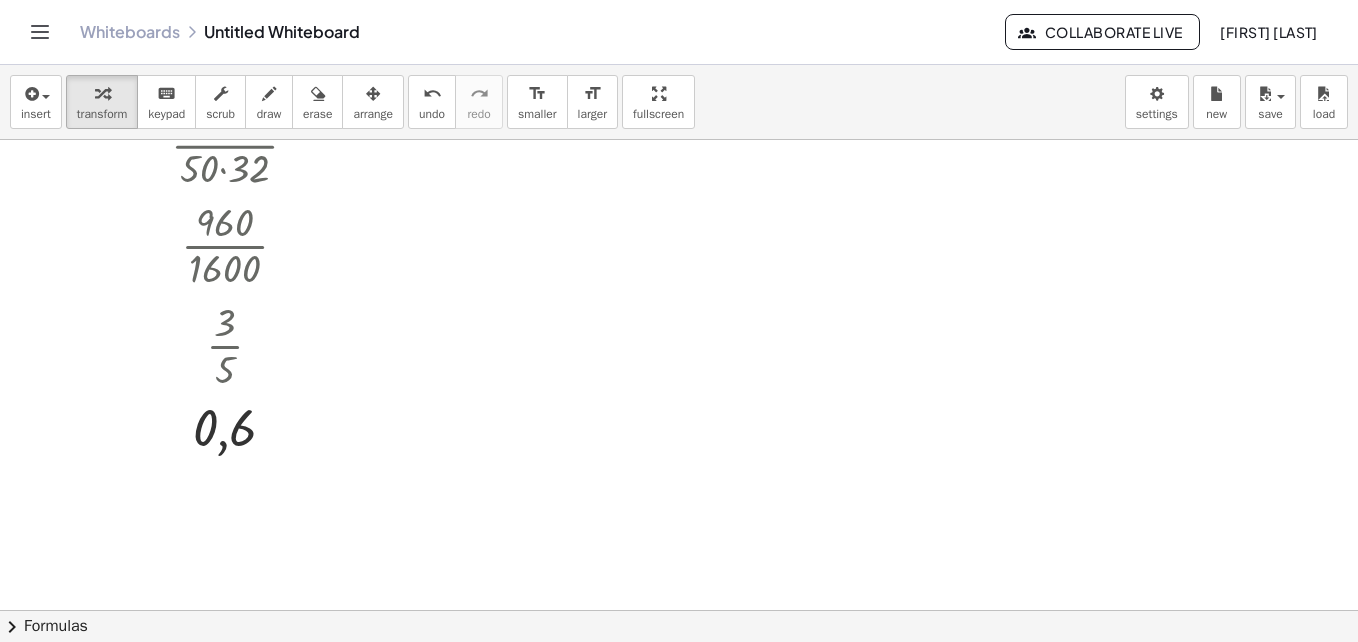 click on "insert select one: Math Expression Function Text Youtube Video Graphing Geometry Geometry 3D transform keyboard keypad scrub draw erase arrange undo undo redo redo format_size smaller format_size larger fullscreen load   save new settings" at bounding box center (679, 102) 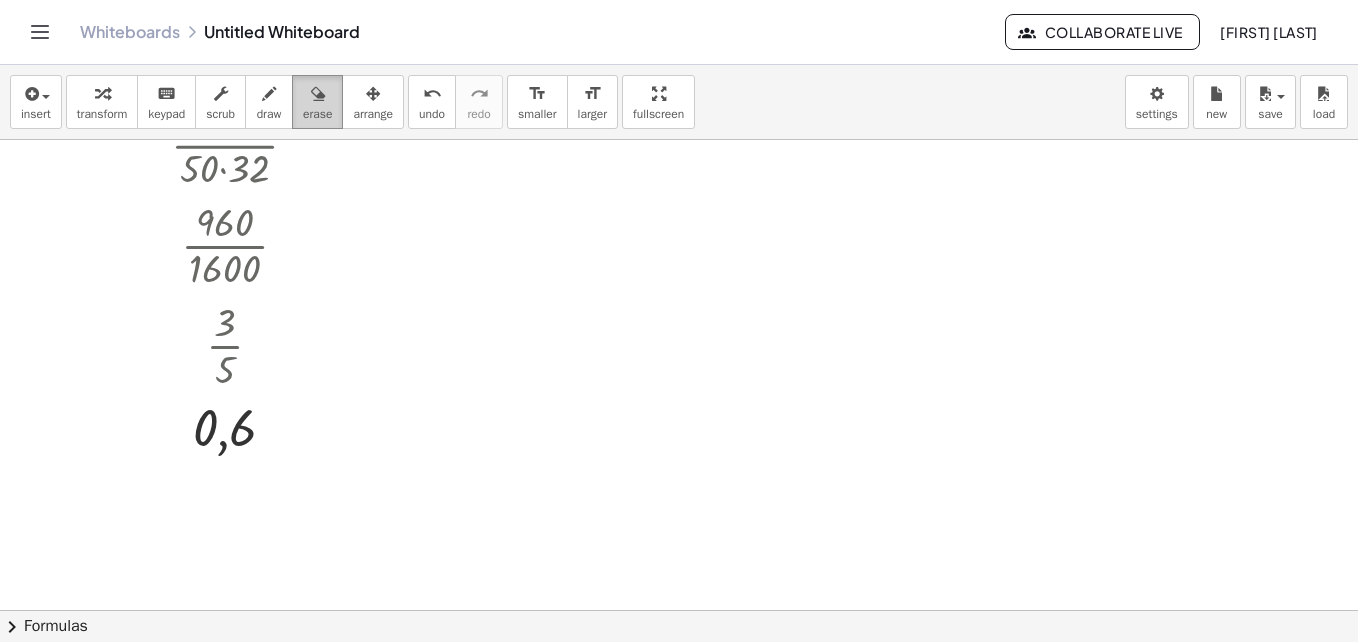 click on "erase" at bounding box center (317, 102) 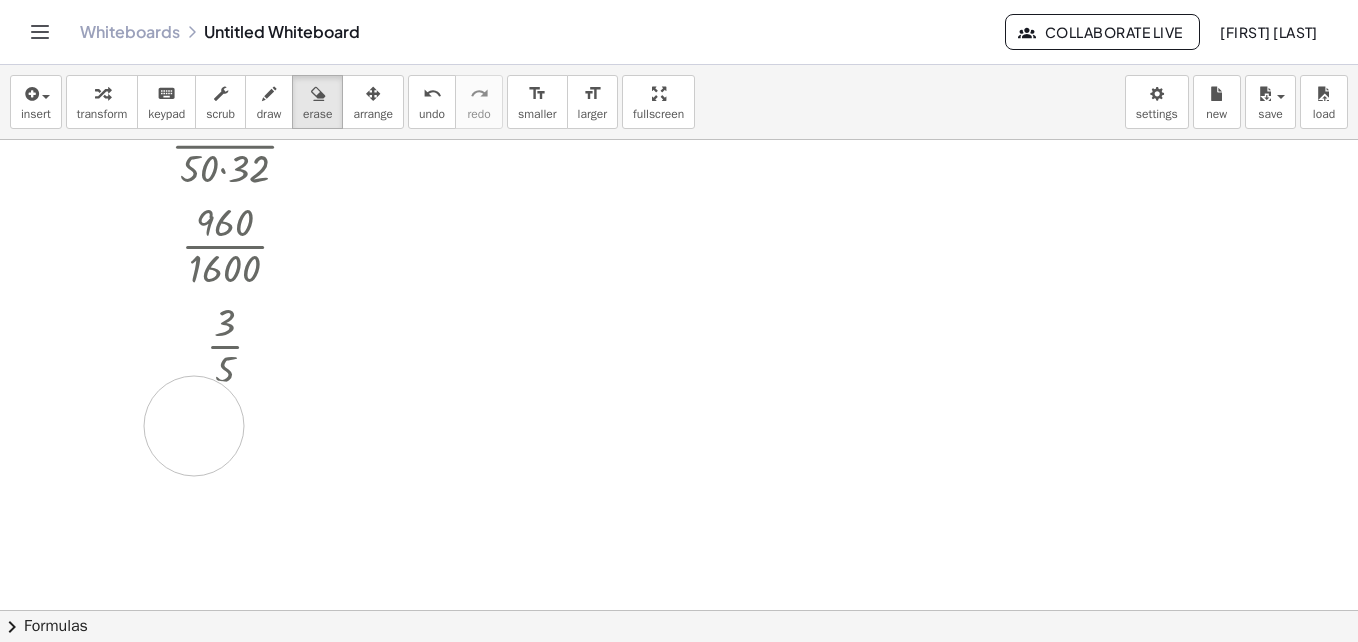 drag, startPoint x: 308, startPoint y: 425, endPoint x: 194, endPoint y: 426, distance: 114.00439 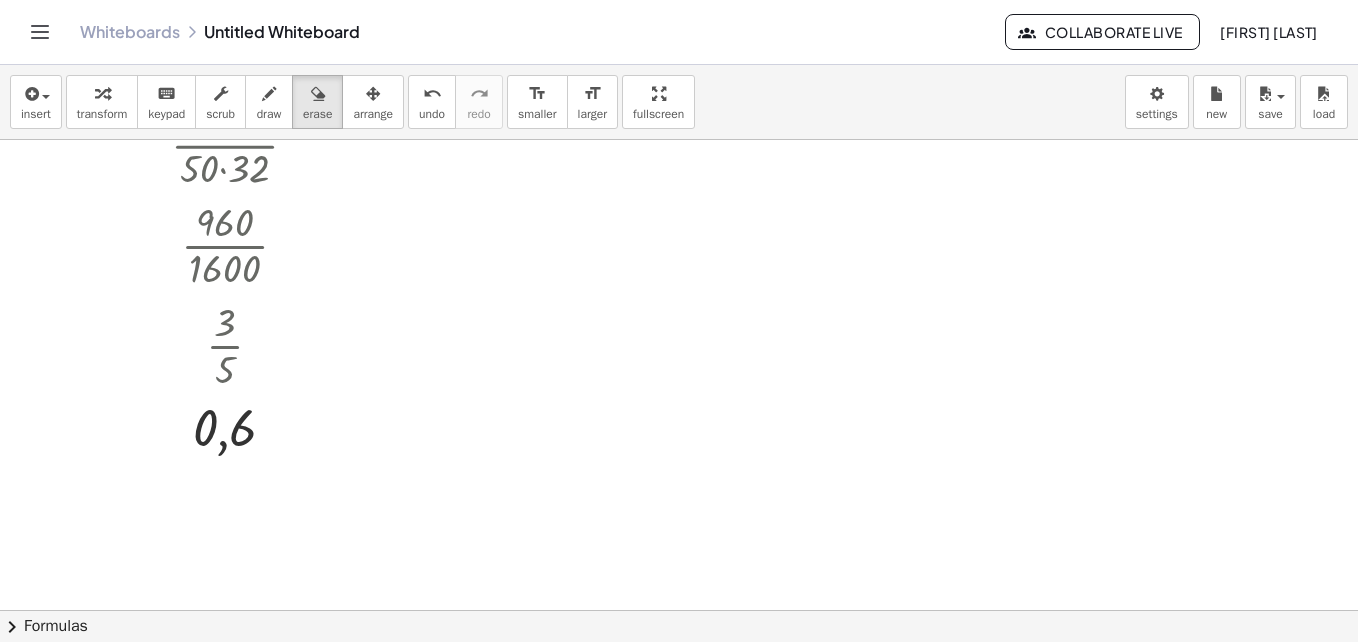 drag, startPoint x: 192, startPoint y: 432, endPoint x: 395, endPoint y: 445, distance: 203.41583 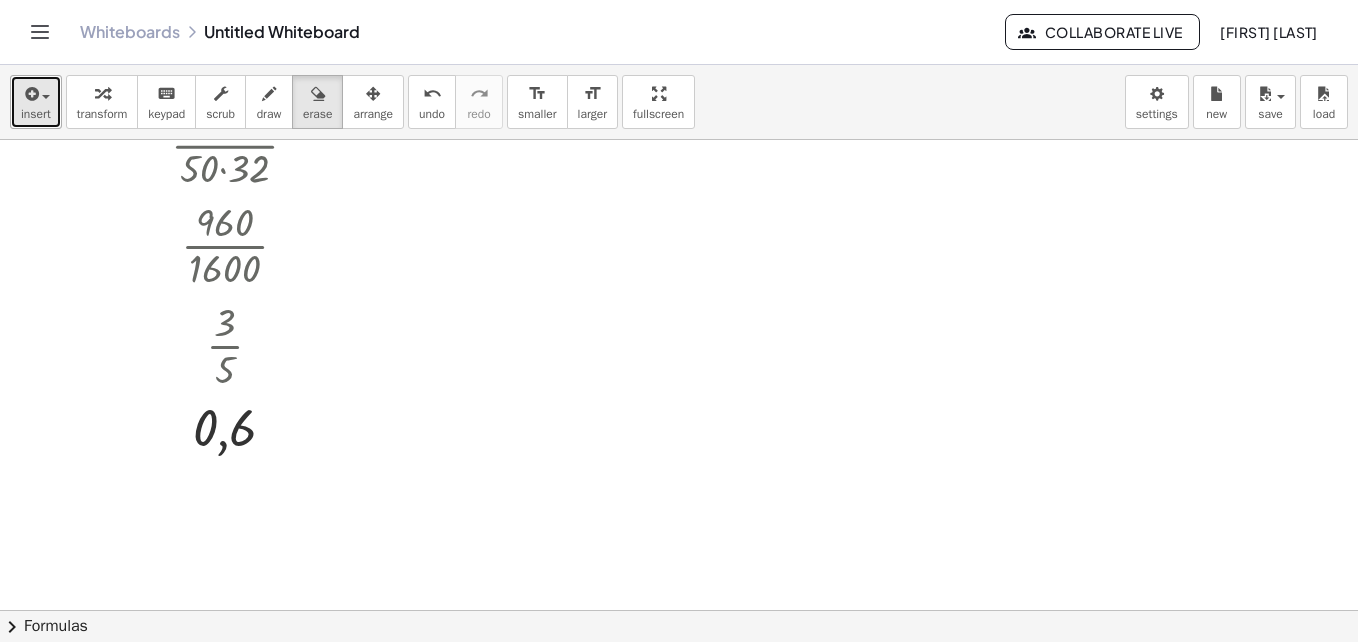 click on "insert" at bounding box center [36, 114] 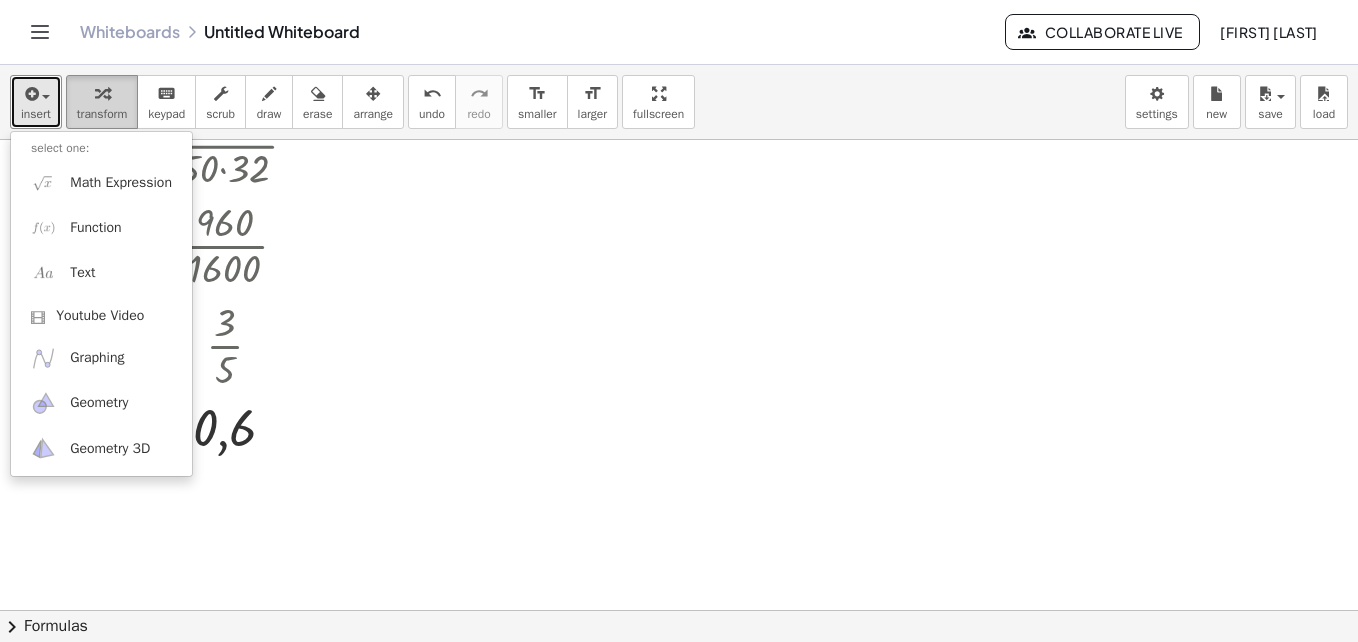 click at bounding box center (102, 93) 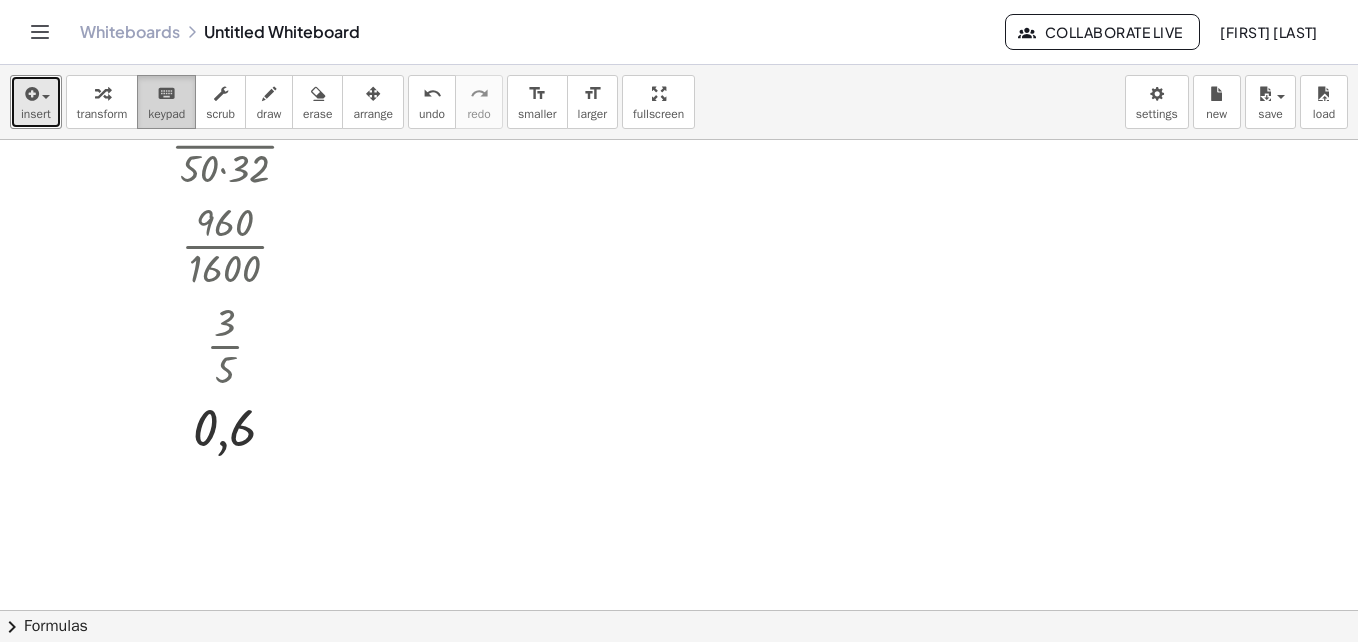 click on "keyboard" at bounding box center (166, 93) 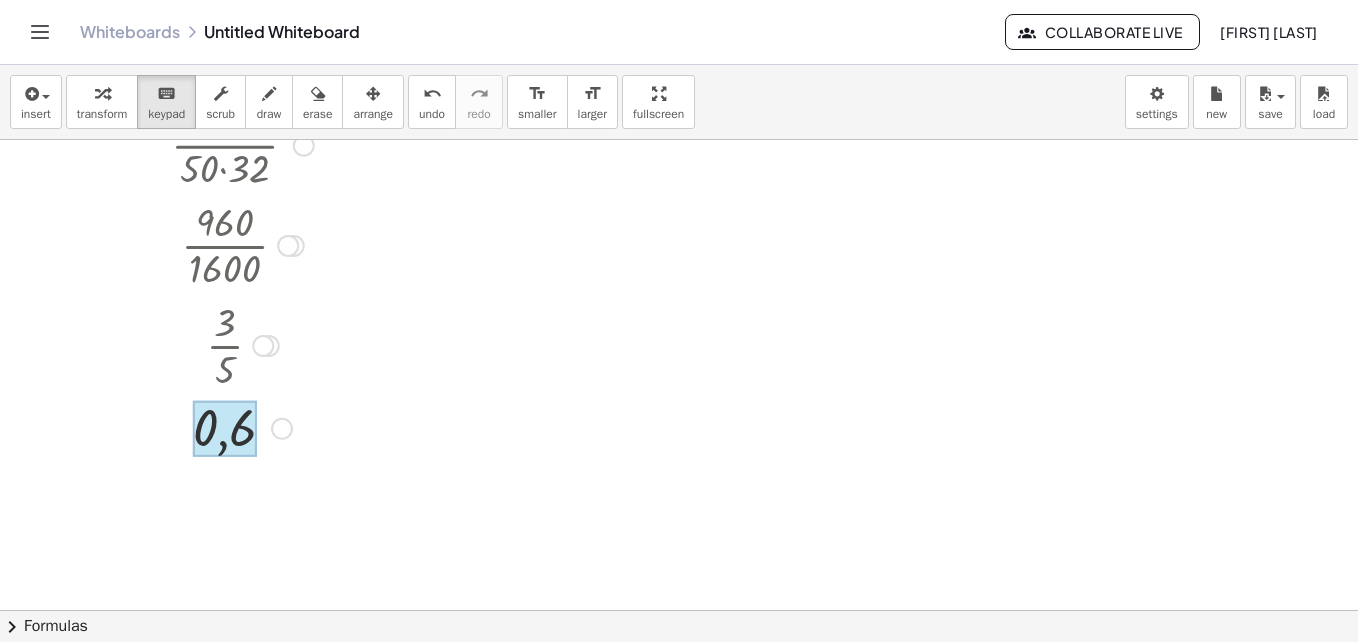 click at bounding box center [225, 429] 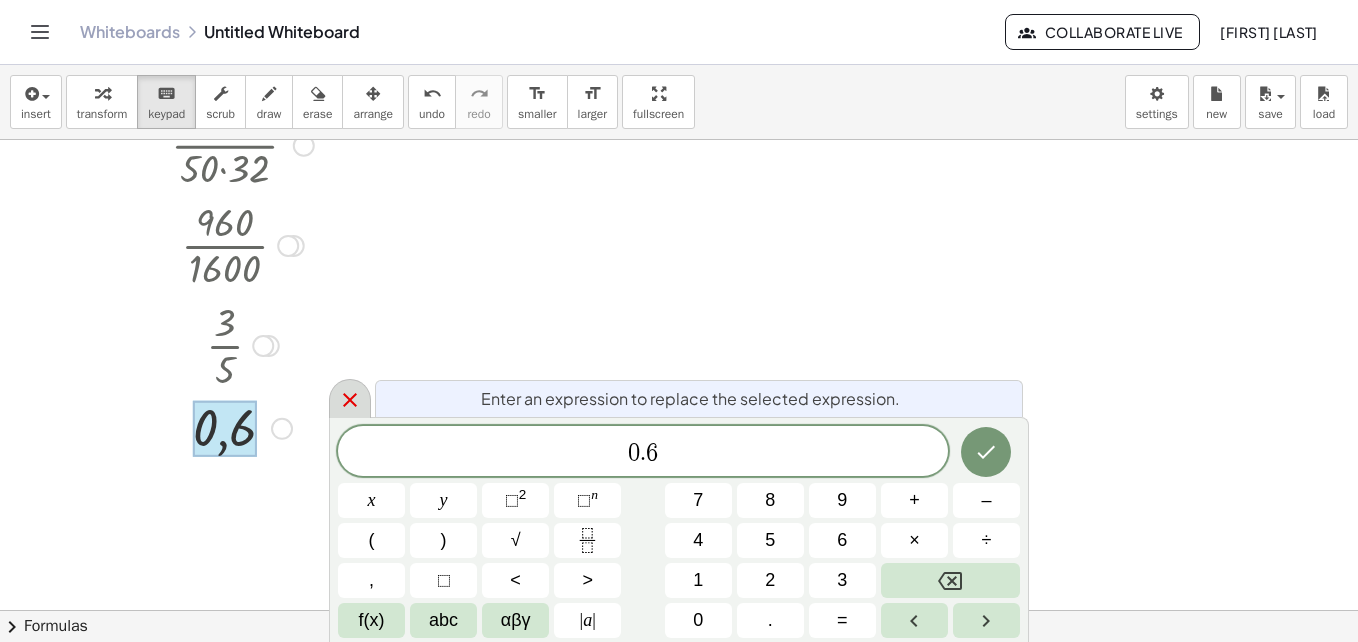 click 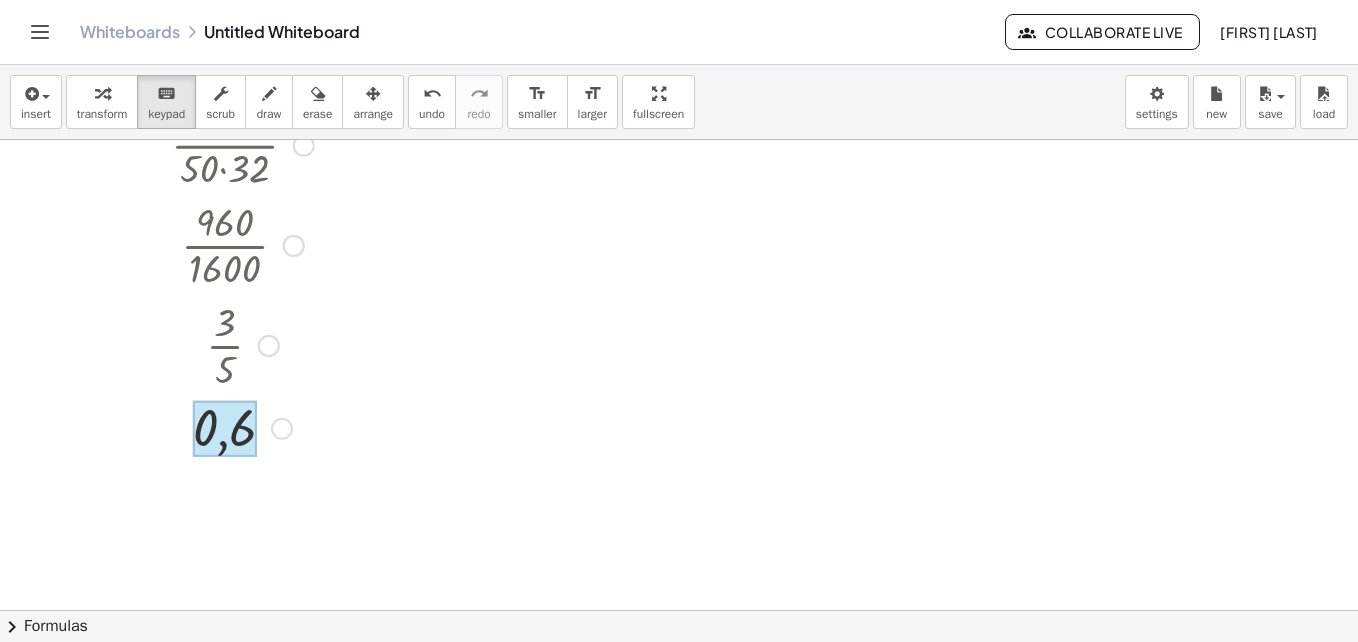 drag, startPoint x: 236, startPoint y: 426, endPoint x: 223, endPoint y: 445, distance: 23.021729 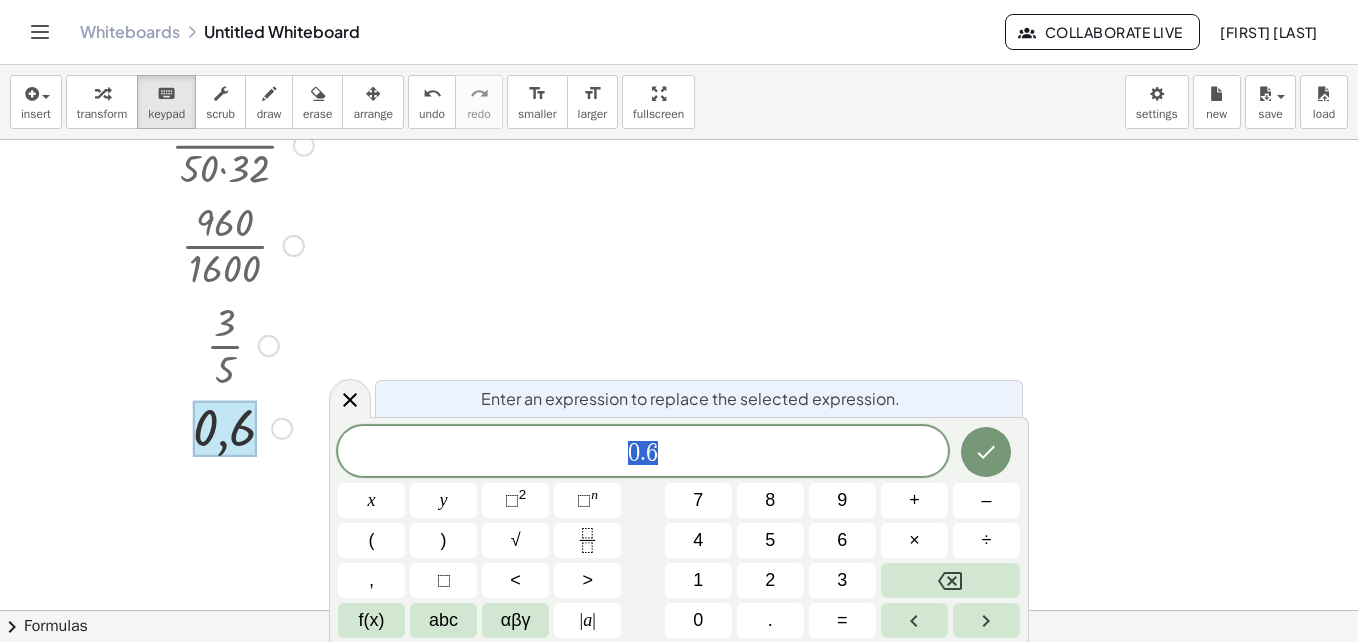 click at bounding box center (282, 429) 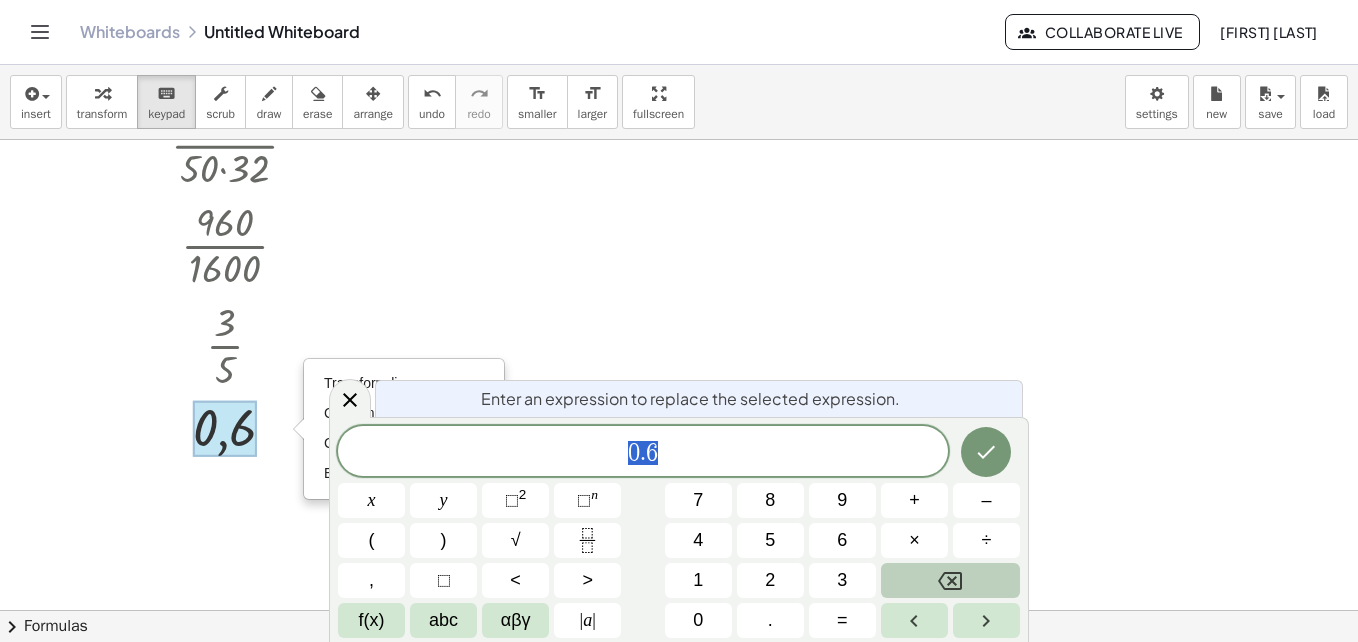 click at bounding box center [950, 580] 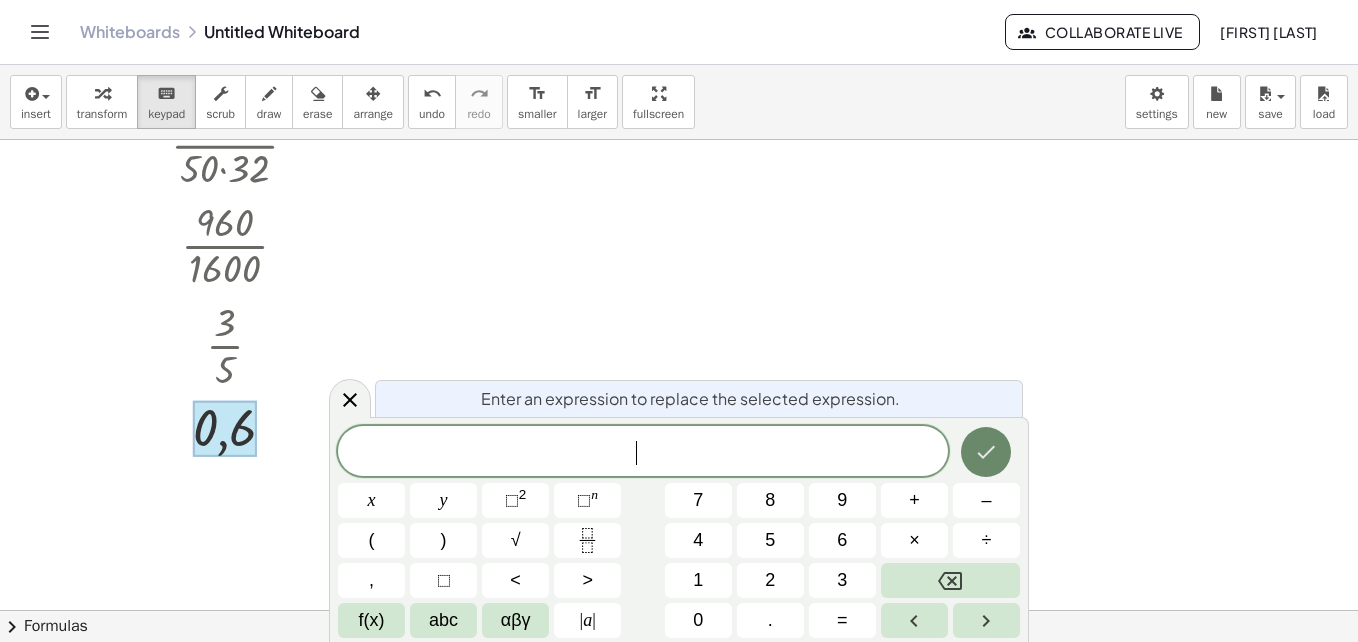 click at bounding box center (986, 452) 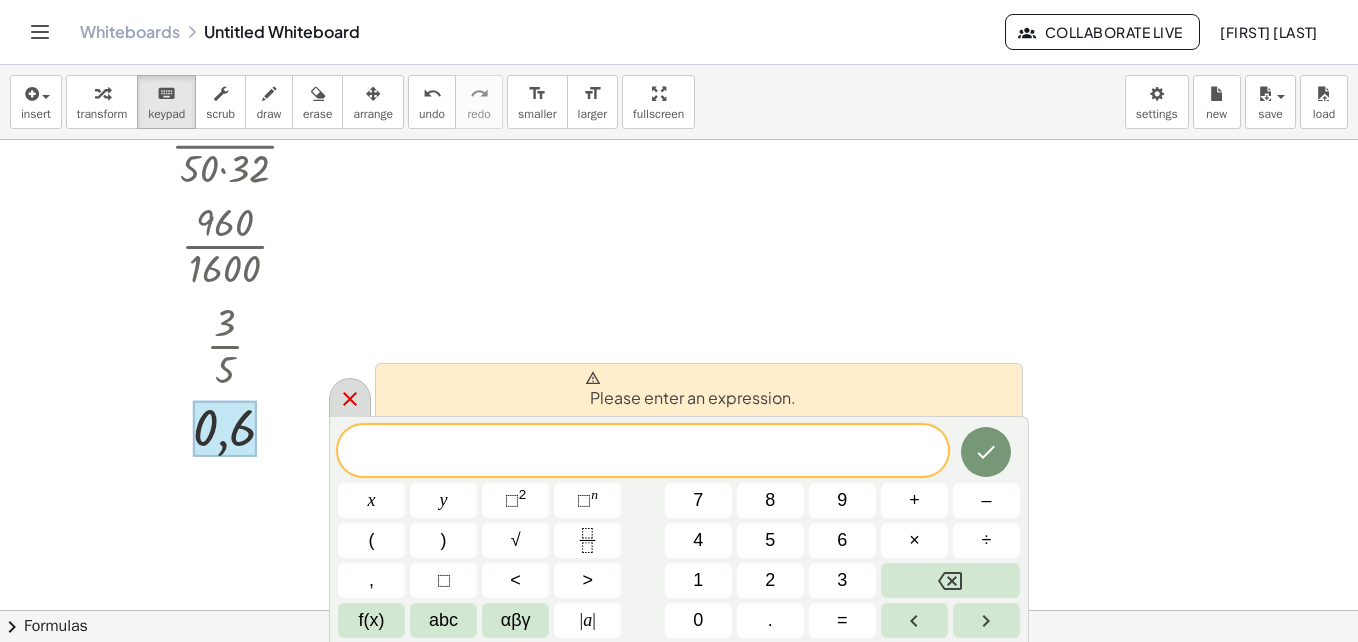 click at bounding box center (350, 397) 